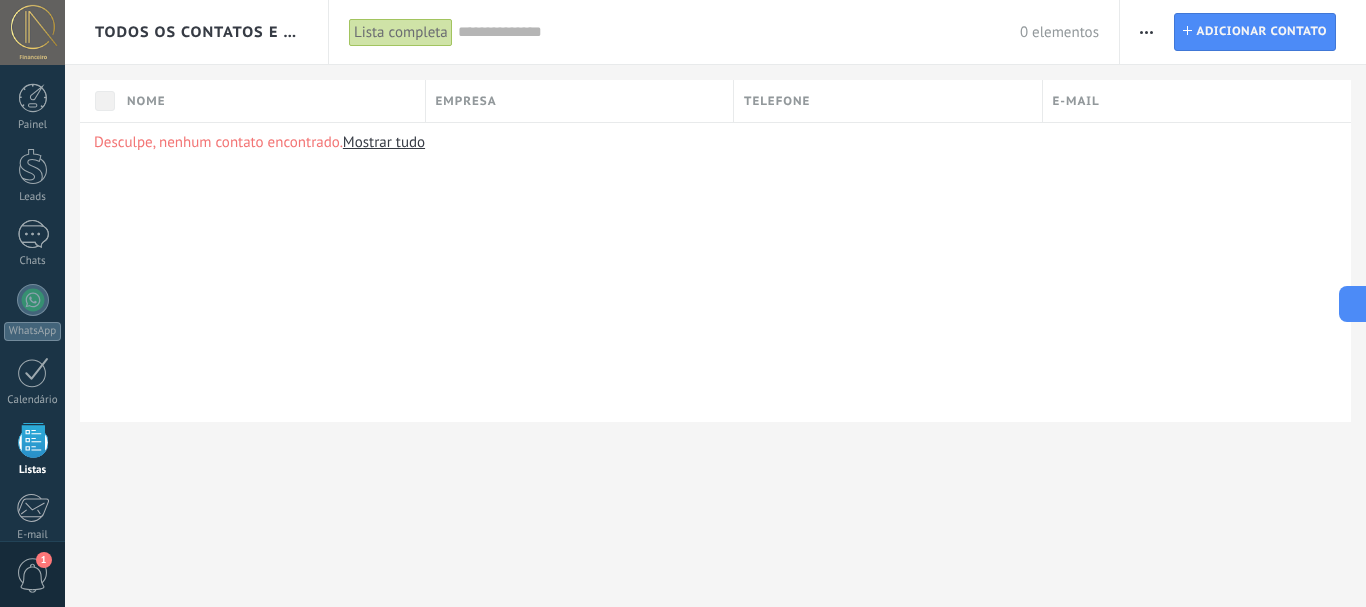 scroll, scrollTop: 0, scrollLeft: 0, axis: both 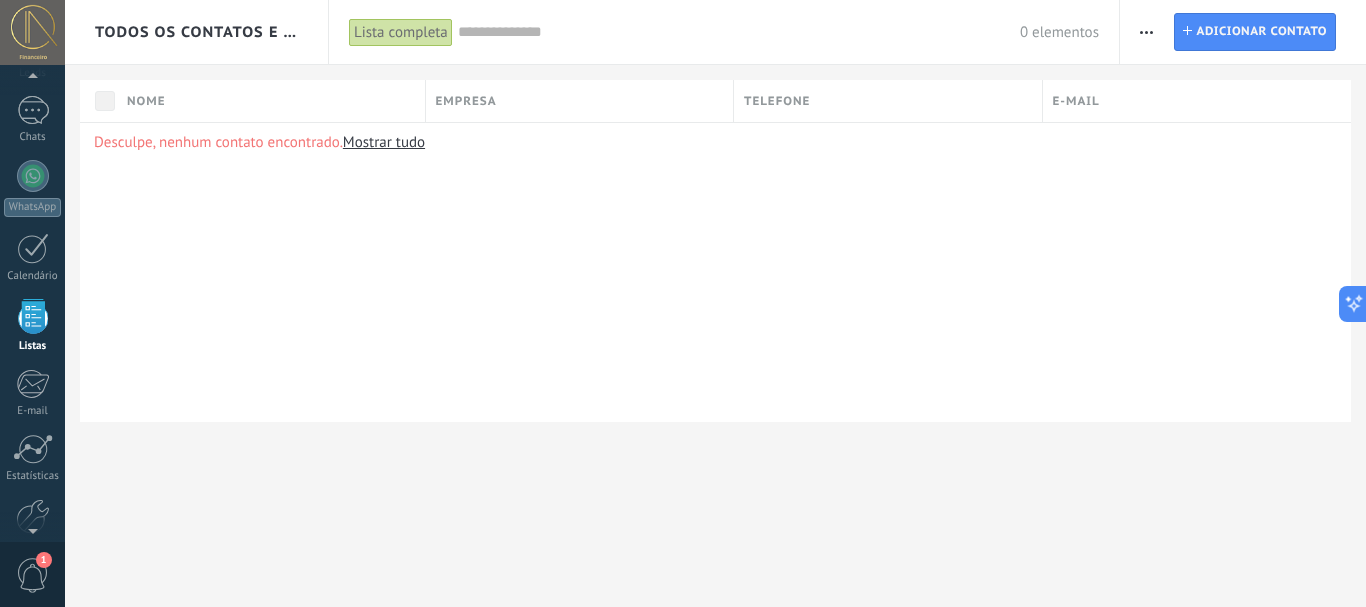 click on "Desculpe, nenhum contato encontrado.
Mostrar tudo" at bounding box center (715, 272) 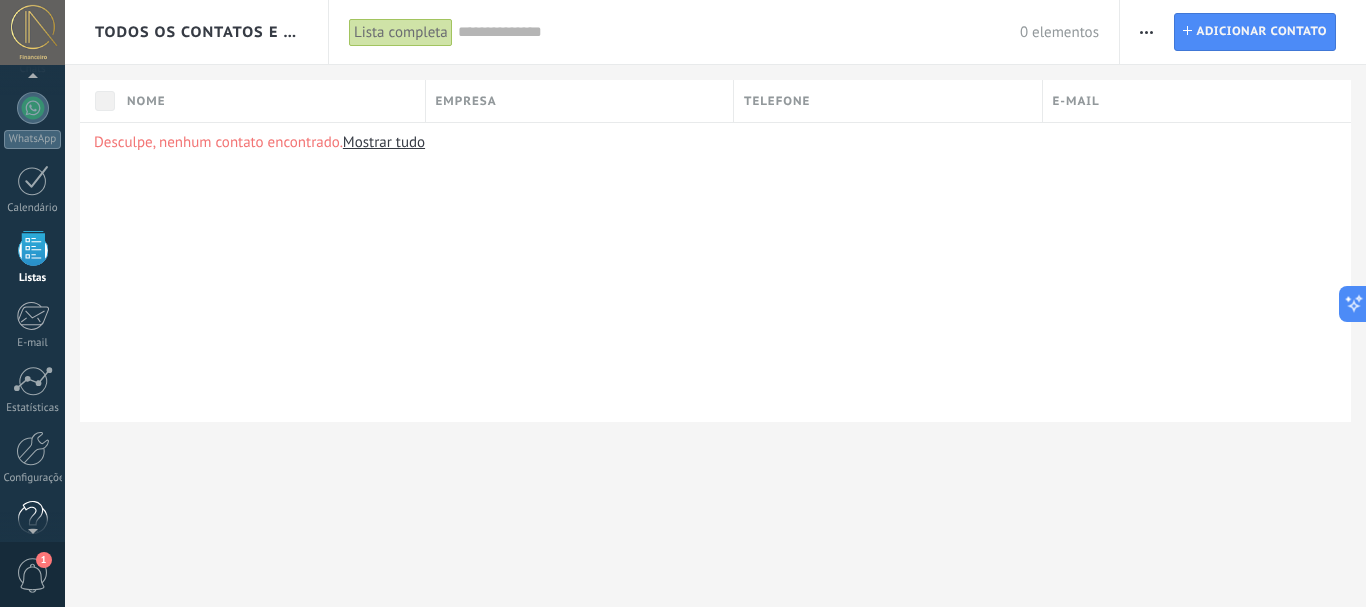 scroll, scrollTop: 225, scrollLeft: 0, axis: vertical 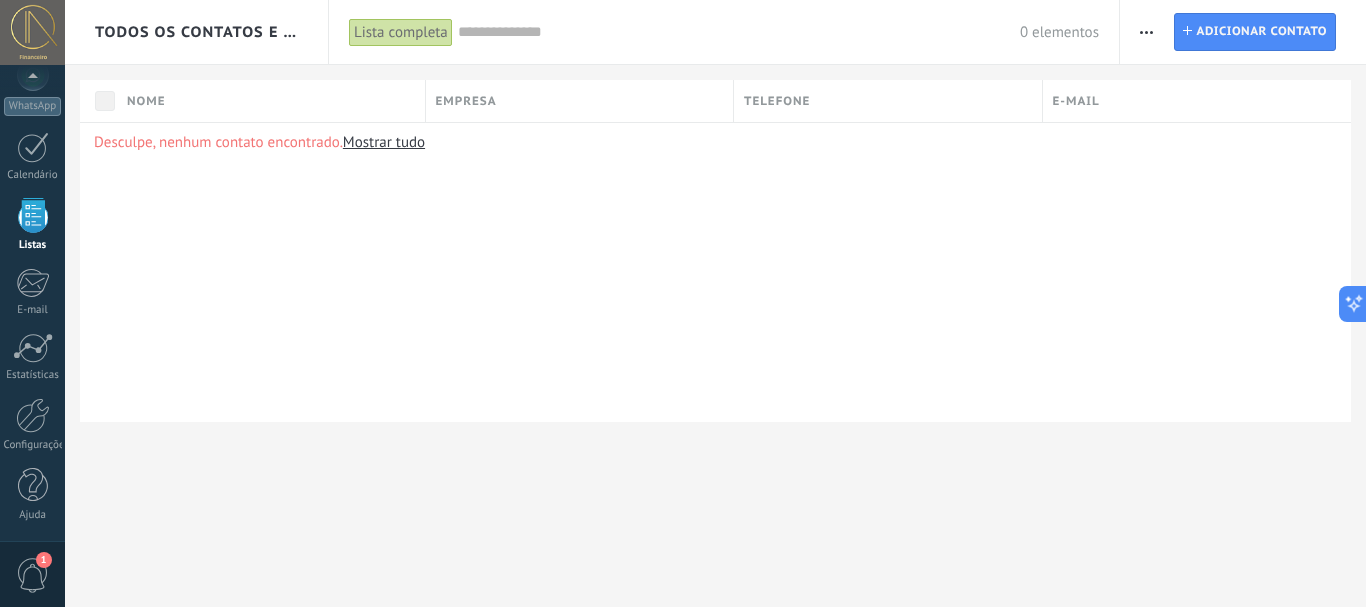 click on "1" at bounding box center (33, 575) 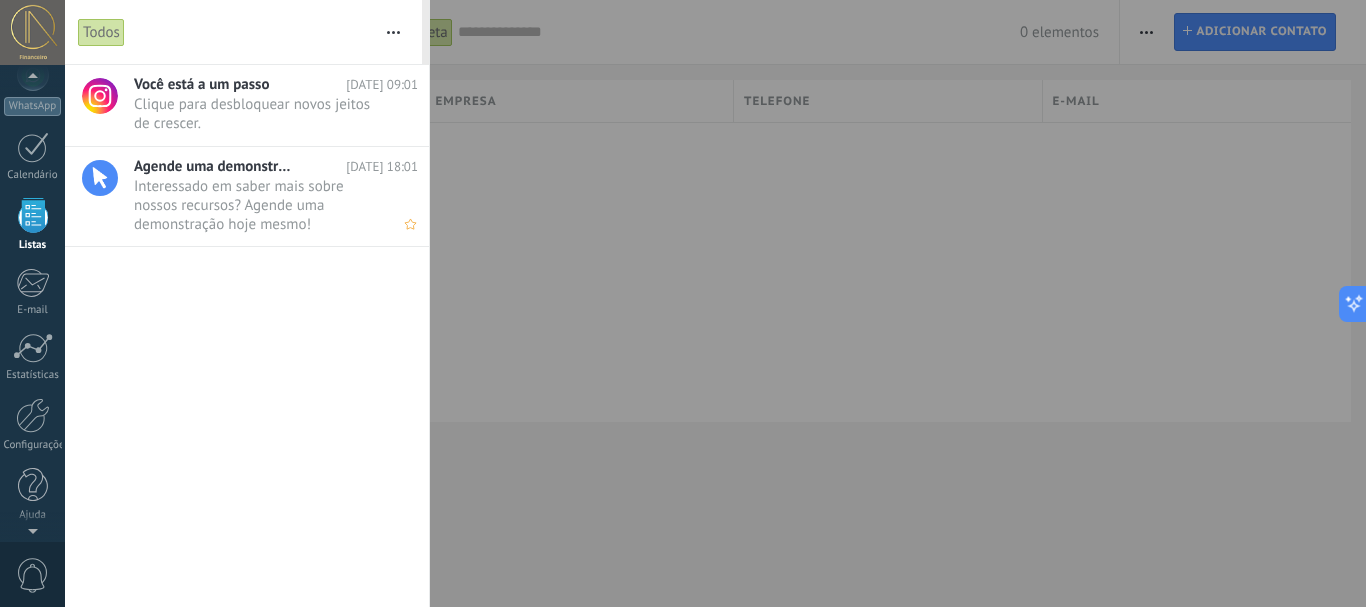 scroll, scrollTop: 124, scrollLeft: 0, axis: vertical 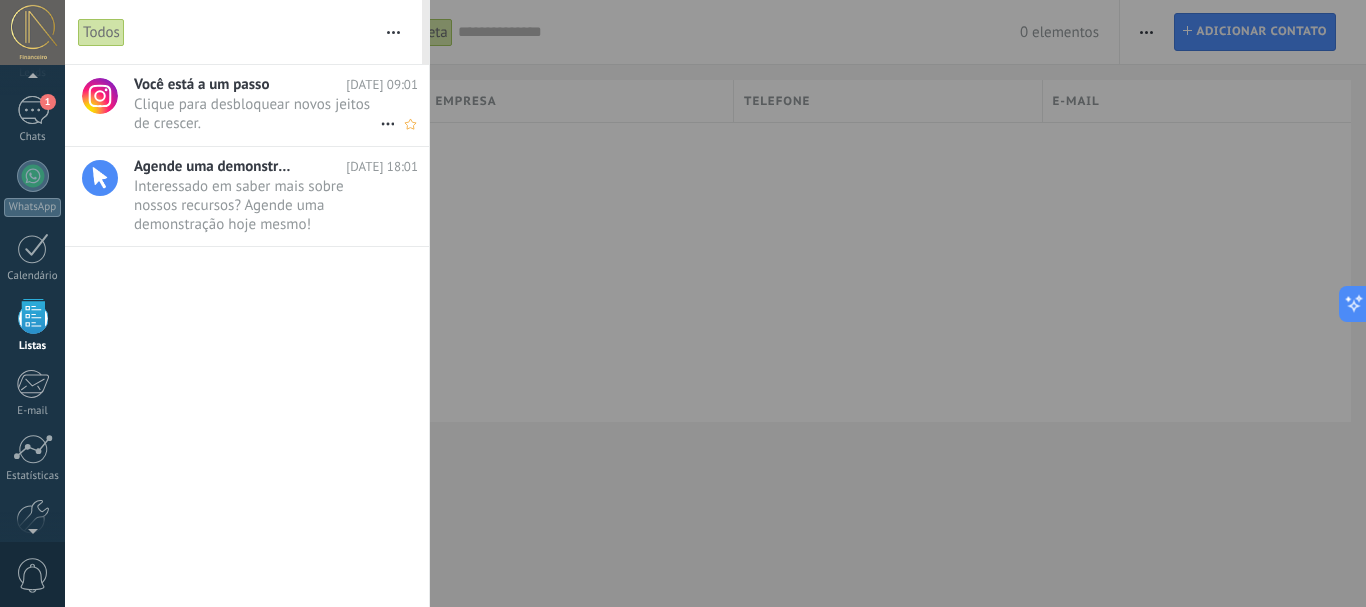 click on "Clique para desbloquear novos jeitos de crescer.
•••" at bounding box center [257, 114] 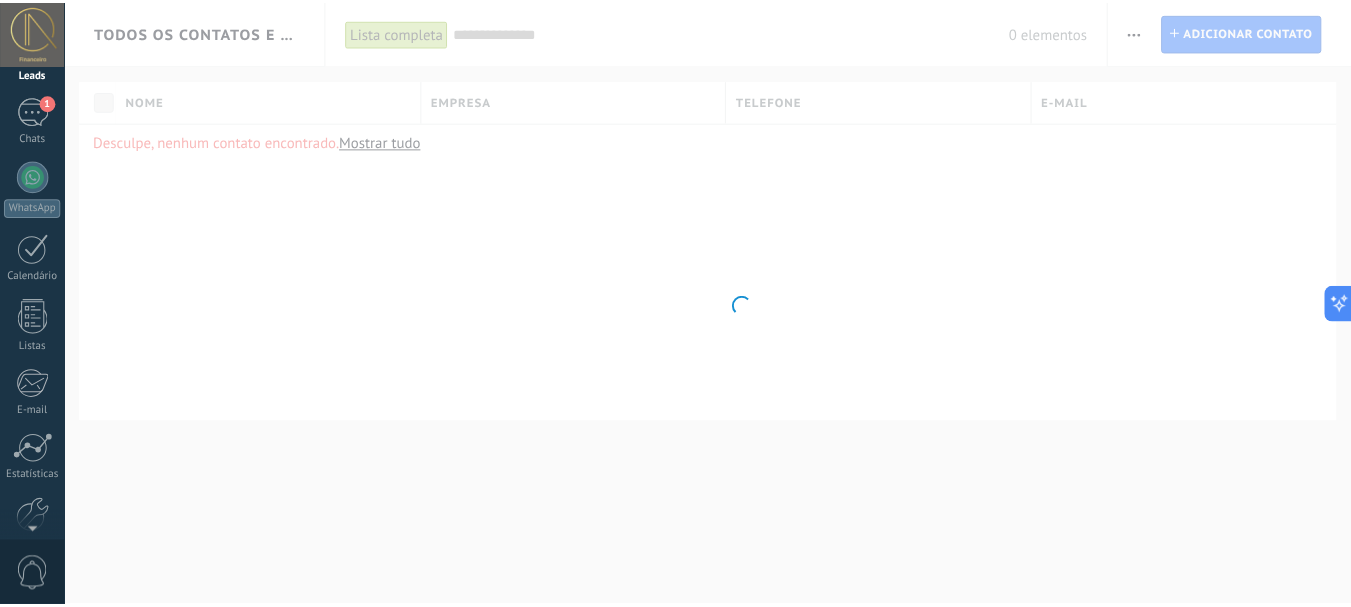 scroll, scrollTop: 0, scrollLeft: 0, axis: both 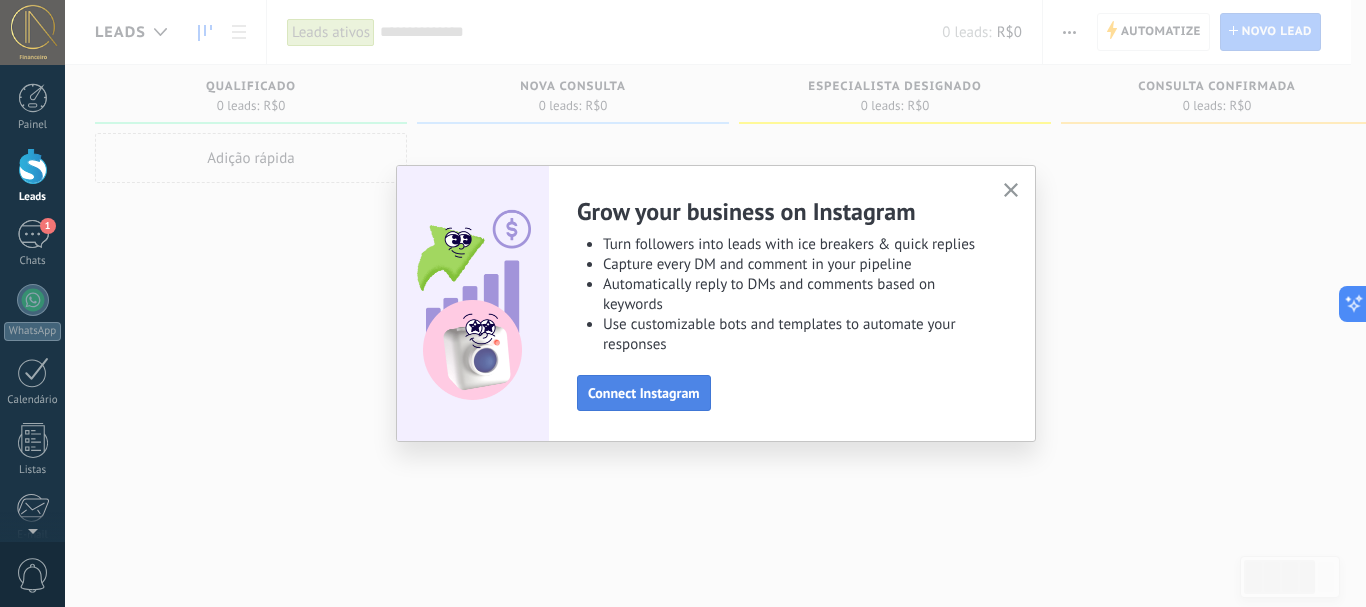 click on "Connect Instagram" at bounding box center [644, 393] 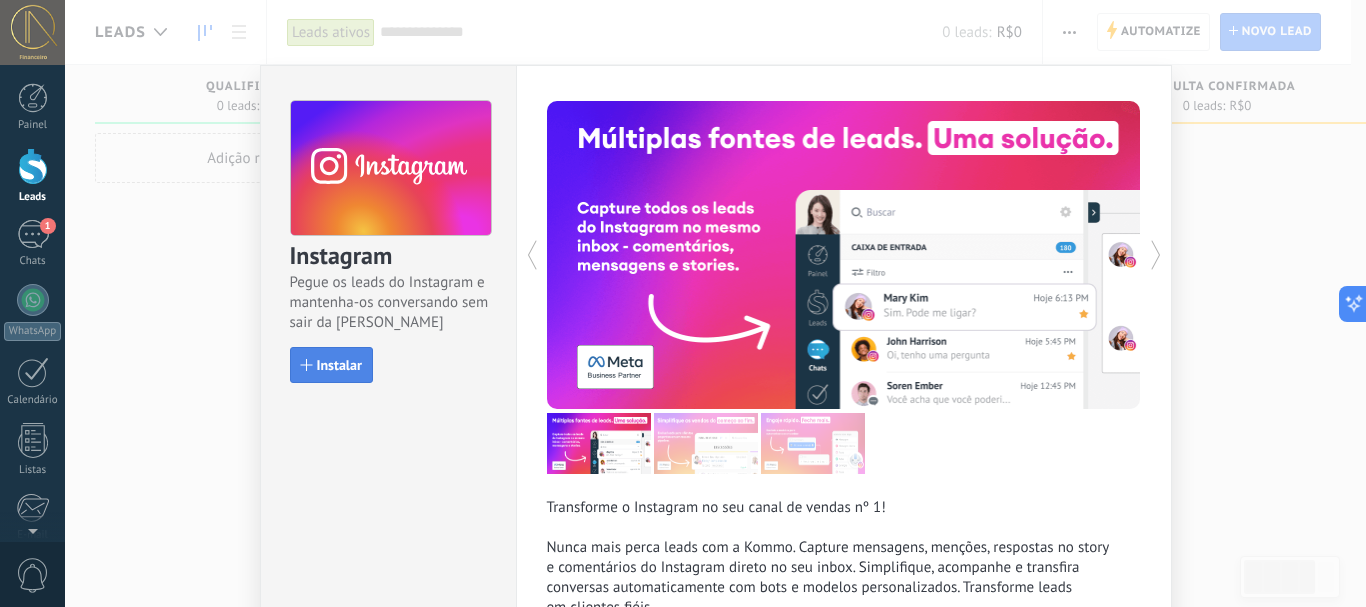 click on "Instalar" at bounding box center [339, 365] 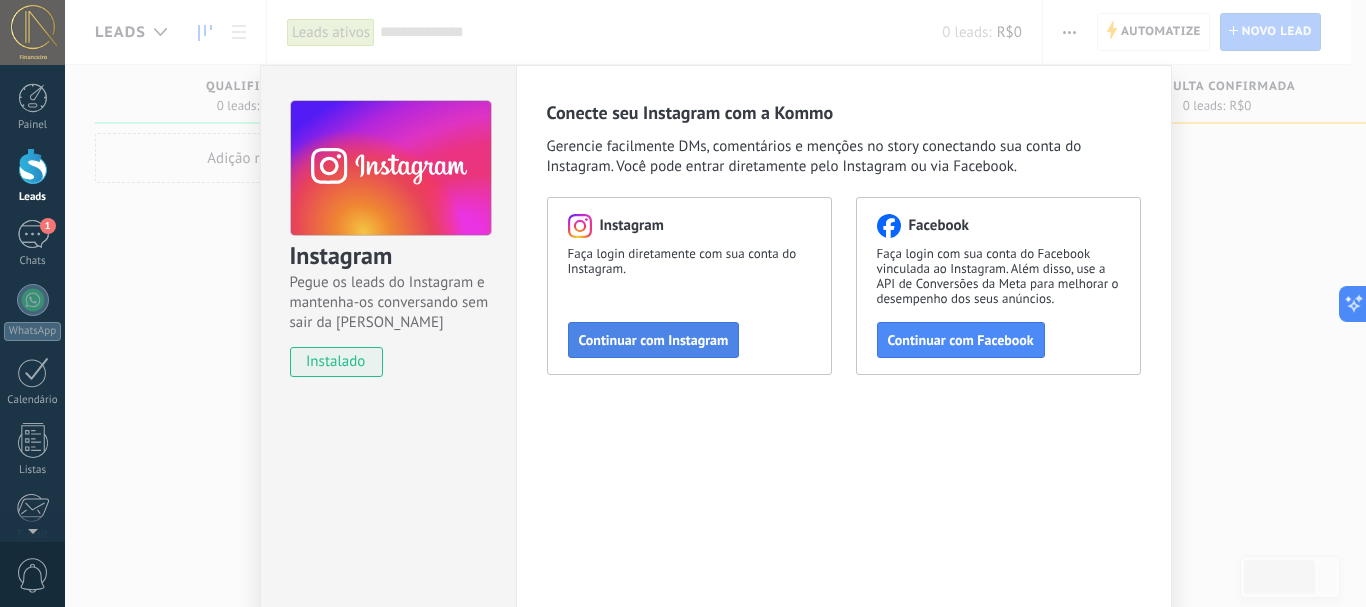 click on "Continuar com Instagram" at bounding box center (654, 340) 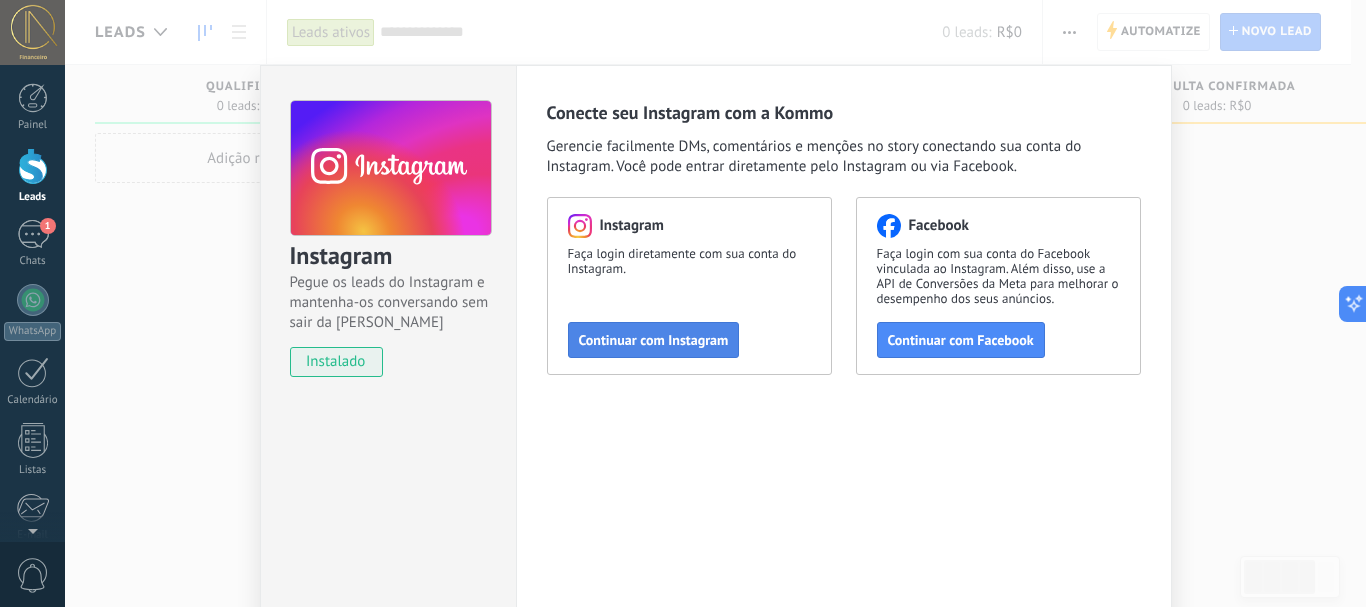 click on "Continuar com Instagram" at bounding box center (654, 340) 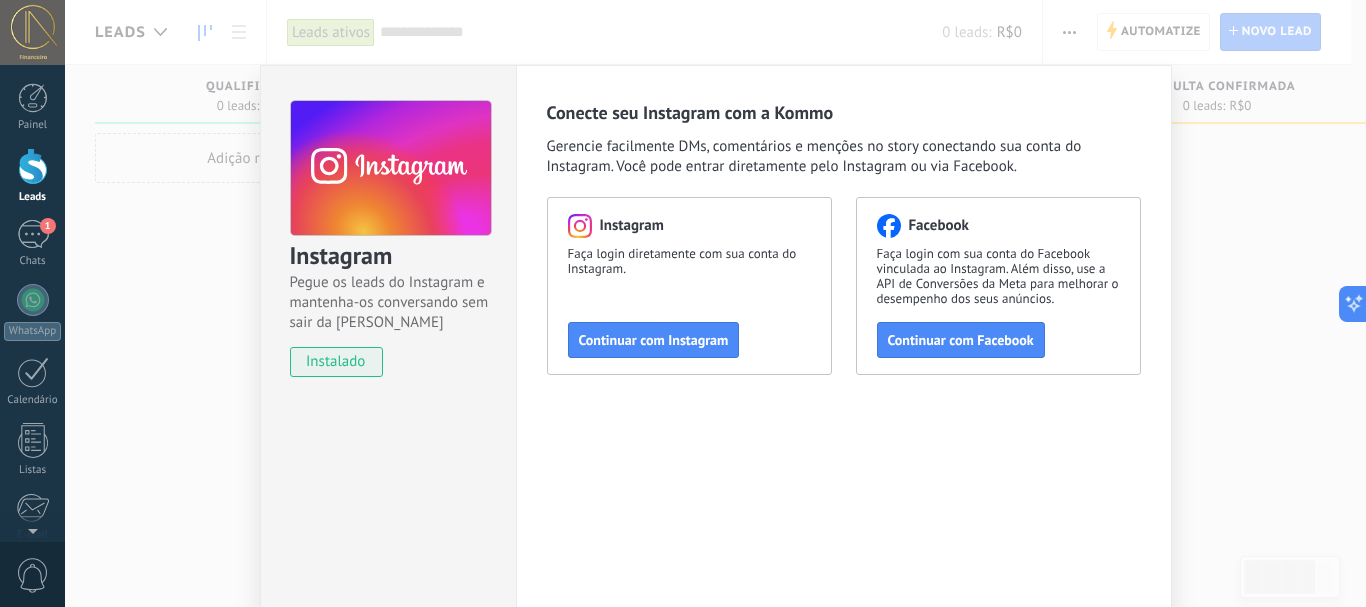 click on "instalado" at bounding box center [336, 362] 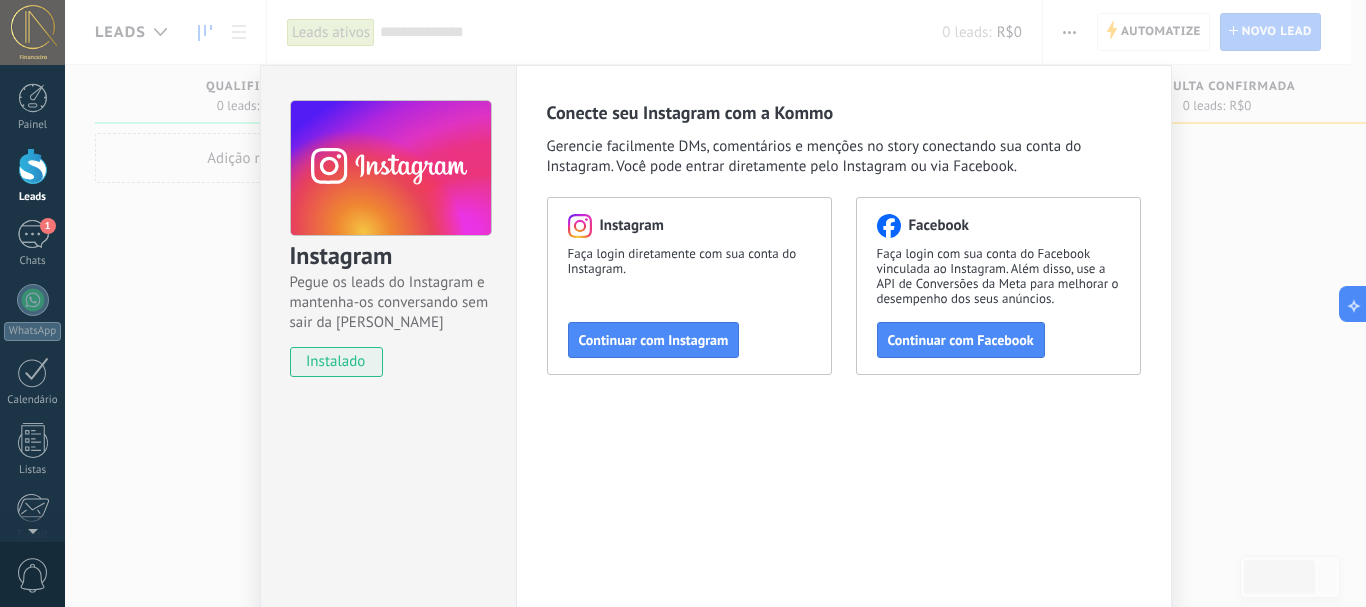click on "Conecte seu Instagram com a Kommo Gerencie facilmente DMs, comentários e menções no story conectando sua conta do Instagram. Você pode entrar diretamente pelo Instagram ou via Facebook. Instagram Faça login diretamente com sua conta do Instagram. Continuar com Instagram Facebook Faça login com sua conta do Facebook vinculada ao Instagram. Além disso, use a API de Conversões da Meta para melhorar o desempenho dos seus anúncios. Continuar com Facebook" at bounding box center (844, 362) 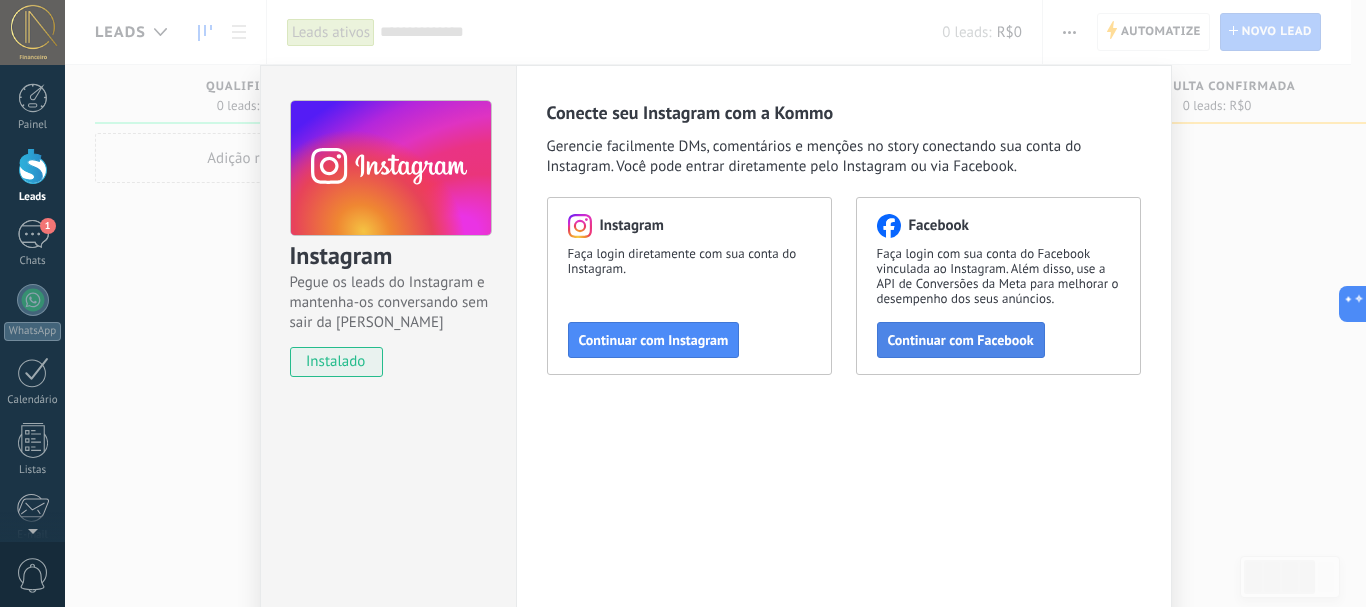 click on "Continuar com Facebook" at bounding box center (961, 340) 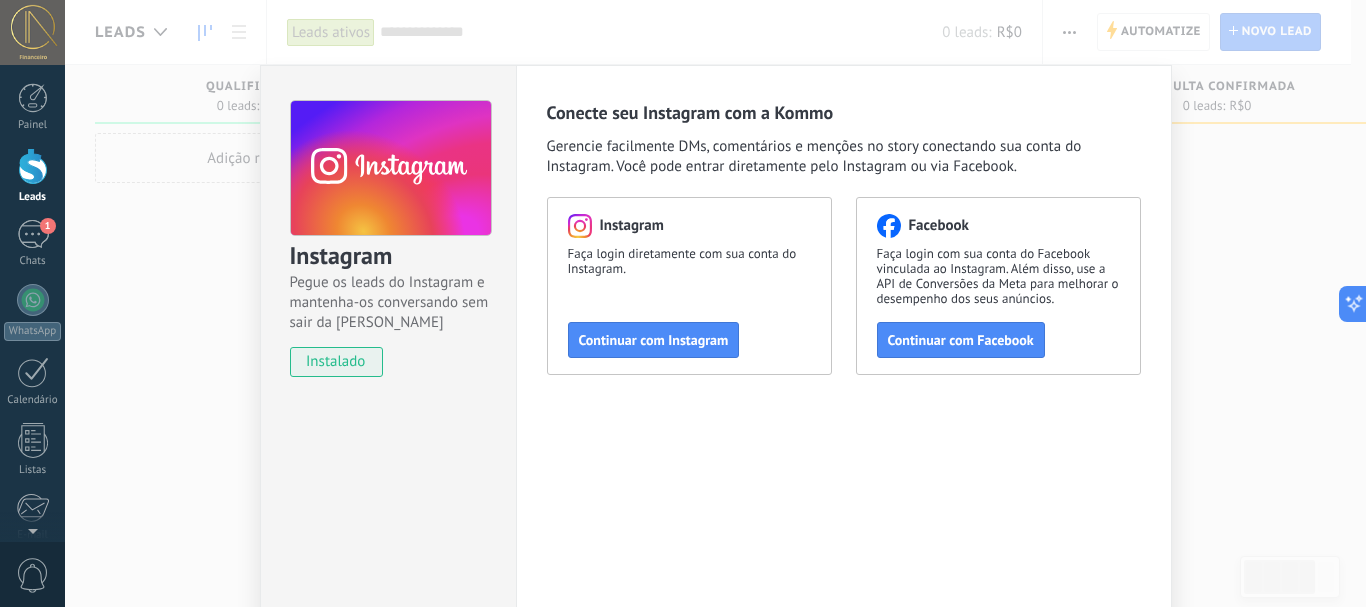 click on "Instagram Pegue os leads do Instagram e mantenha-os conversando sem sair da Kommo instalado" at bounding box center (388, 362) 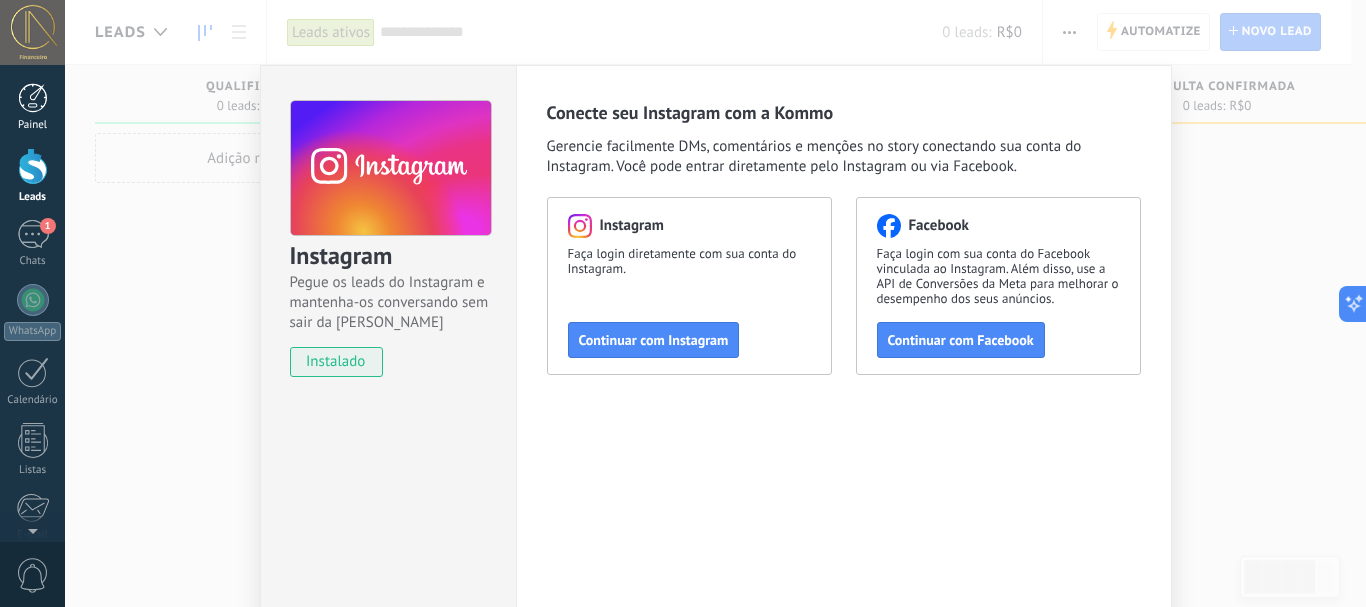 click at bounding box center [33, 98] 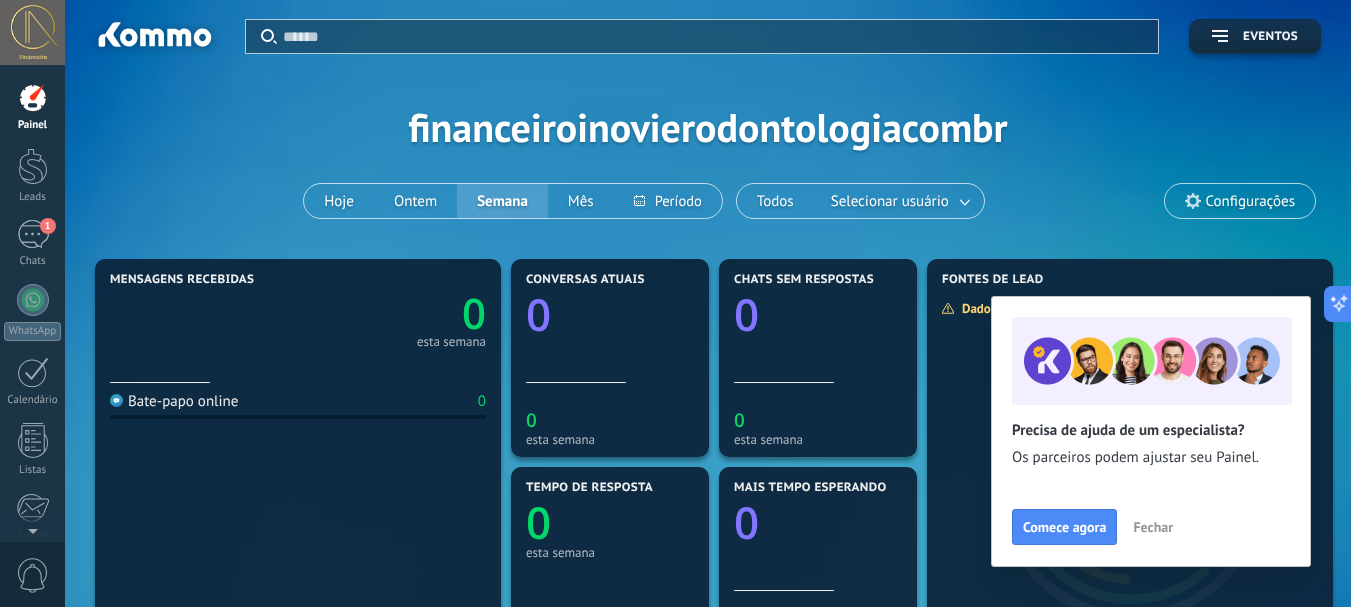 click on "Aplicar Eventos financeiroinovierodontologiacombr Hoje Ontem Semana Mês Todos Selecionar usuário Configurações" at bounding box center [708, 127] 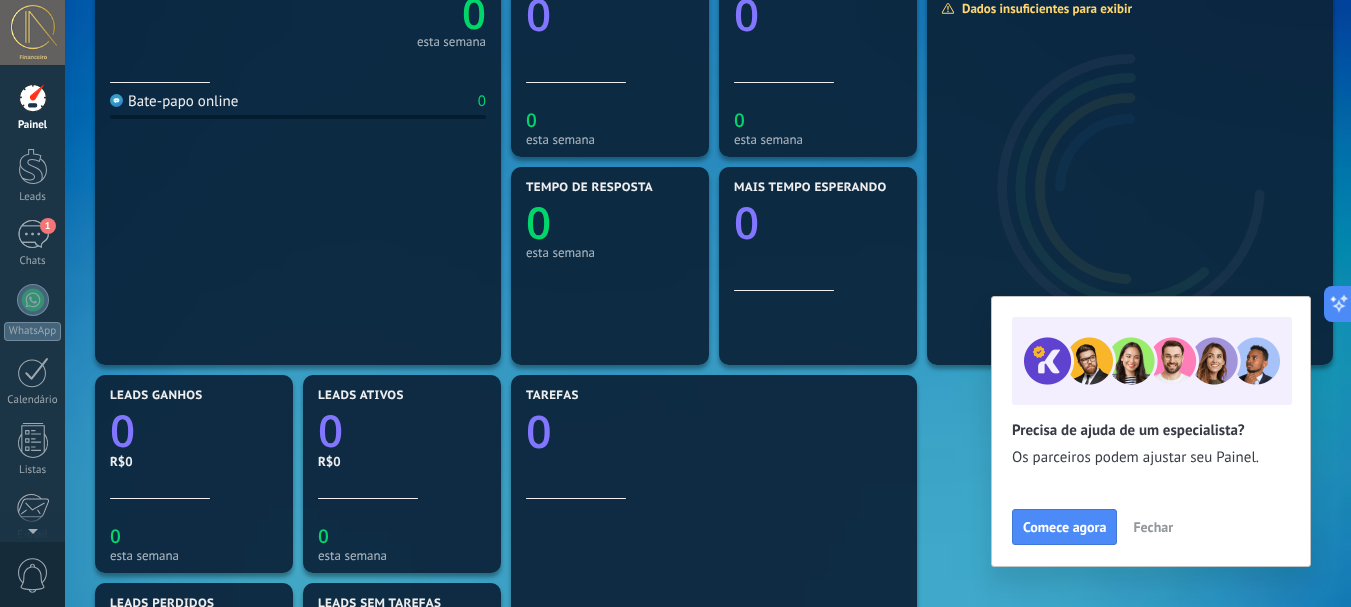 scroll, scrollTop: 0, scrollLeft: 0, axis: both 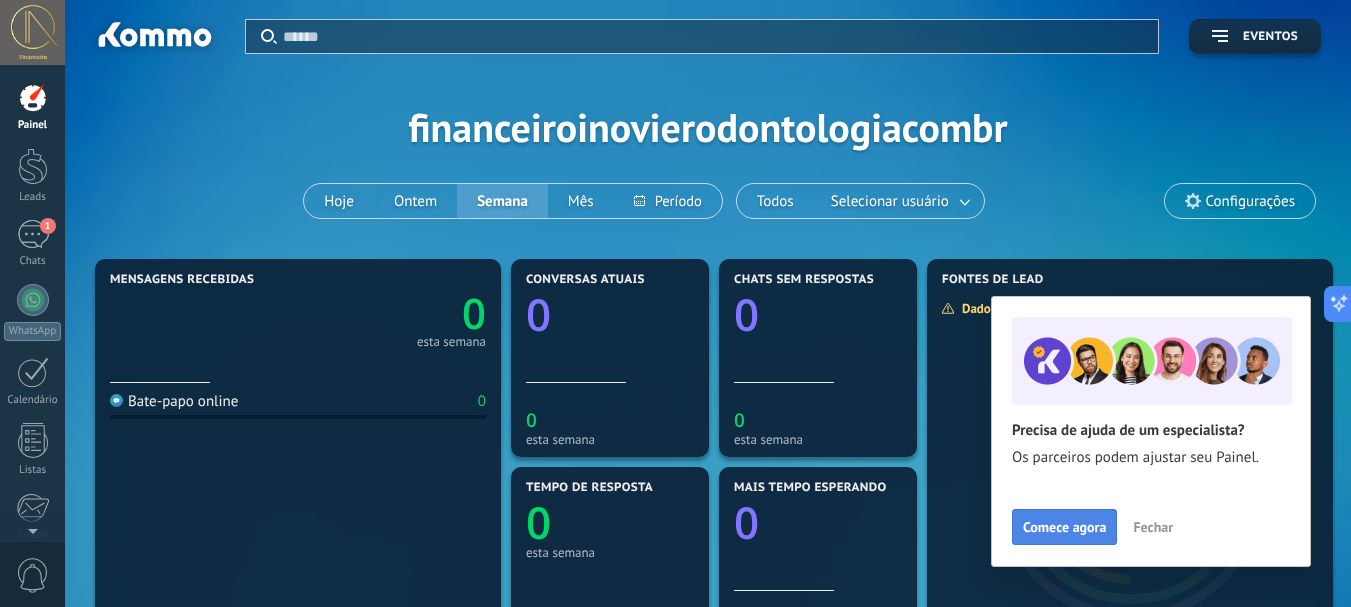 click on "Comece agora" at bounding box center (1064, 527) 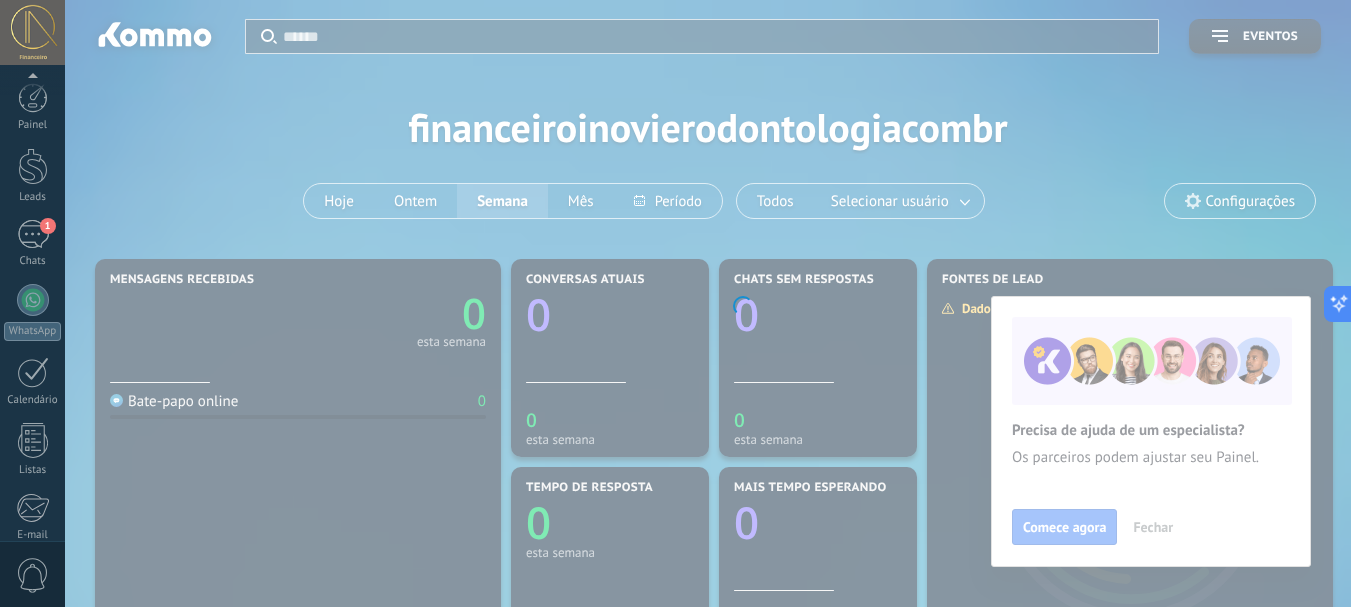 scroll, scrollTop: 225, scrollLeft: 0, axis: vertical 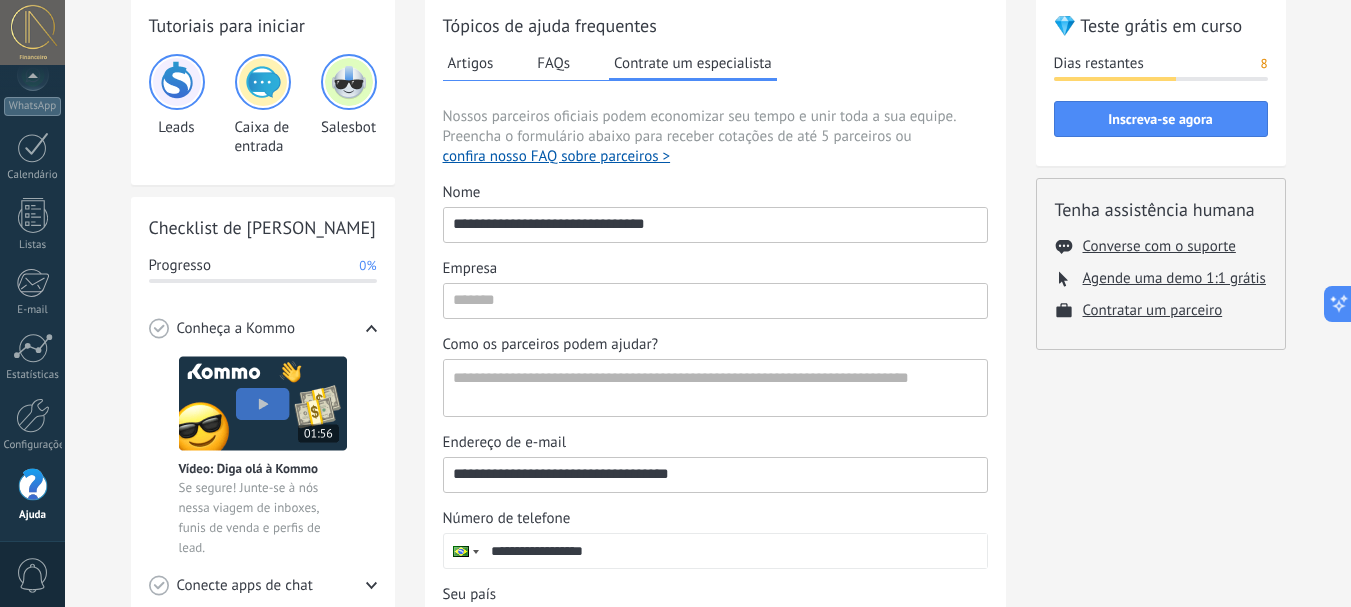 drag, startPoint x: 453, startPoint y: 226, endPoint x: 717, endPoint y: 226, distance: 264 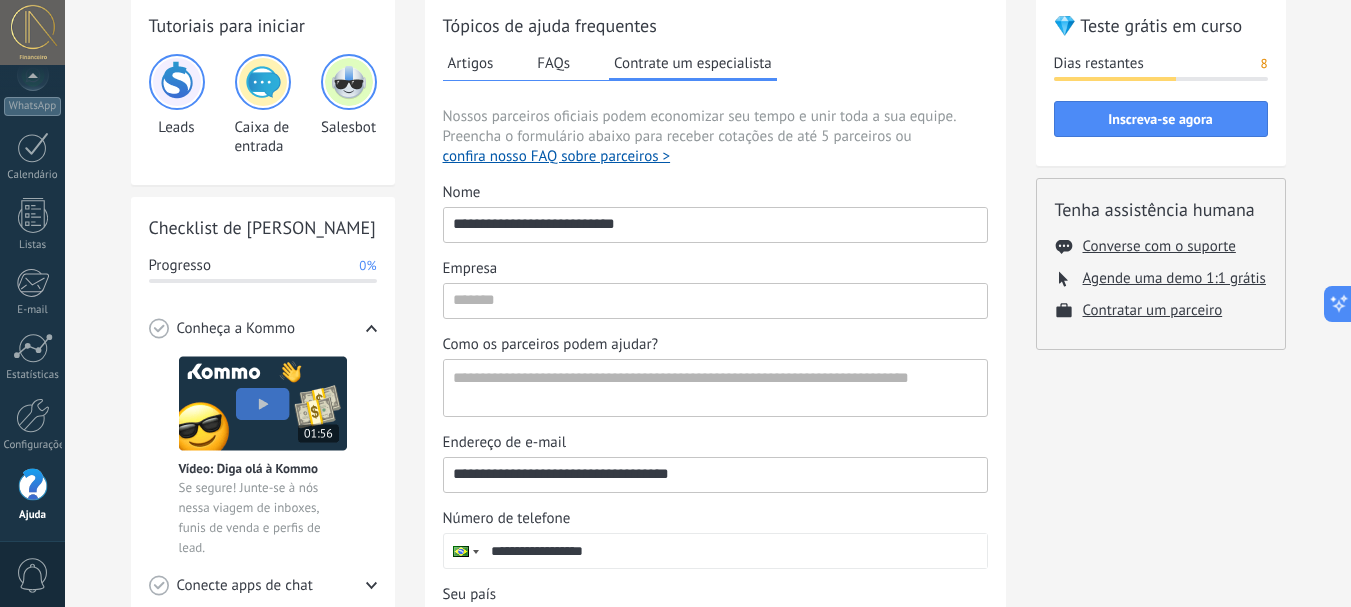 type on "**********" 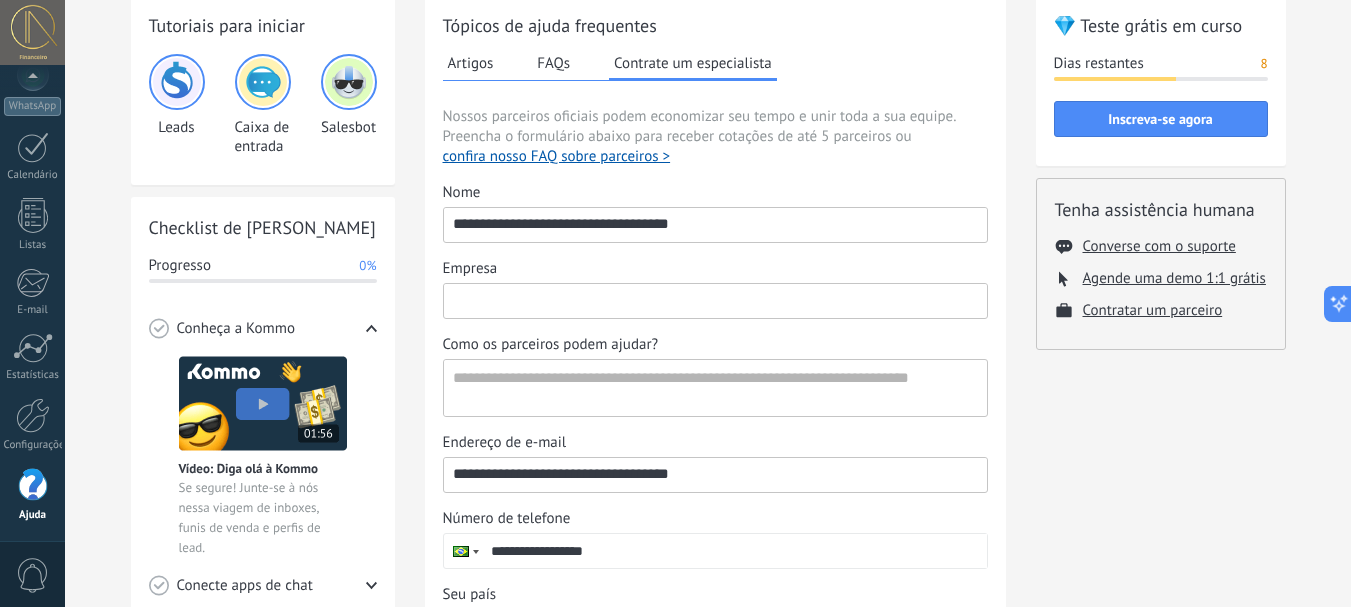 type on "**********" 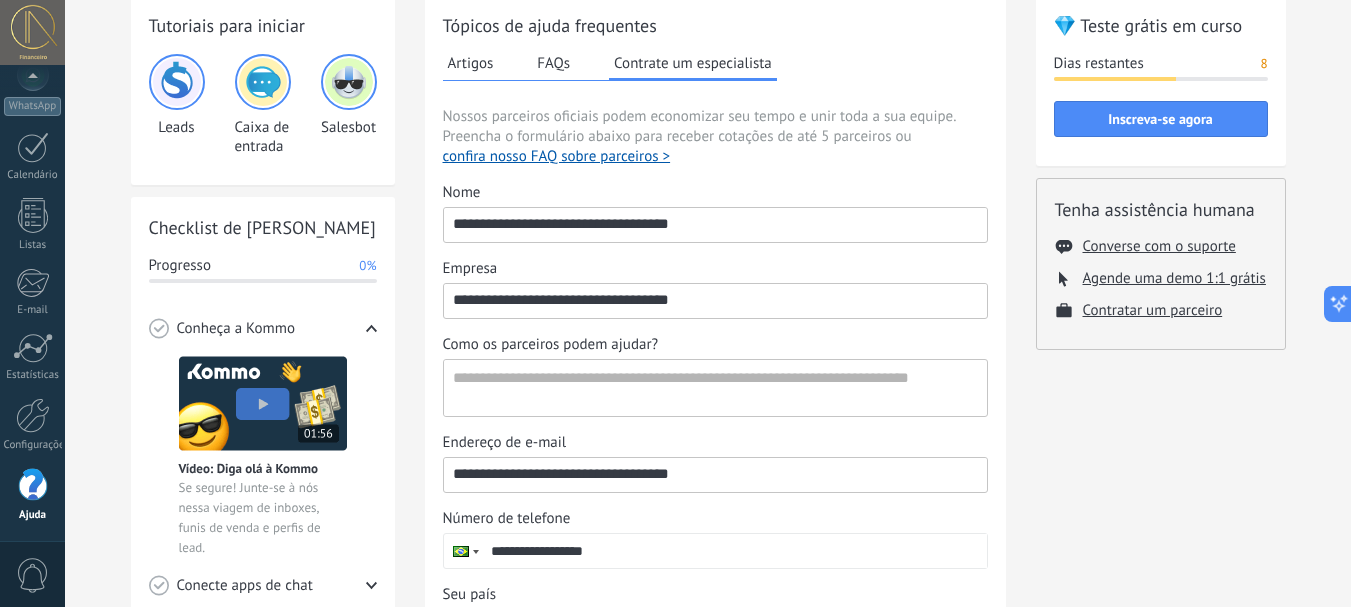 scroll, scrollTop: 0, scrollLeft: 0, axis: both 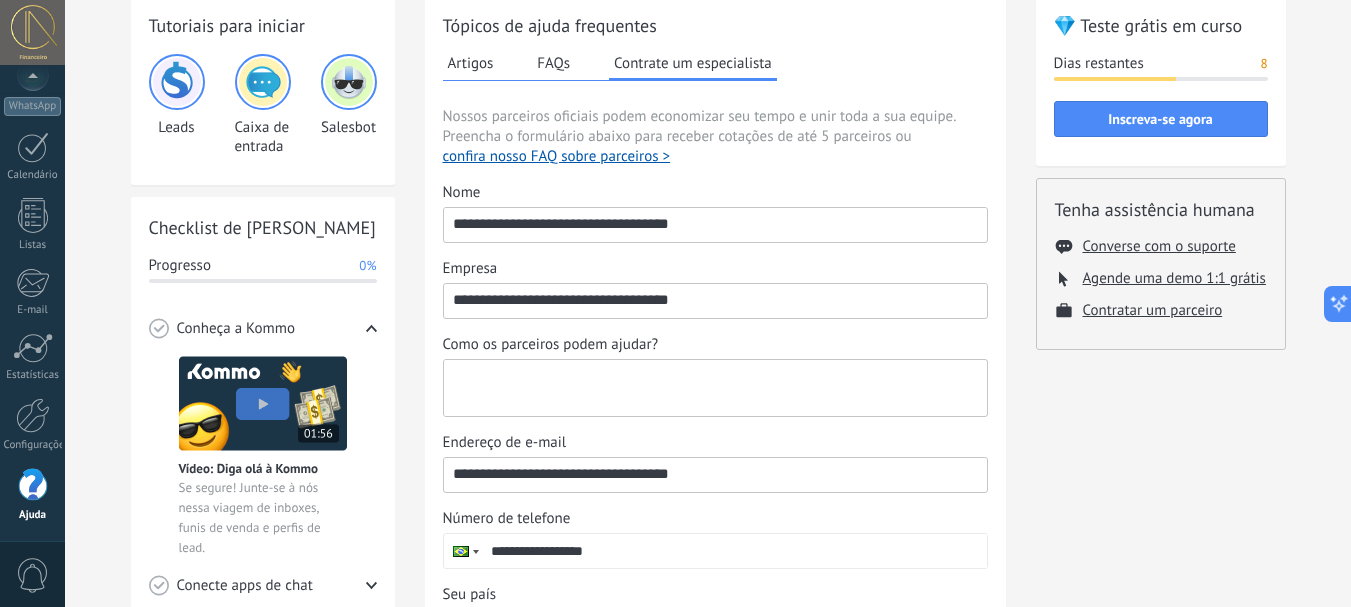 click on "Como os parceiros podem ajudar?" at bounding box center (713, 388) 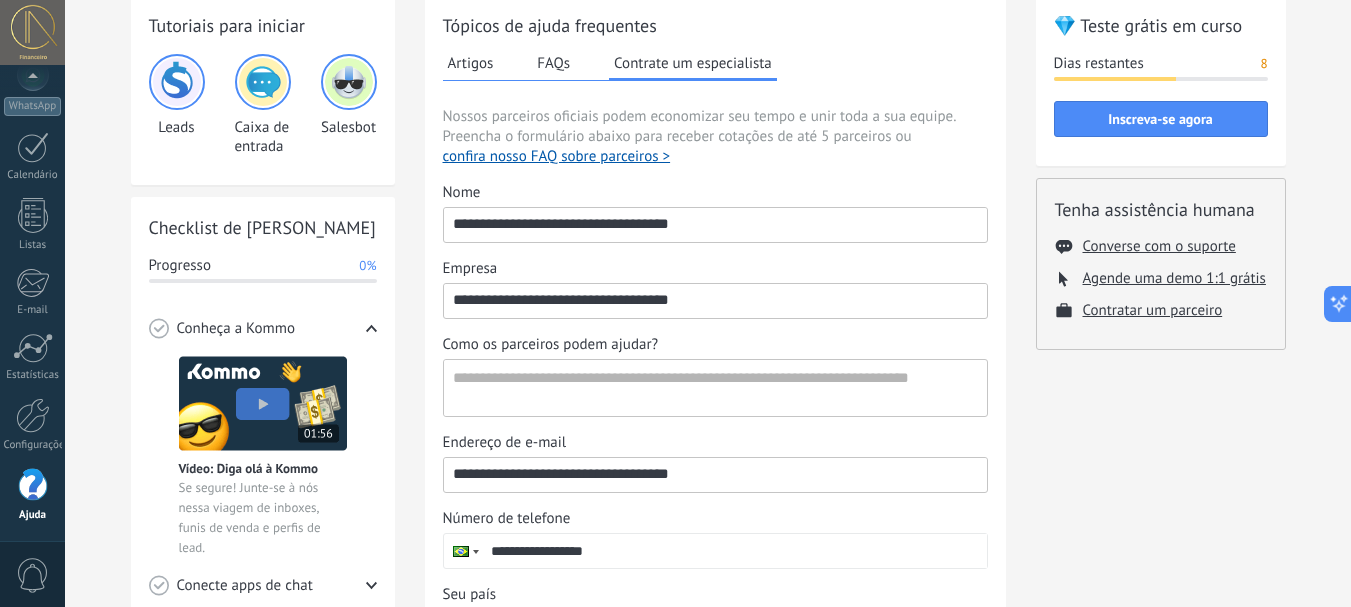 click on "**********" at bounding box center (715, 453) 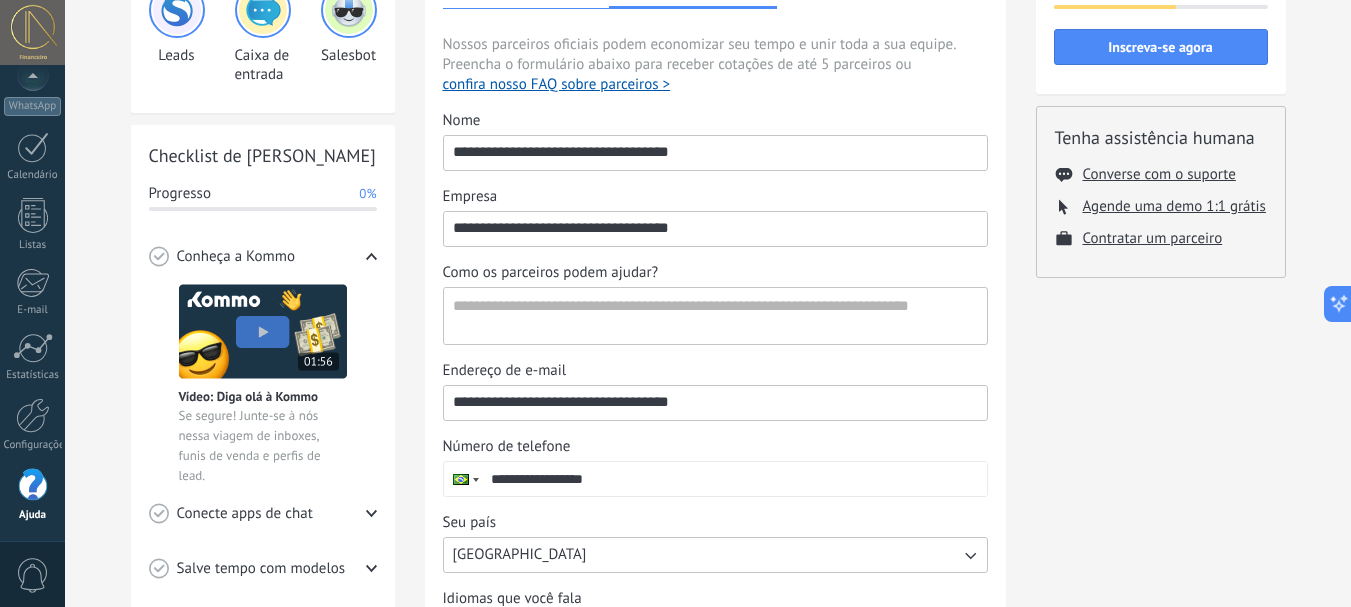 scroll, scrollTop: 101, scrollLeft: 0, axis: vertical 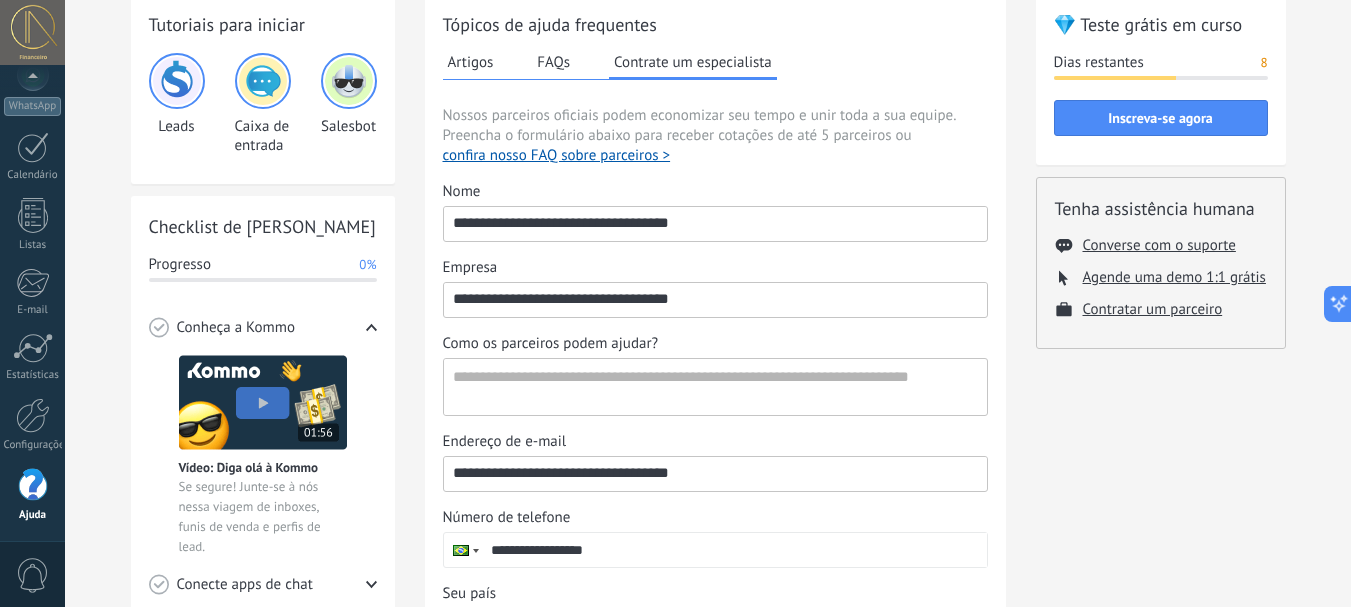 click on "Artigos" at bounding box center (471, 62) 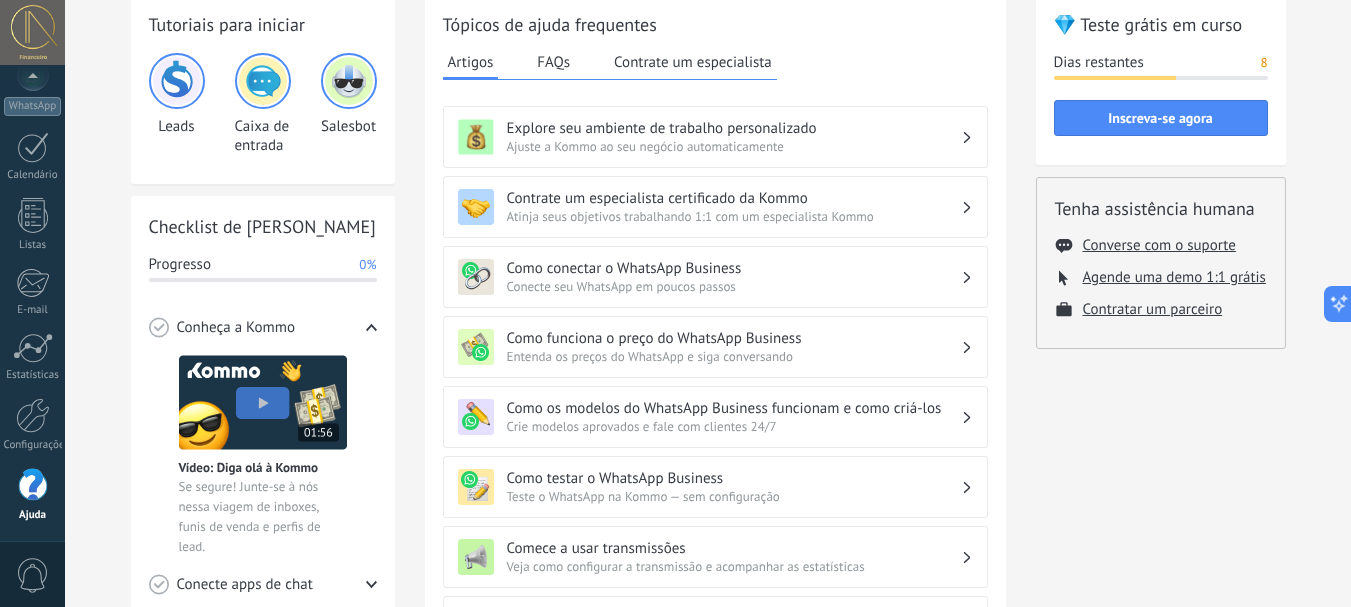 scroll, scrollTop: 201, scrollLeft: 0, axis: vertical 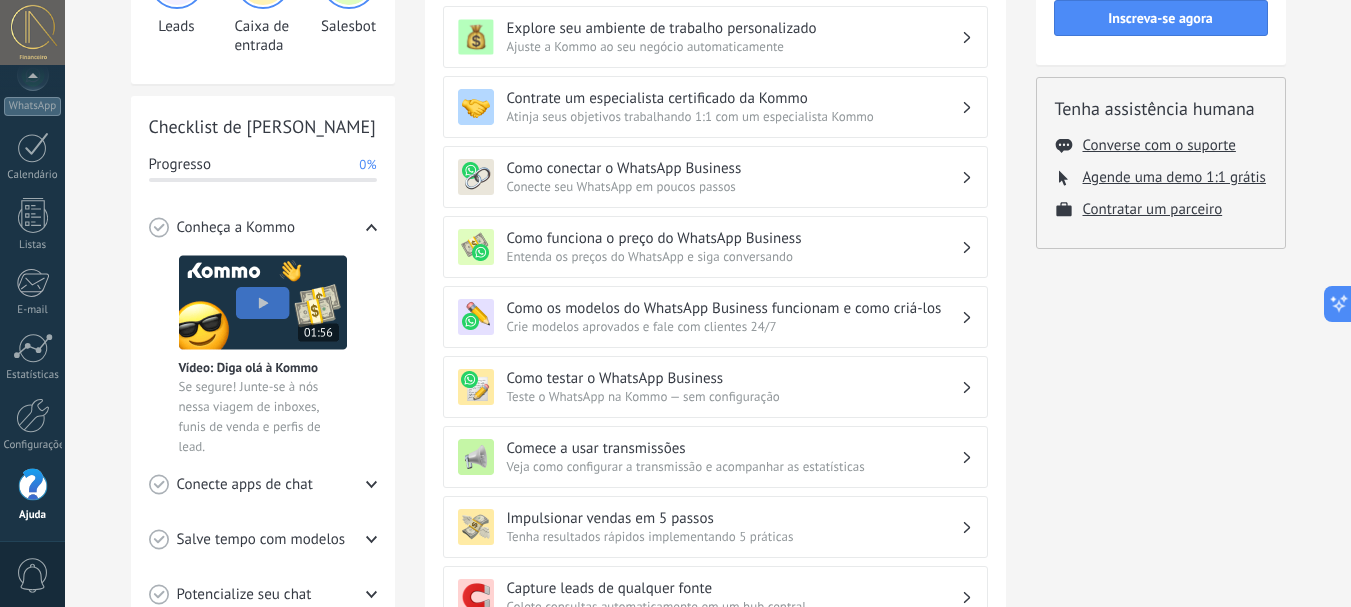 click on "Entenda os preços do WhatsApp e siga conversando" at bounding box center (734, 256) 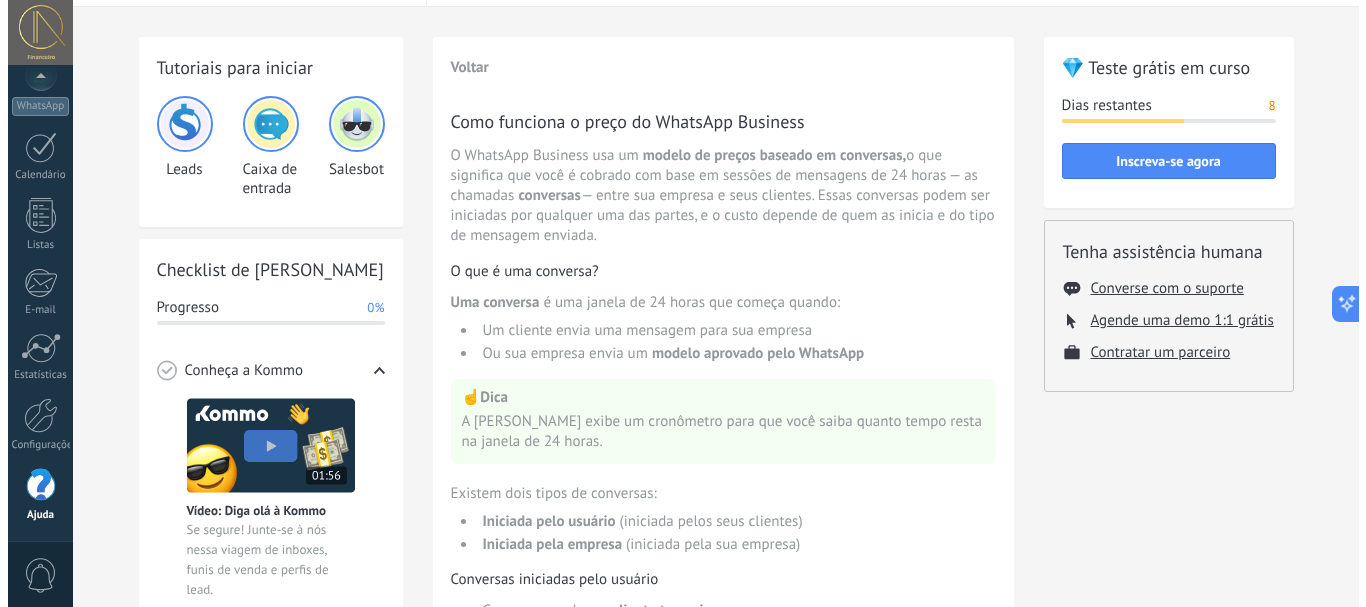 scroll, scrollTop: 0, scrollLeft: 0, axis: both 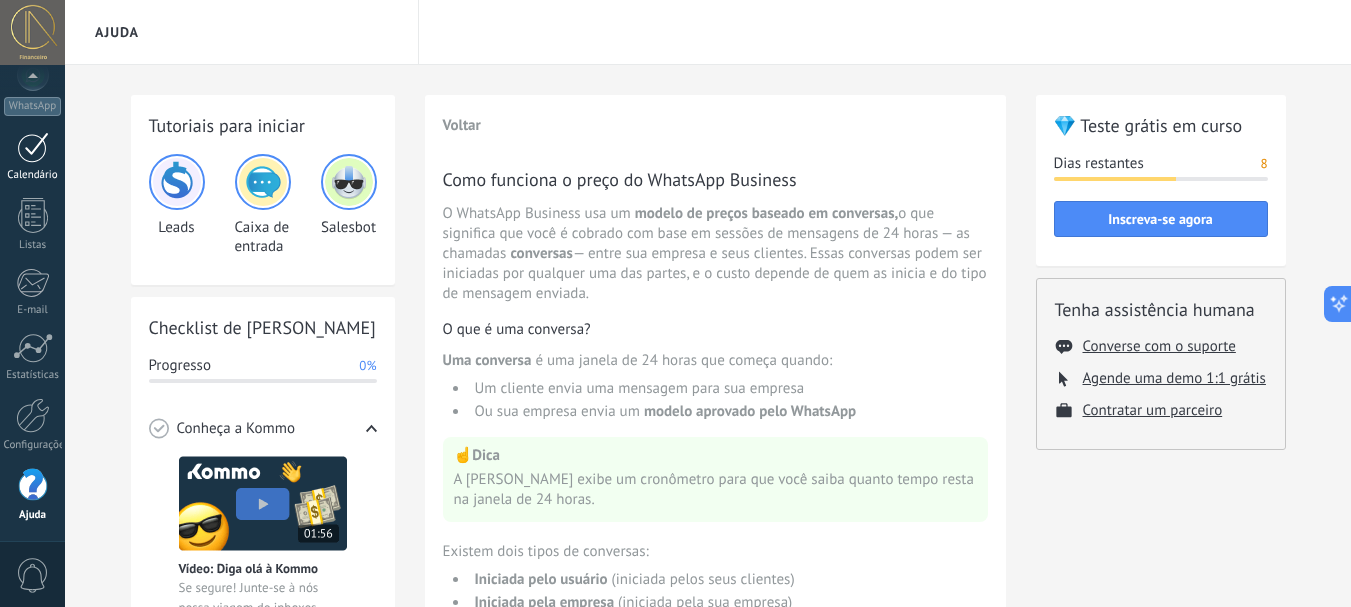 click on "Calendário" at bounding box center [32, 157] 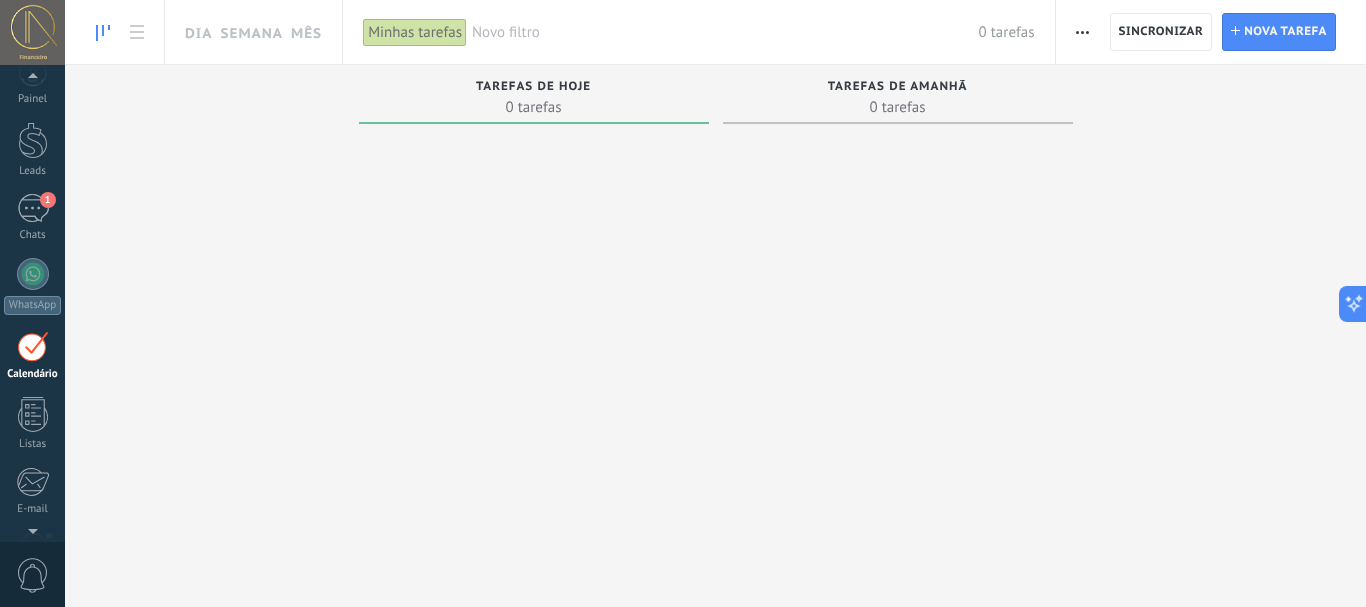 scroll, scrollTop: 0, scrollLeft: 0, axis: both 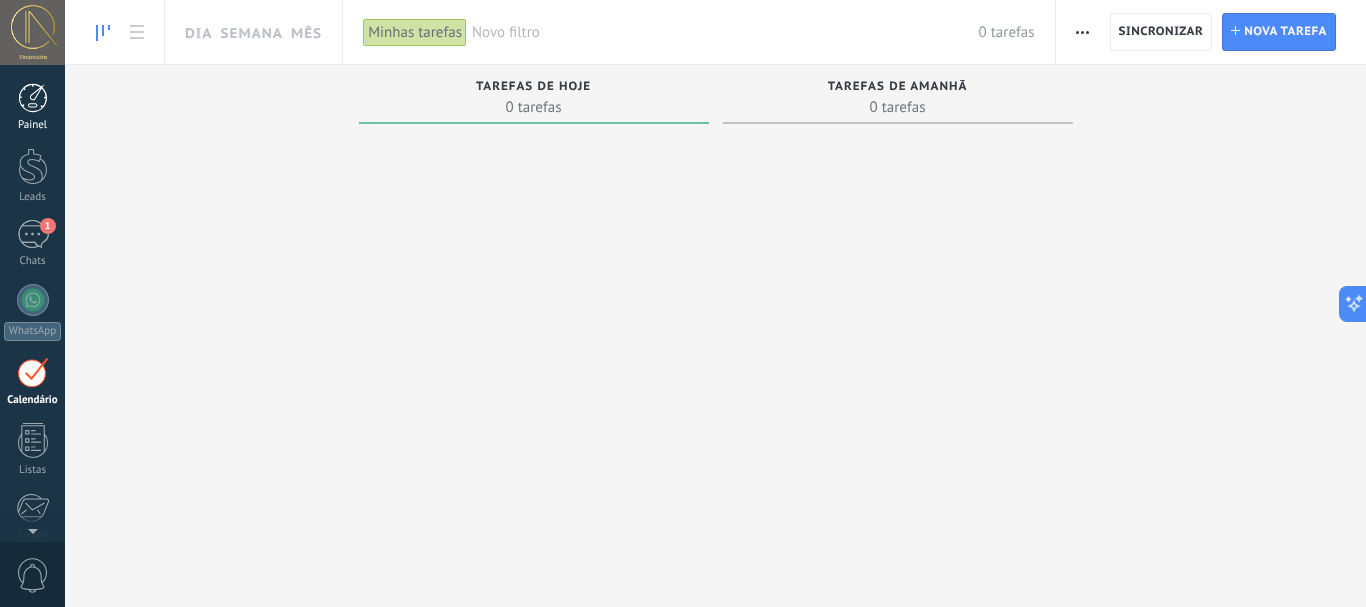 click at bounding box center (33, 98) 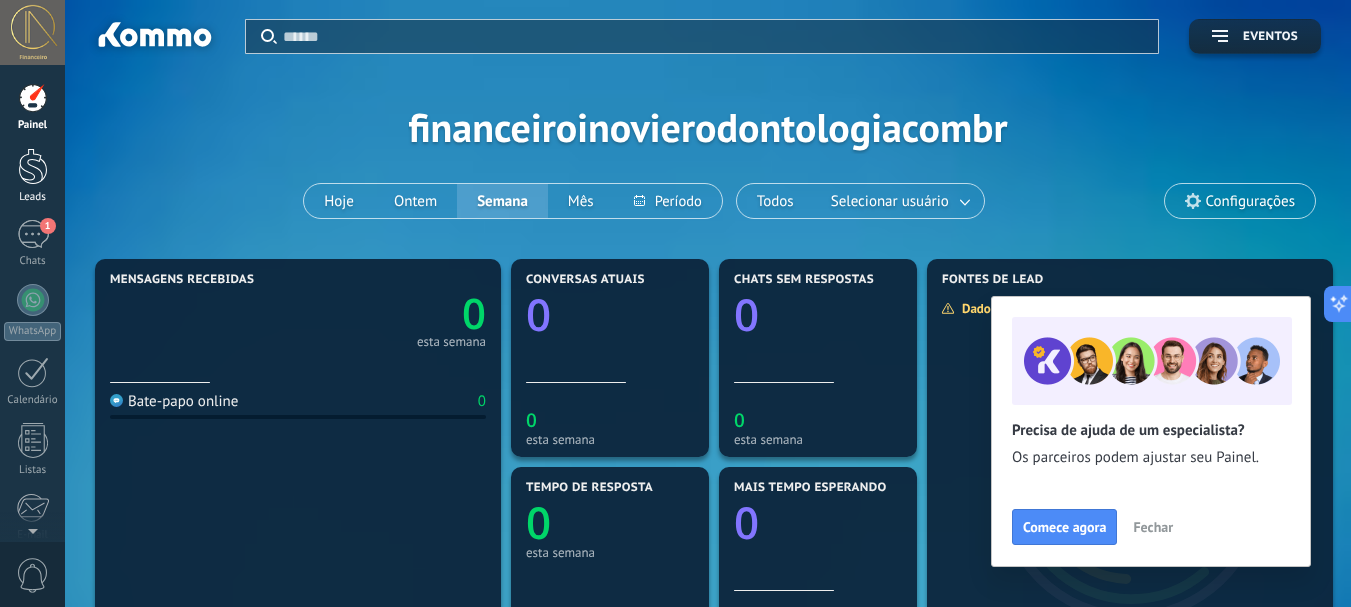 click at bounding box center [33, 166] 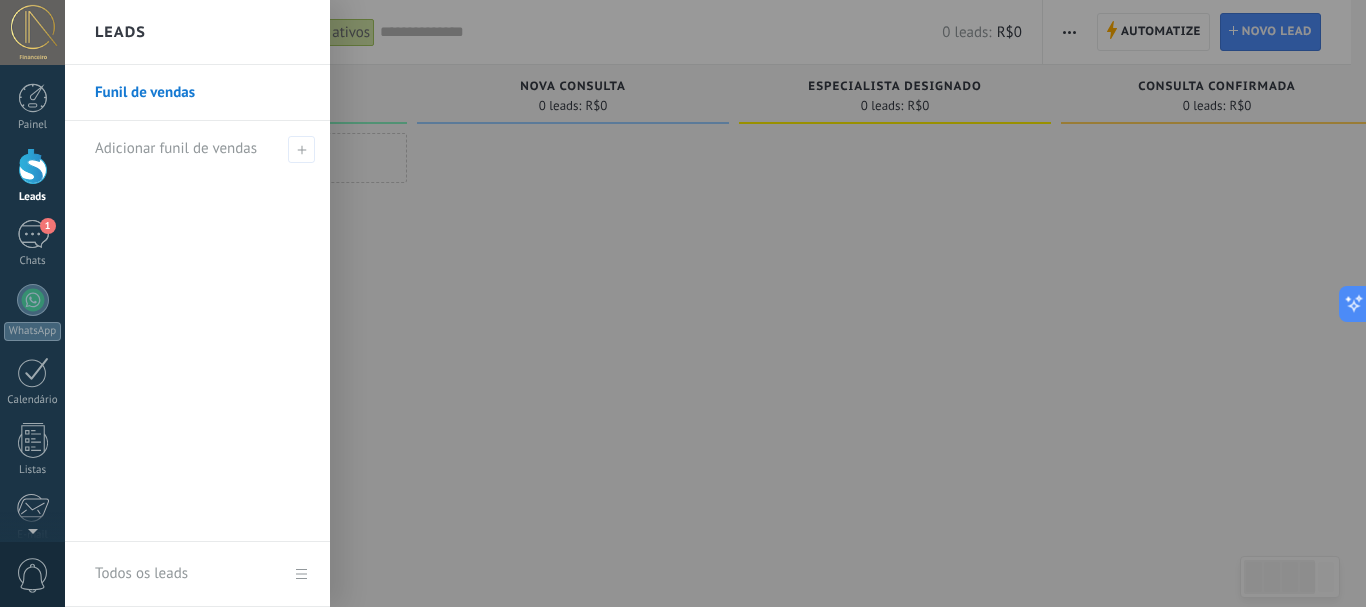 click at bounding box center (33, 166) 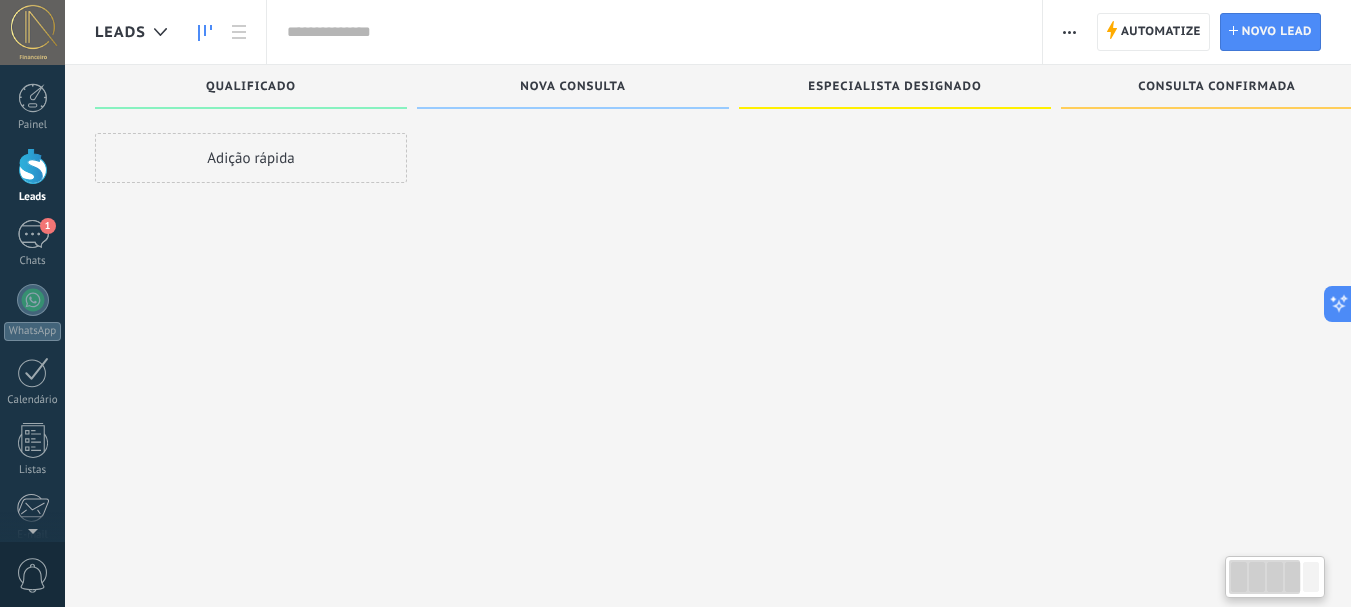 click at bounding box center (33, 166) 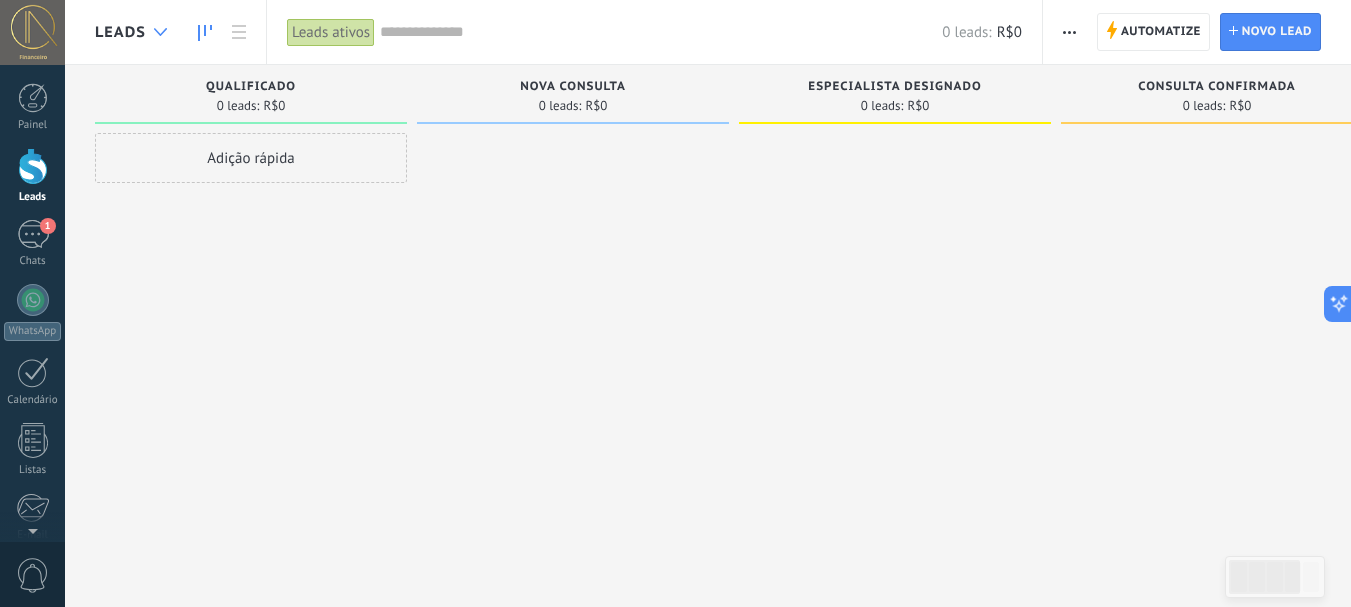 click at bounding box center [160, 32] 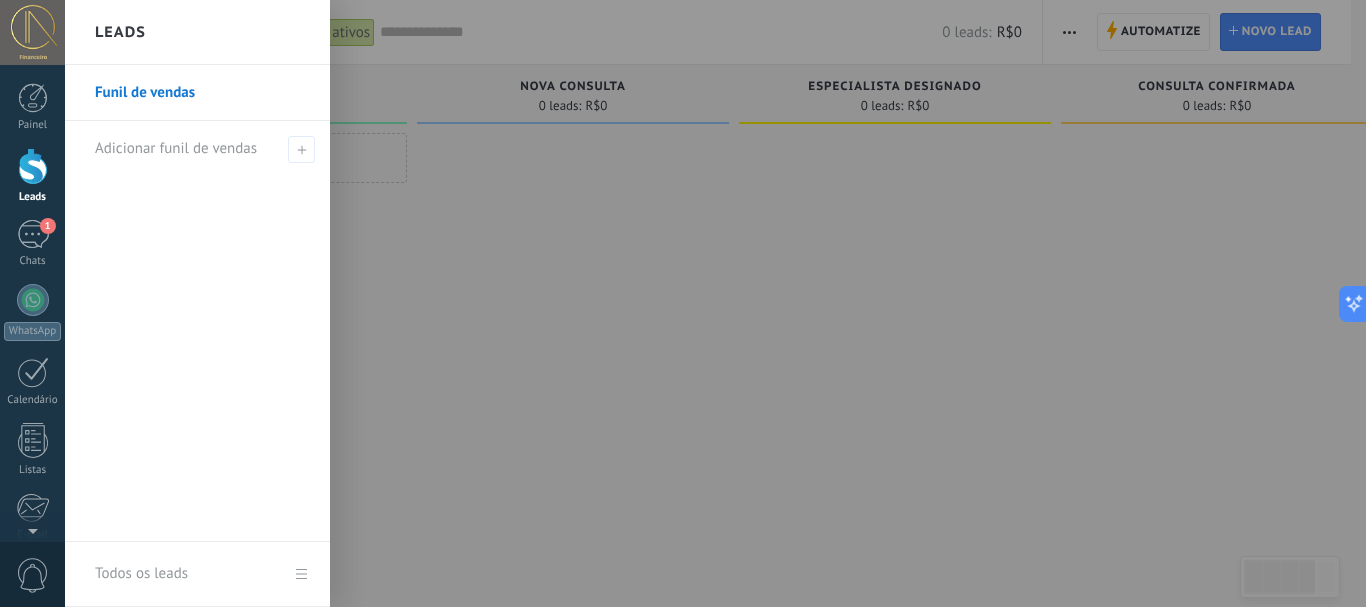 click at bounding box center (748, 303) 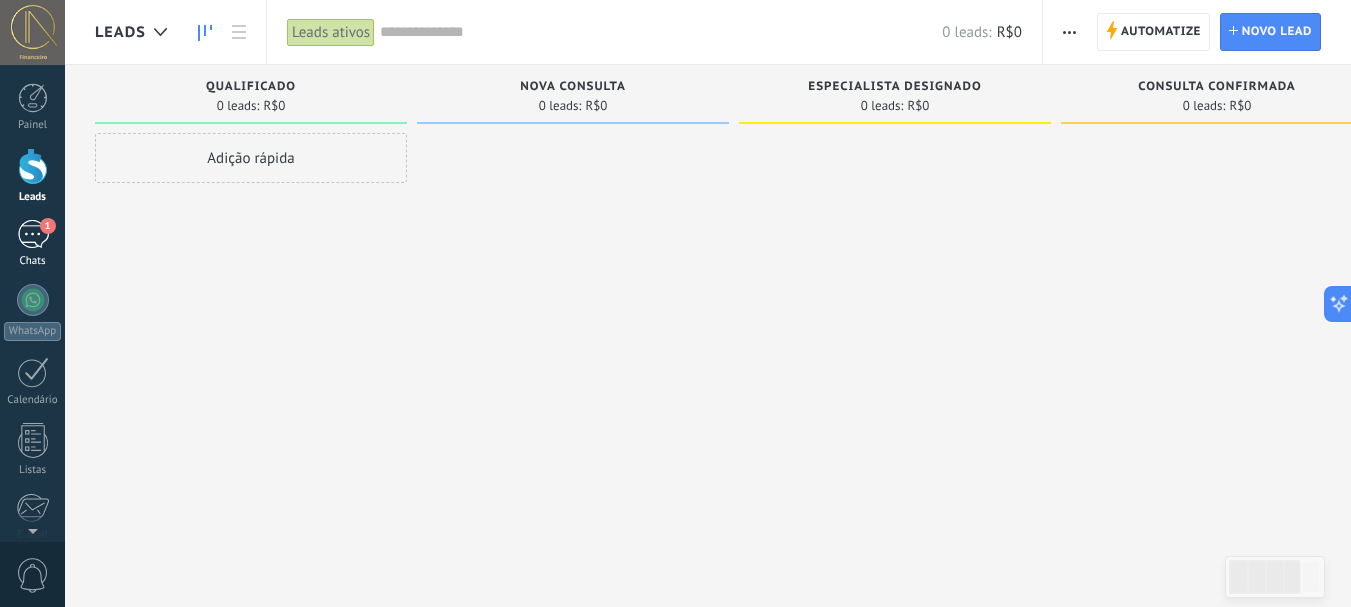click on "1" at bounding box center [33, 234] 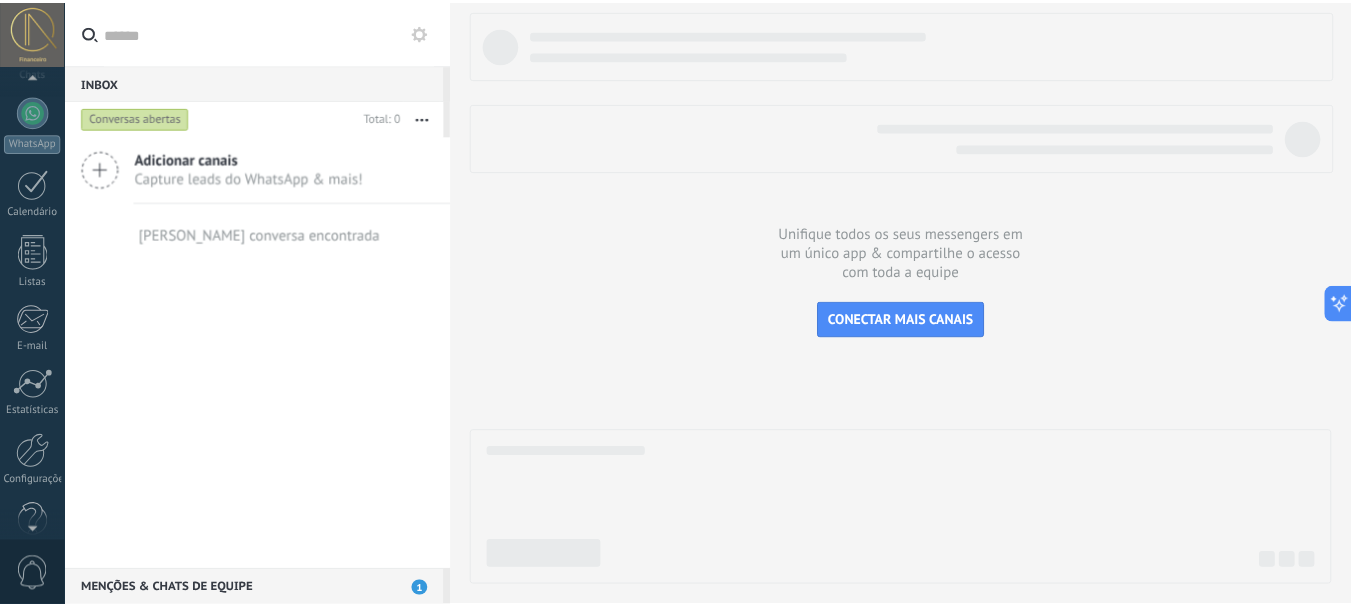 scroll, scrollTop: 225, scrollLeft: 0, axis: vertical 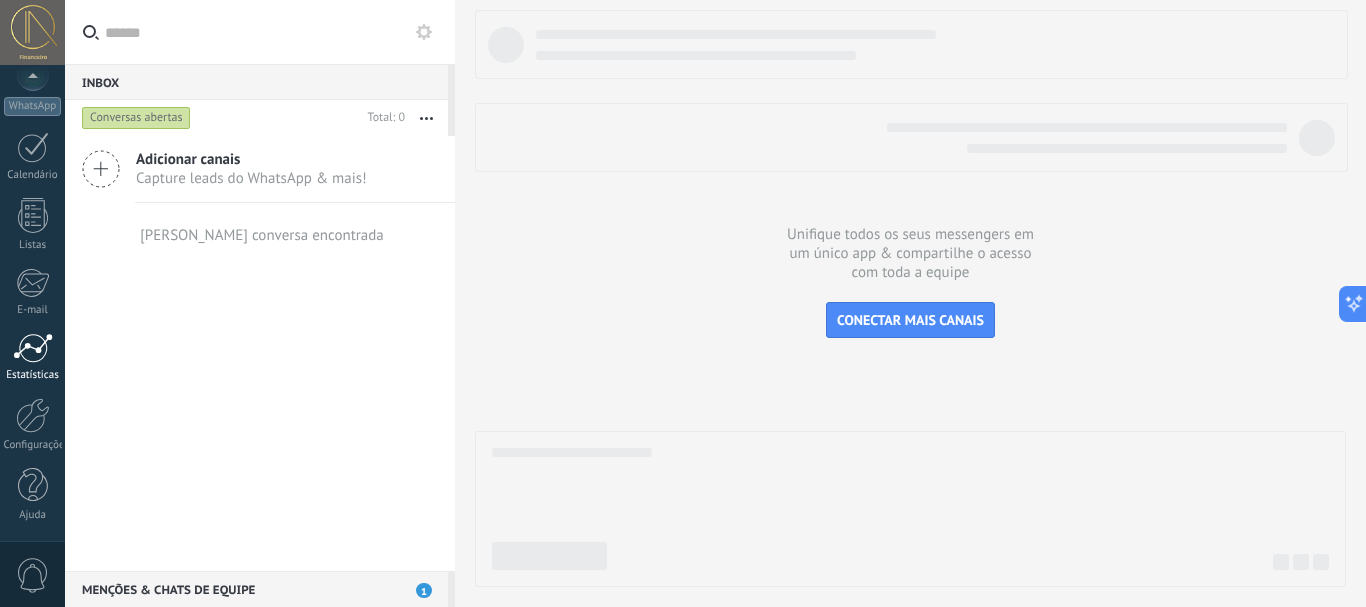 click at bounding box center (33, 348) 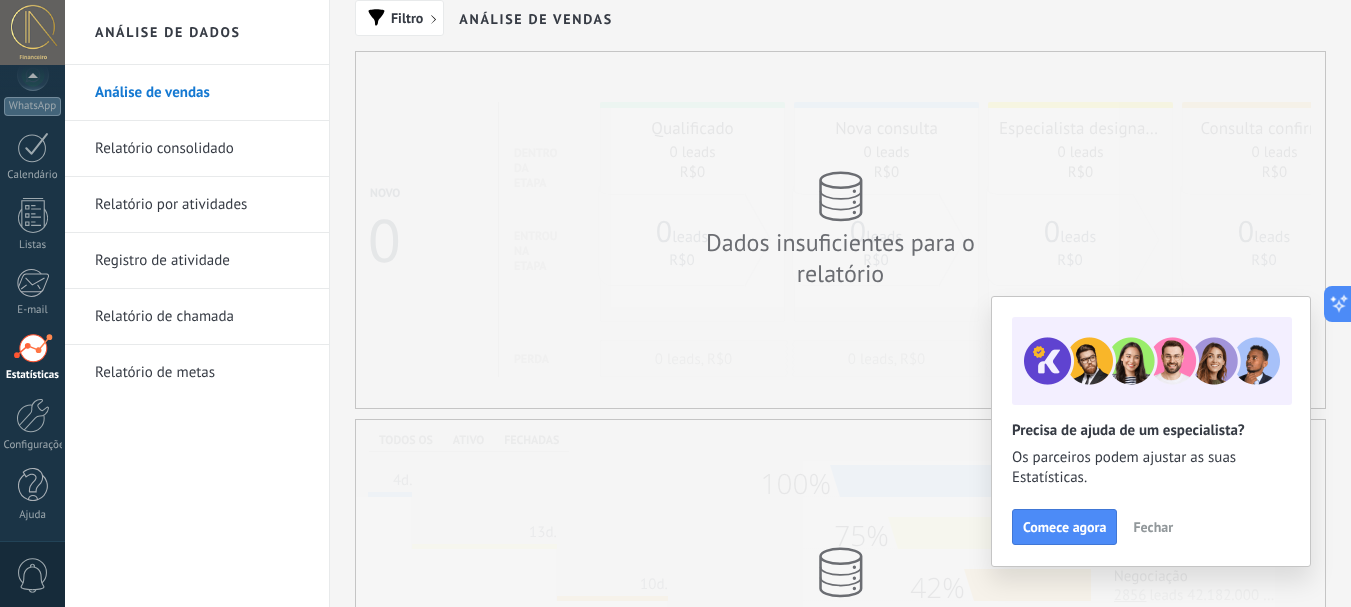 scroll, scrollTop: 0, scrollLeft: 0, axis: both 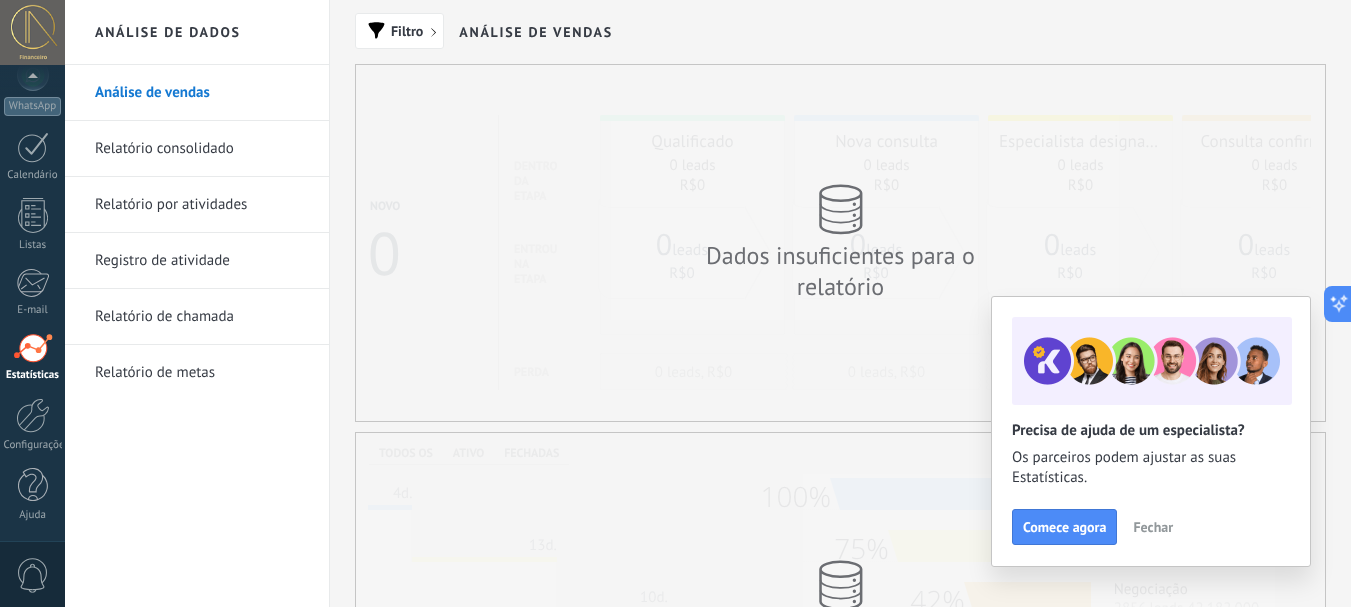 click on "Fechar" at bounding box center (1153, 527) 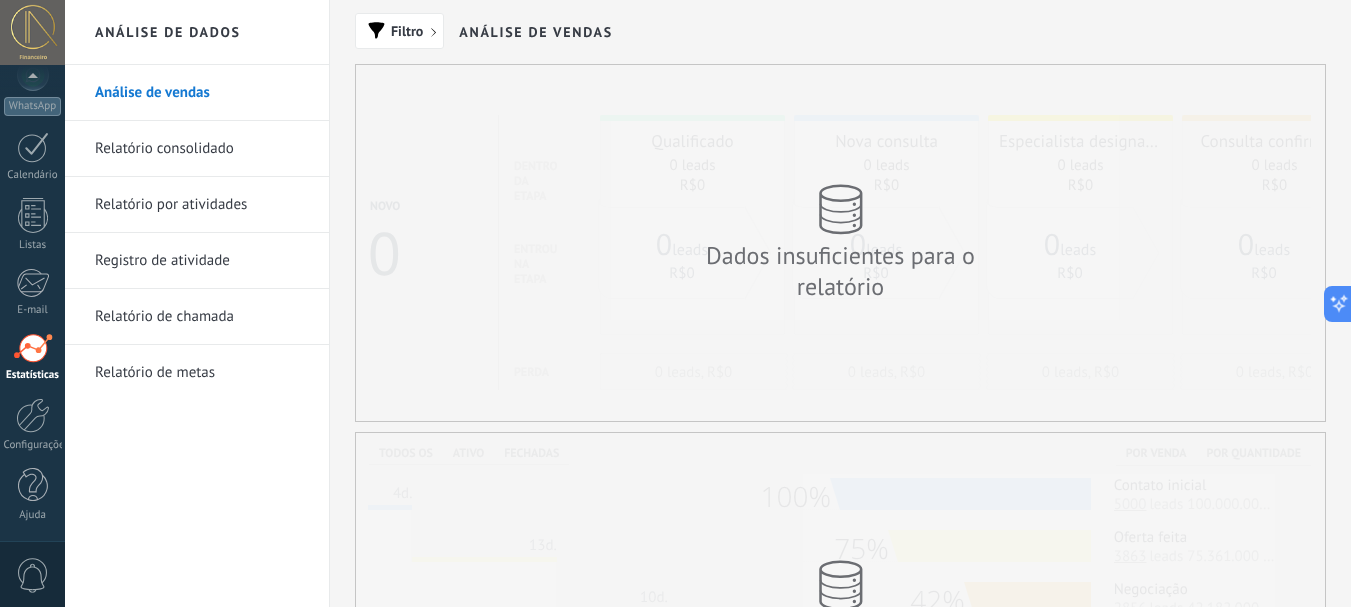 click at bounding box center (32, 32) 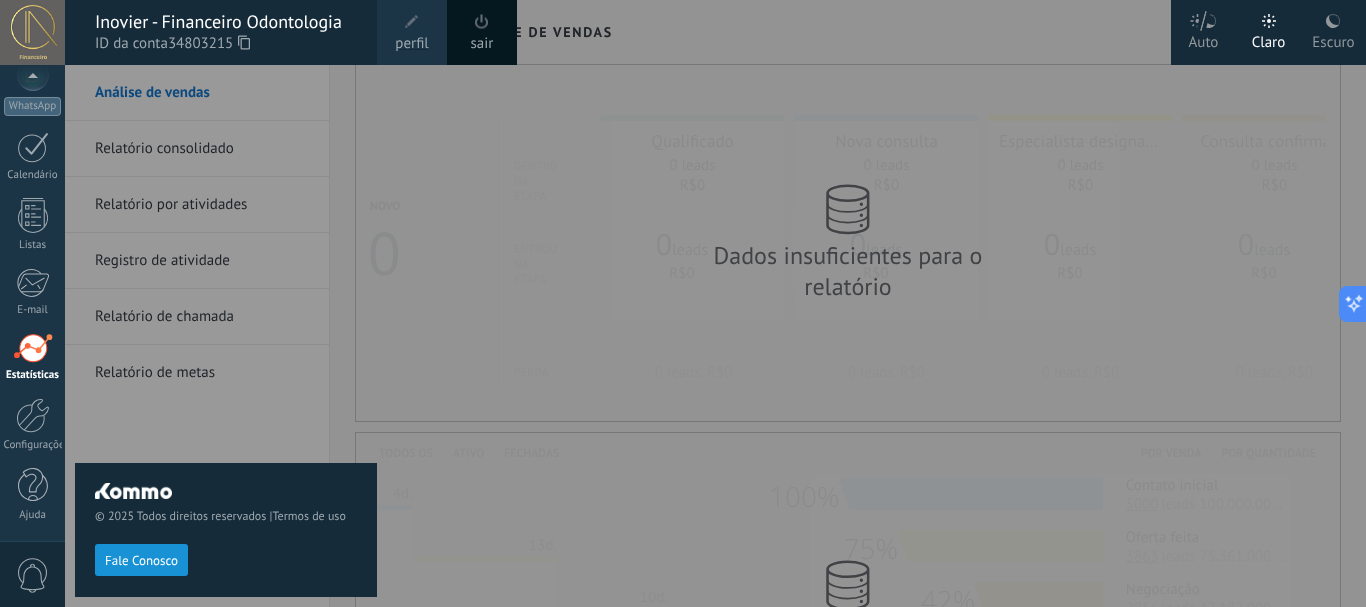 click on "Escuro" at bounding box center (1333, 39) 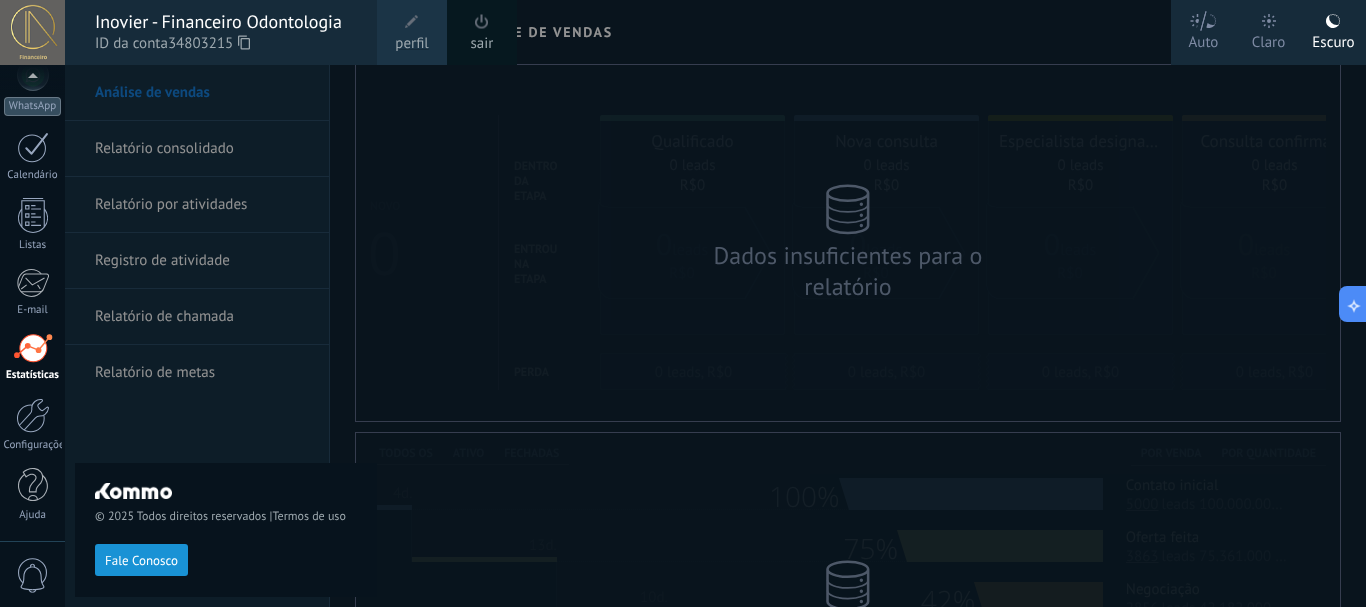 click at bounding box center [748, 303] 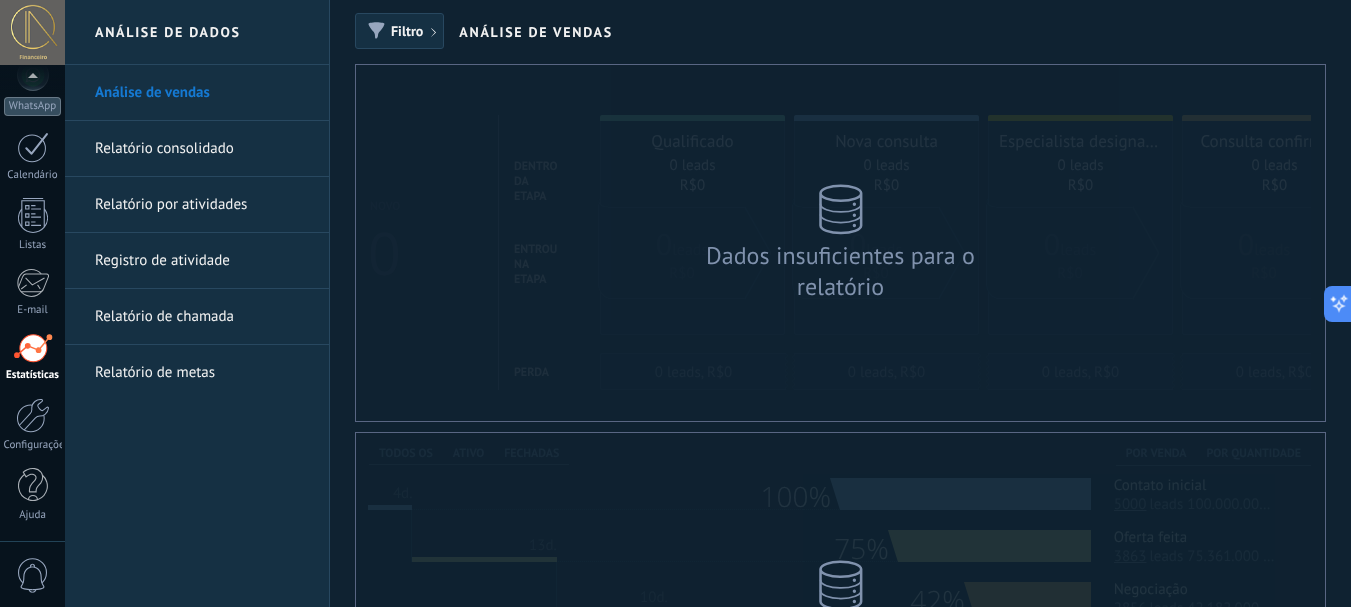 click on "Análise de vendas" at bounding box center [535, 32] 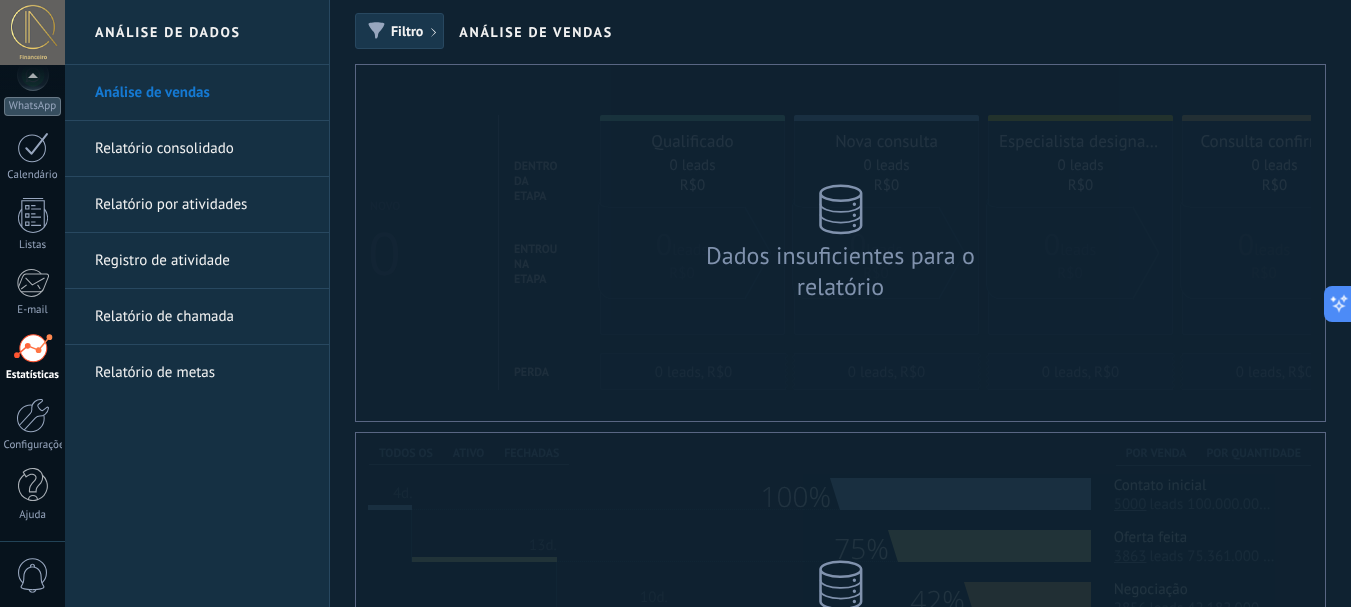 click on "Filtro" at bounding box center (407, 31) 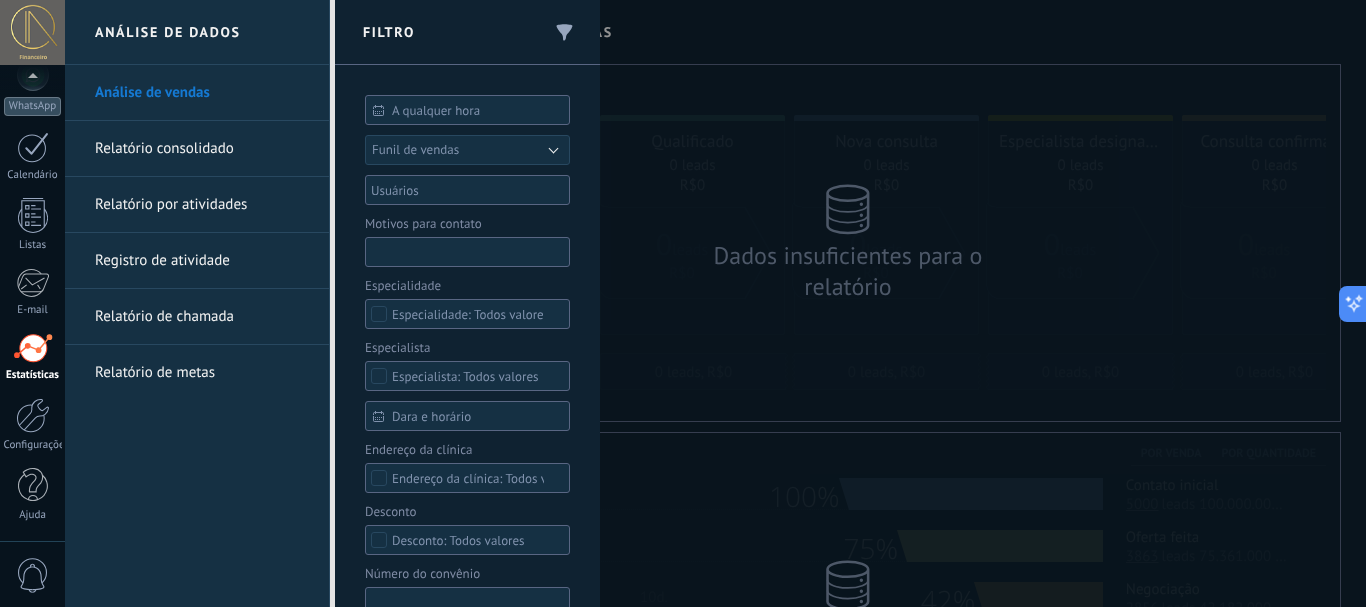 click on "Filtro" at bounding box center [467, 32] 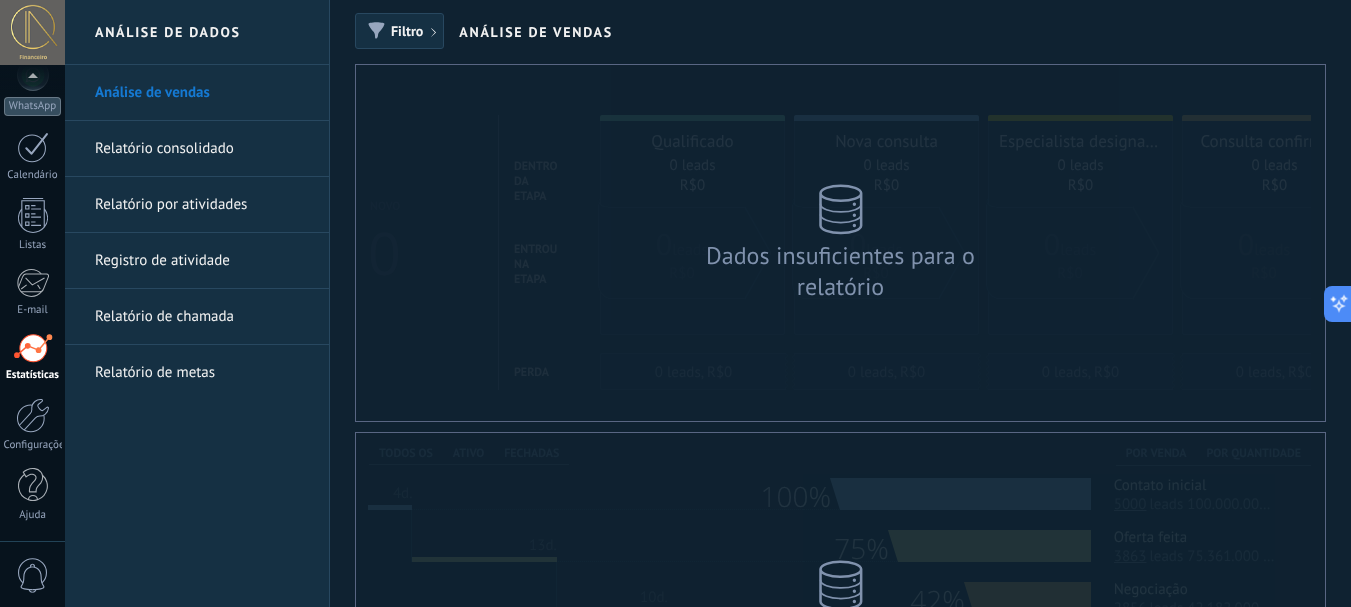 click on "Filtro Análise de vendas  Novo 0 dentro da etapa entrou na etapa Perda Qualificado 0 leads R$0 0 leads, R$0 Nova consulta 0 leads R$0 0 leads, R$0 Especialista designado 0 leads R$0 0 leads, R$0 Consulta confirmada 0 leads R$0 0 leads, R$0 Tratamento prescrito 0 leads R$0 0 leads, R$0 Ganho Leads perdidos 0  leads R$0 0  leads R$0 0  leads R$0 0  leads R$0 0  leads R$0 0  leads R$0 Dados insuficientes para o relatório Dados insuficientes para o relatório Todos os Ativo Fechadas Por venda Por quantidade 4d. 13d. 10d. 2d. 1d. 30d. Média do ciclo de vida do lead 100% Contato inicial 5000 leads 100.000.000 R$ 75% Oferta feita 3863 leads 75.361.000 R$ 42% Negociação 2856 leads 42.182.000 R$ 25% Negociação de contrato 2123 leads 25.961.000 R$ 10% implementado com sucesso 1342 leads 13.483.000 R$ 72% 3863 leads 75.361.000 R$ Etapa de leads de entrada      Tempo médio para processar uma solicitação       pedidos recebidos convertido em leads Dados insuficientes para o relatório 100 Vendas totais 5" at bounding box center [840, 583] 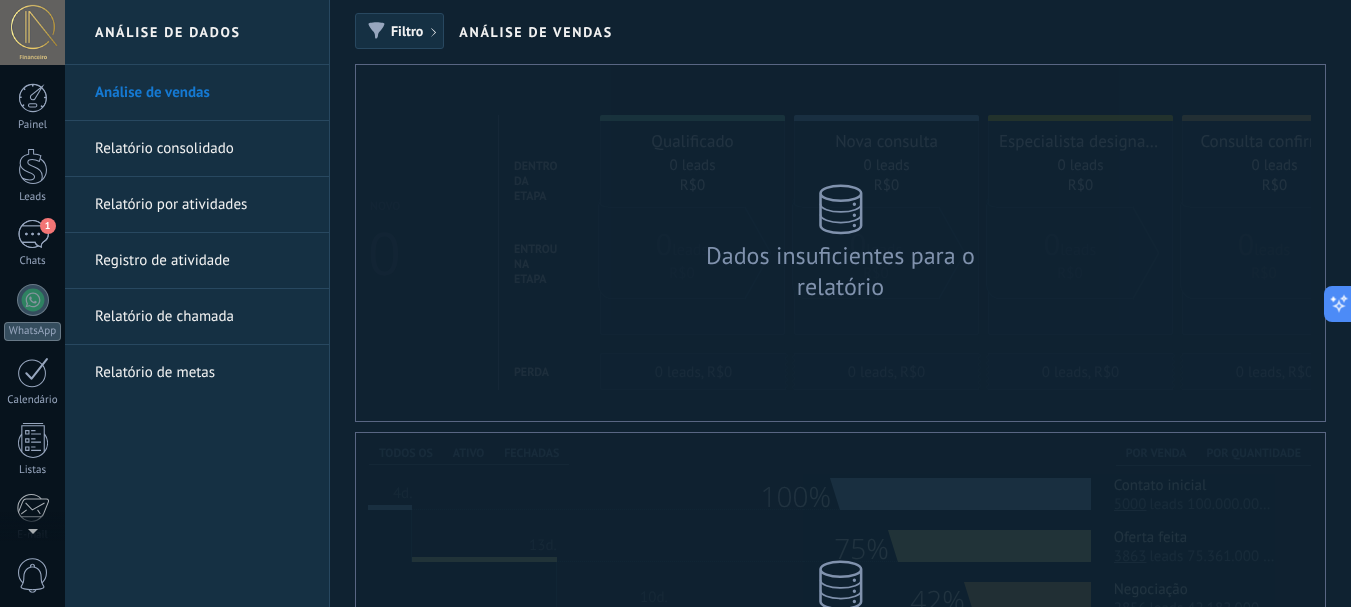 scroll, scrollTop: 225, scrollLeft: 0, axis: vertical 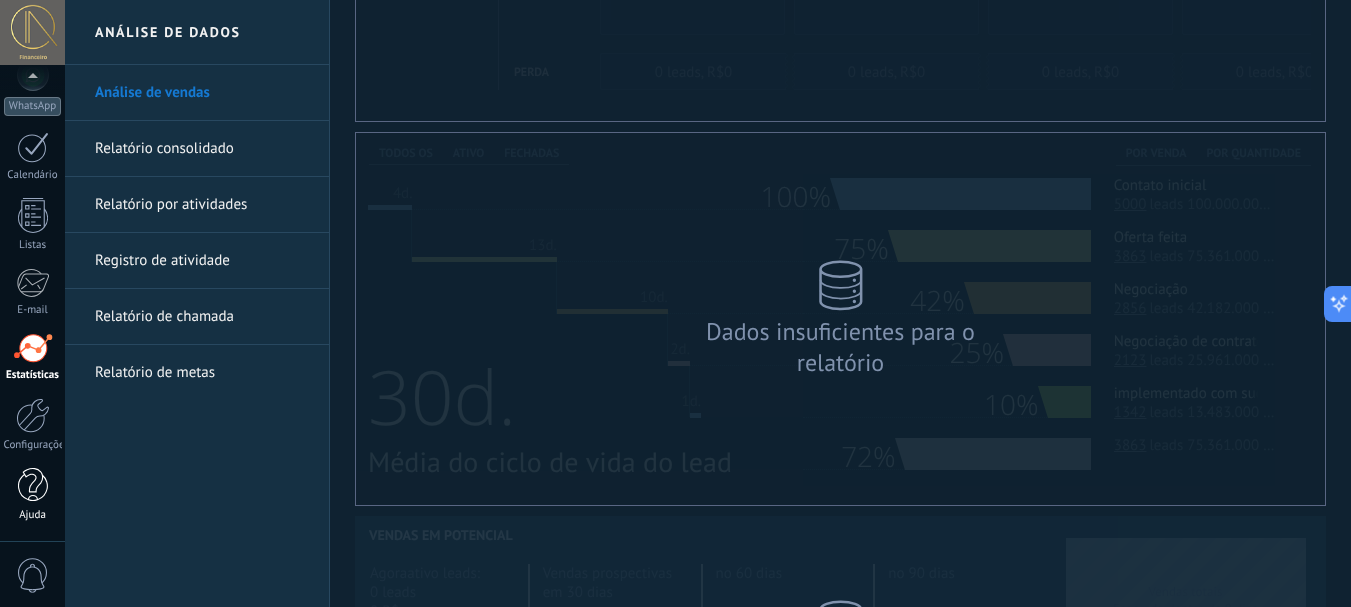 click at bounding box center [33, 485] 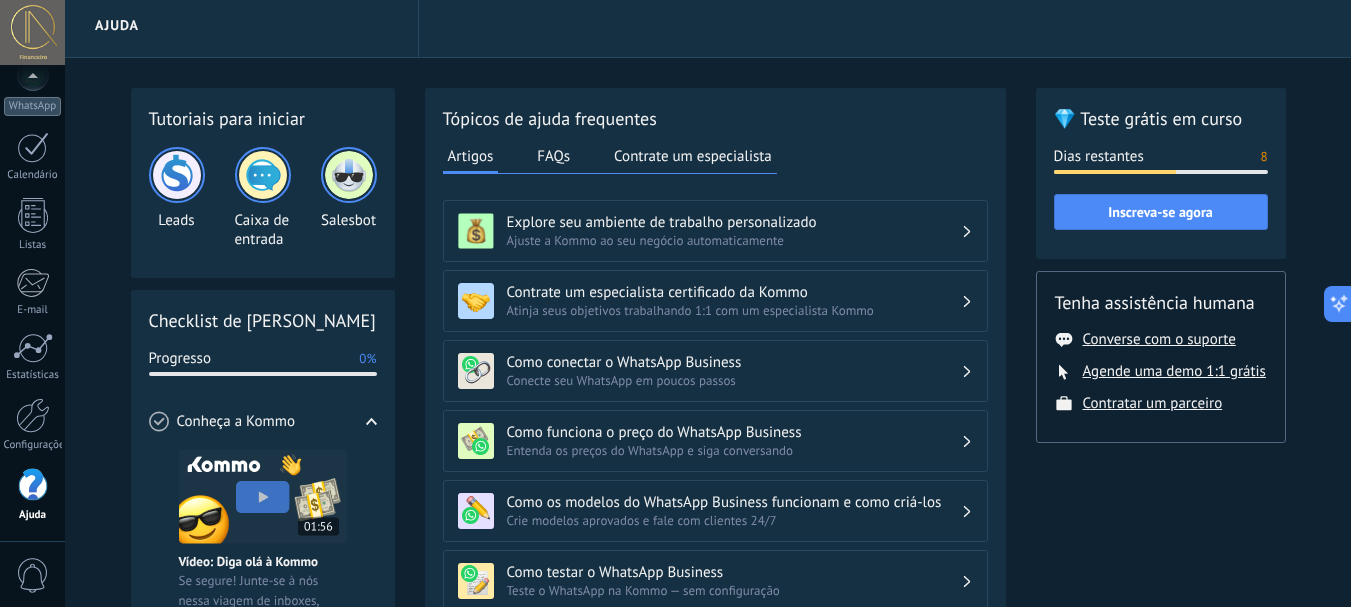 scroll, scrollTop: 0, scrollLeft: 0, axis: both 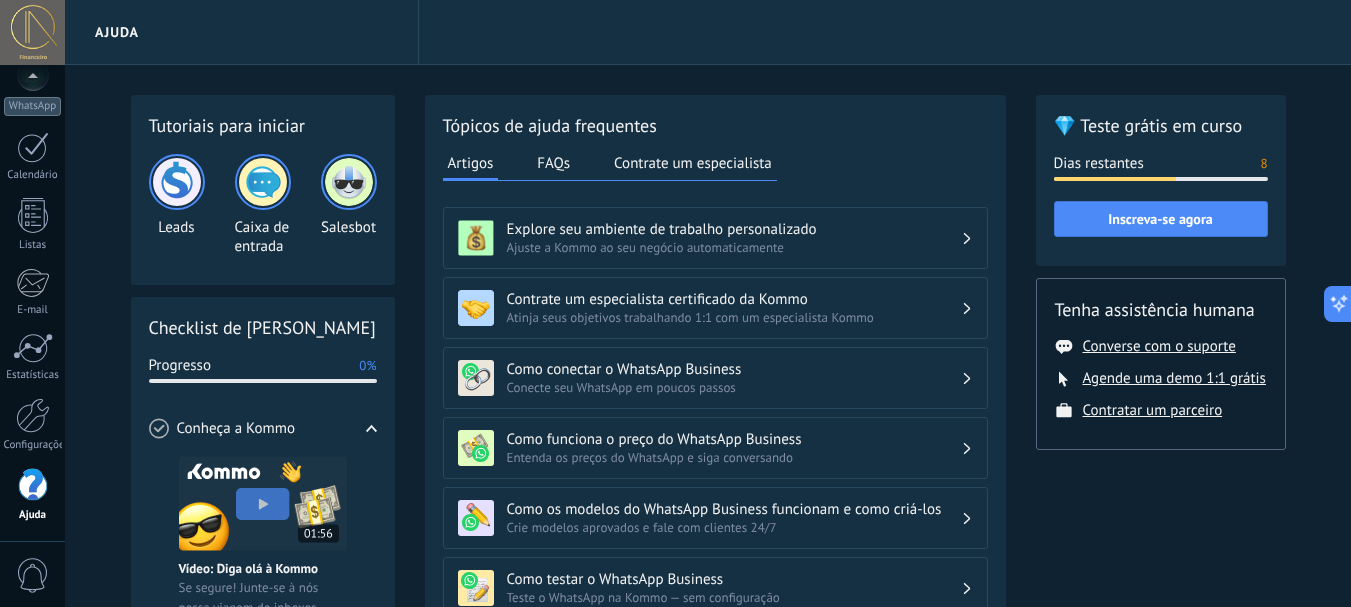click on "FAQs" at bounding box center (553, 163) 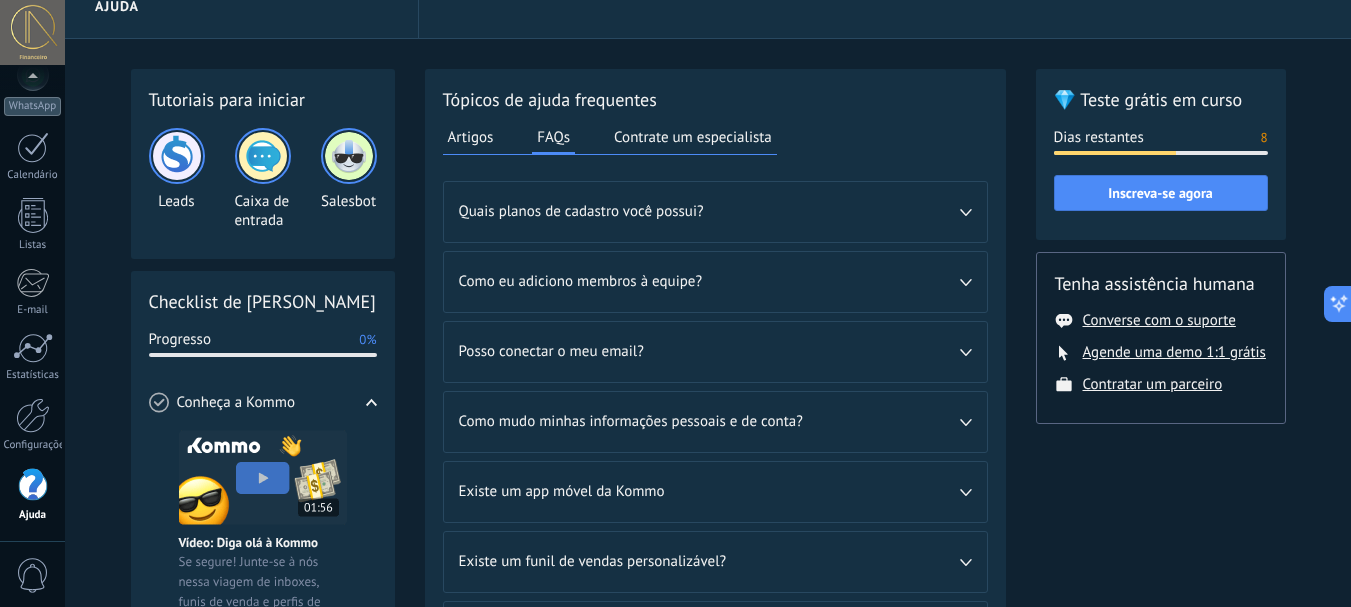 scroll, scrollTop: 0, scrollLeft: 0, axis: both 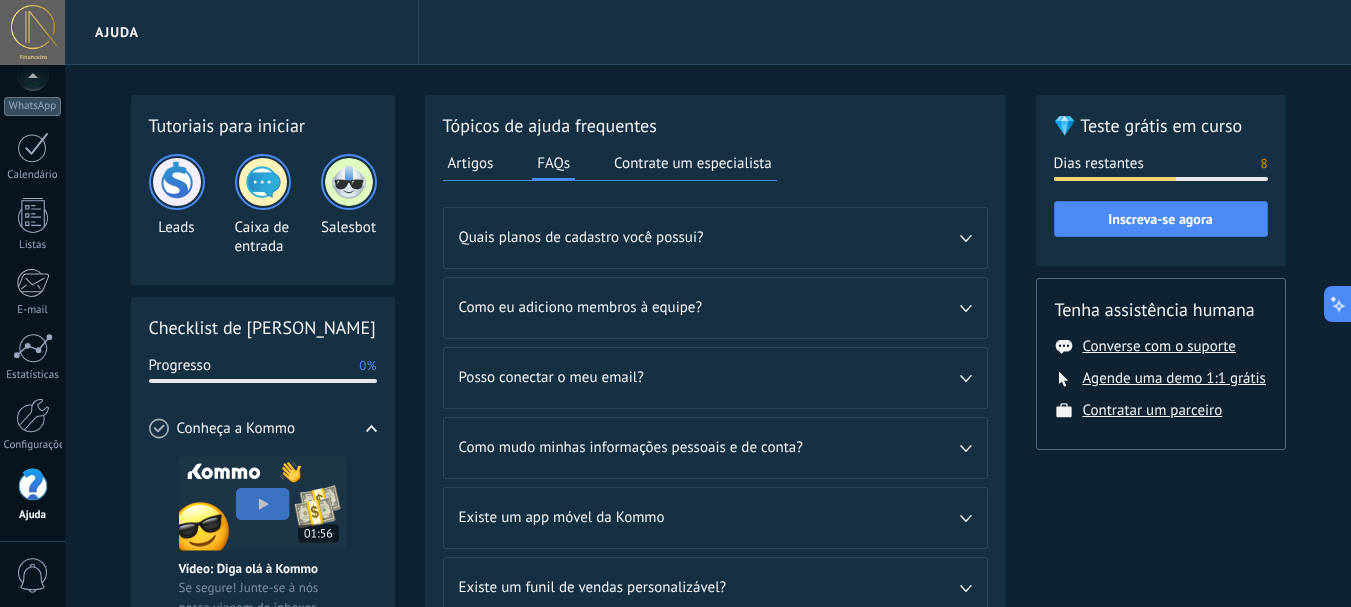 click on "Artigos" at bounding box center [471, 163] 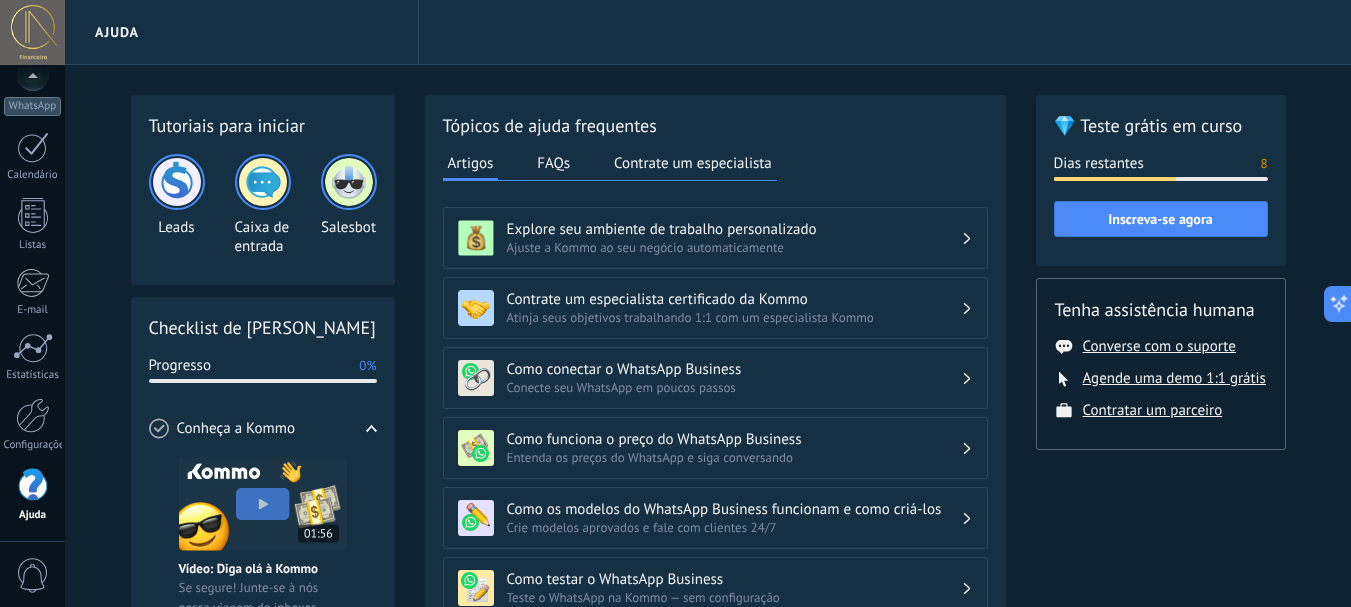 click on "Ajuste a Kommo ao seu negócio automaticamente" at bounding box center [734, 247] 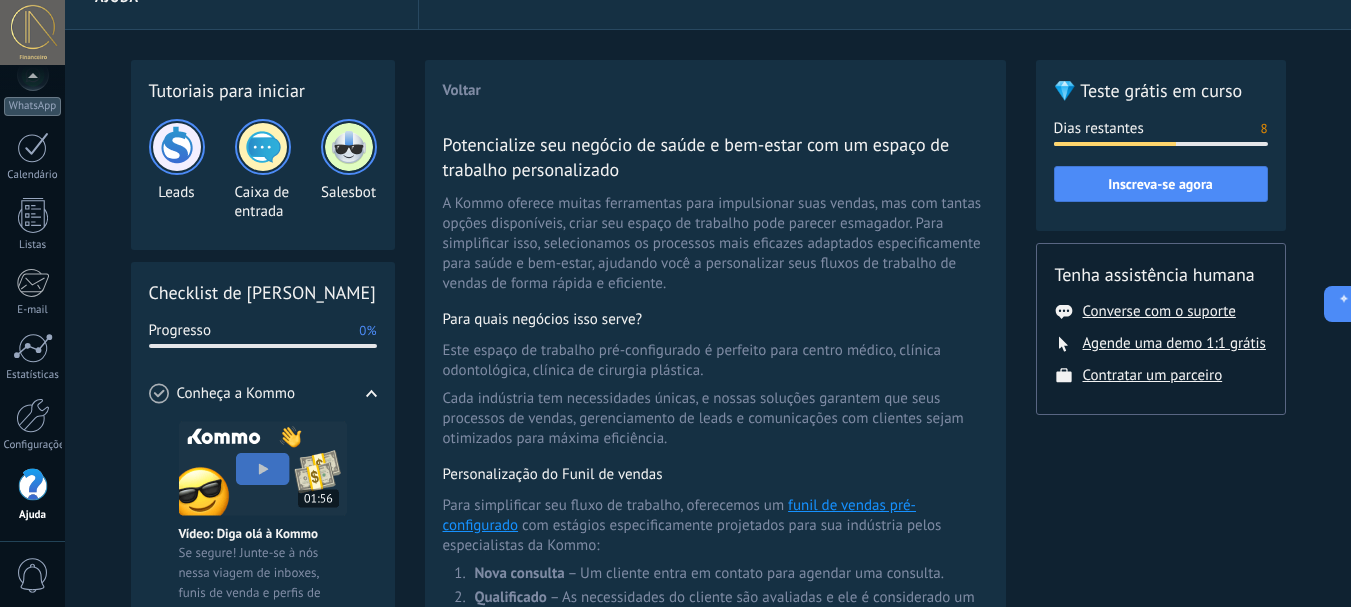 scroll, scrollTop: 0, scrollLeft: 0, axis: both 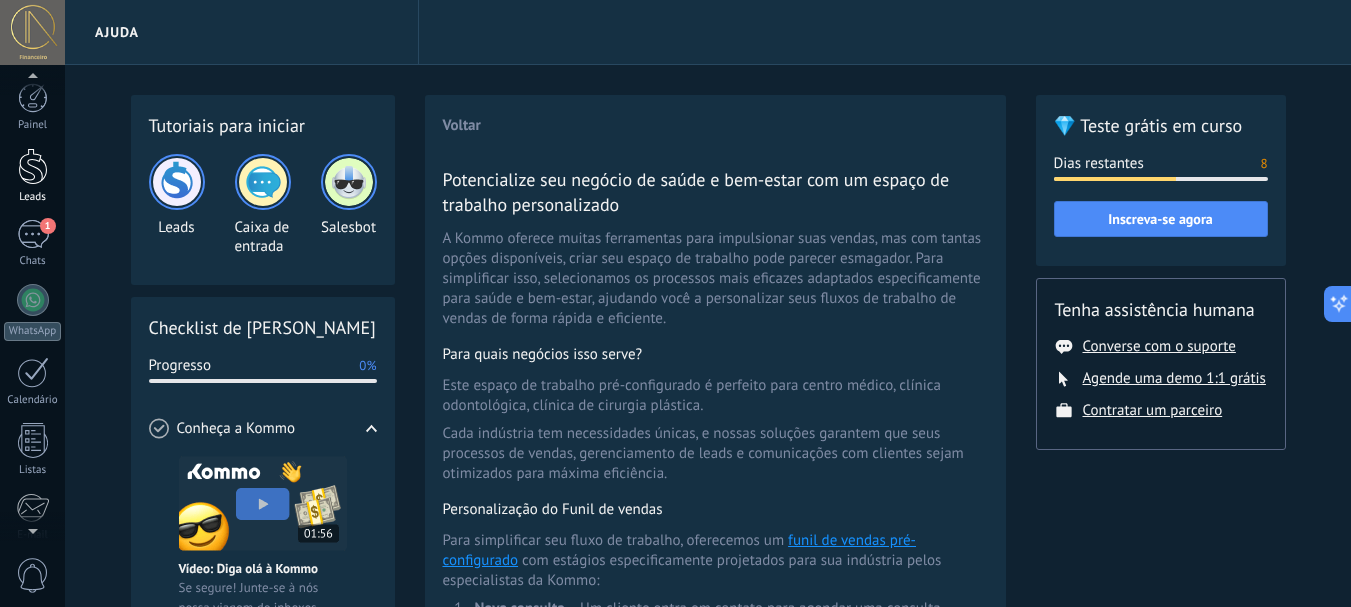 click at bounding box center (33, 166) 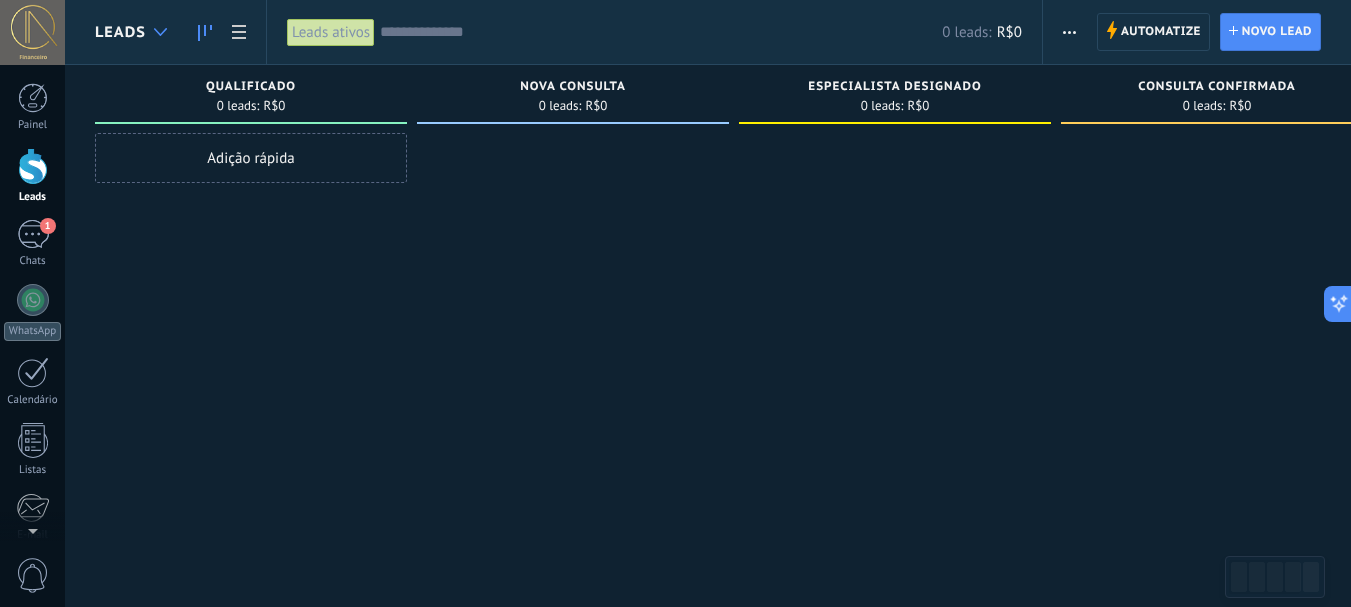 click at bounding box center [160, 32] 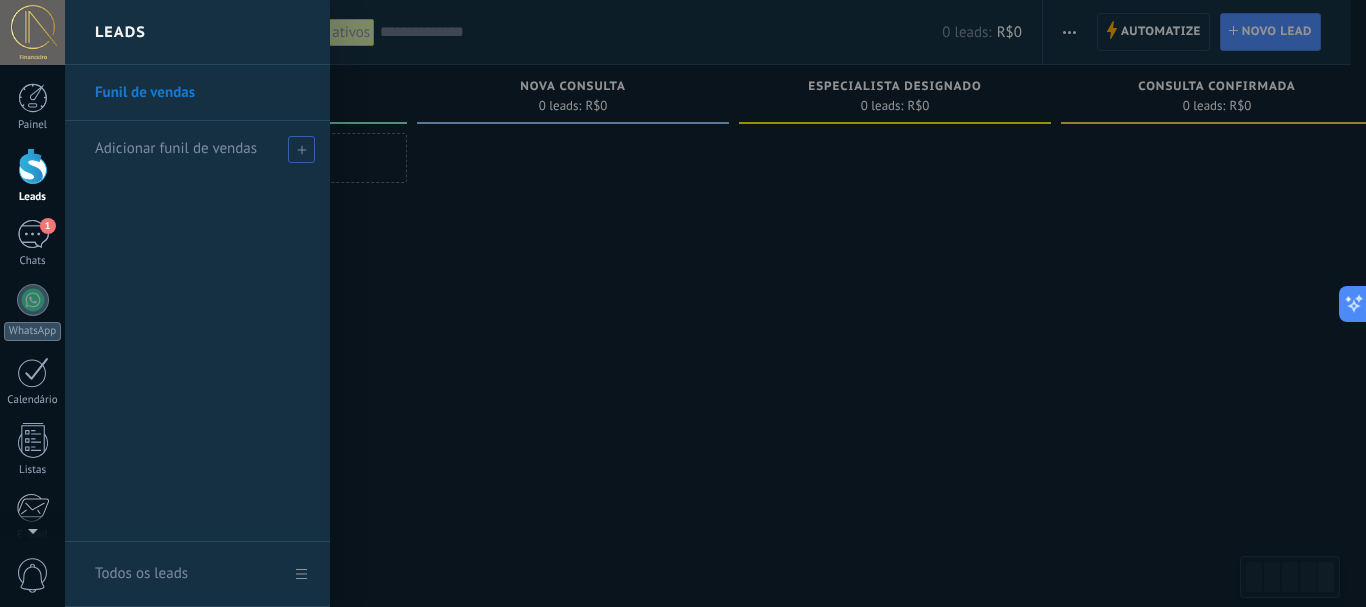 click 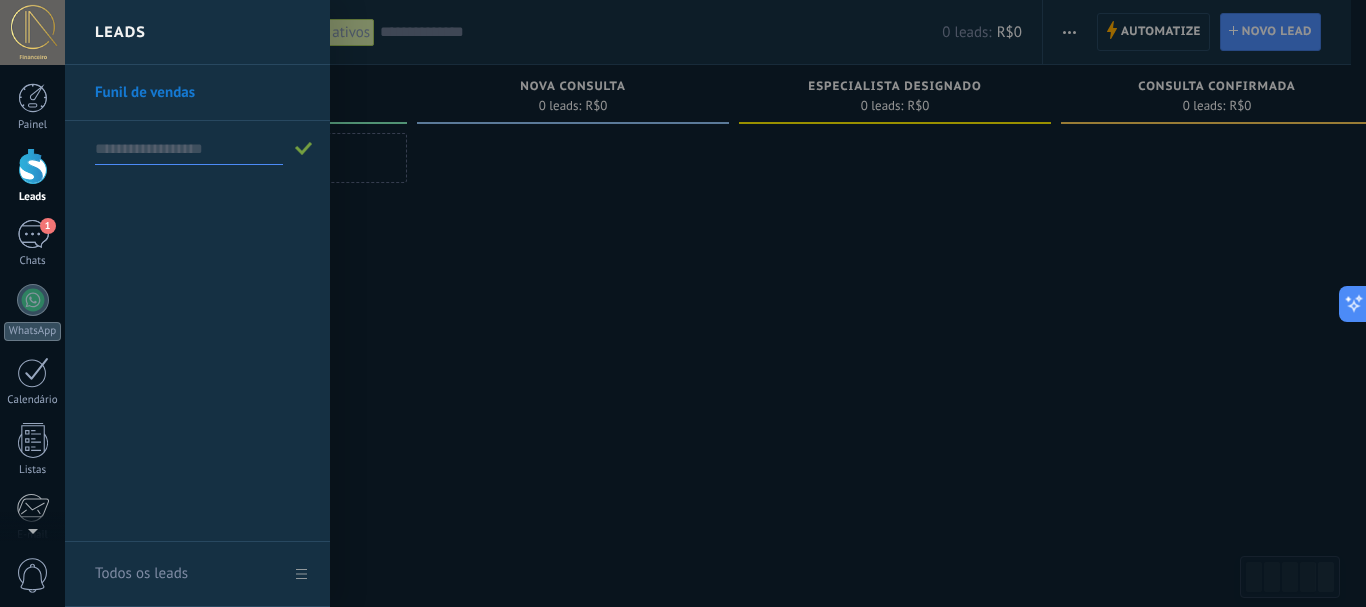 click at bounding box center (189, 149) 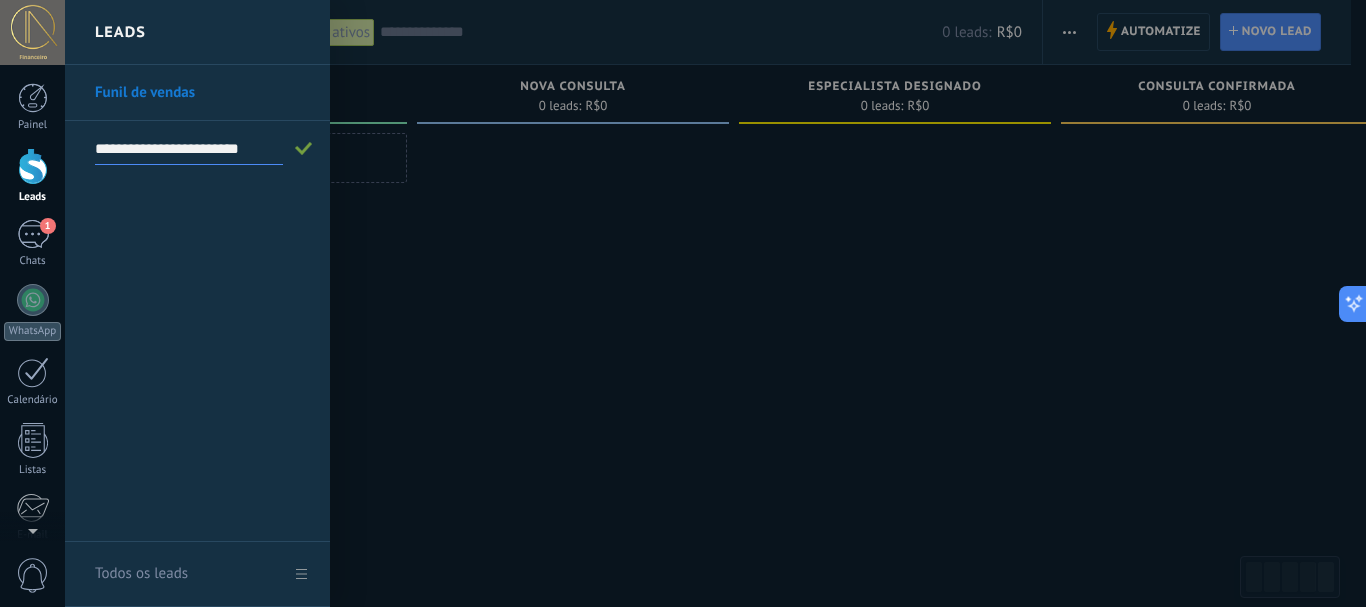 type on "**********" 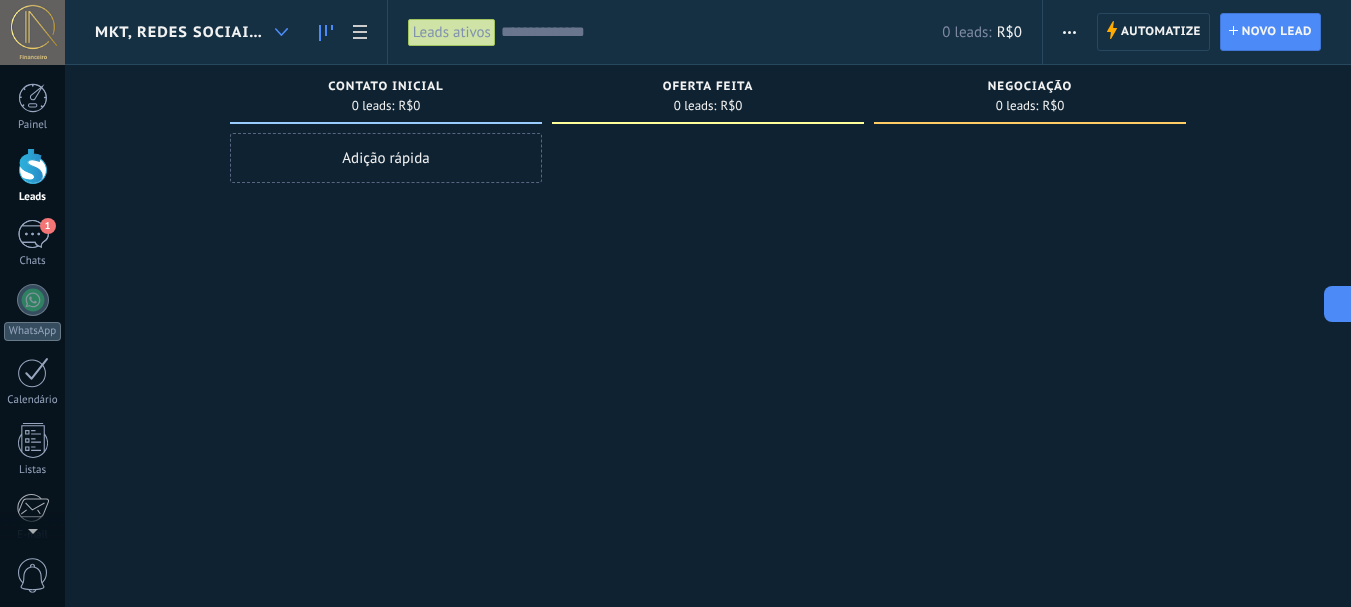 click at bounding box center (281, 32) 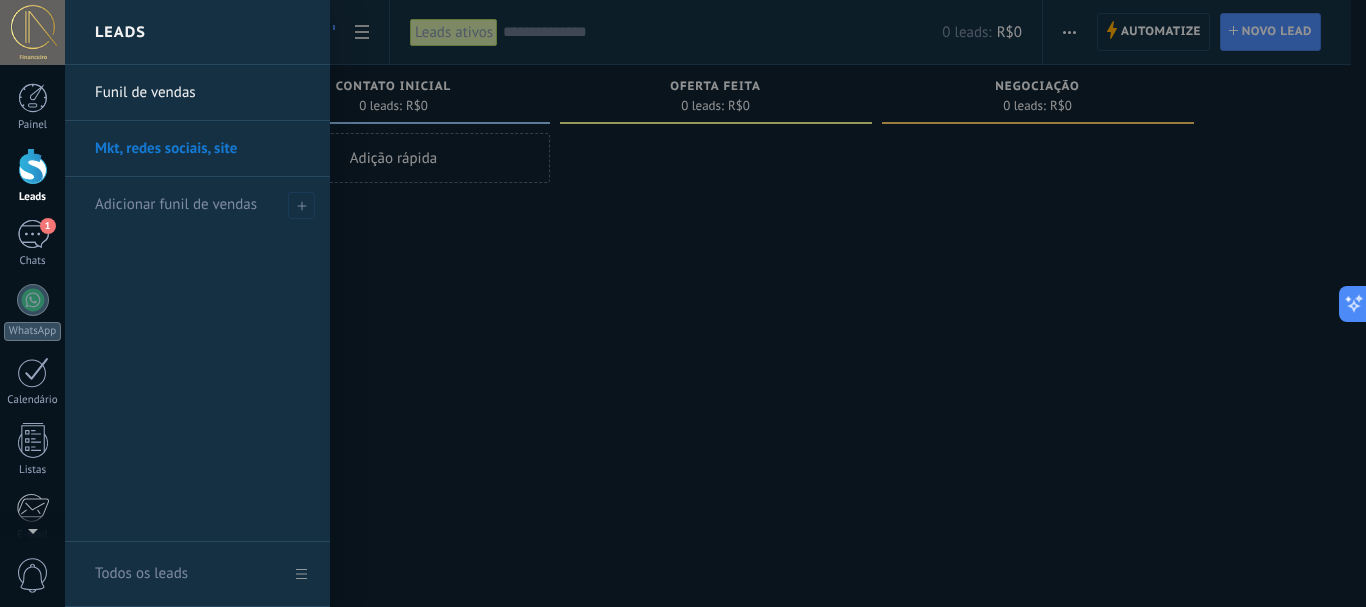 click at bounding box center [748, 303] 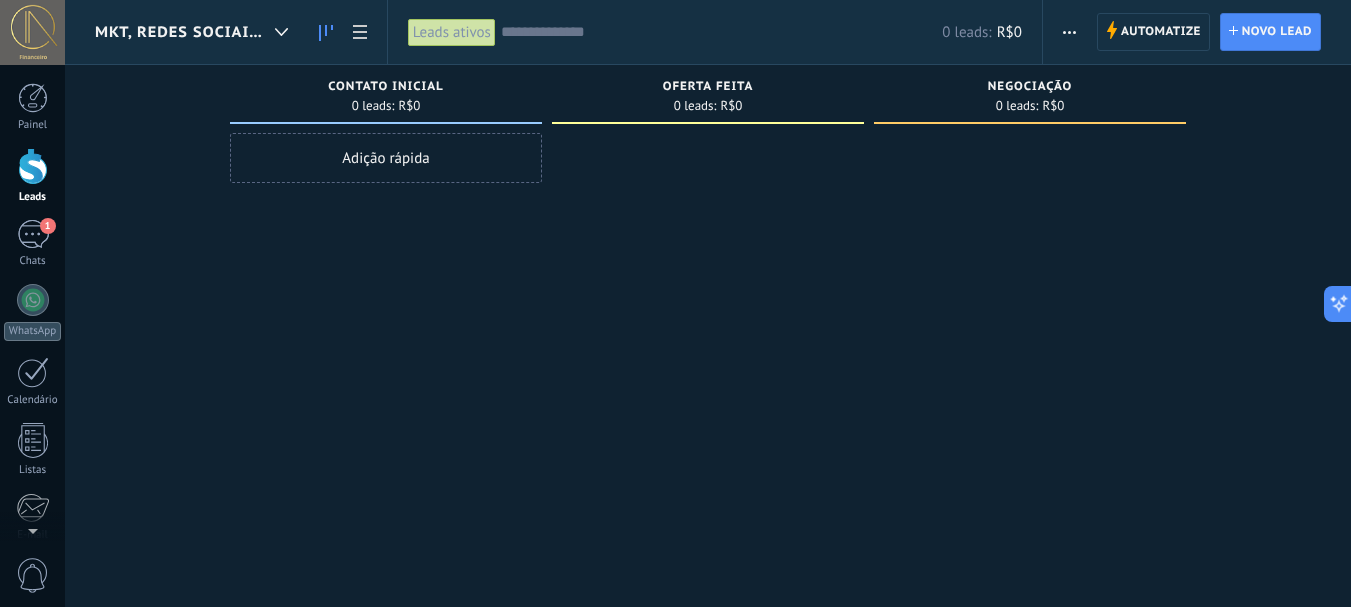 click 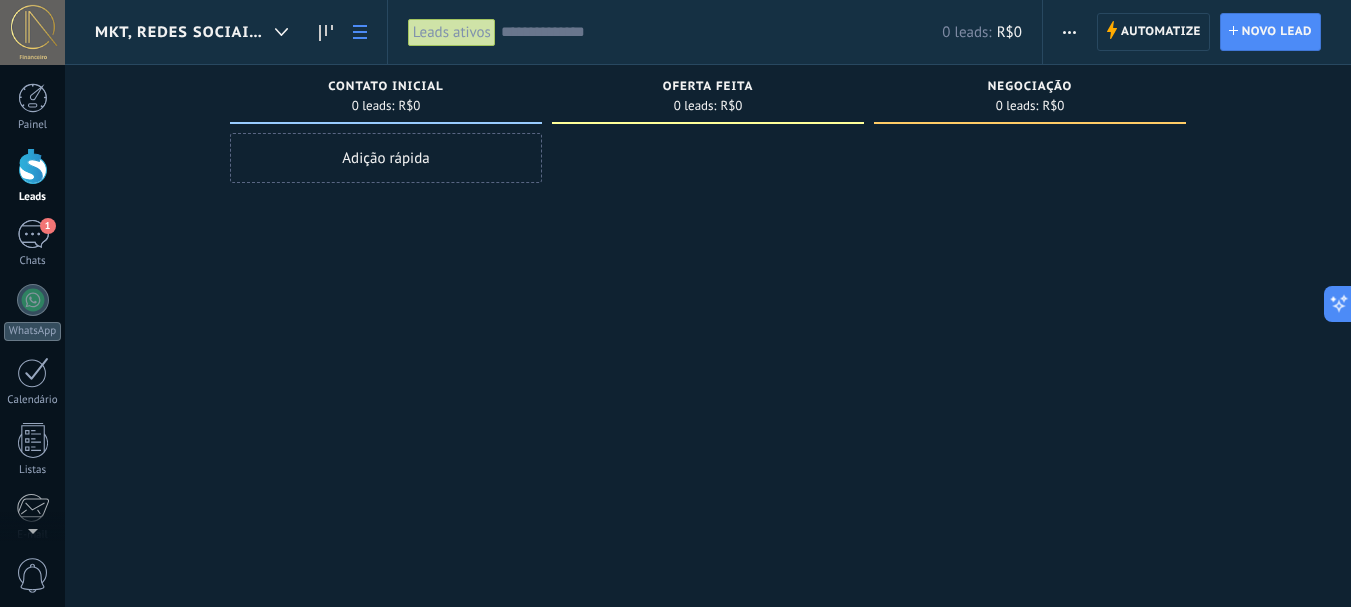 click 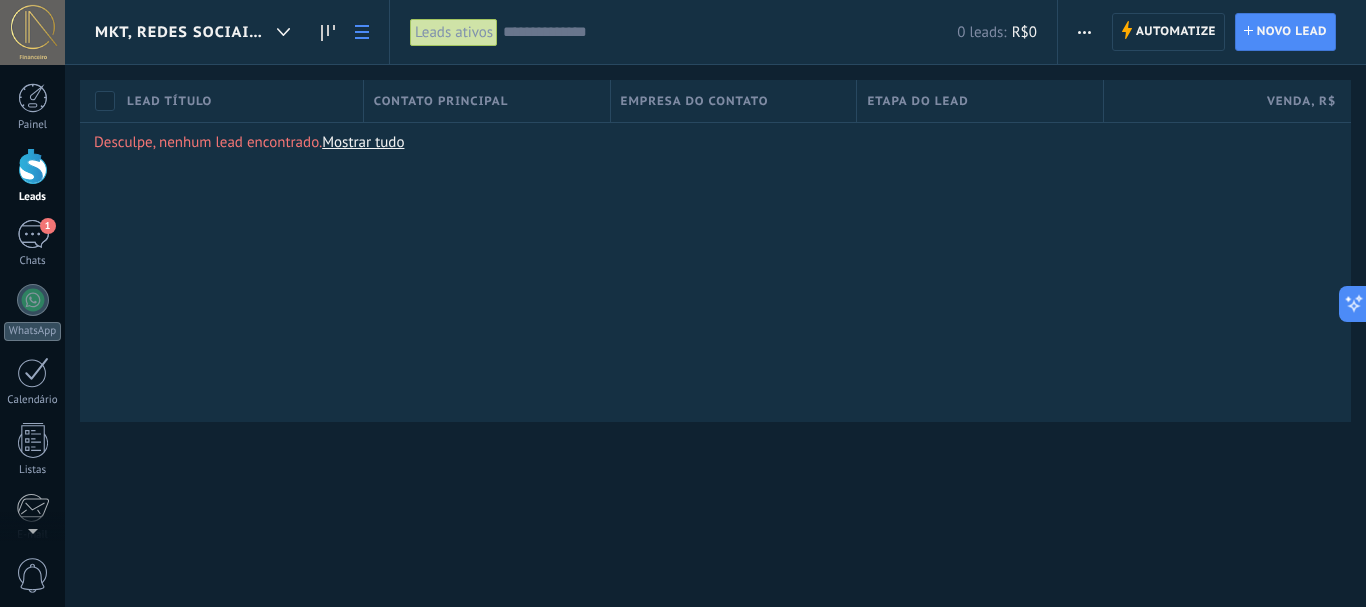 click on "Leads ativos" at bounding box center (454, 32) 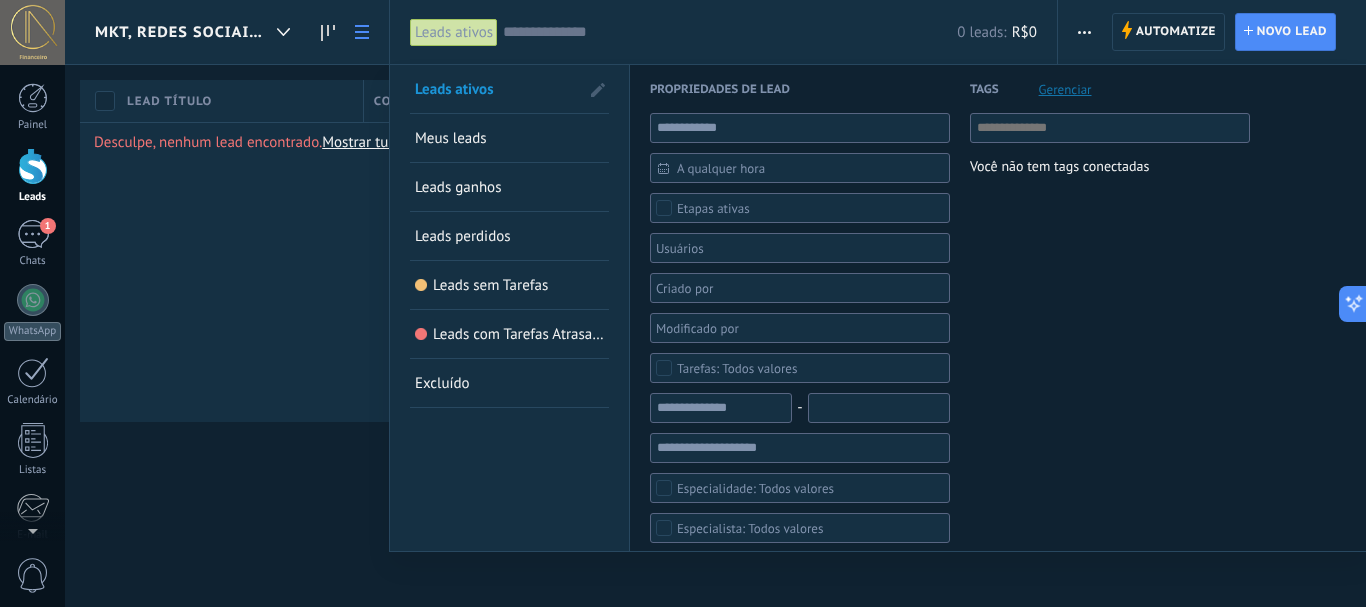 click at bounding box center [683, 303] 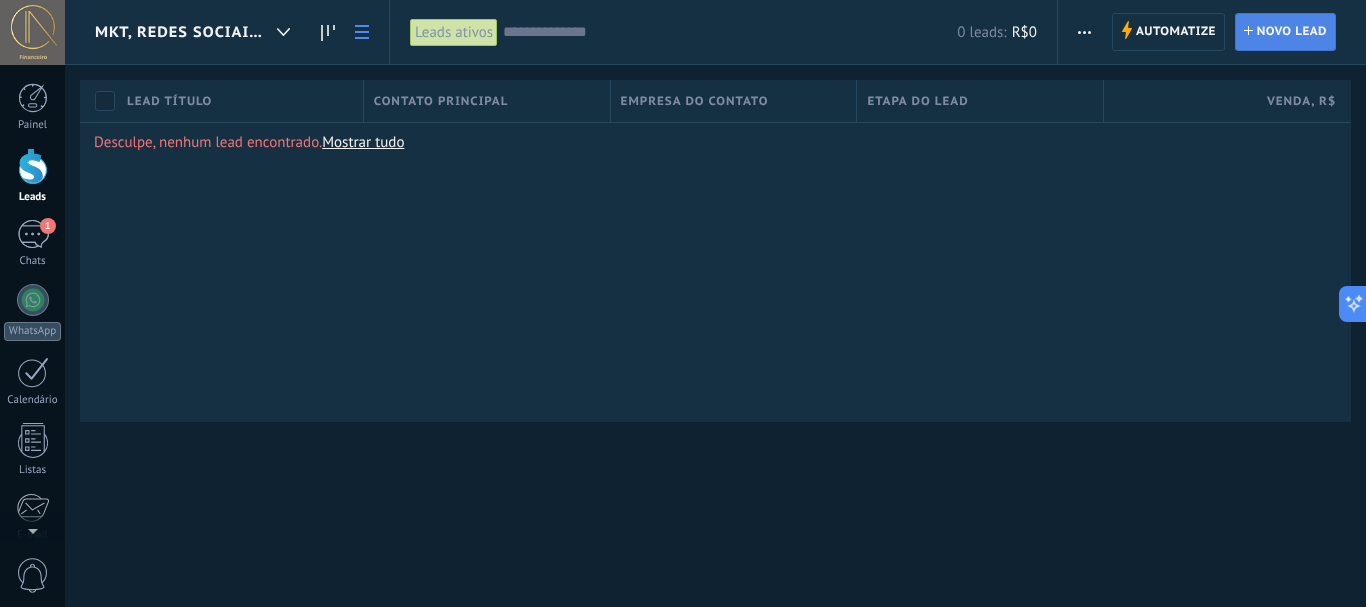 click on "Novo lead" at bounding box center (1292, 32) 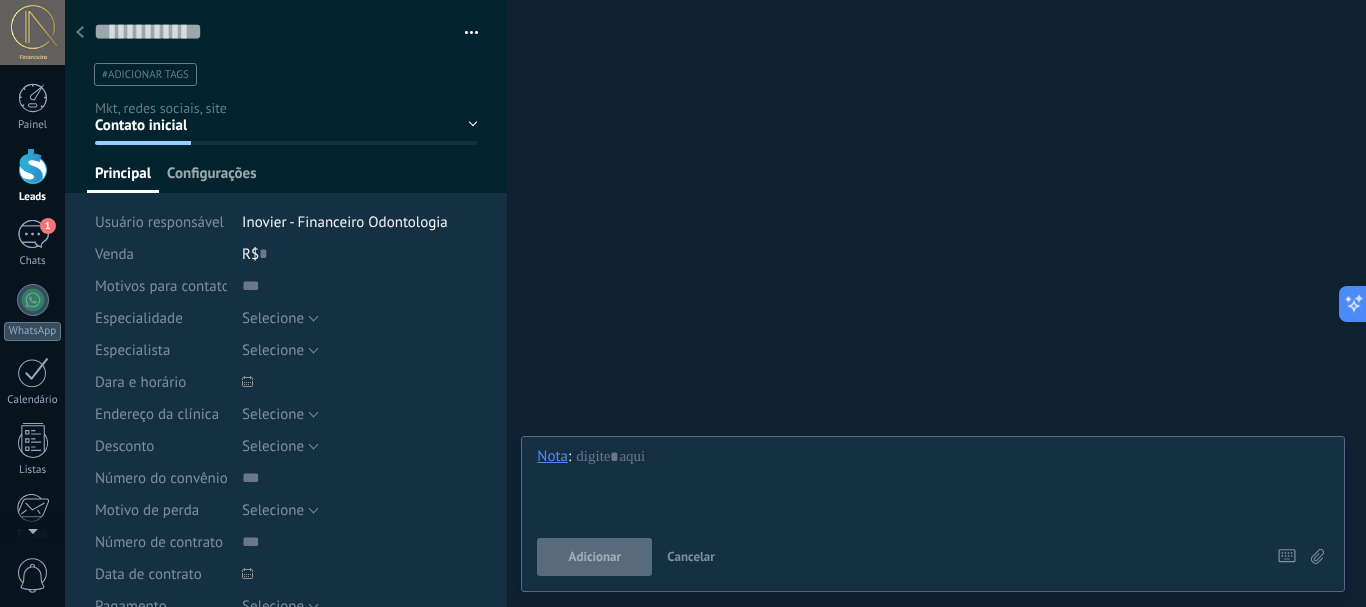 click on "Configurações" at bounding box center [211, 178] 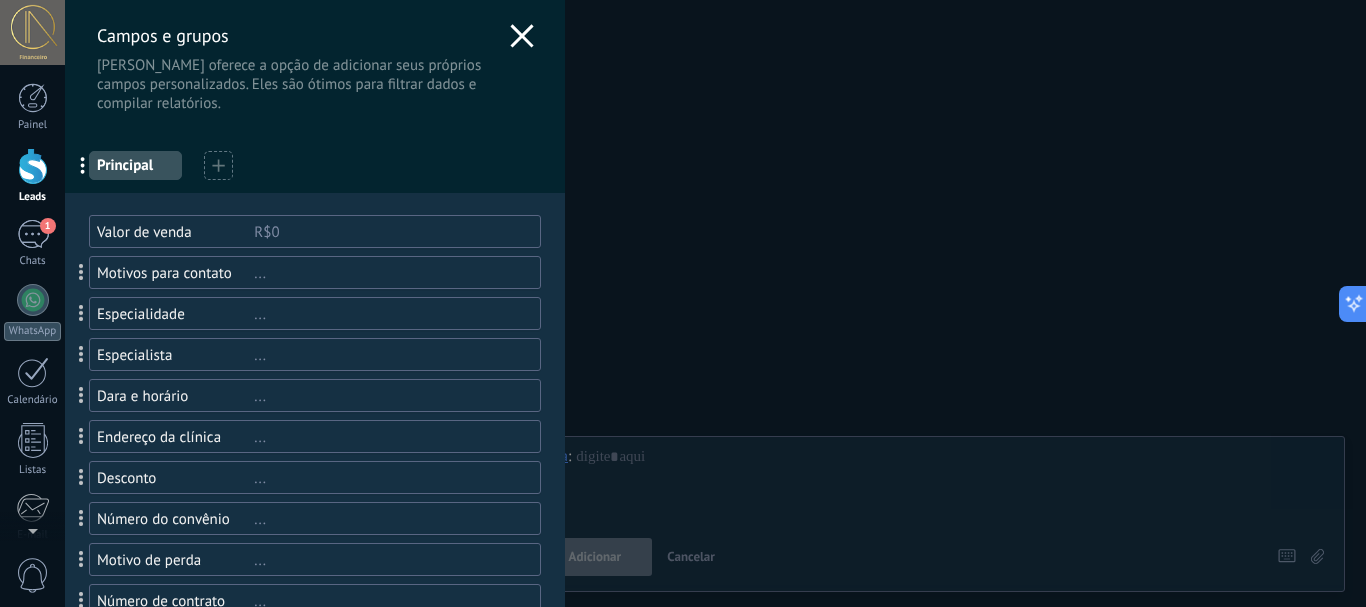 click 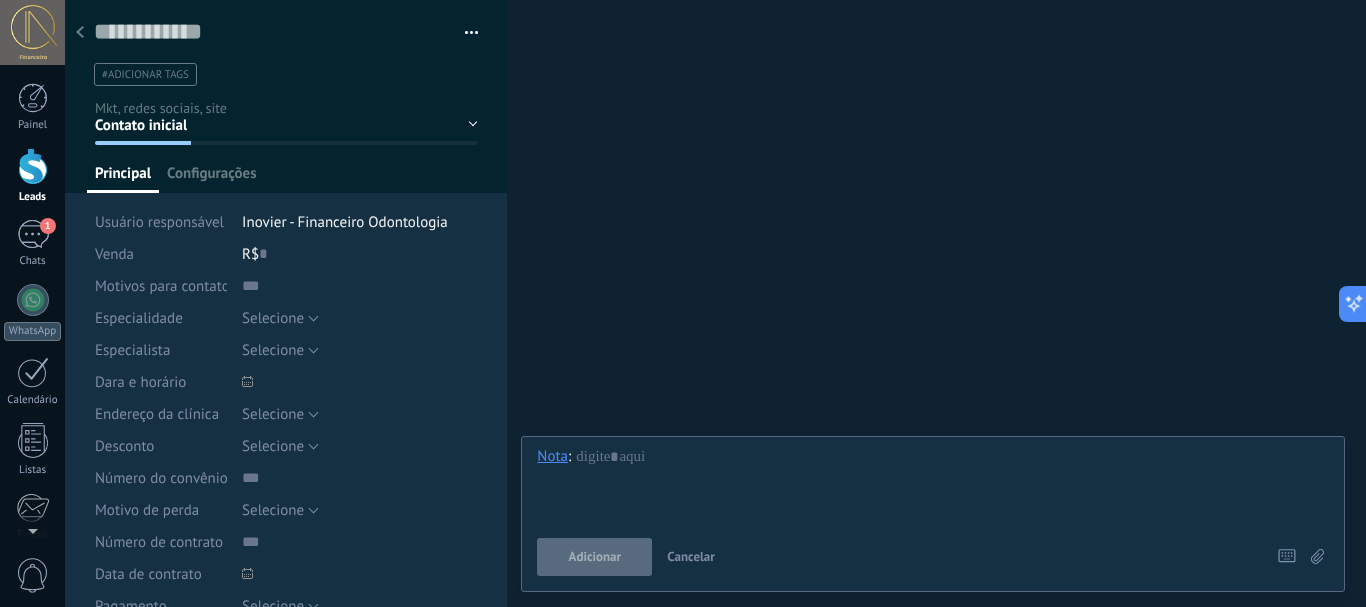 click 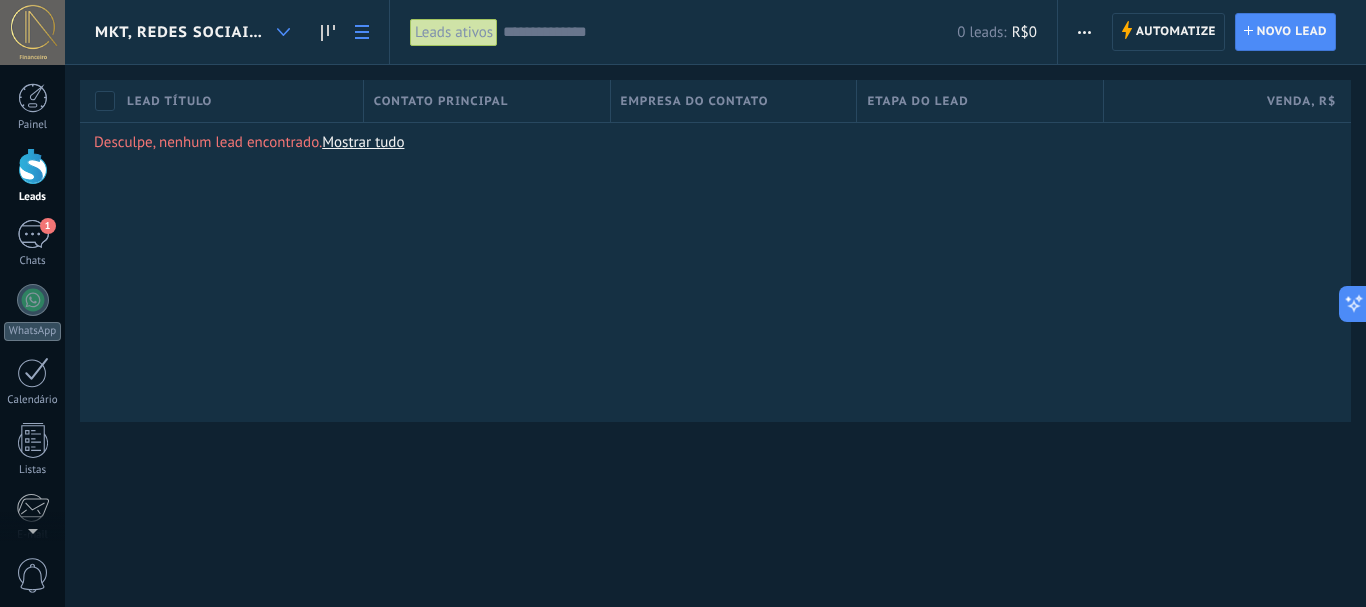 click 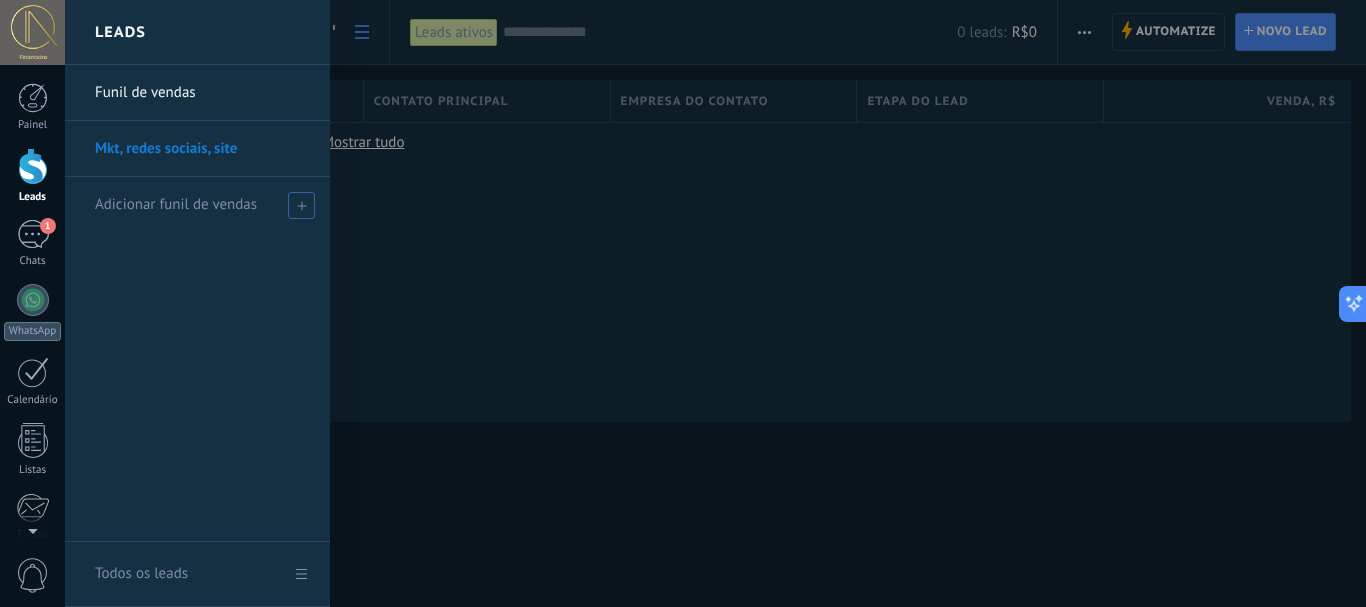 click 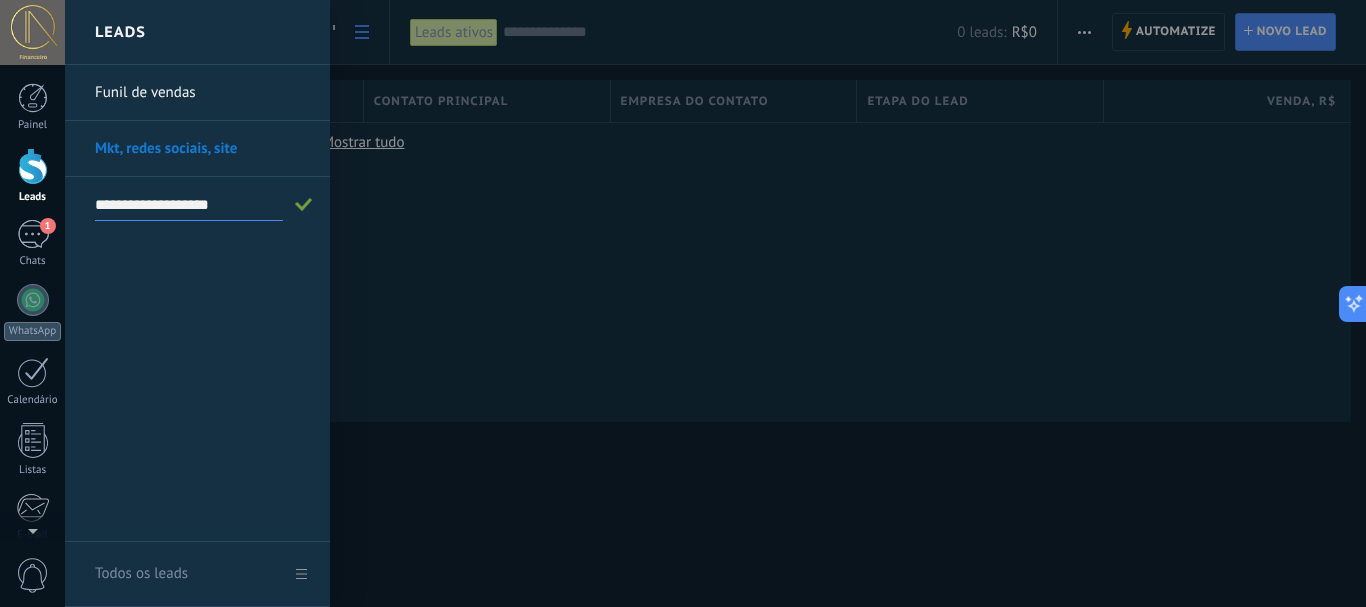 type on "**********" 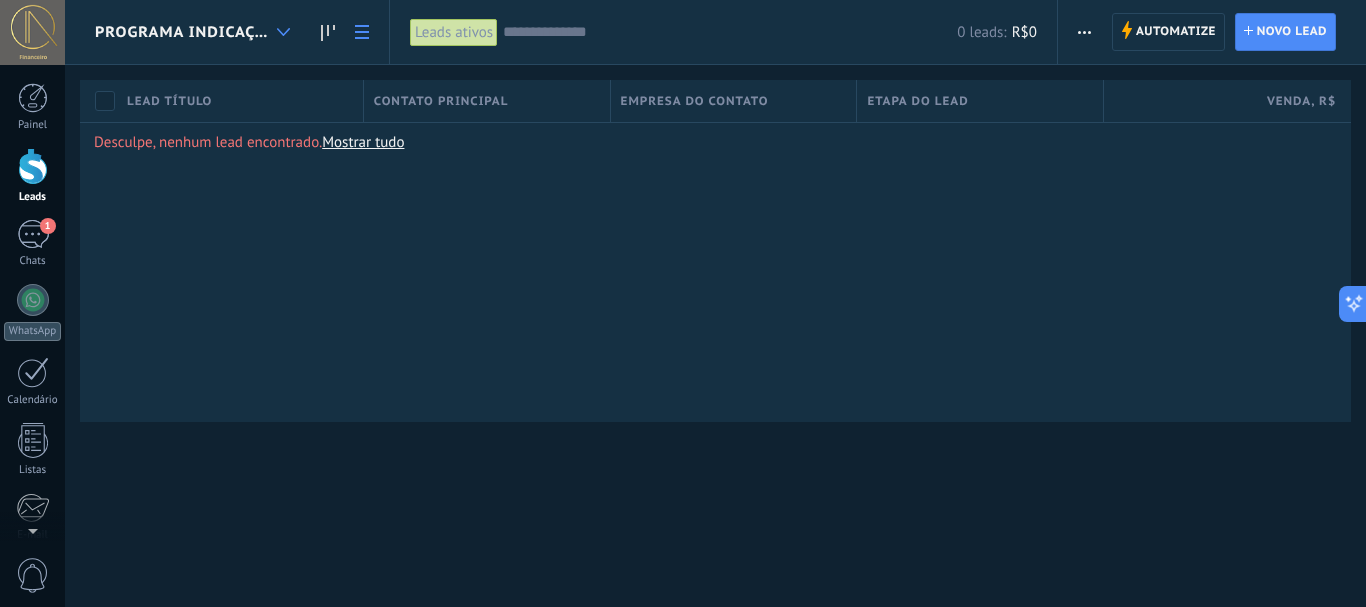 click 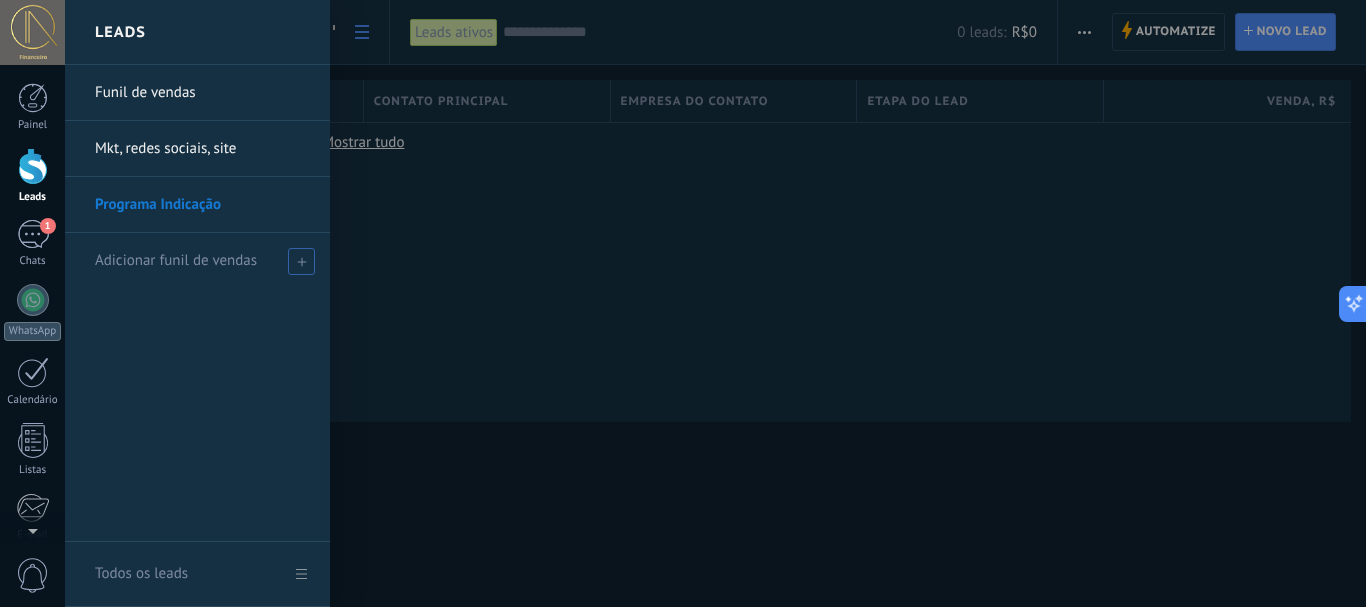 click 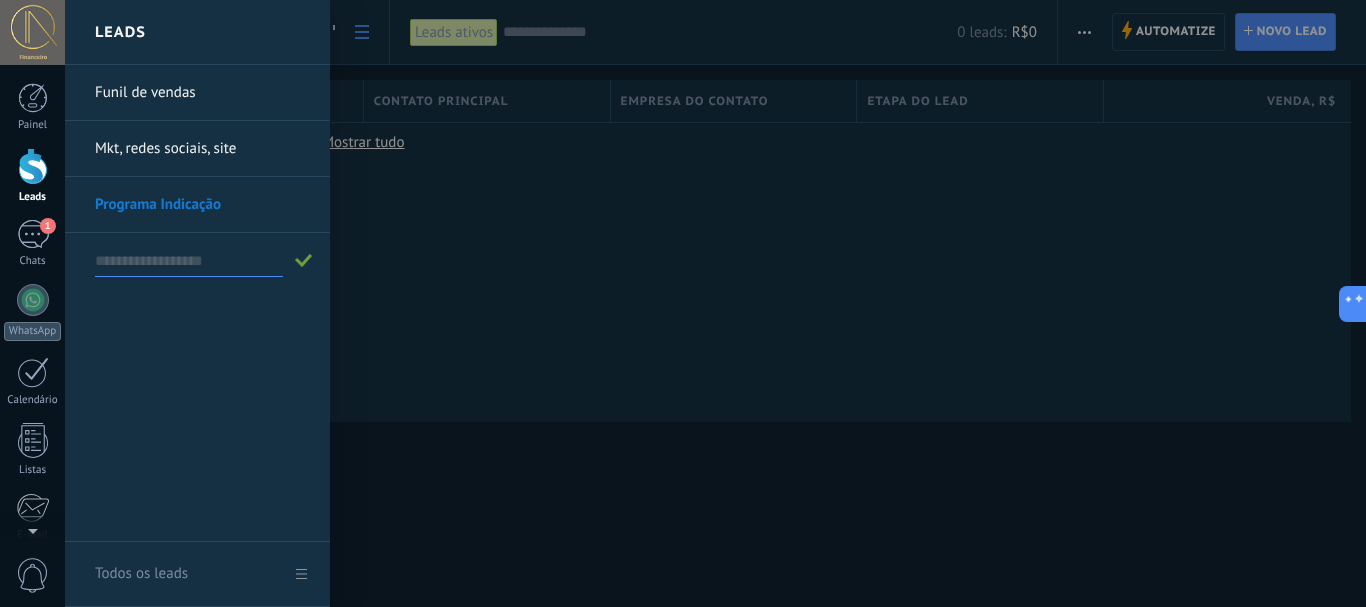 click at bounding box center [189, 261] 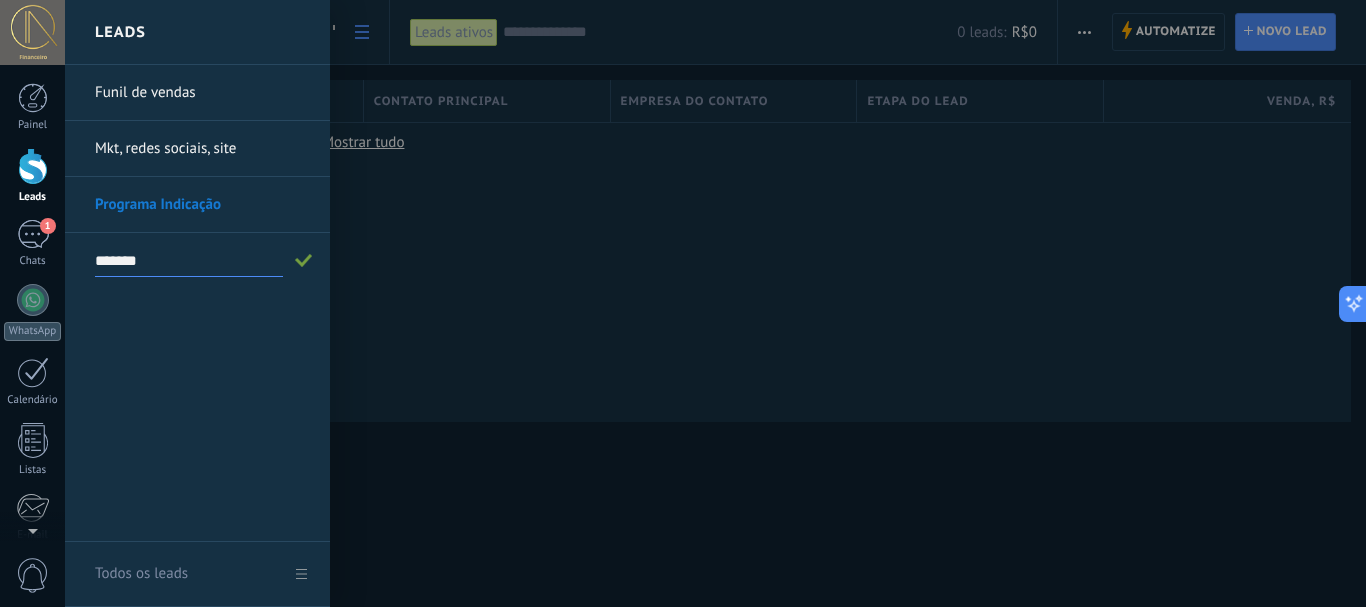 type on "*******" 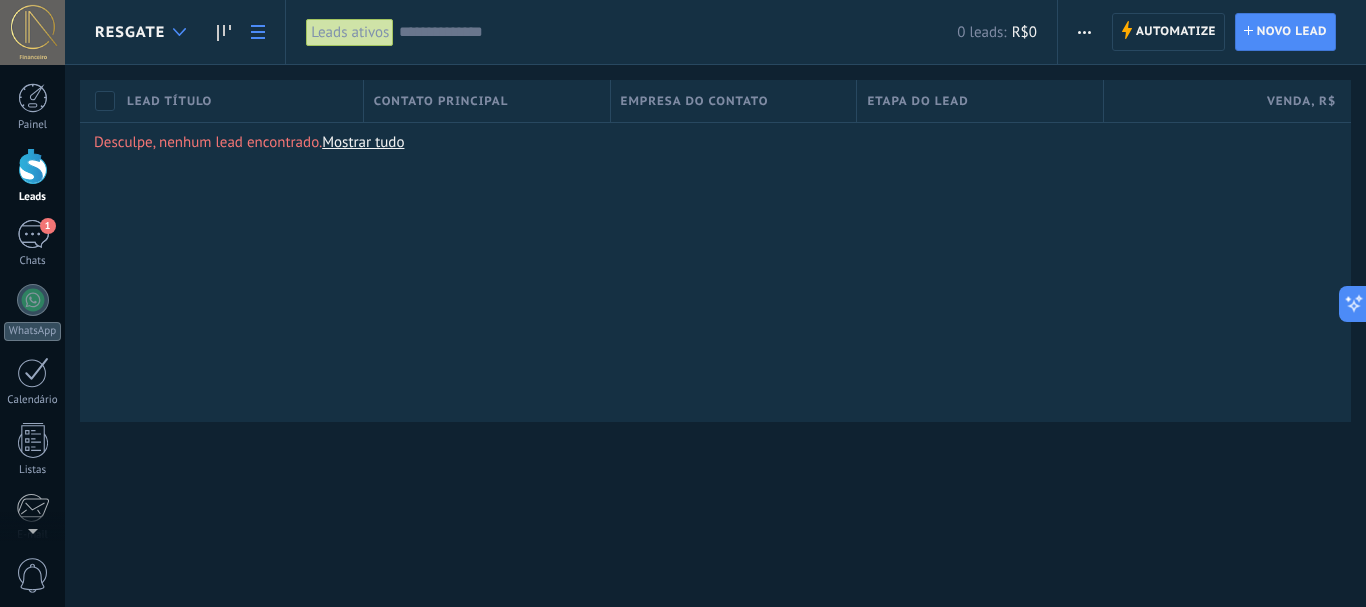 click 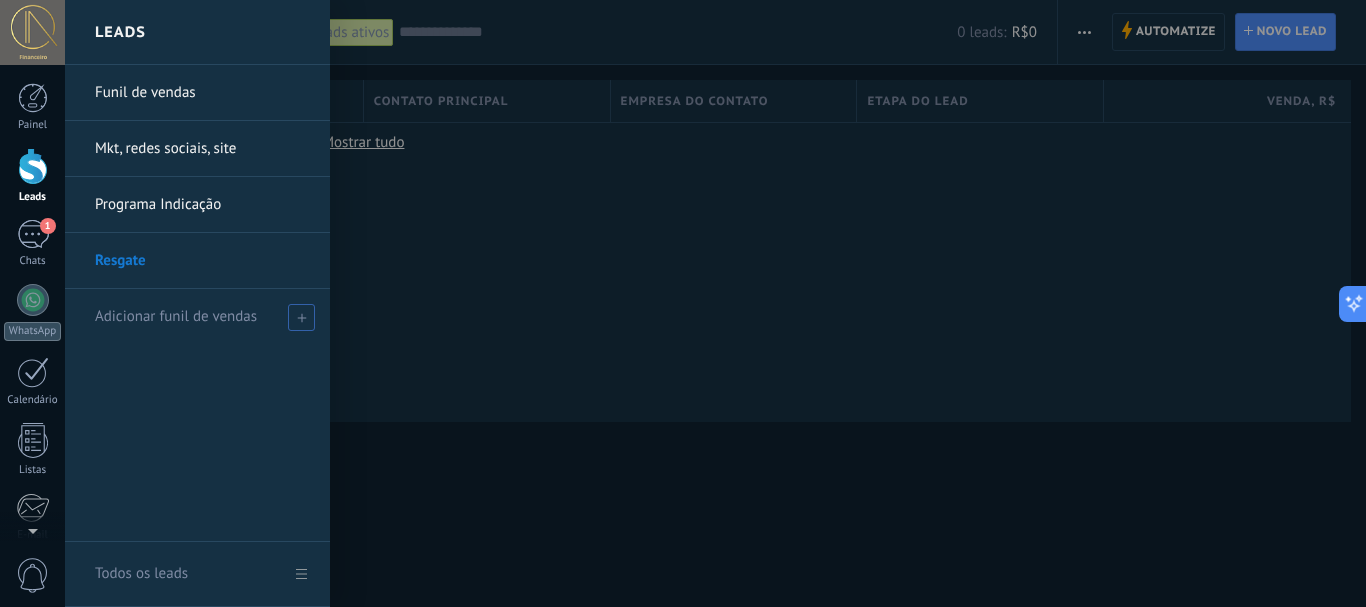 click 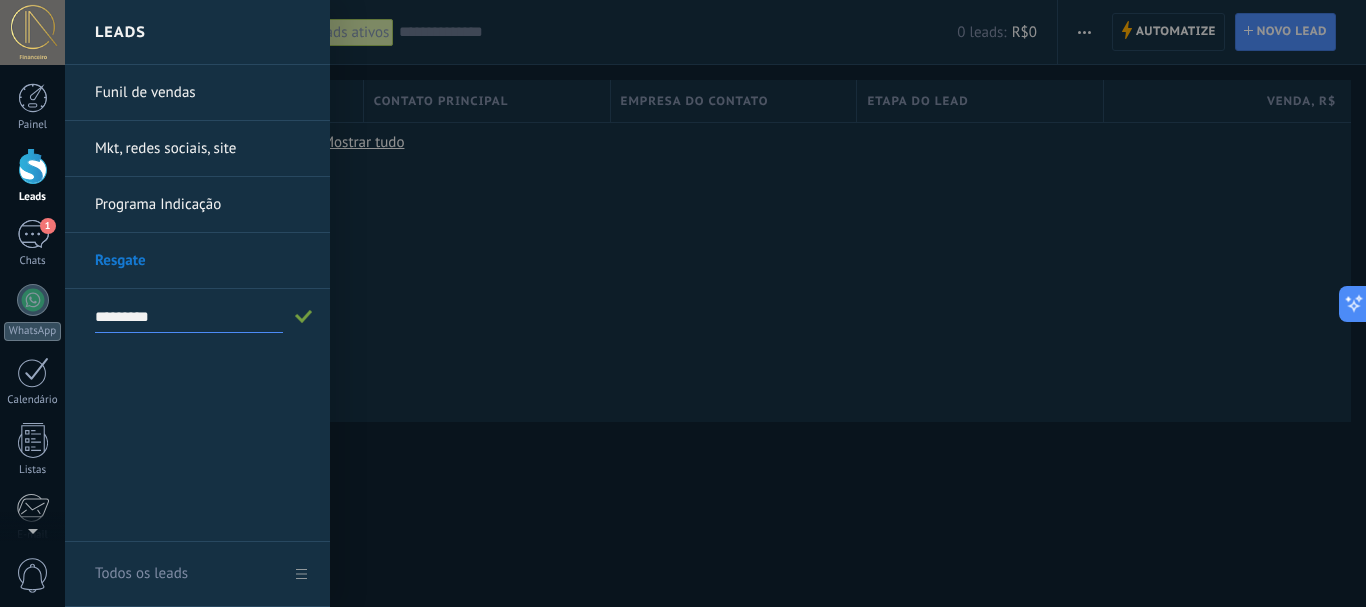 type on "*********" 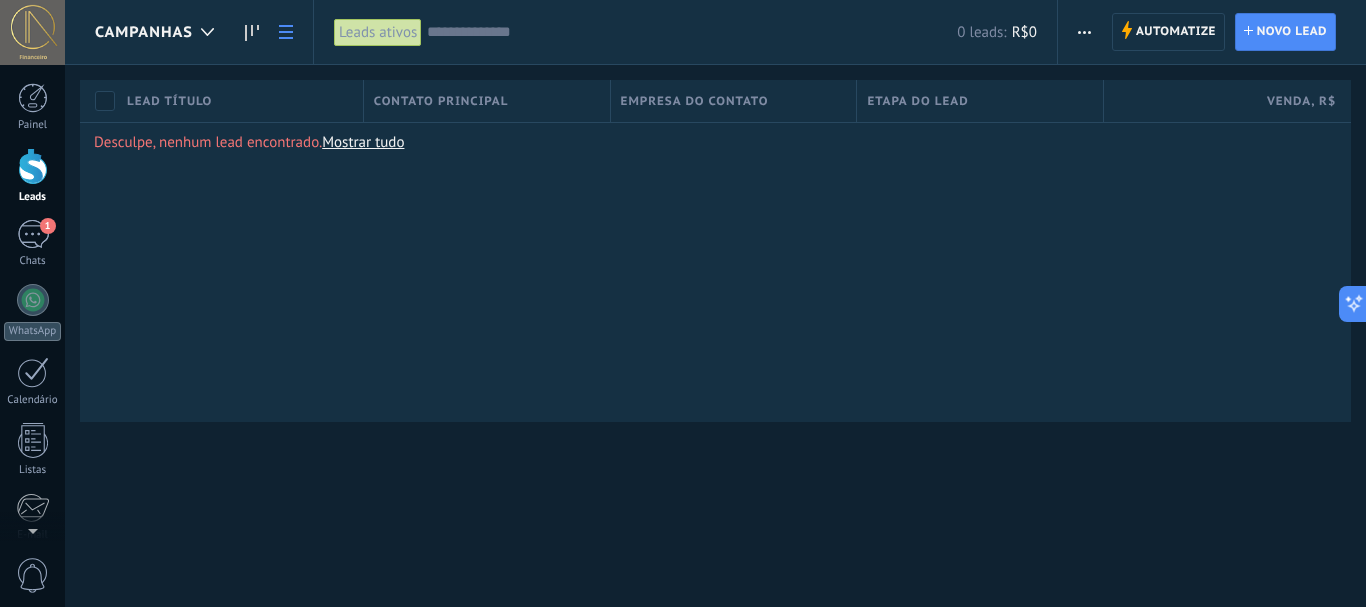 click 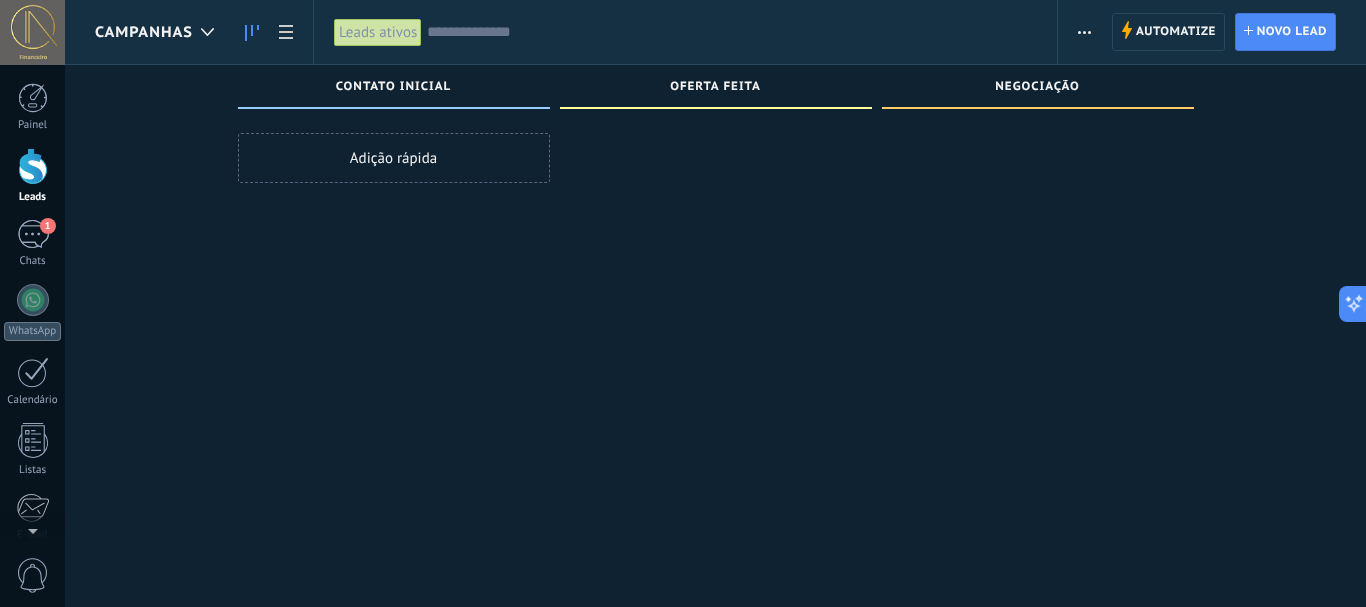 click 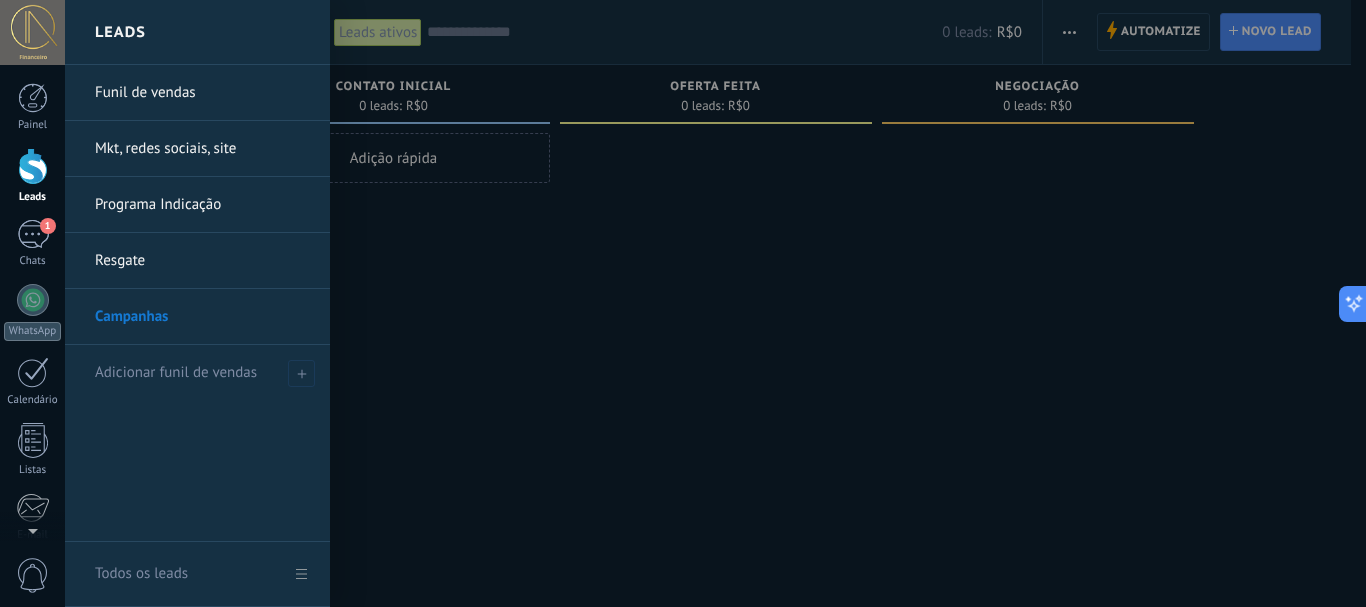click at bounding box center (748, 303) 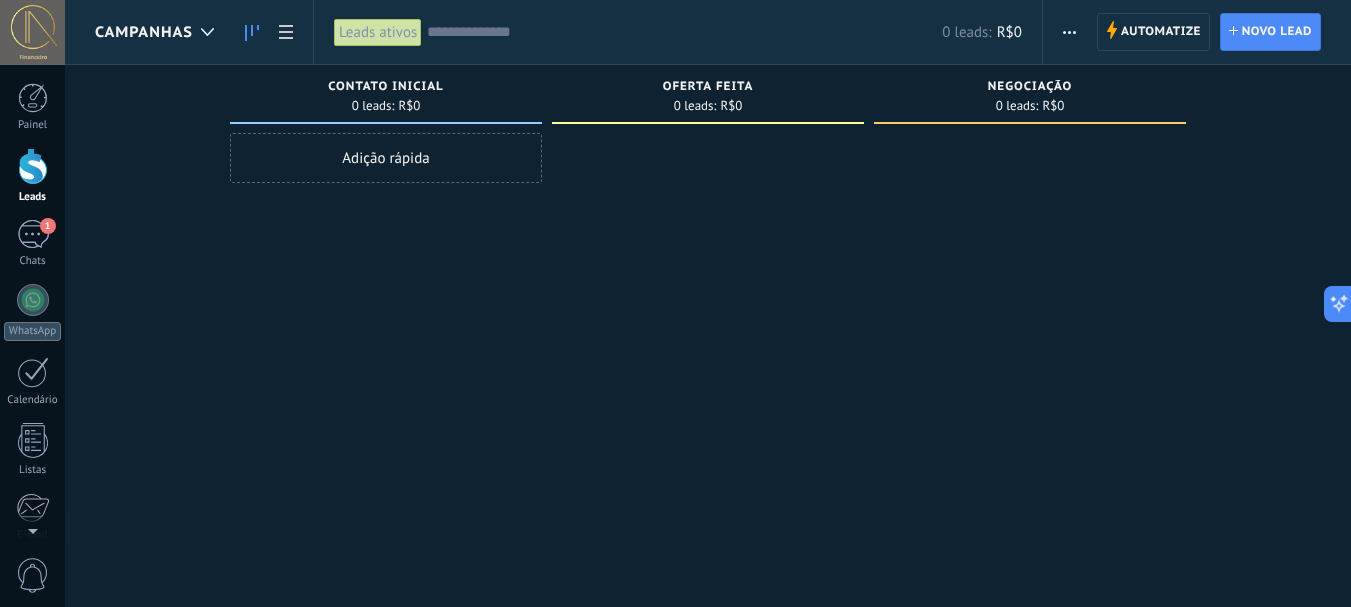 click on "Adição rápida" at bounding box center [386, 158] 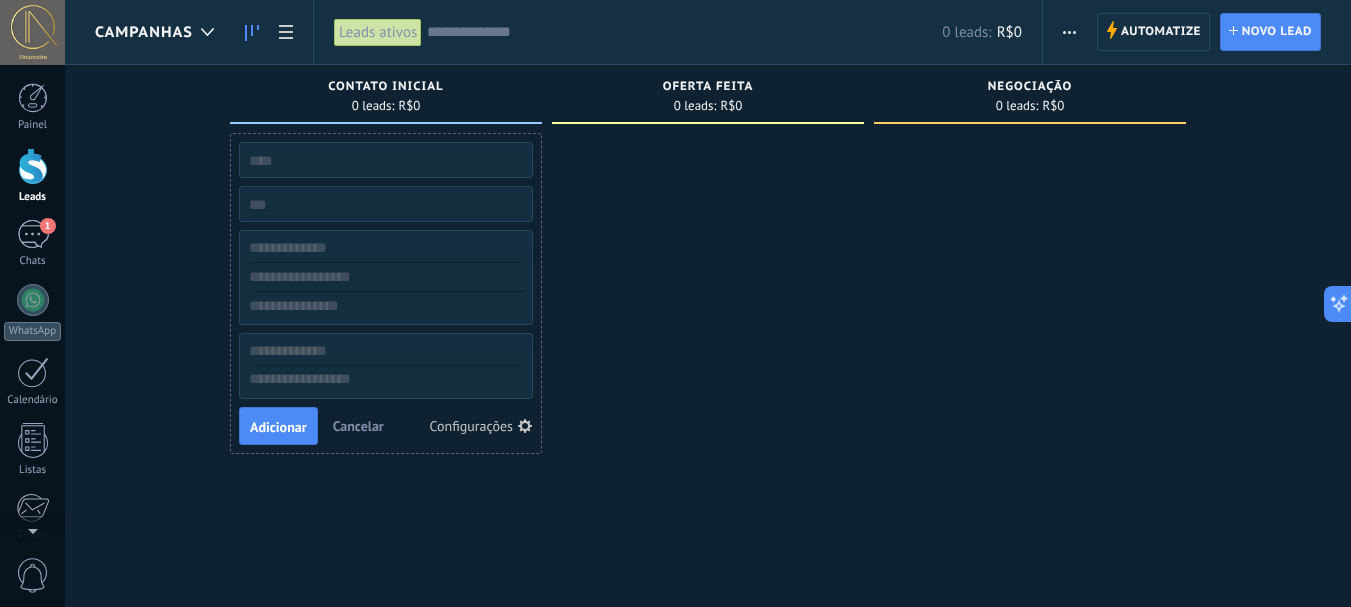 click at bounding box center [708, 306] 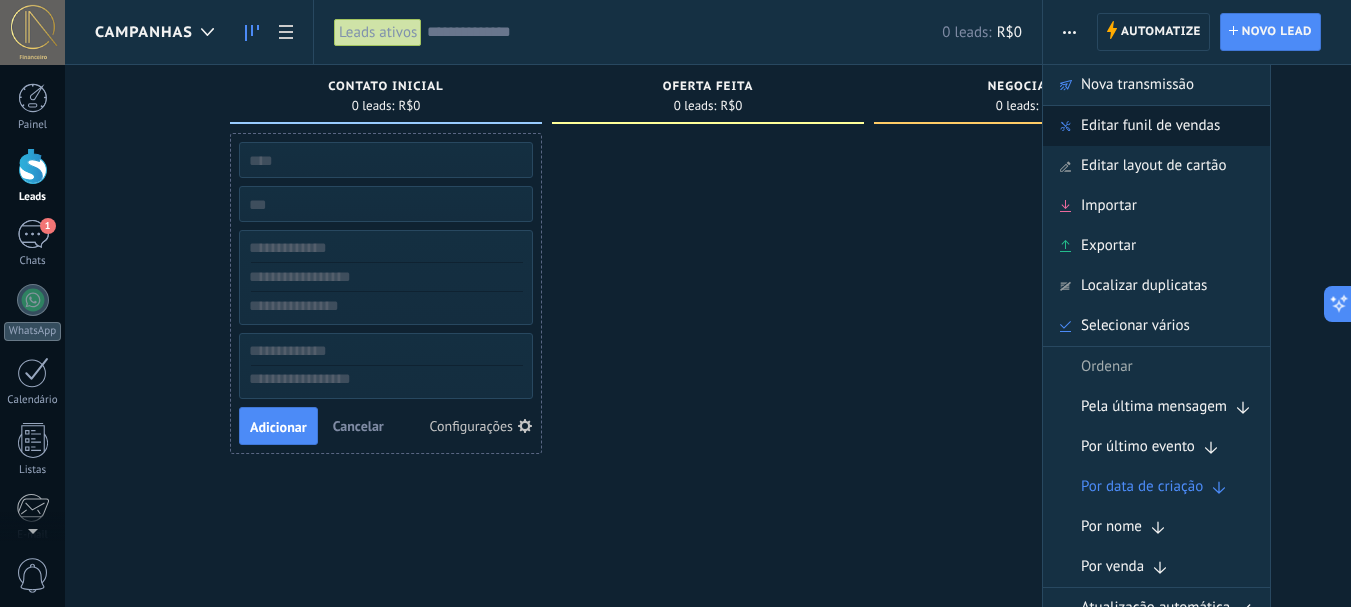 click on "Editar funil de vendas" at bounding box center (1150, 126) 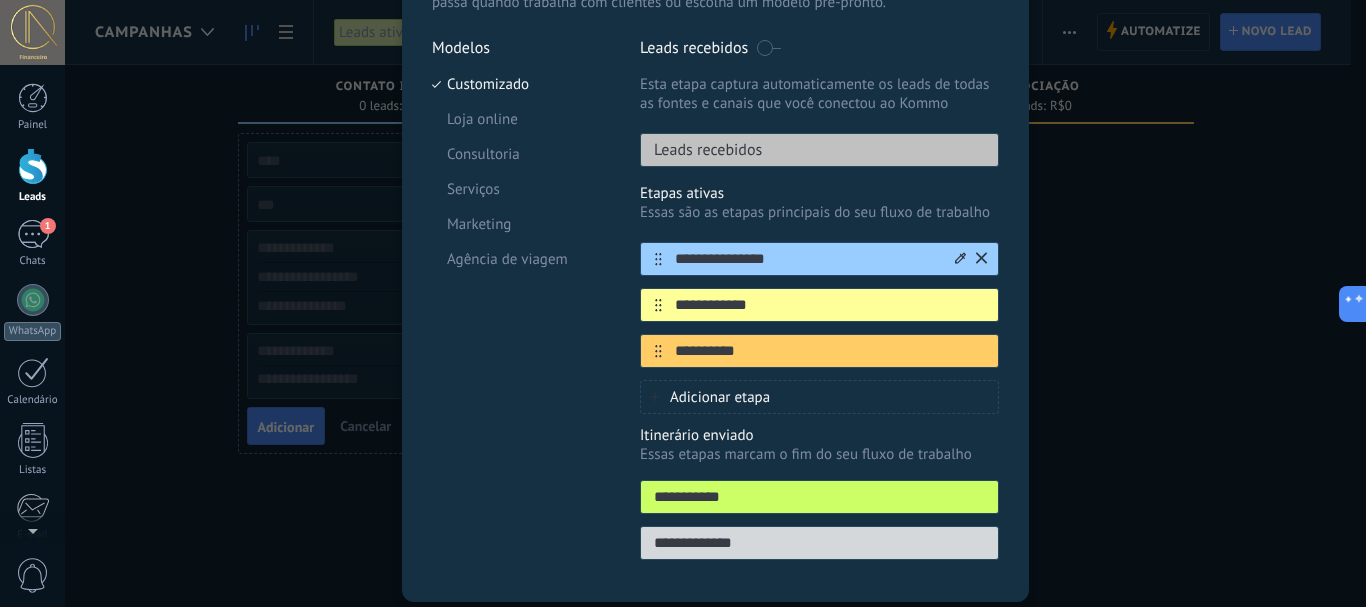 scroll, scrollTop: 200, scrollLeft: 0, axis: vertical 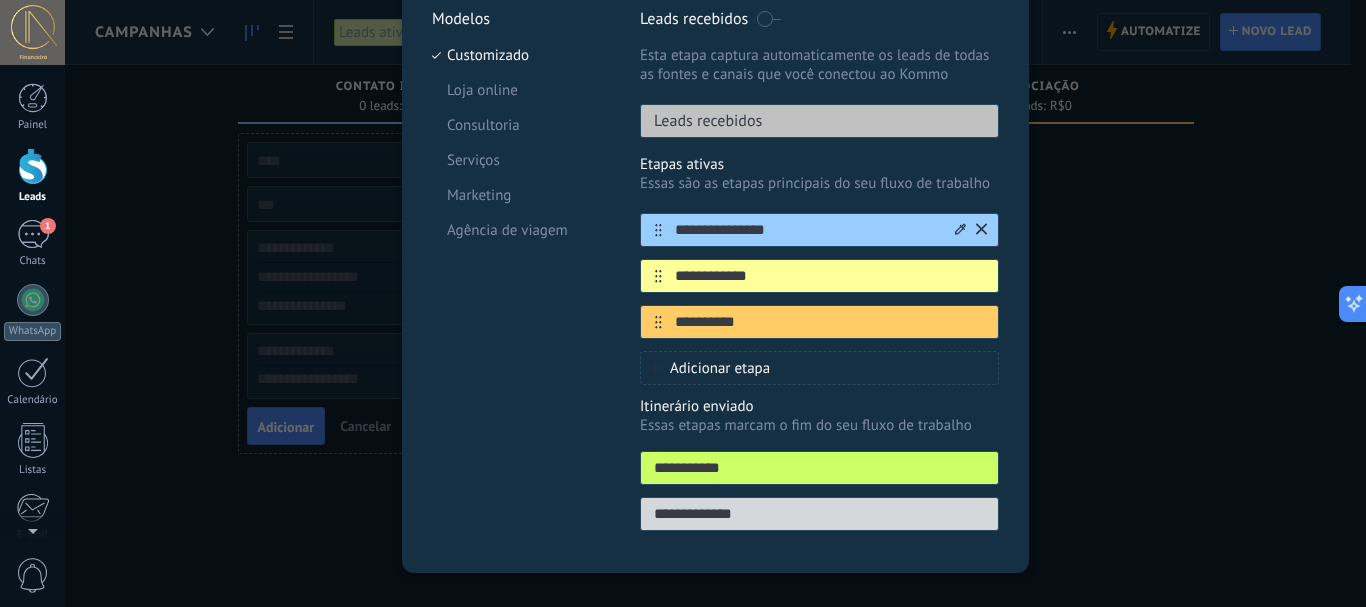 click 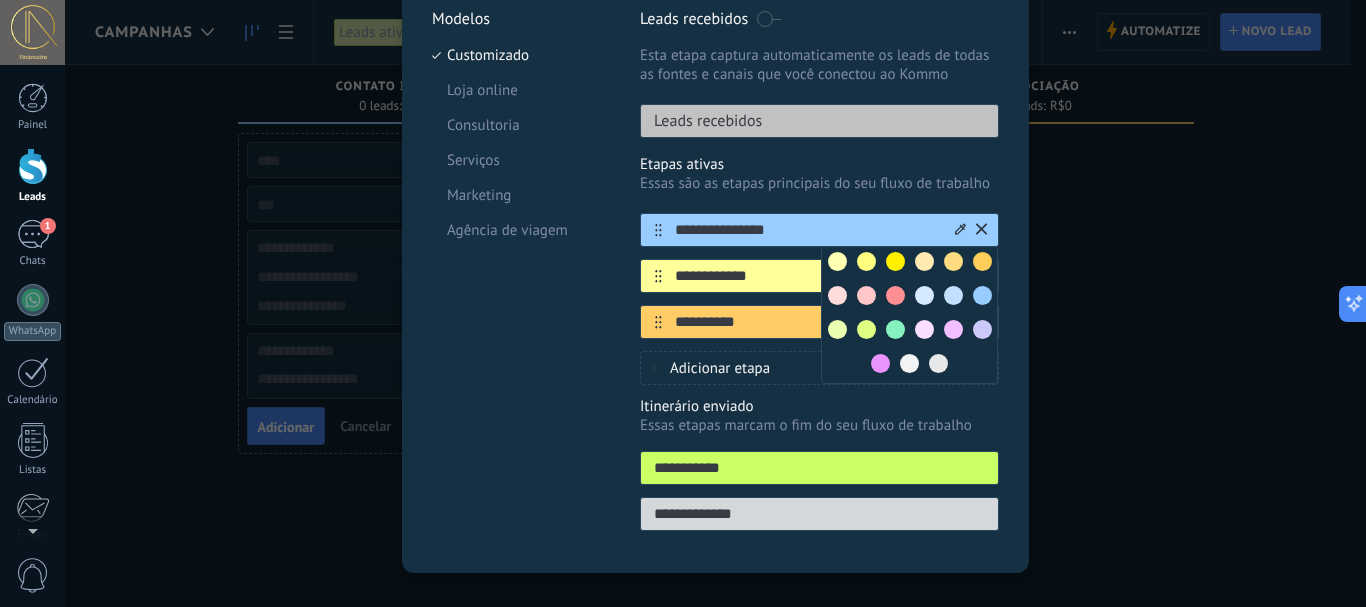 click on "**********" at bounding box center (807, 230) 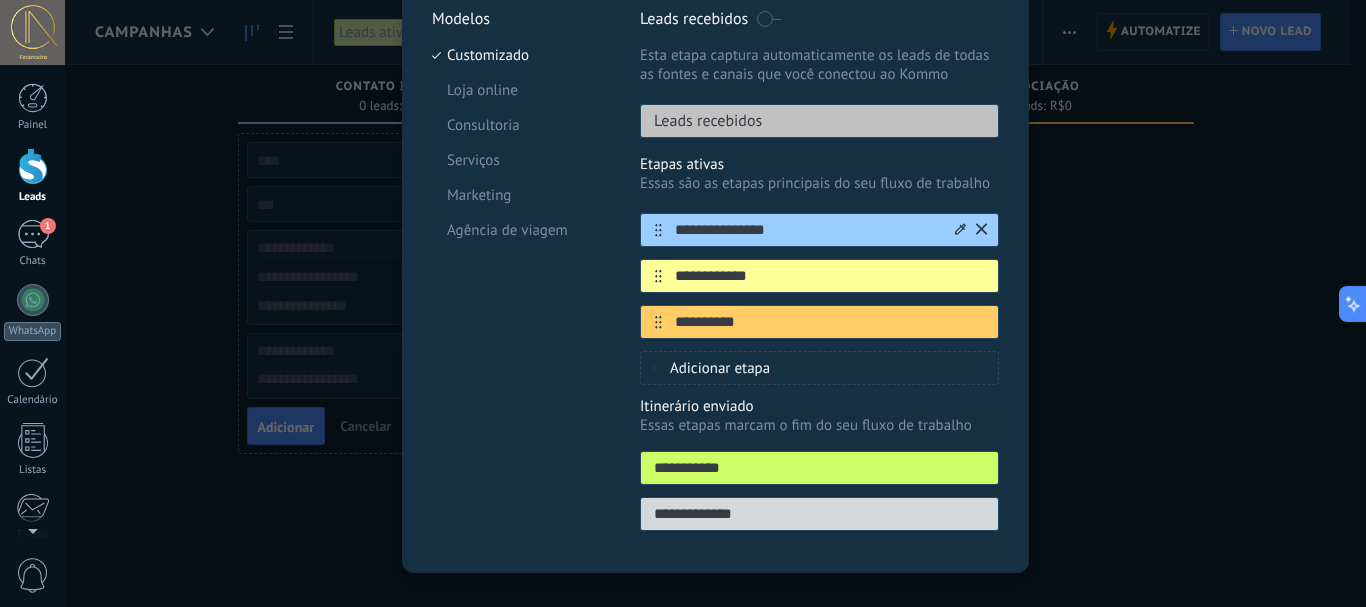 drag, startPoint x: 773, startPoint y: 230, endPoint x: 675, endPoint y: 227, distance: 98.045906 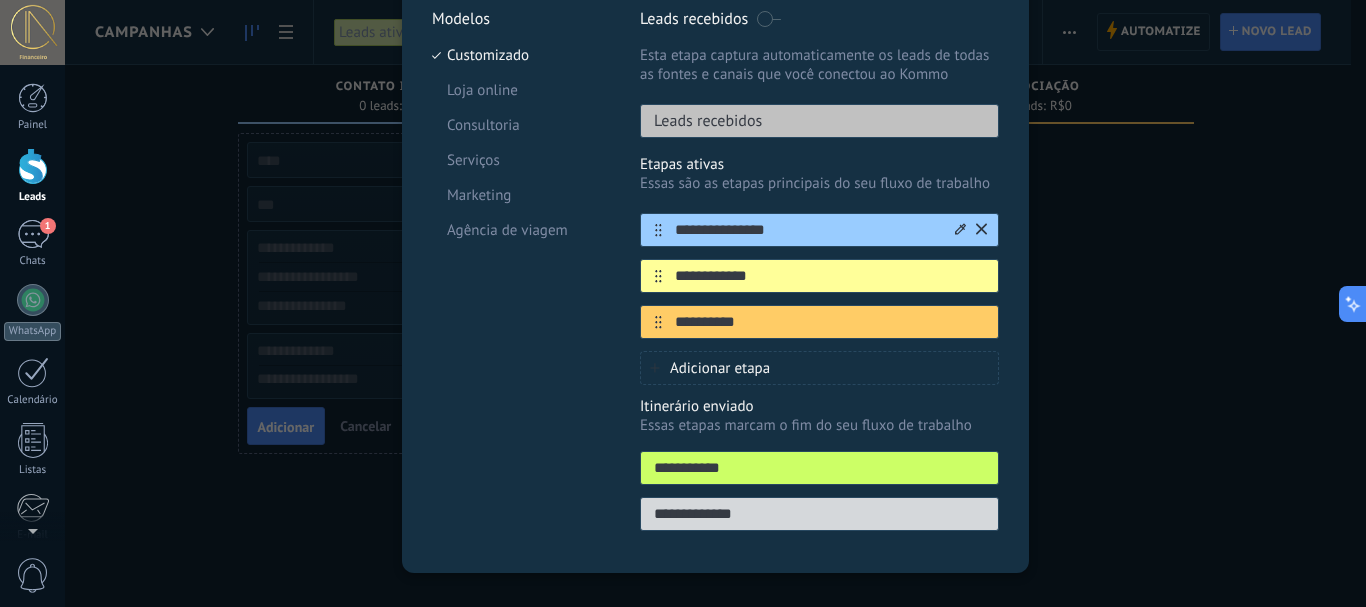 click on "**********" at bounding box center [807, 230] 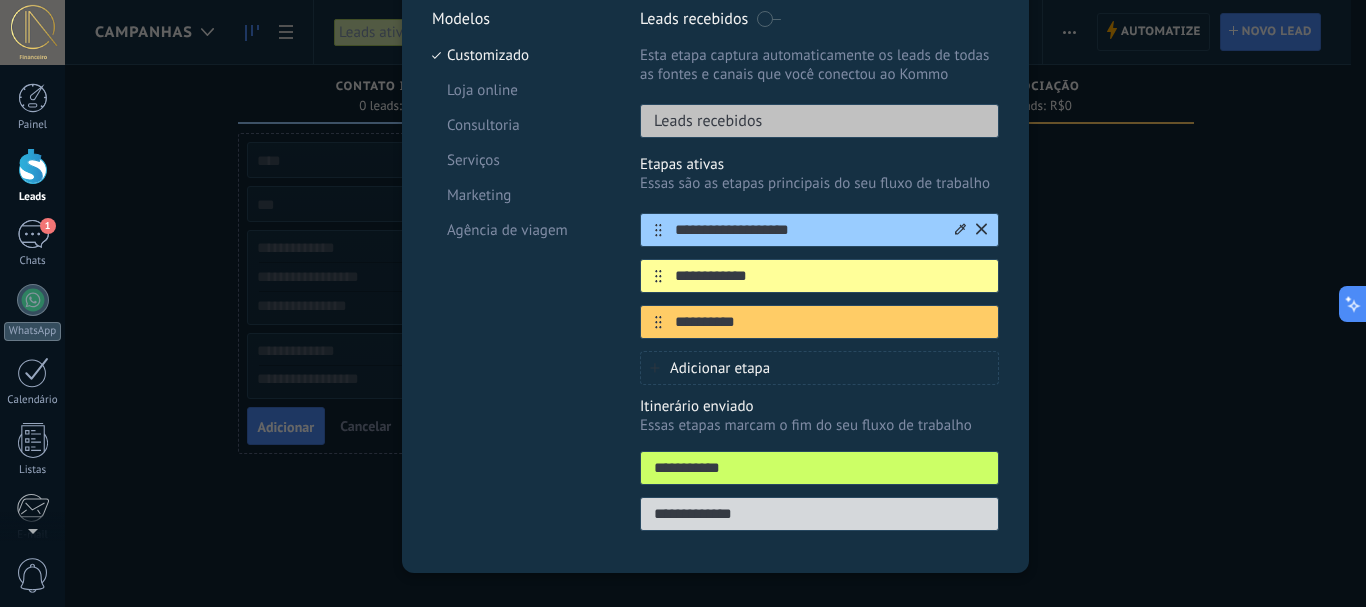 drag, startPoint x: 804, startPoint y: 230, endPoint x: 667, endPoint y: 222, distance: 137.23338 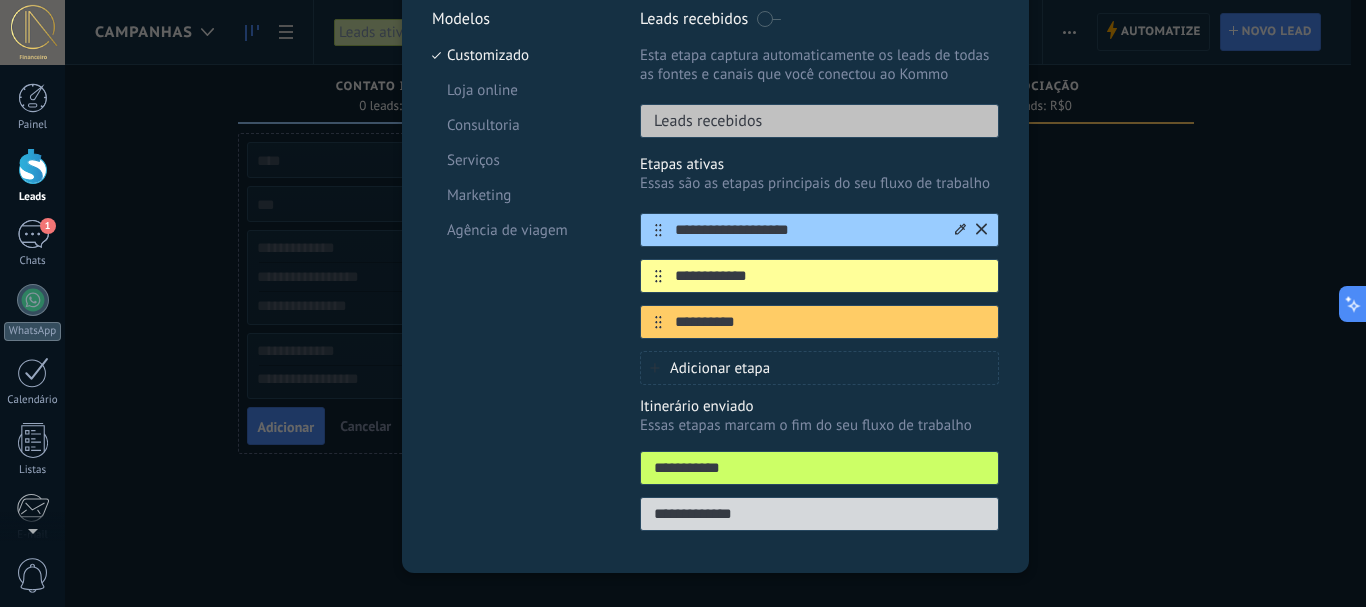 click on "**********" at bounding box center (807, 230) 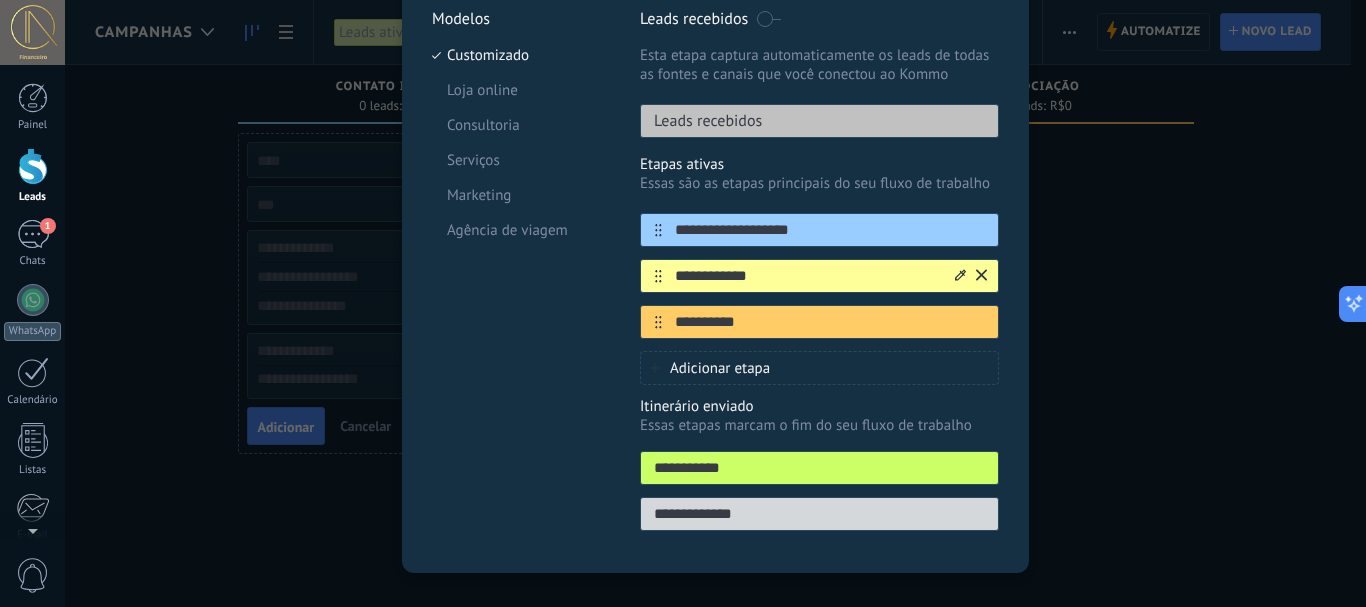 type on "**********" 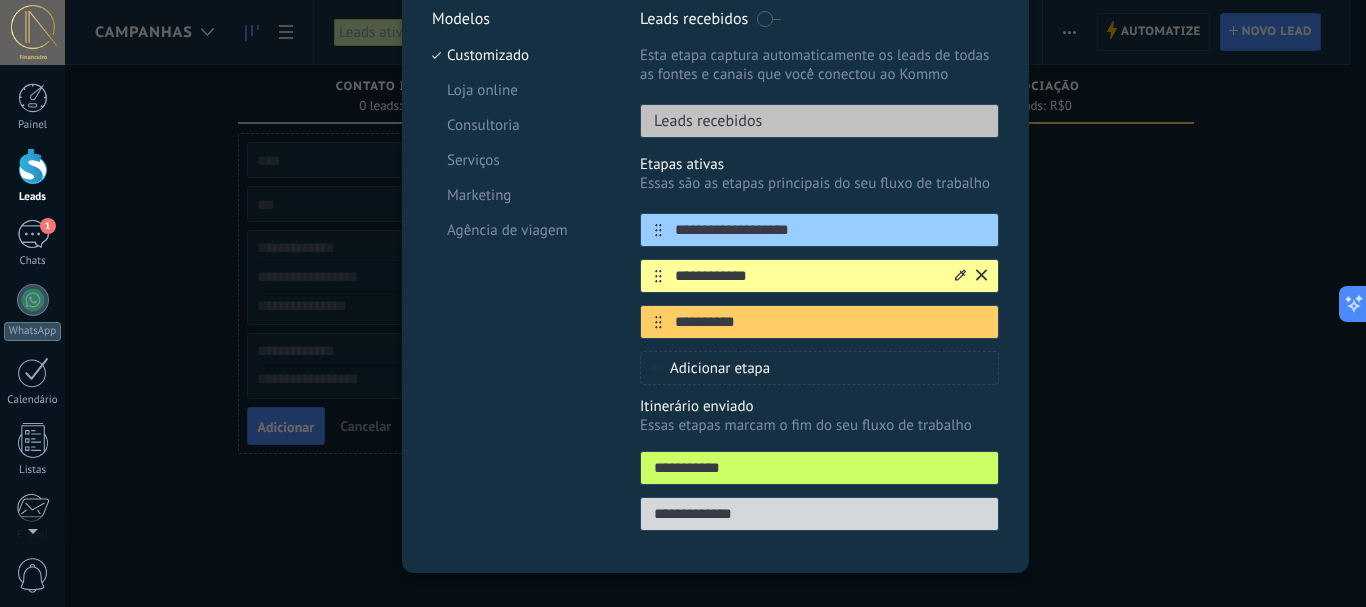 drag, startPoint x: 791, startPoint y: 273, endPoint x: 669, endPoint y: 275, distance: 122.016396 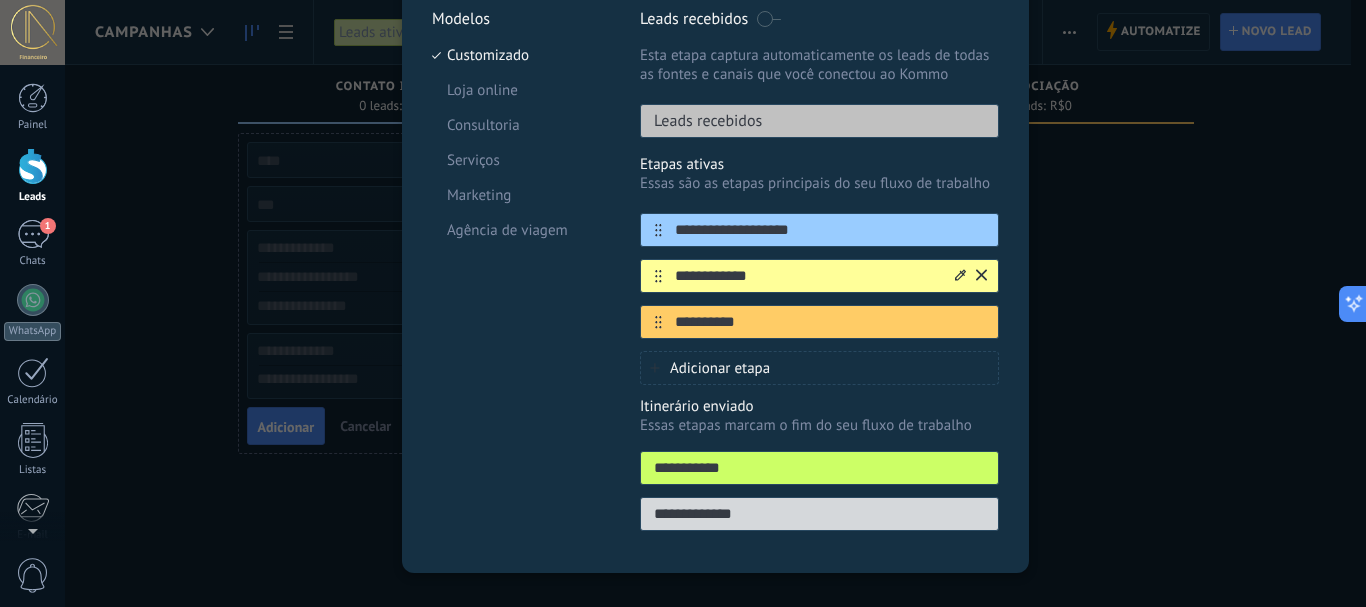 click on "**********" at bounding box center (807, 276) 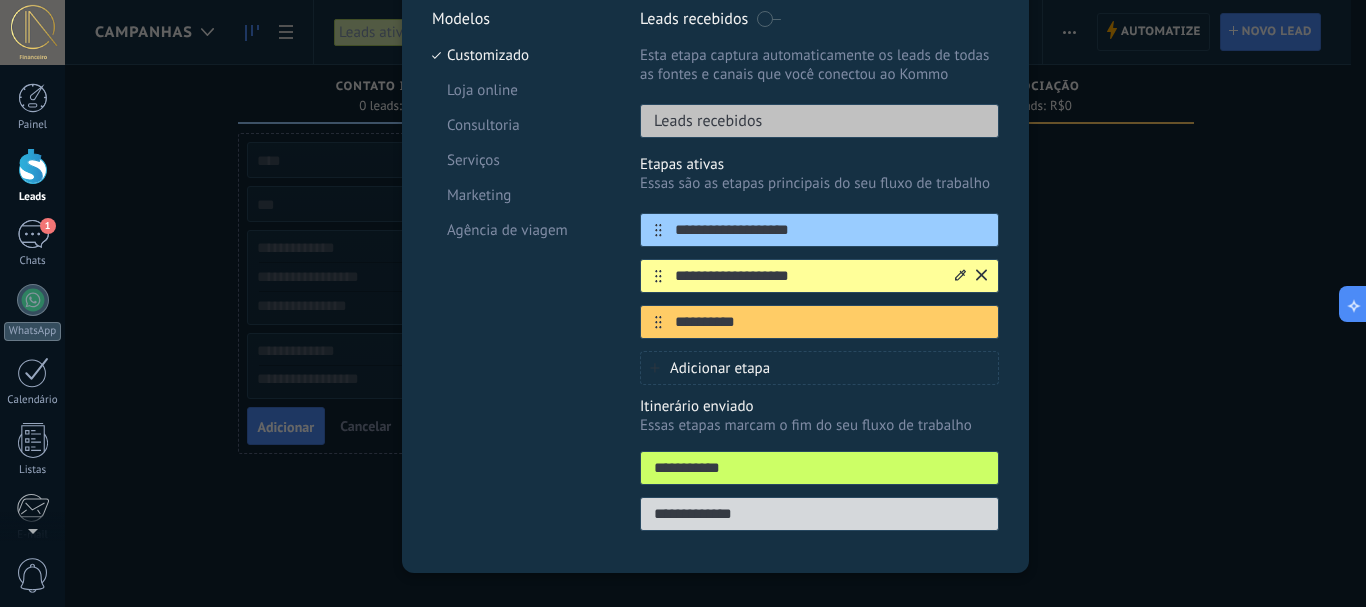 click on "**********" at bounding box center [807, 276] 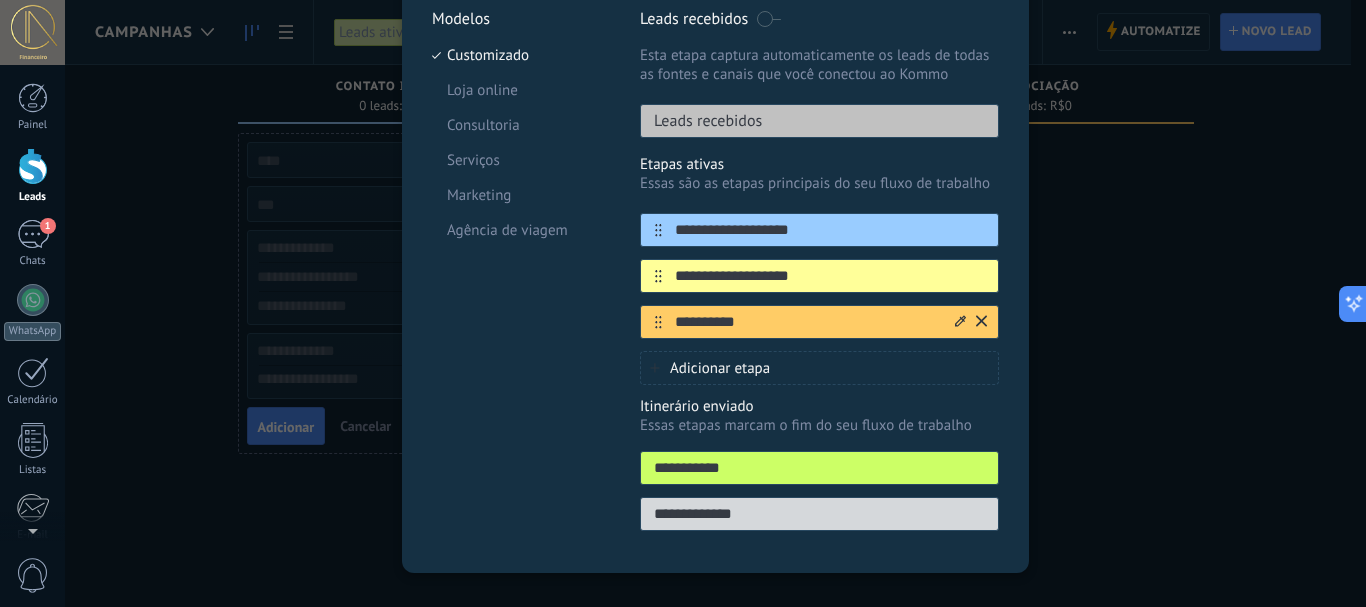 type on "**********" 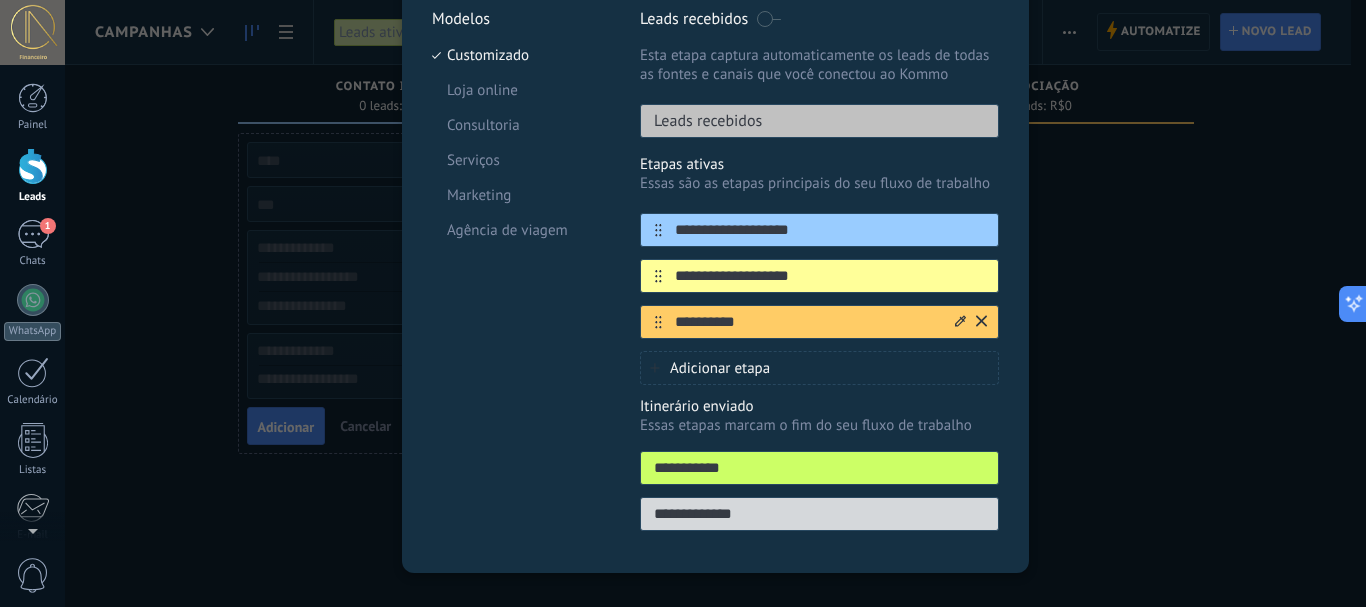 drag, startPoint x: 793, startPoint y: 315, endPoint x: 663, endPoint y: 313, distance: 130.01538 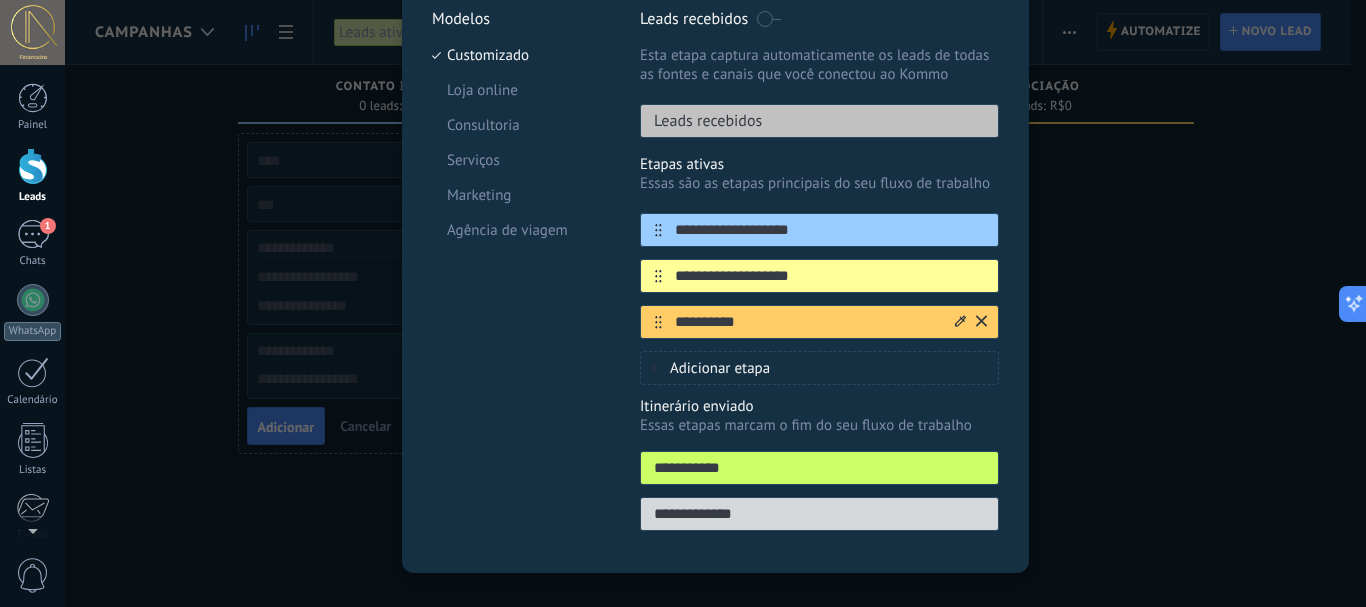 click on "**********" at bounding box center [807, 322] 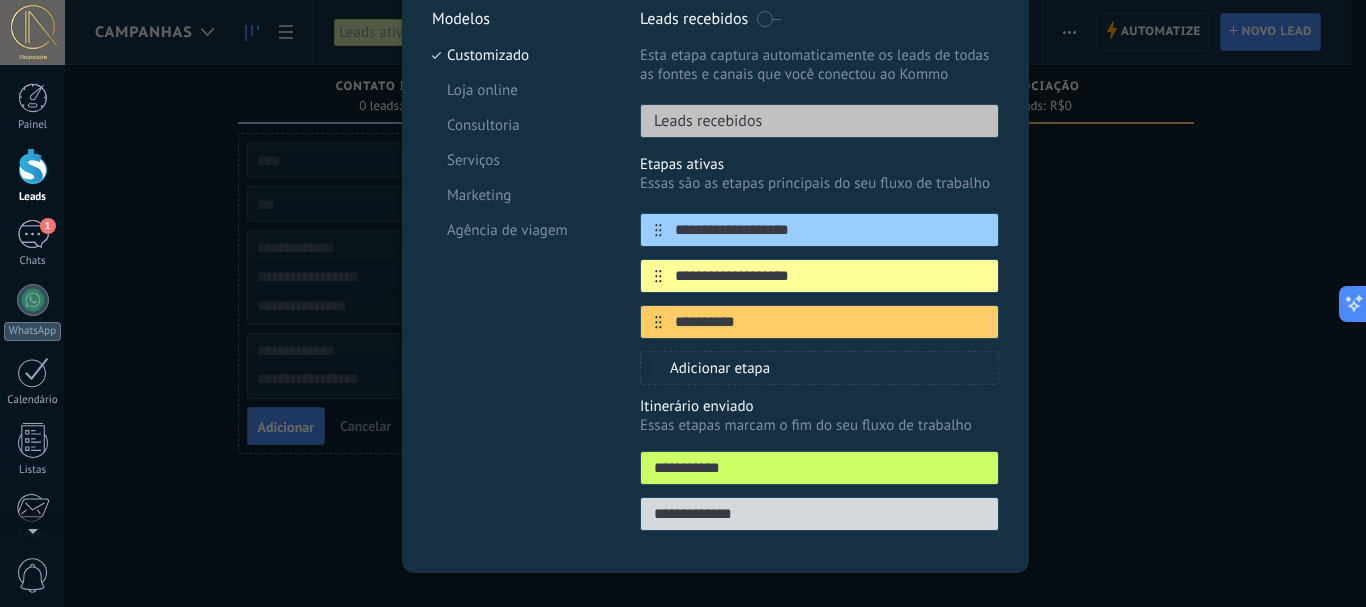 paste on "*********" 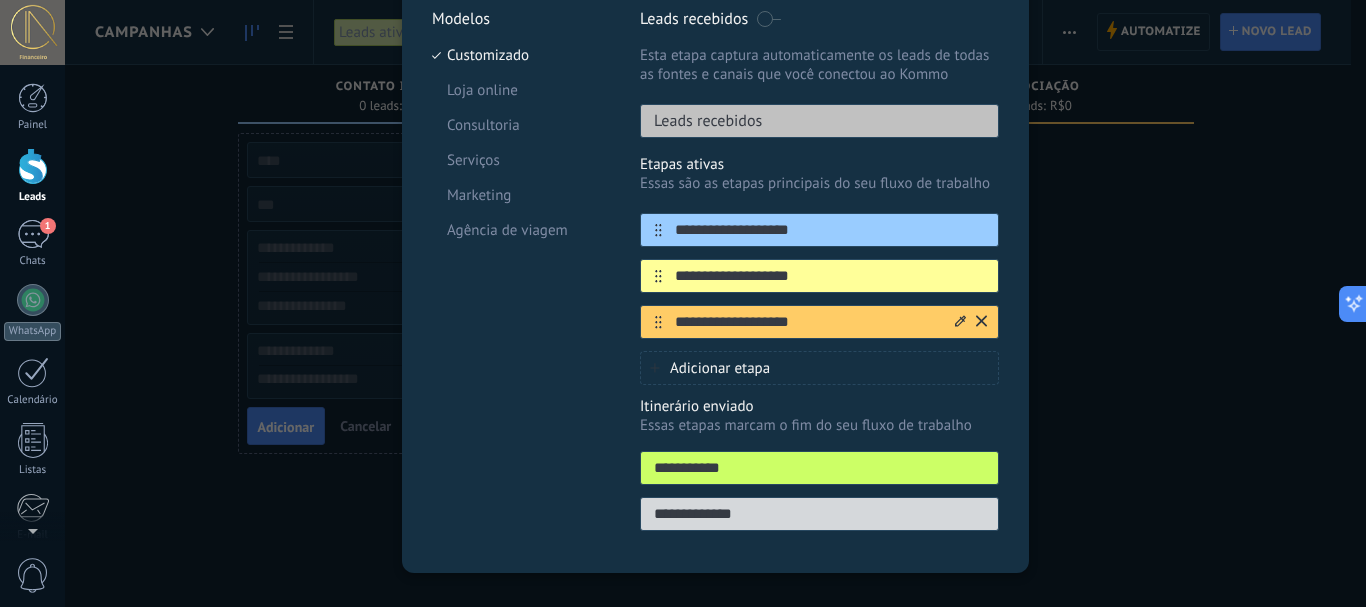 drag, startPoint x: 789, startPoint y: 319, endPoint x: 799, endPoint y: 320, distance: 10.049875 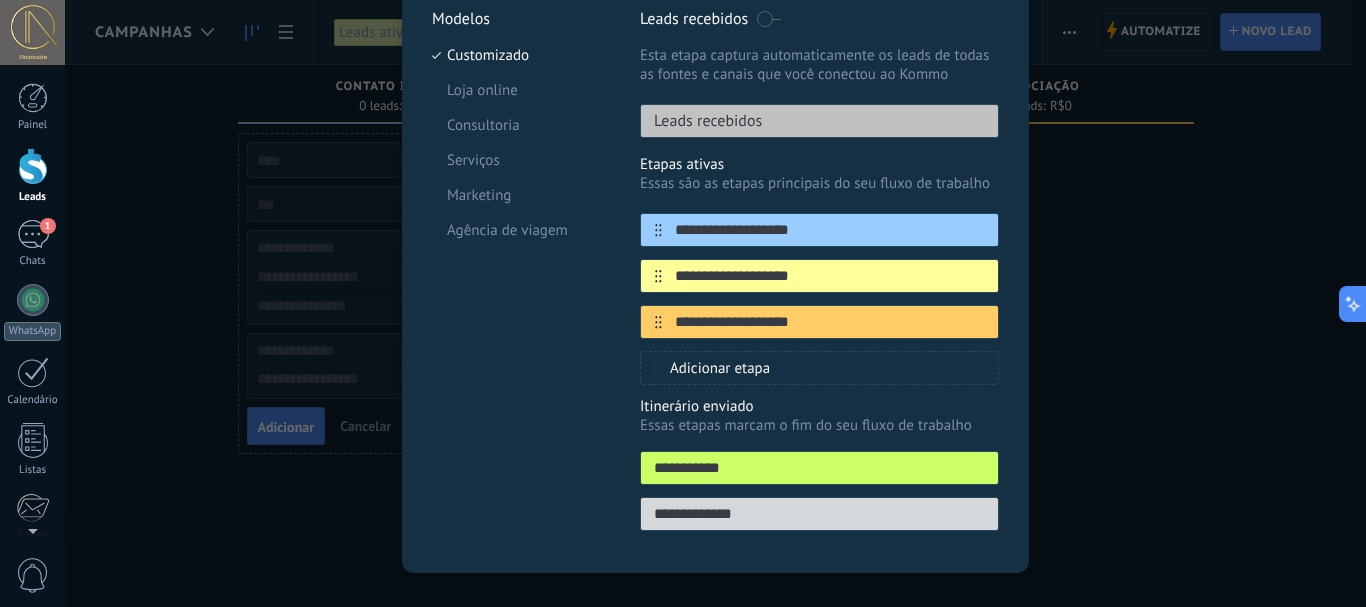 type on "**********" 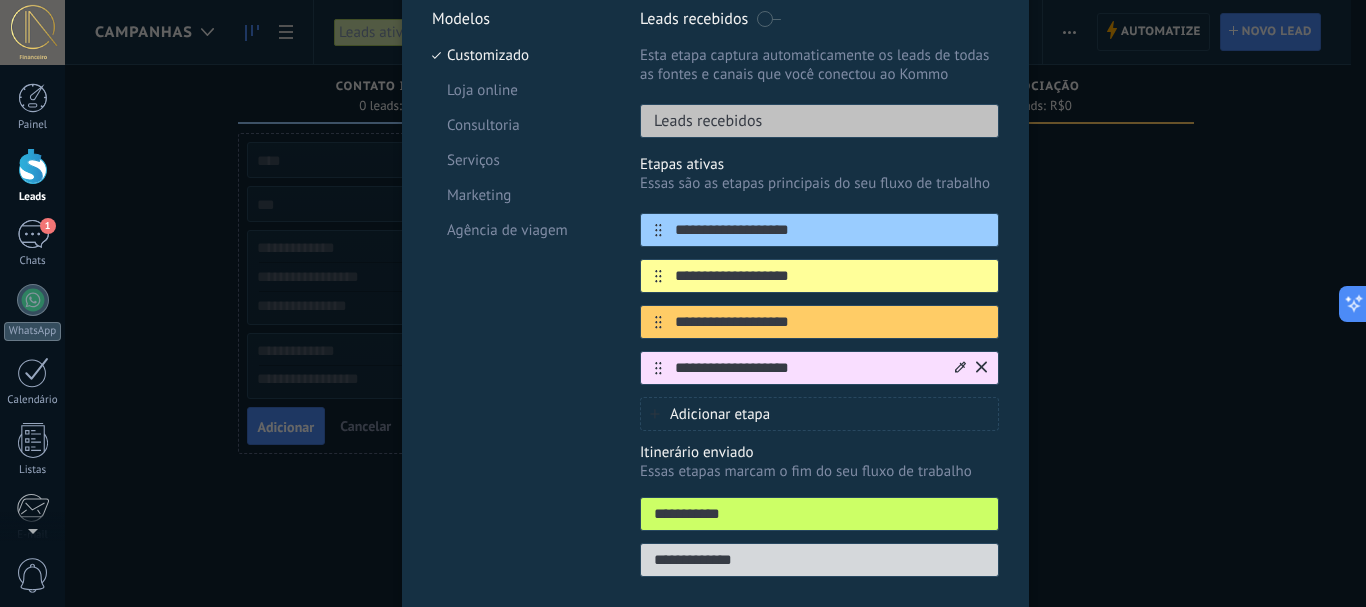 drag, startPoint x: 788, startPoint y: 368, endPoint x: 799, endPoint y: 368, distance: 11 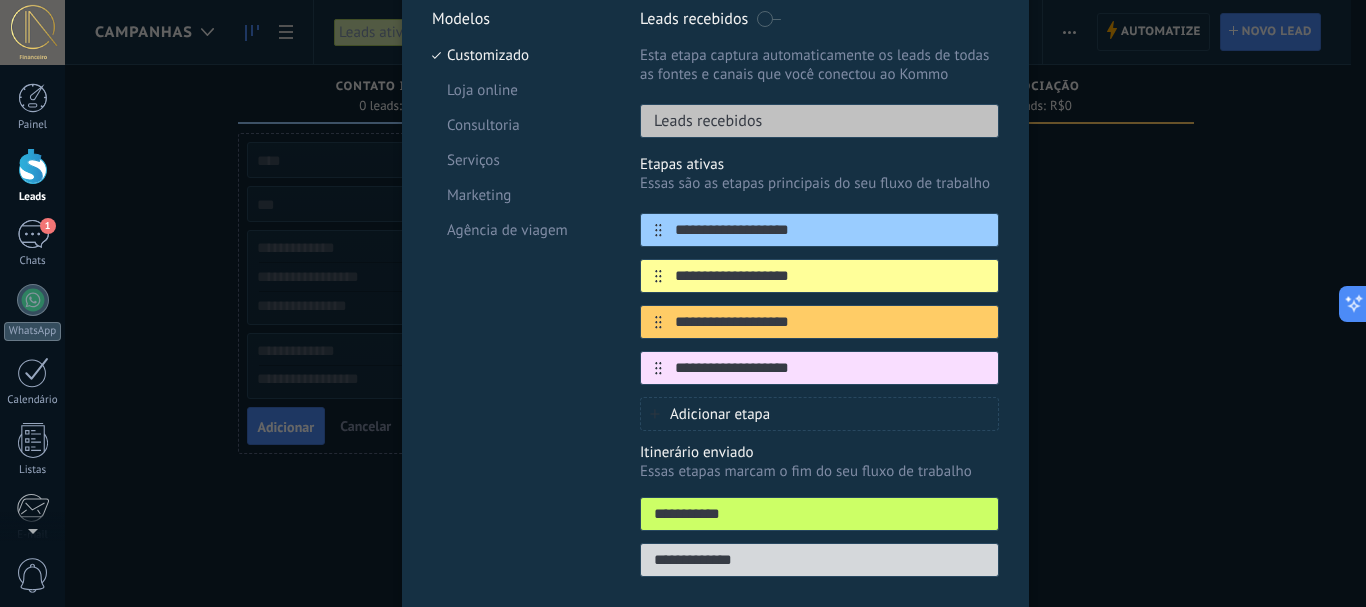 type on "**********" 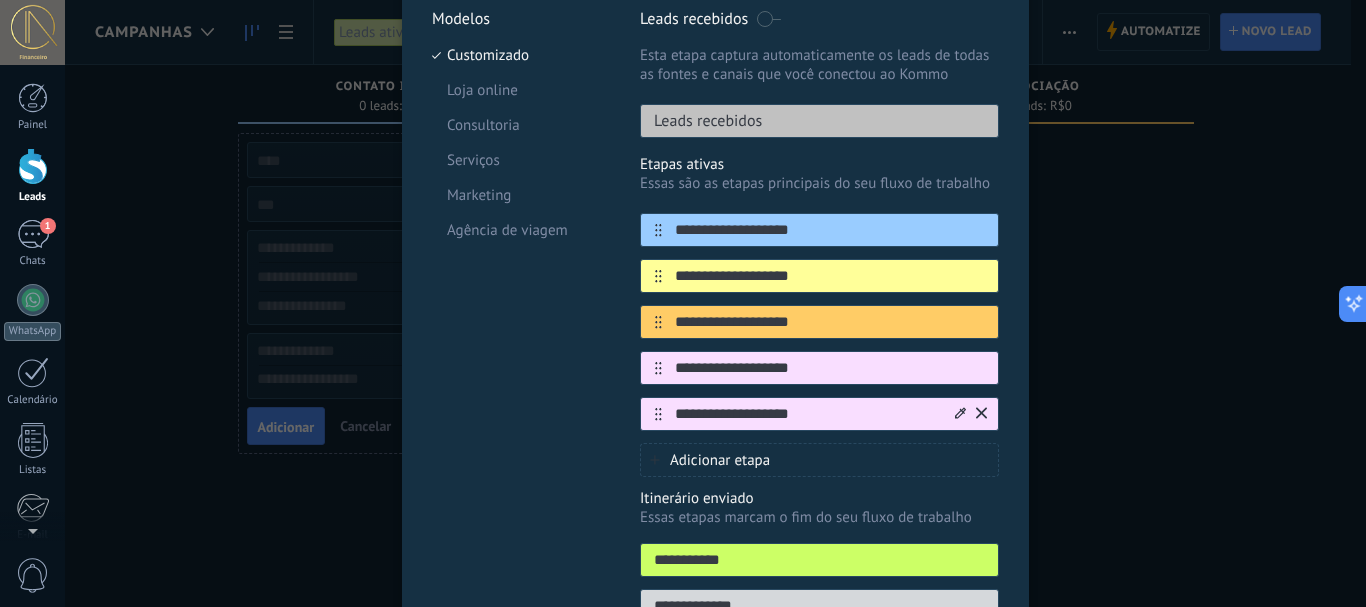 click on "**********" at bounding box center [807, 414] 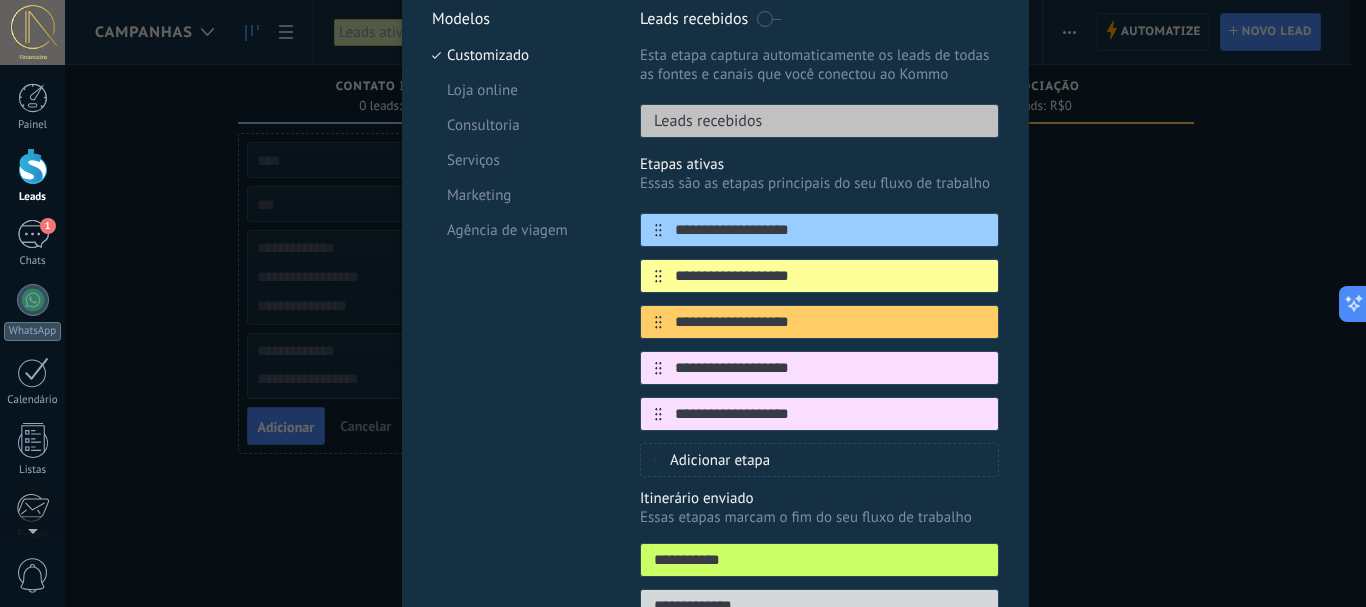 type on "**********" 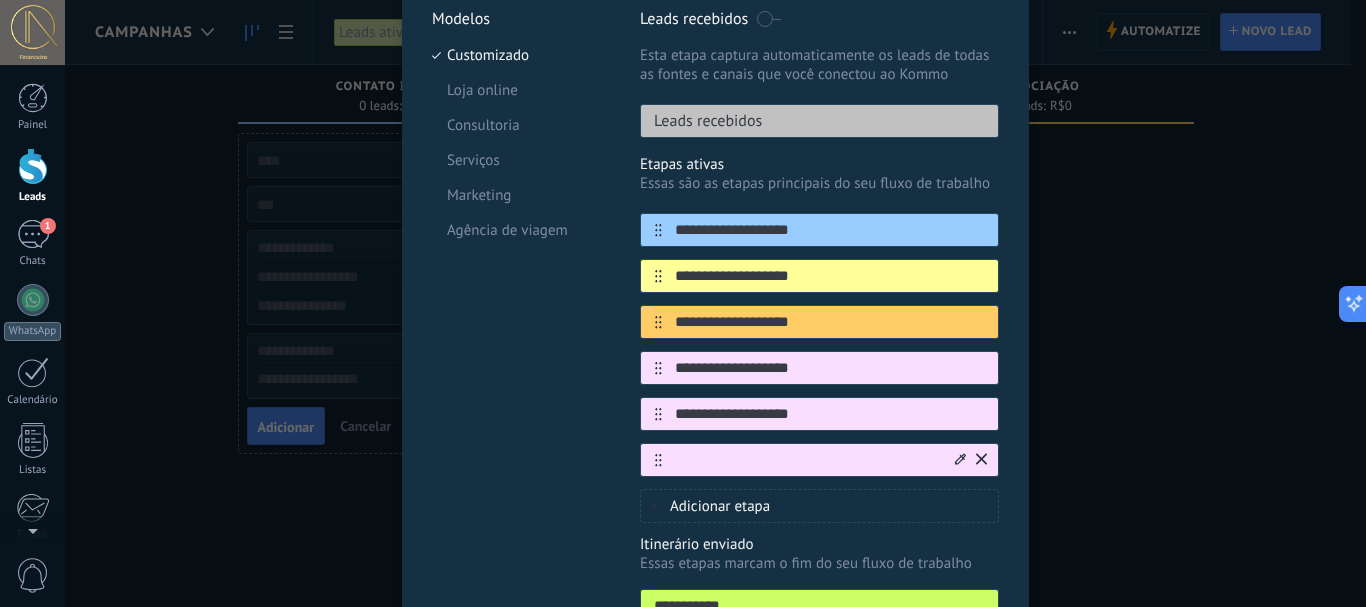 click at bounding box center [807, 460] 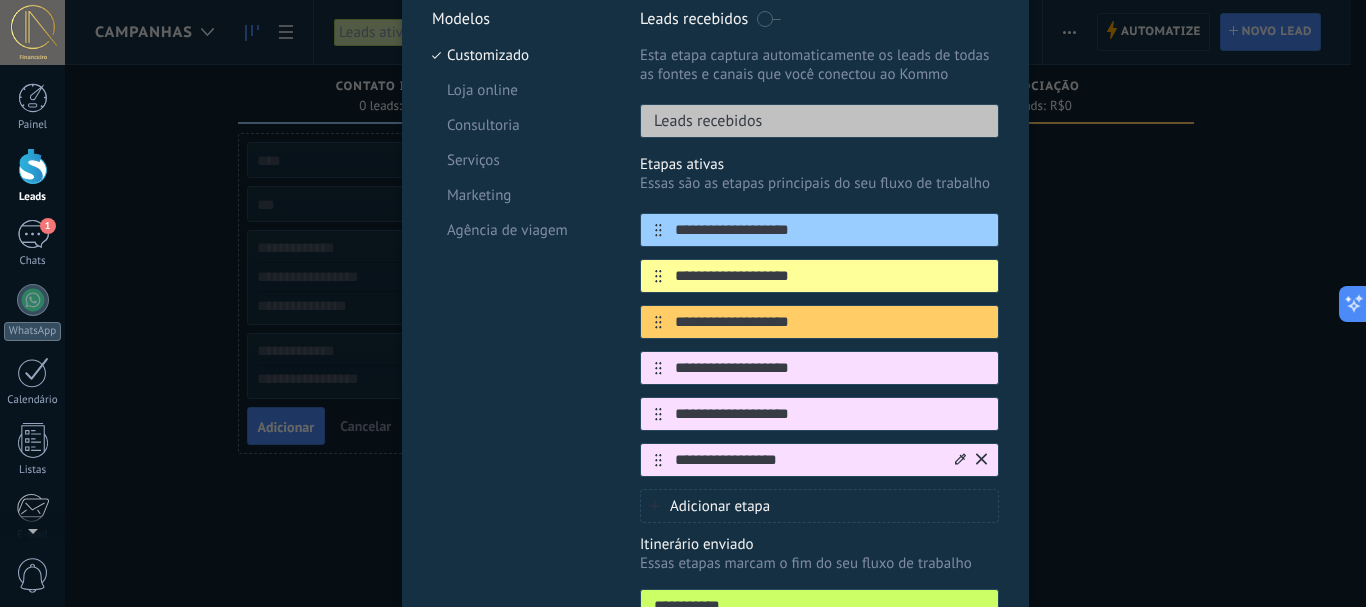click on "**********" at bounding box center [807, 460] 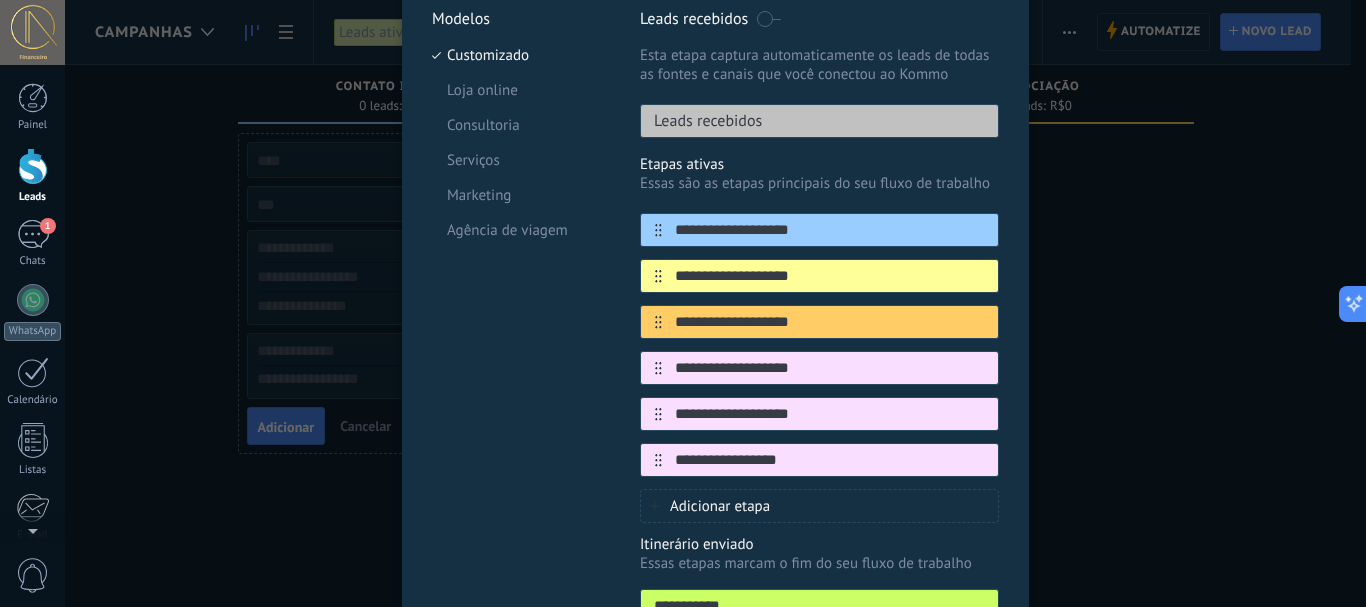 type on "**********" 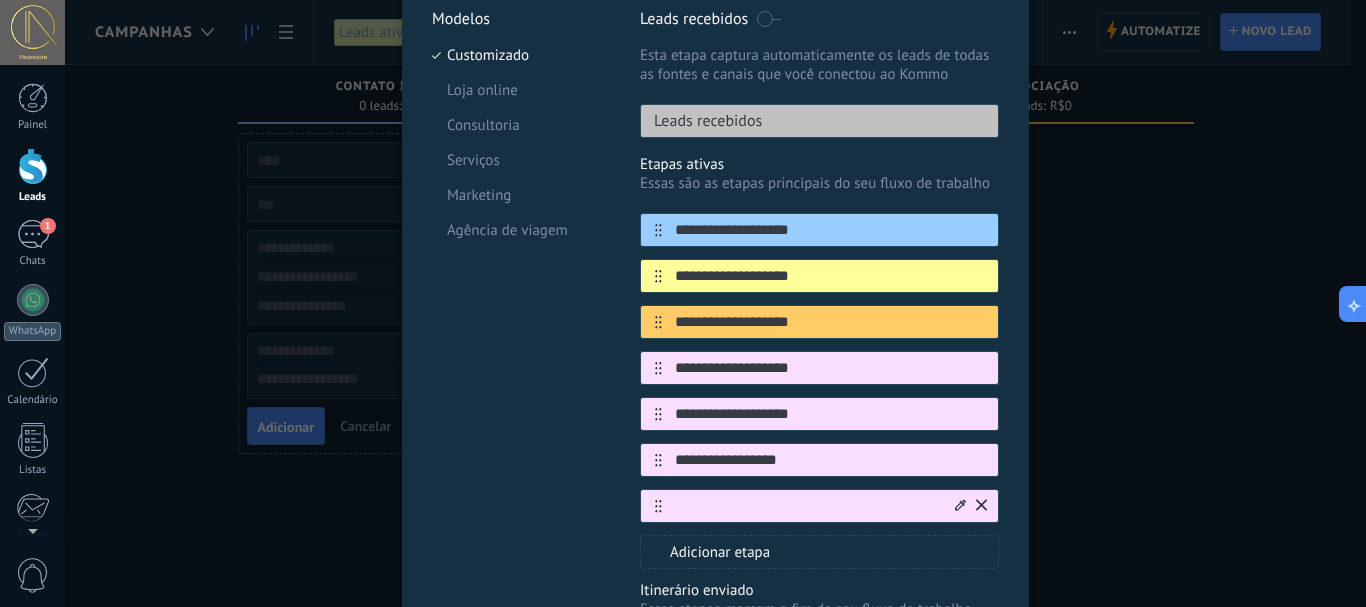 click at bounding box center (807, 506) 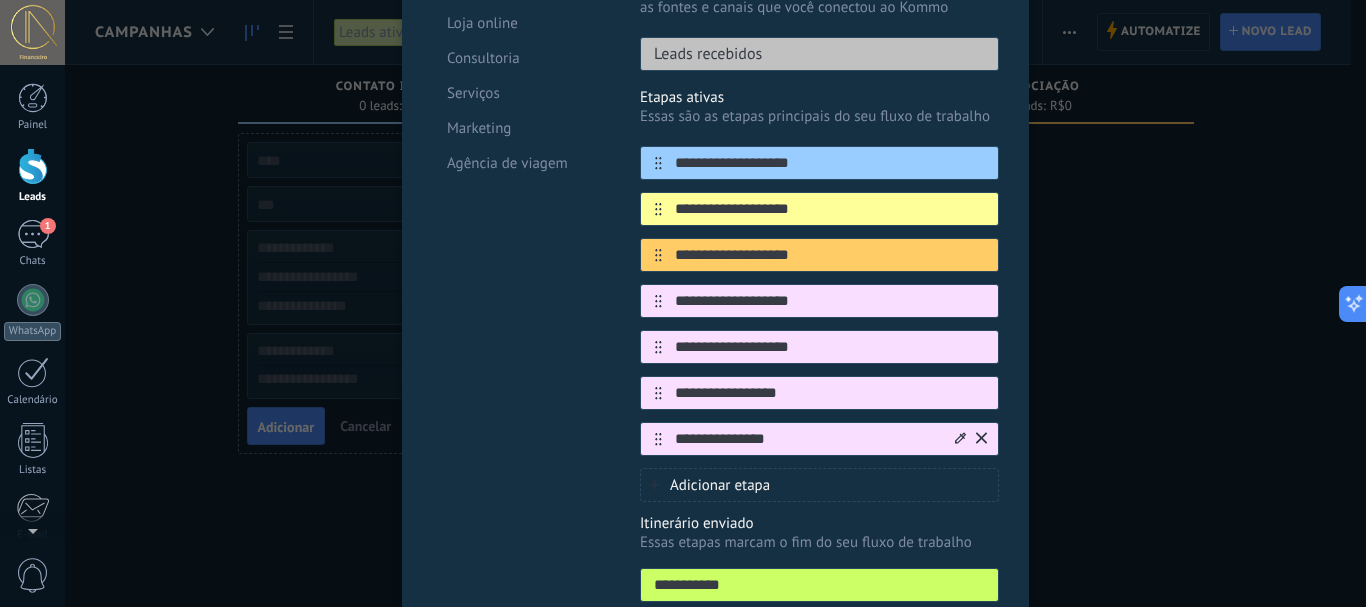 scroll, scrollTop: 400, scrollLeft: 0, axis: vertical 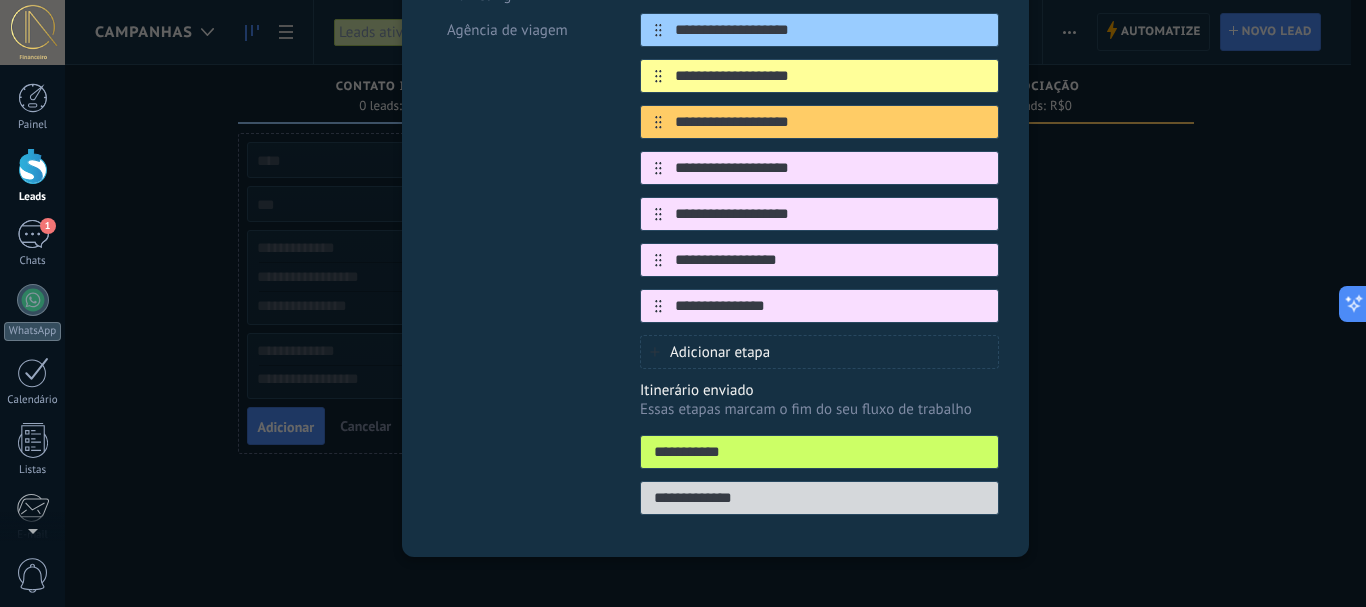 type on "**********" 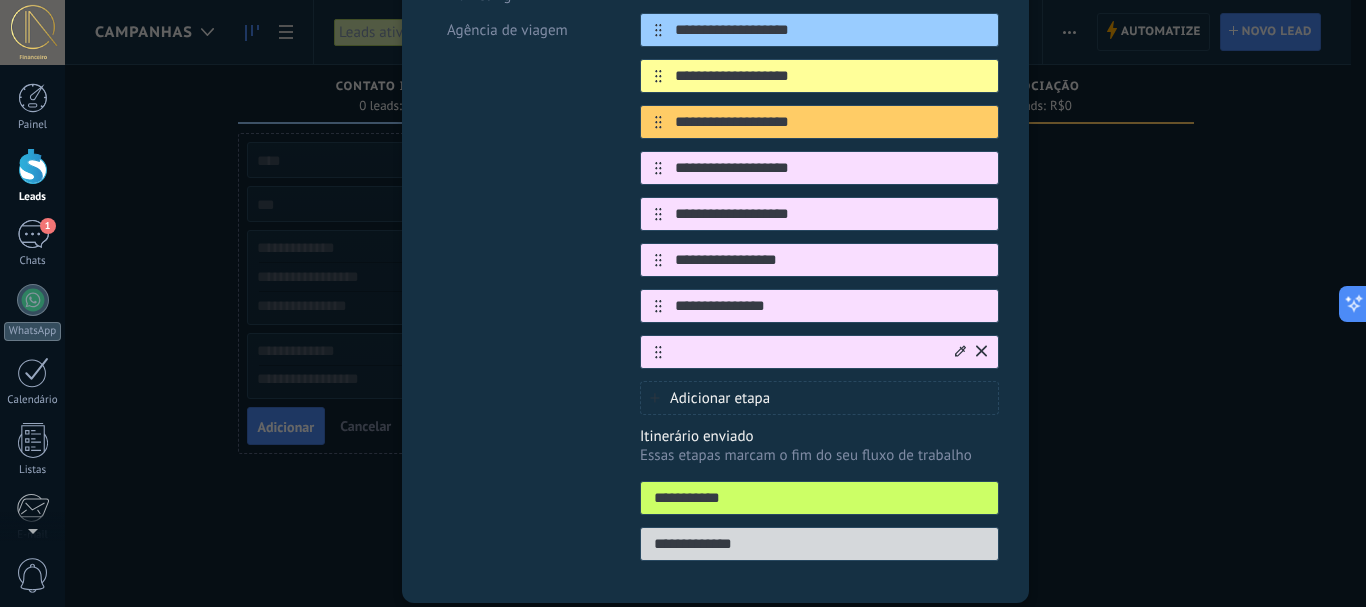 click at bounding box center (807, 352) 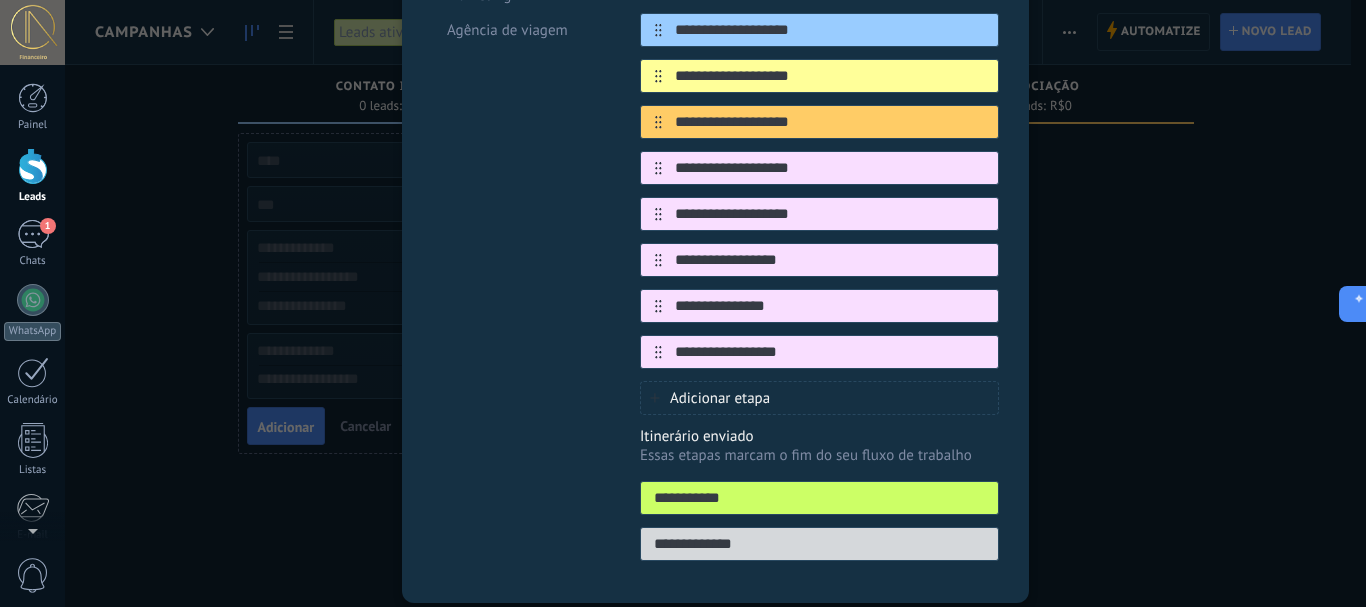 type on "**********" 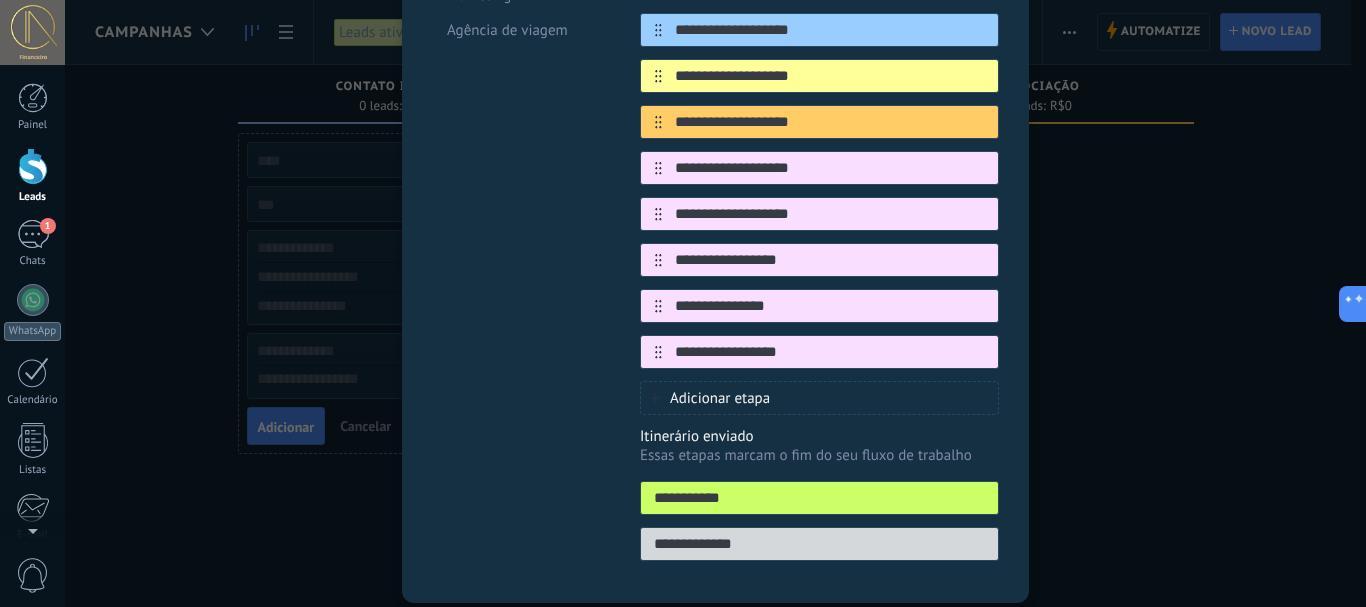 click on "Adicionar etapa" at bounding box center (720, 398) 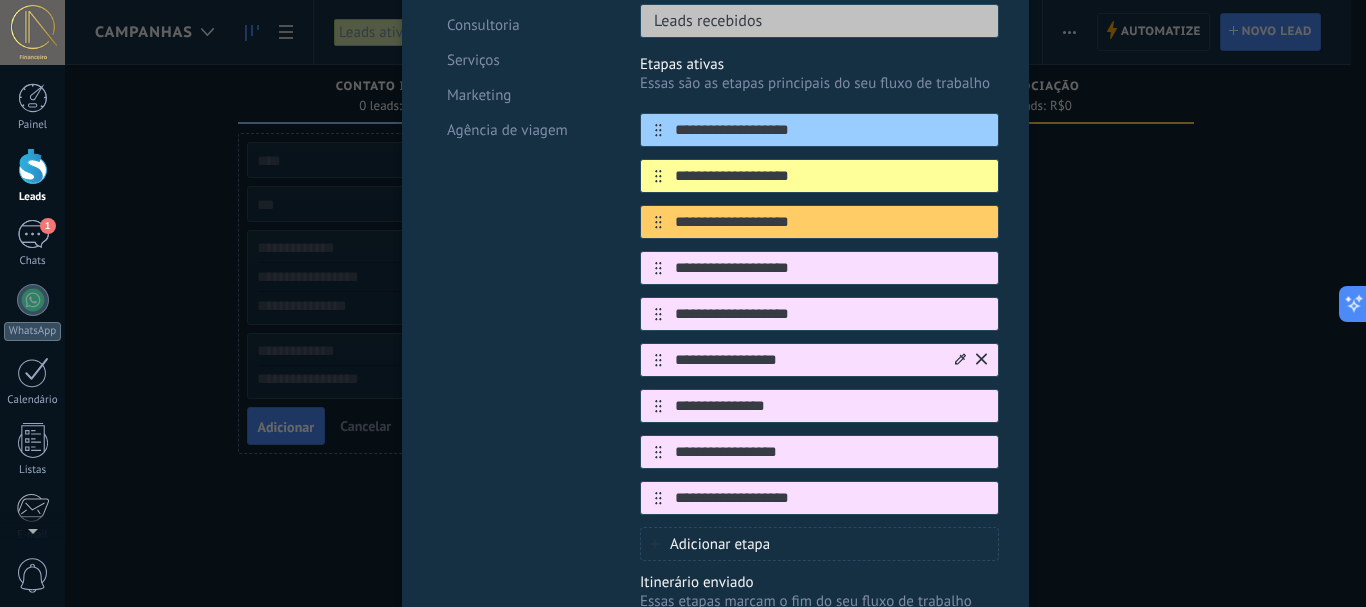 scroll, scrollTop: 400, scrollLeft: 0, axis: vertical 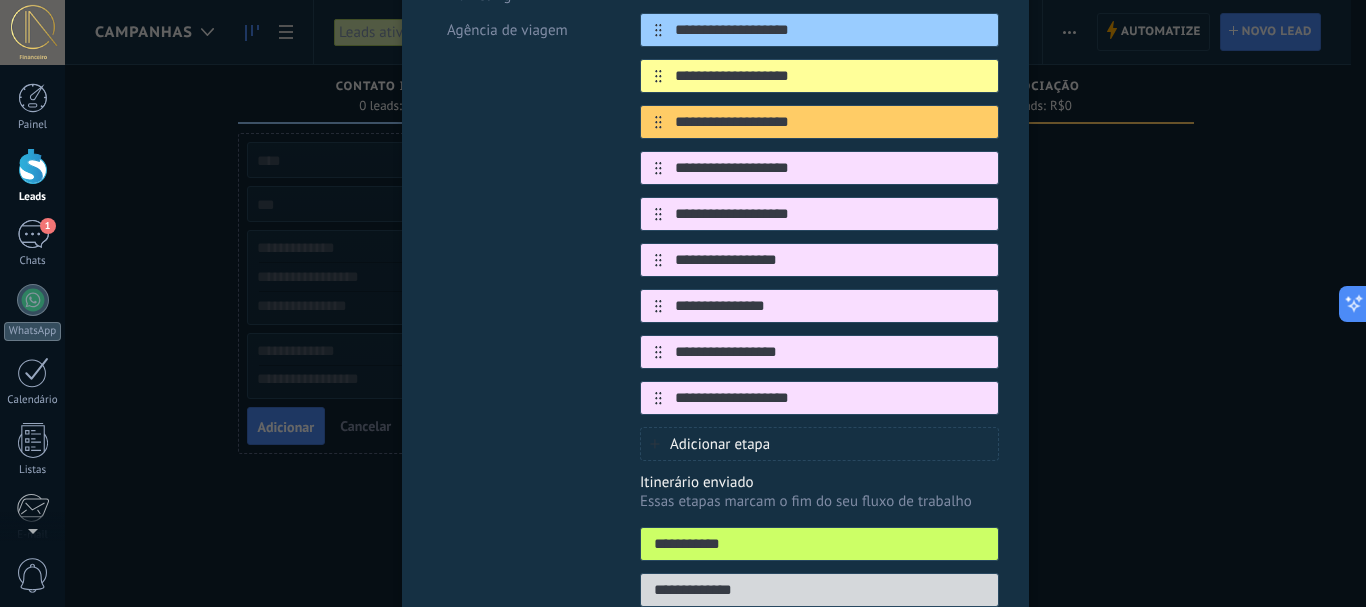 type on "**********" 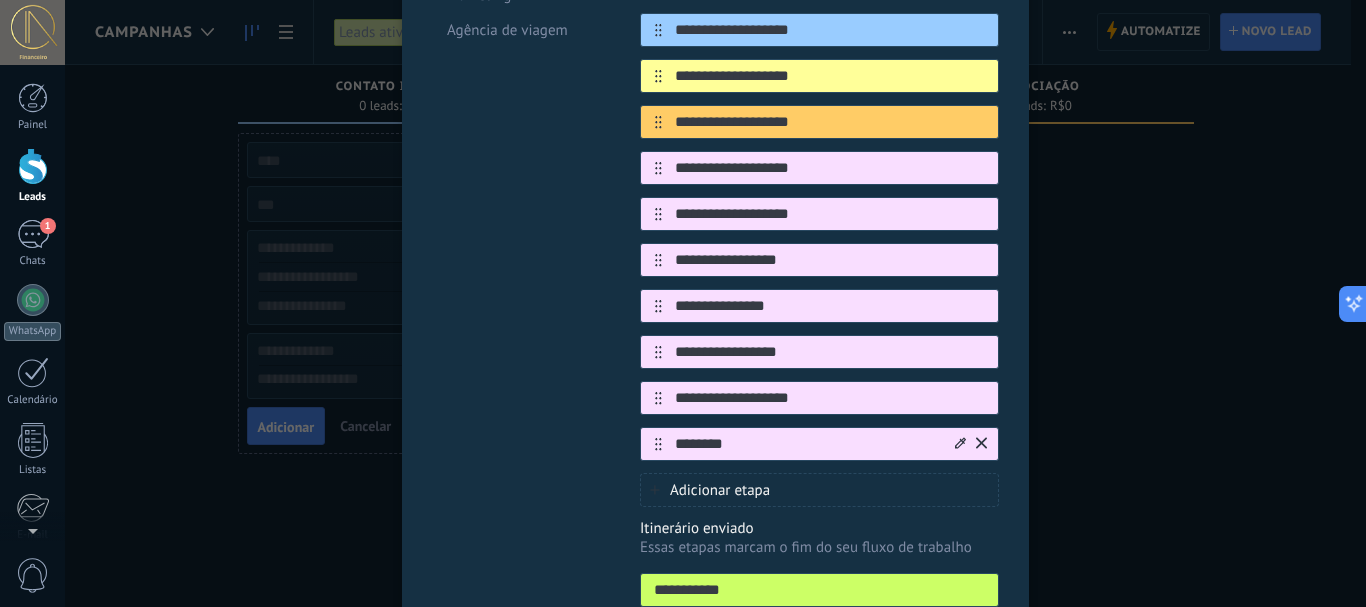 type on "********" 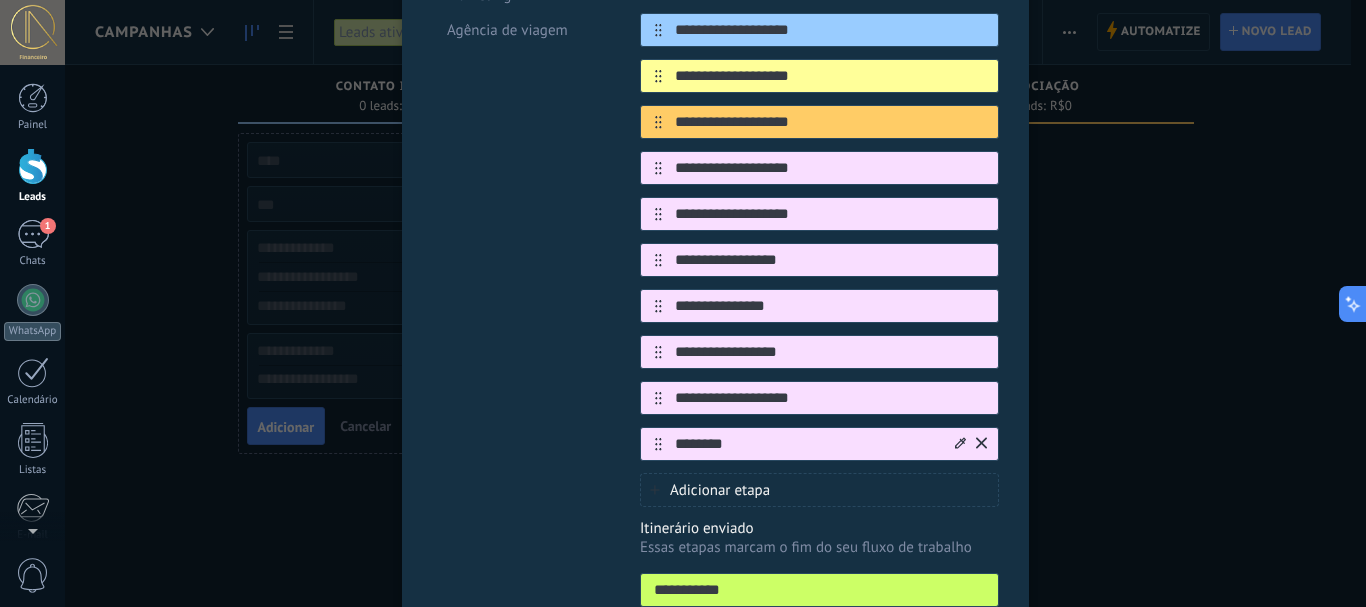 click on "********" at bounding box center (819, 444) 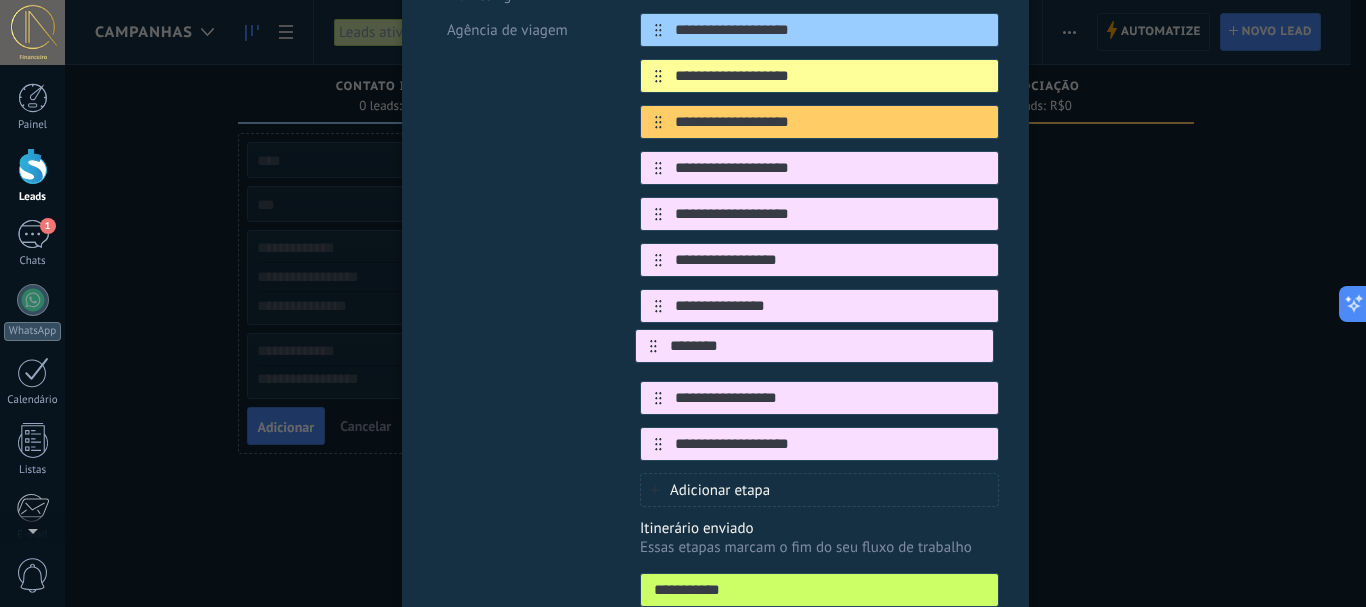 drag, startPoint x: 655, startPoint y: 448, endPoint x: 653, endPoint y: 342, distance: 106.01887 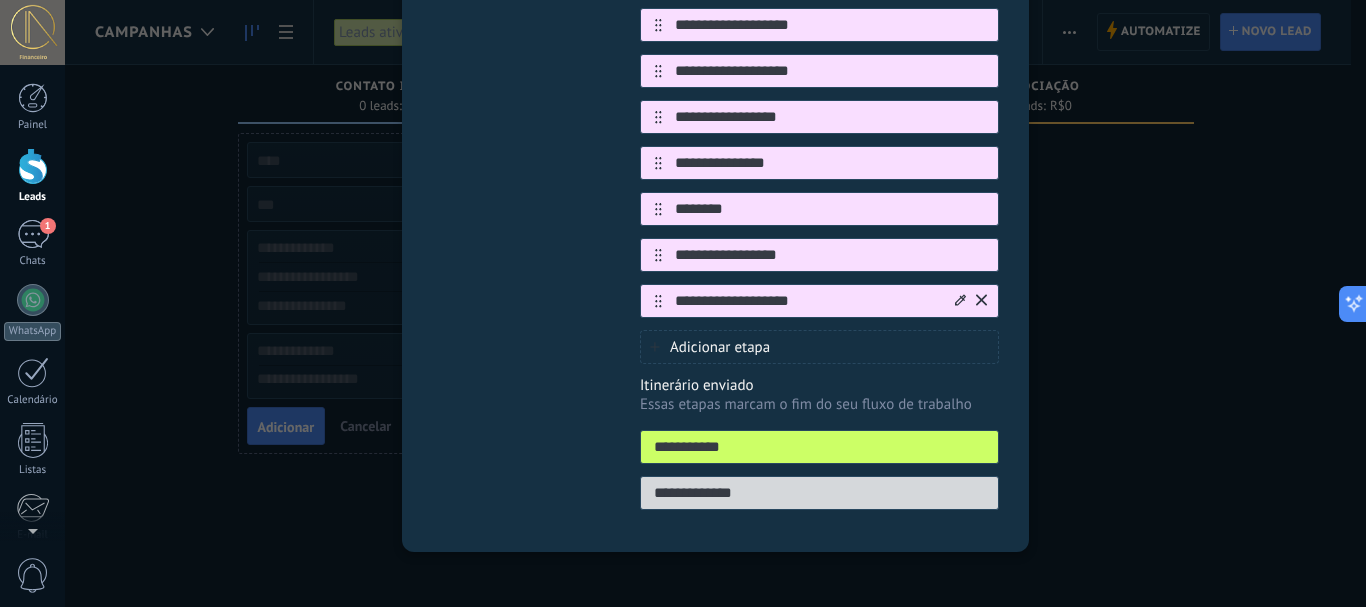 scroll, scrollTop: 553, scrollLeft: 0, axis: vertical 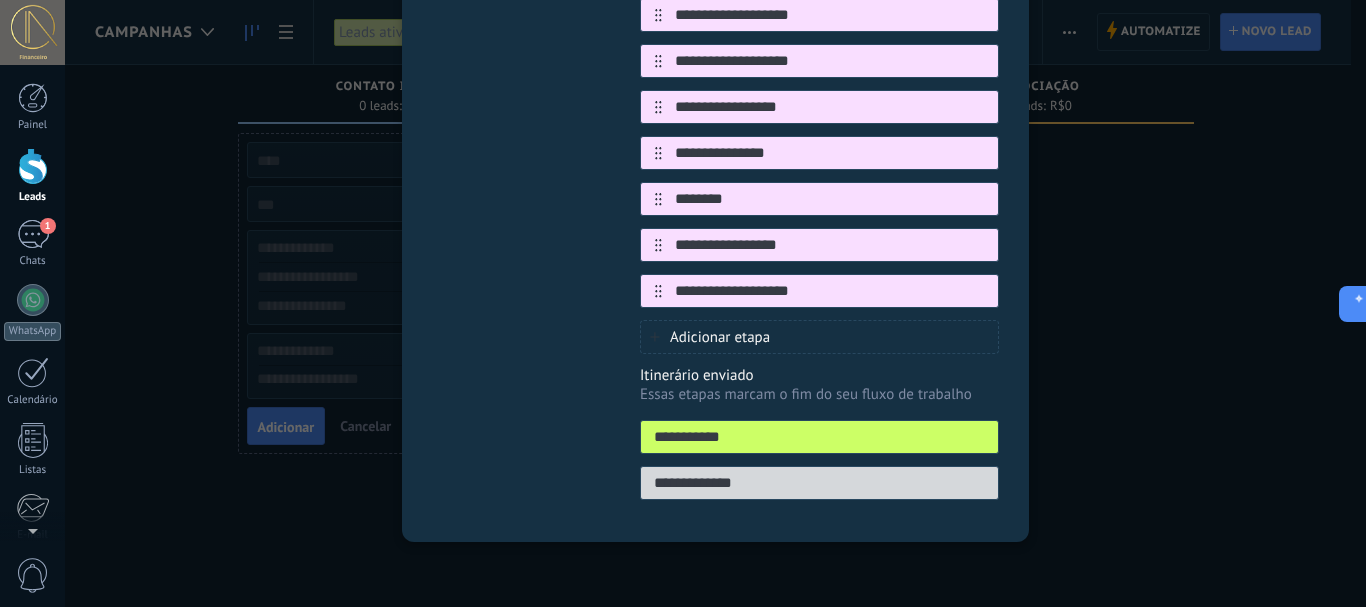 click on "**********" at bounding box center (819, 437) 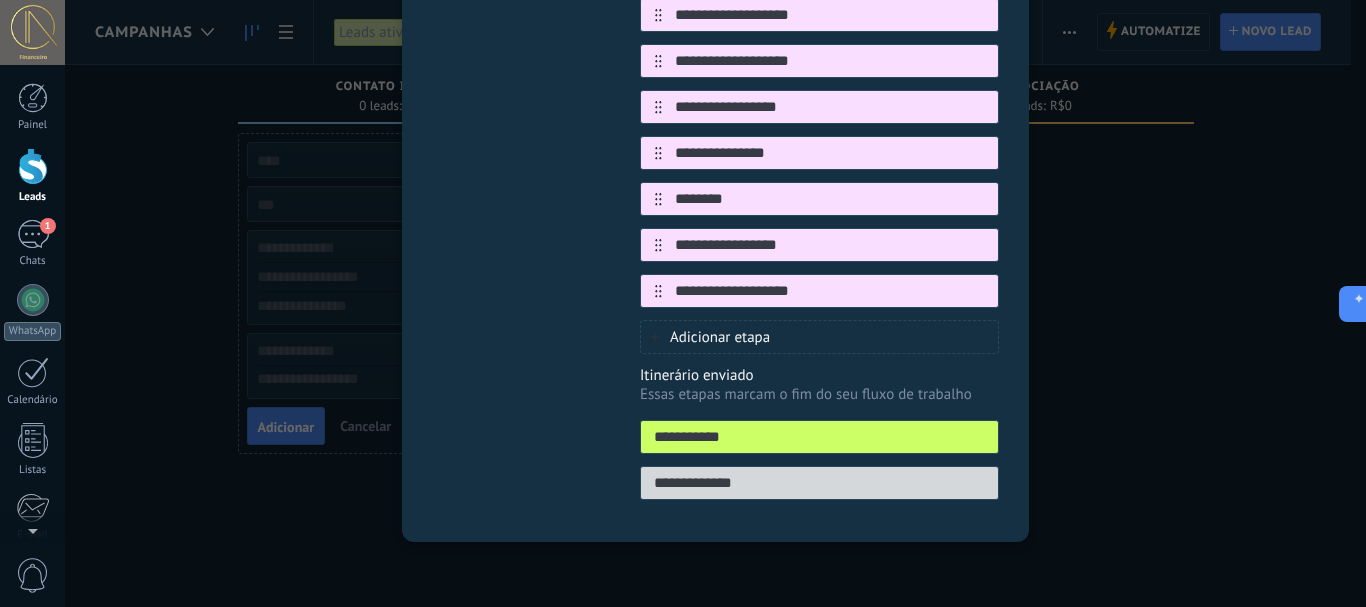 drag, startPoint x: 746, startPoint y: 439, endPoint x: 648, endPoint y: 439, distance: 98 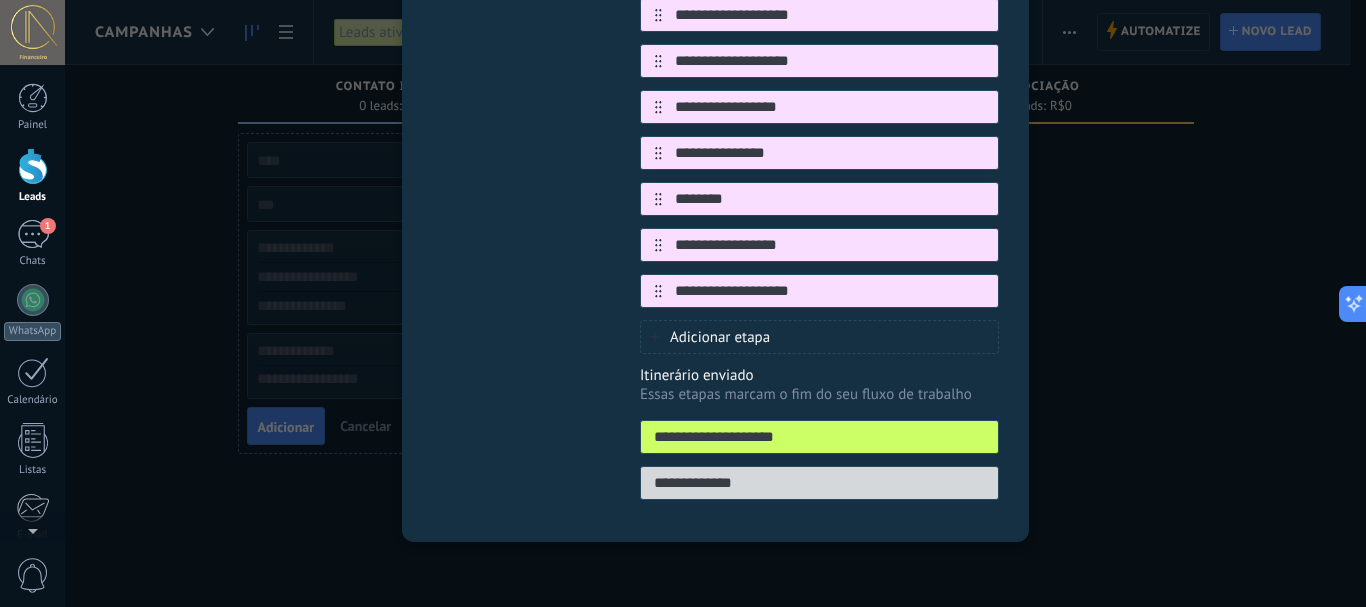 drag, startPoint x: 804, startPoint y: 436, endPoint x: 648, endPoint y: 438, distance: 156.01282 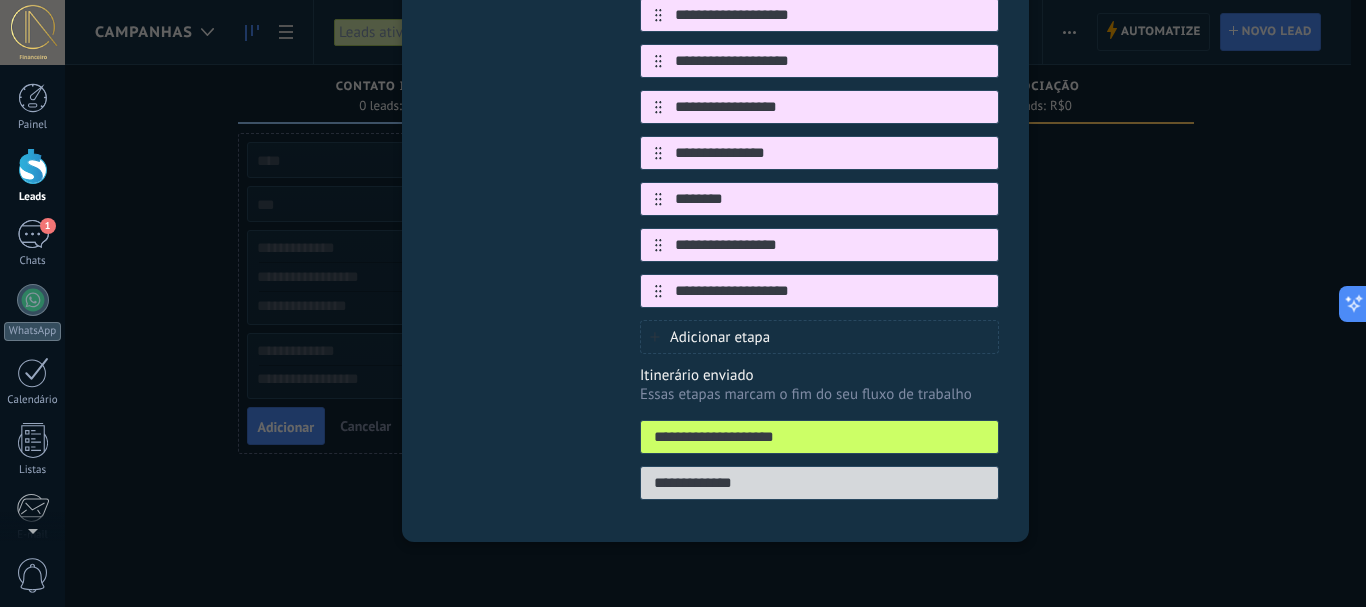 click on "**********" at bounding box center [819, 437] 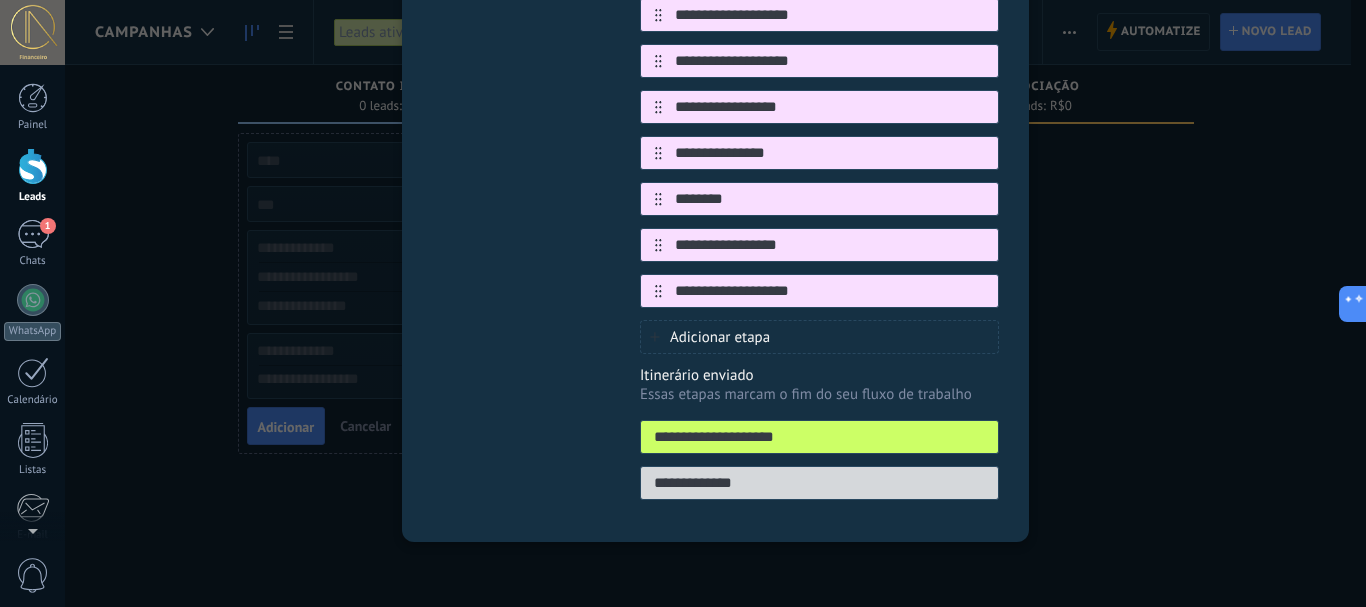 drag, startPoint x: 752, startPoint y: 491, endPoint x: 646, endPoint y: 487, distance: 106.07545 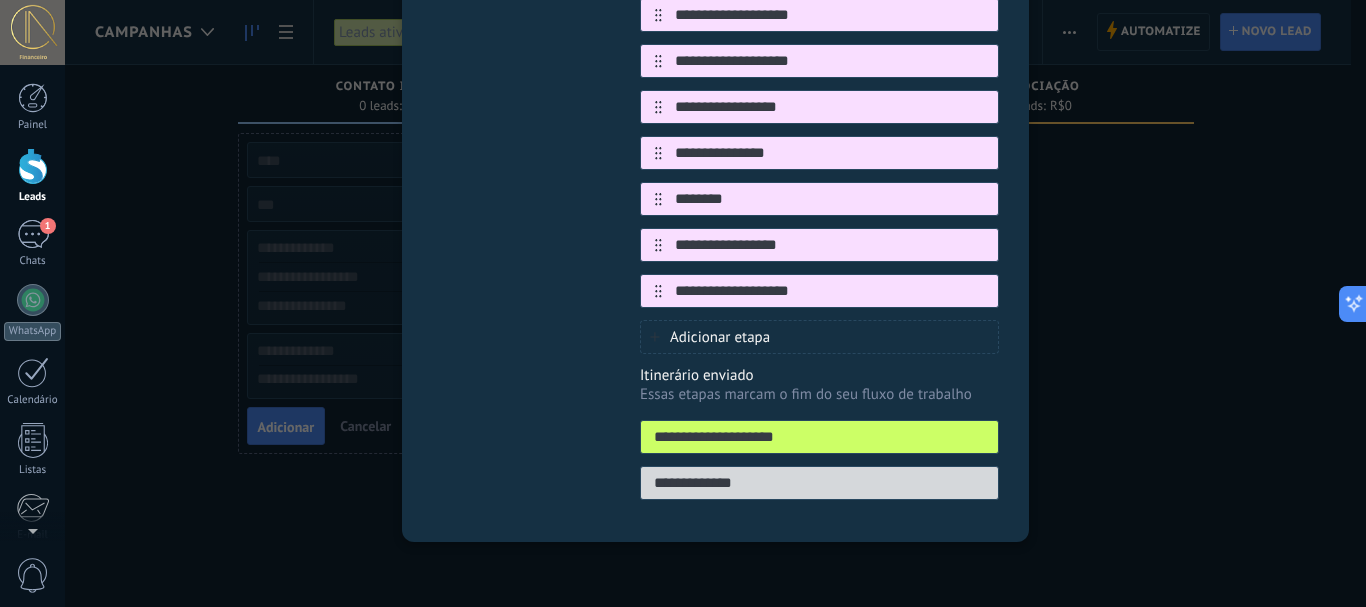 paste on "*******" 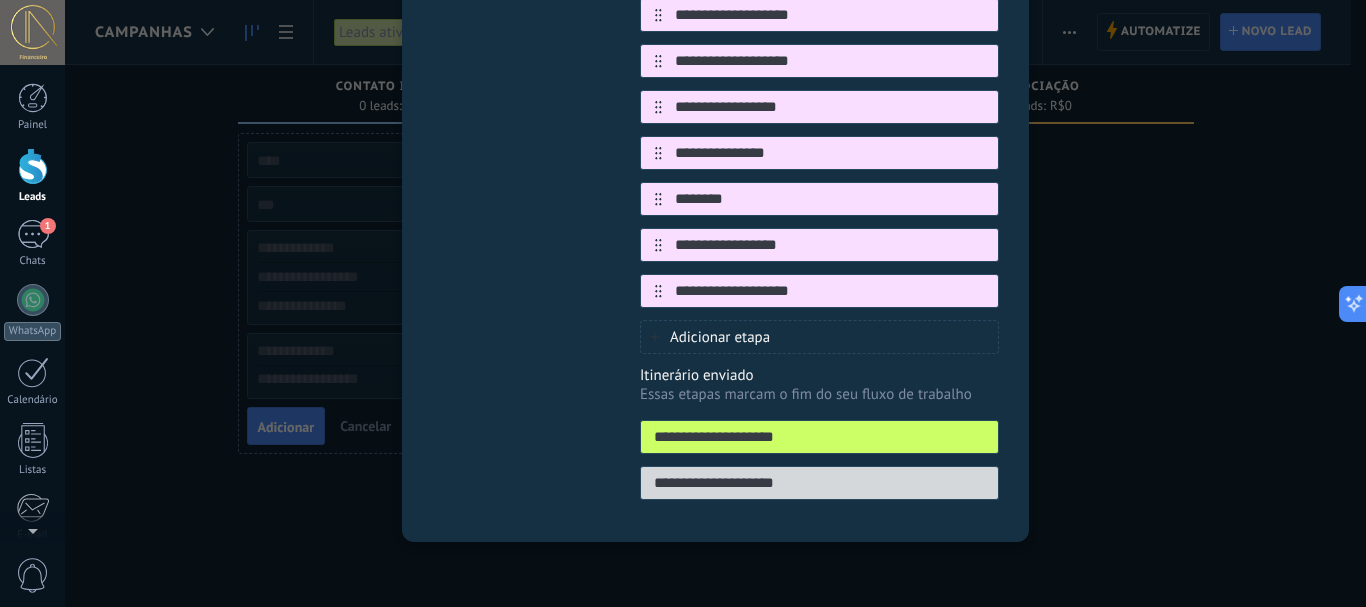 drag, startPoint x: 719, startPoint y: 487, endPoint x: 805, endPoint y: 487, distance: 86 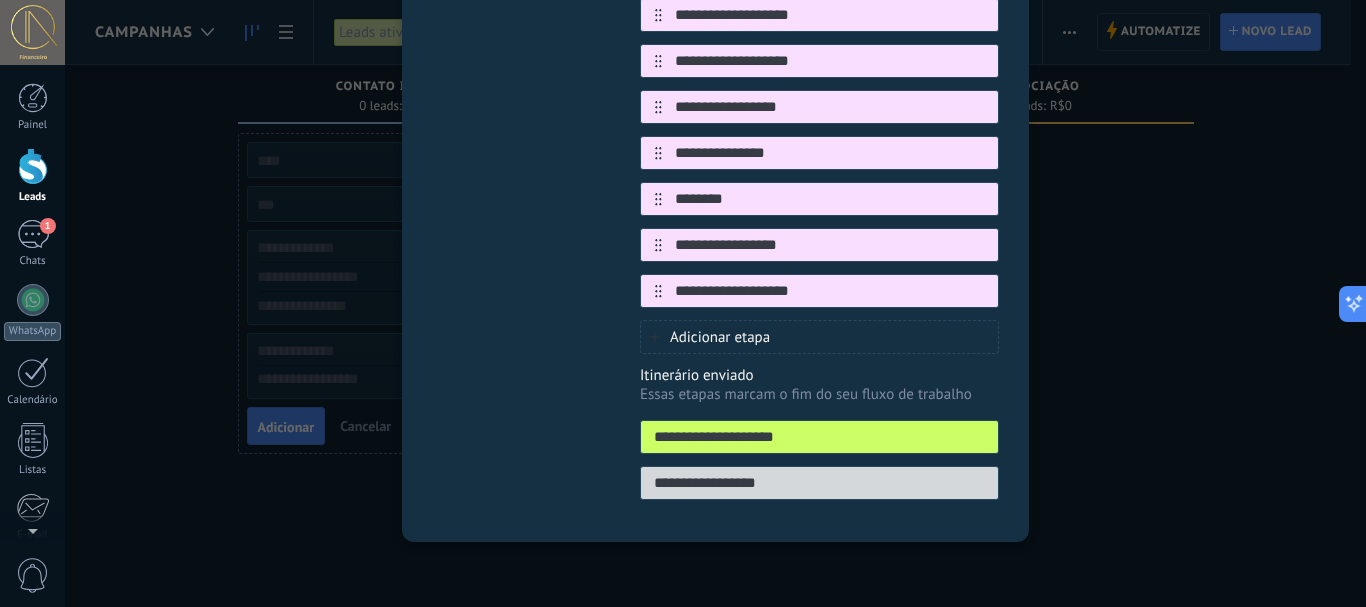 type on "**********" 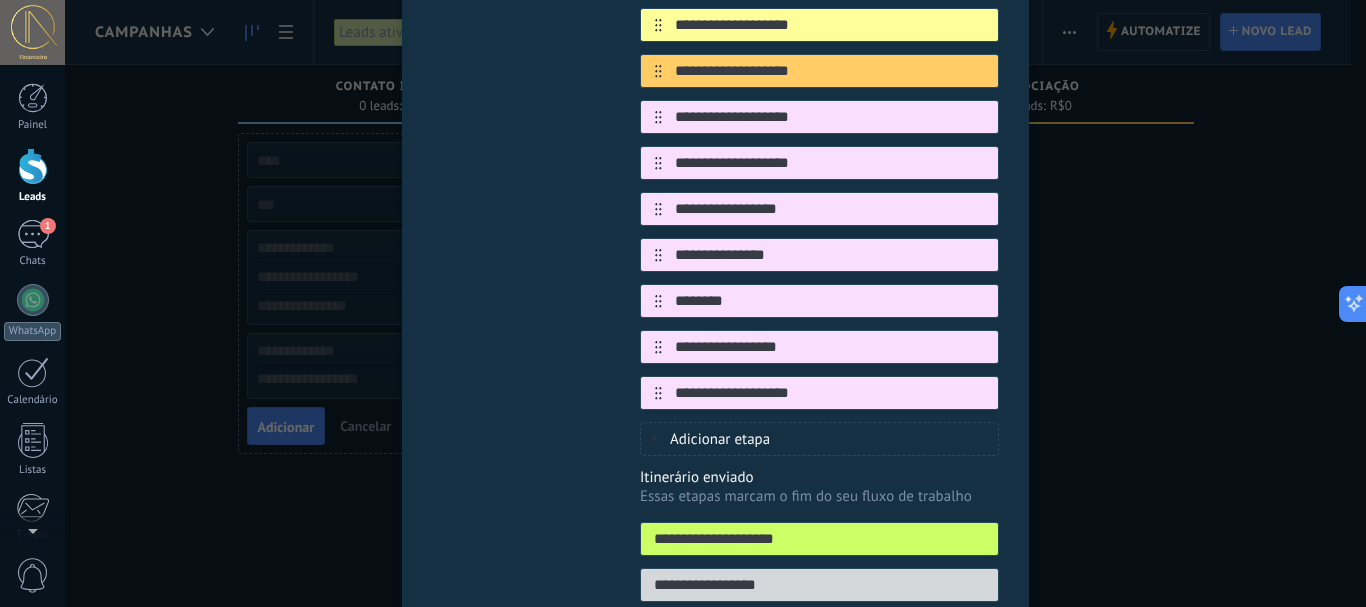scroll, scrollTop: 453, scrollLeft: 0, axis: vertical 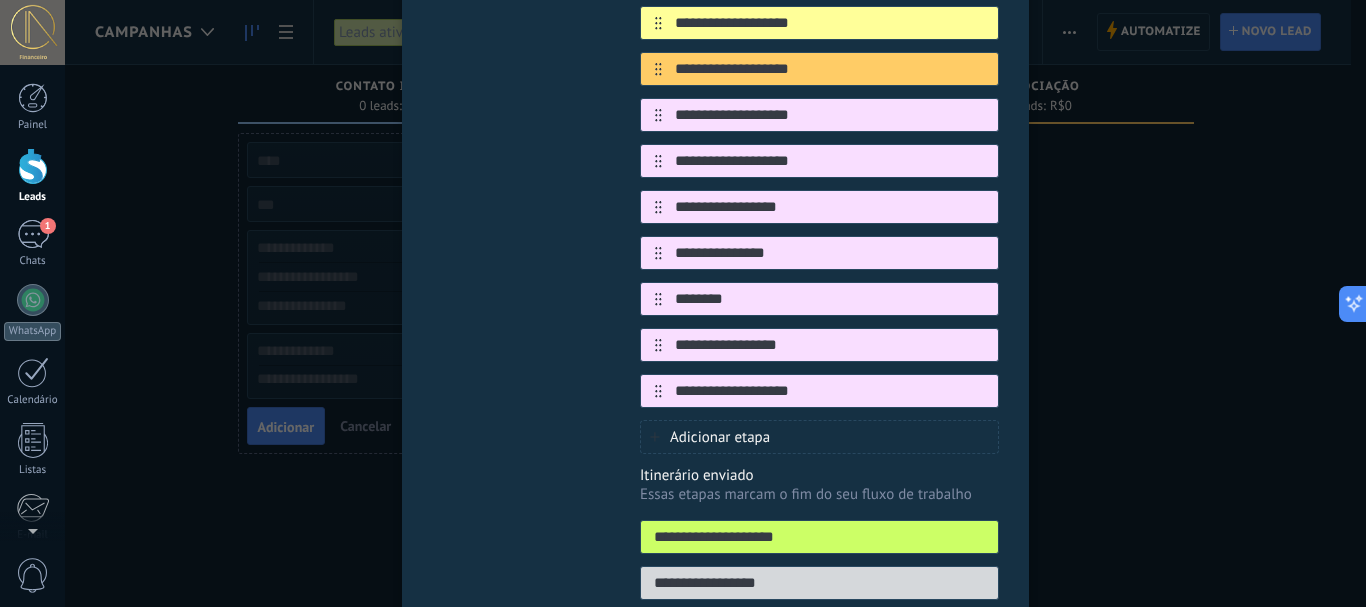 click on "Adicionar etapa" at bounding box center [720, 437] 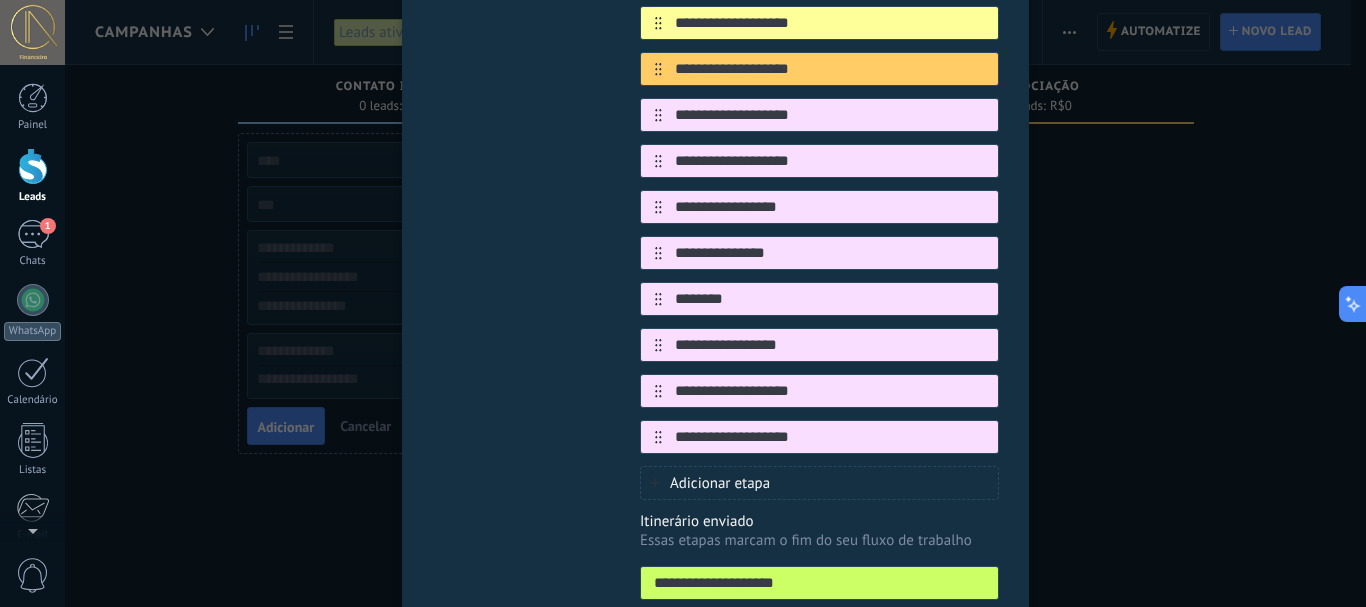 type on "**********" 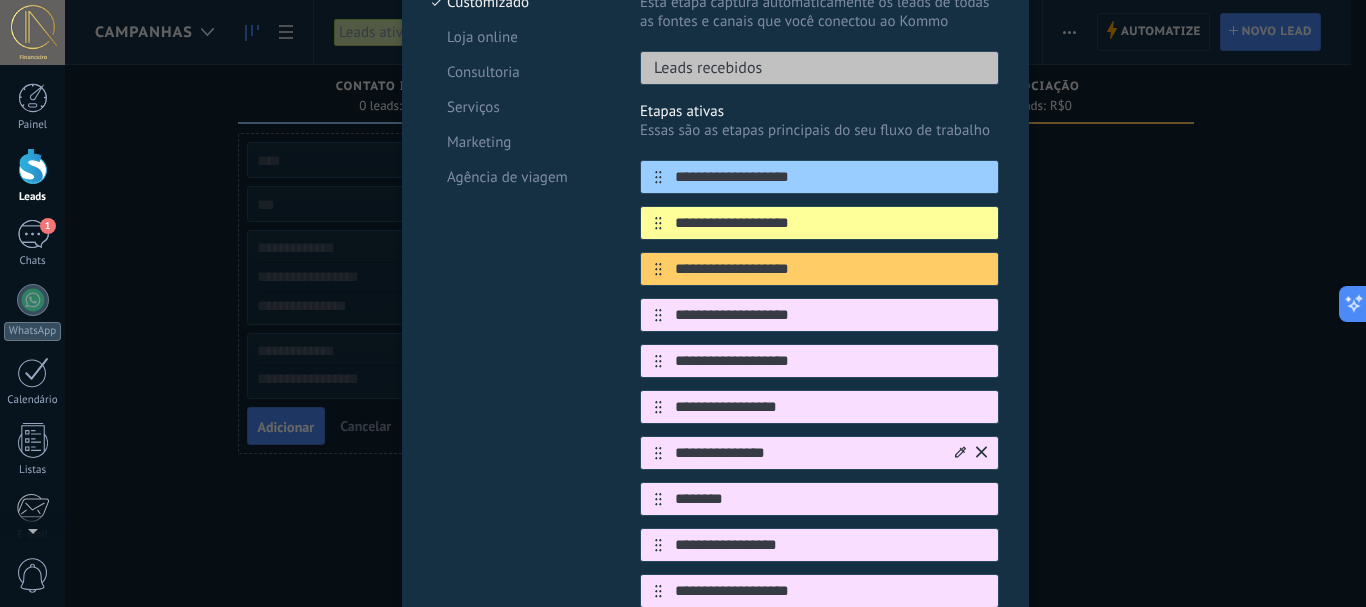 scroll, scrollTop: 353, scrollLeft: 0, axis: vertical 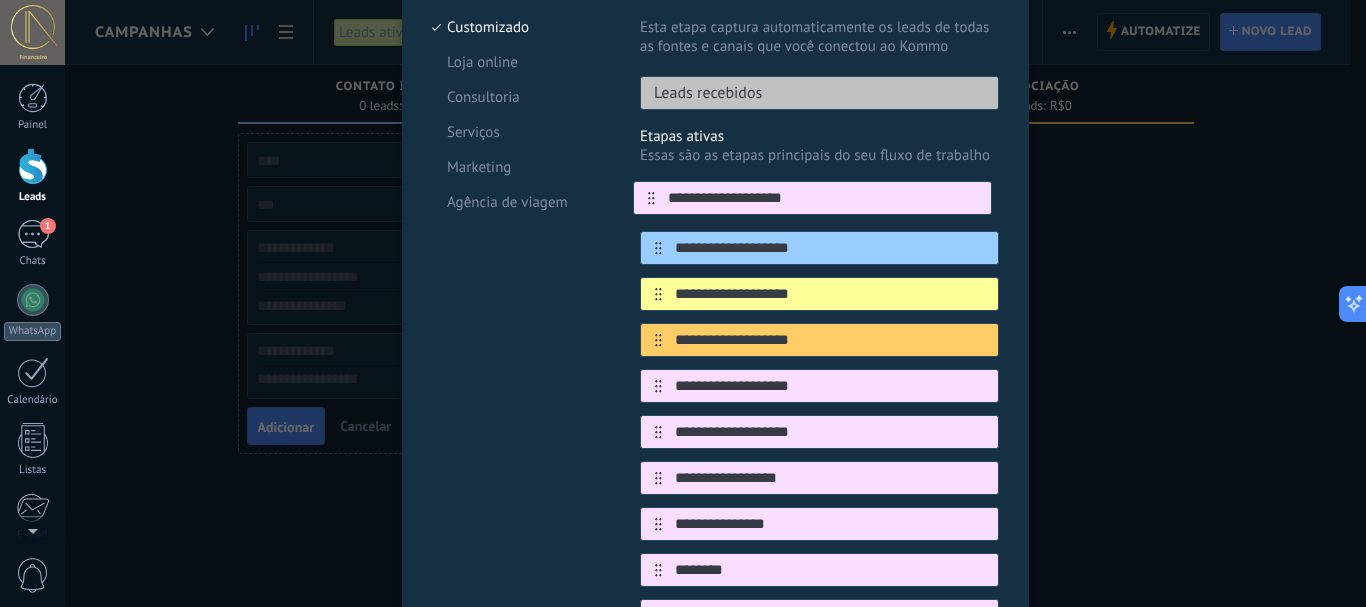 drag, startPoint x: 654, startPoint y: 540, endPoint x: 650, endPoint y: 192, distance: 348.02298 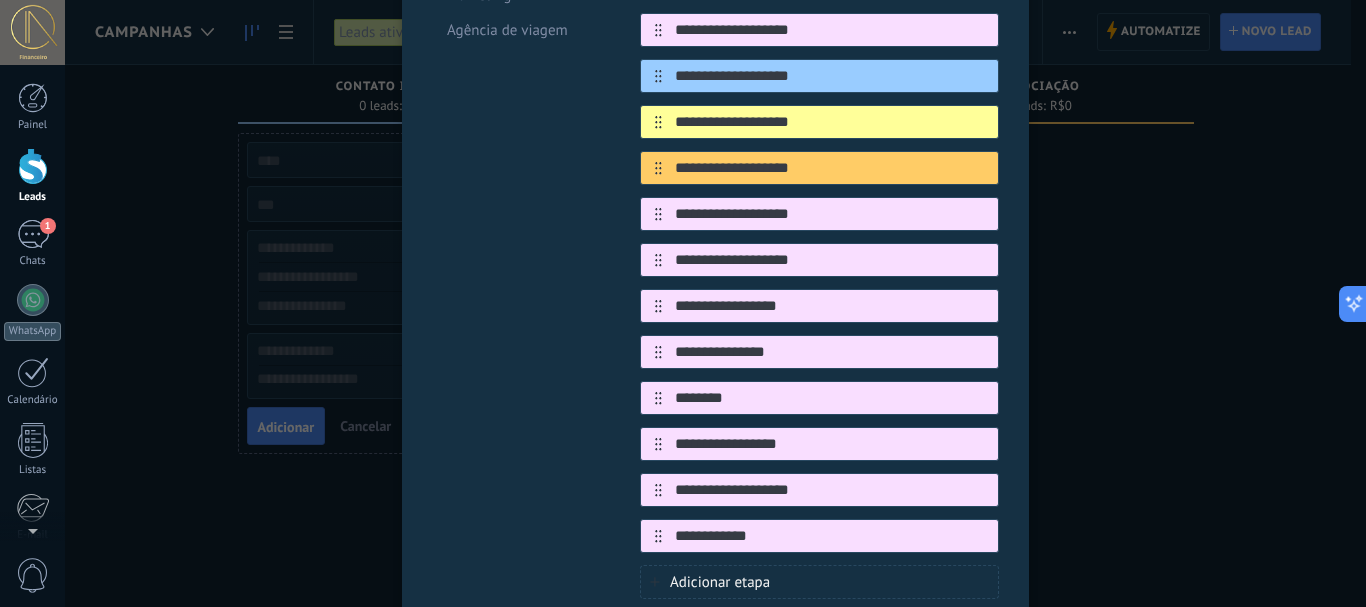 scroll, scrollTop: 428, scrollLeft: 0, axis: vertical 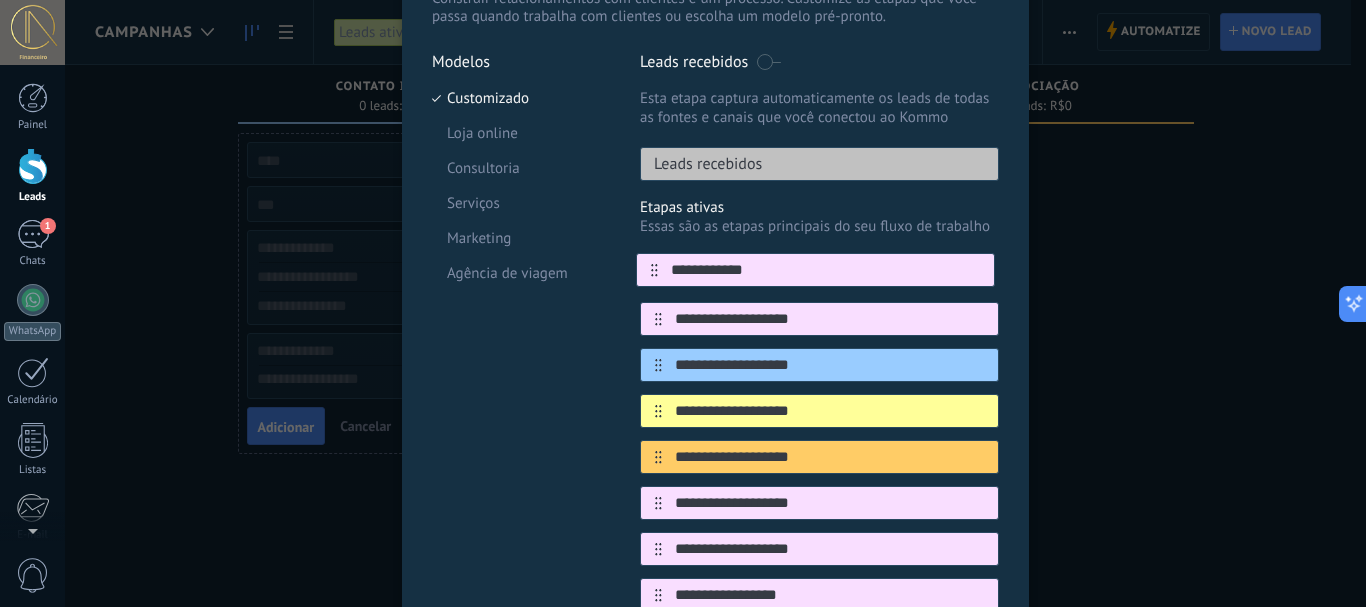 drag, startPoint x: 651, startPoint y: 509, endPoint x: 648, endPoint y: 259, distance: 250.018 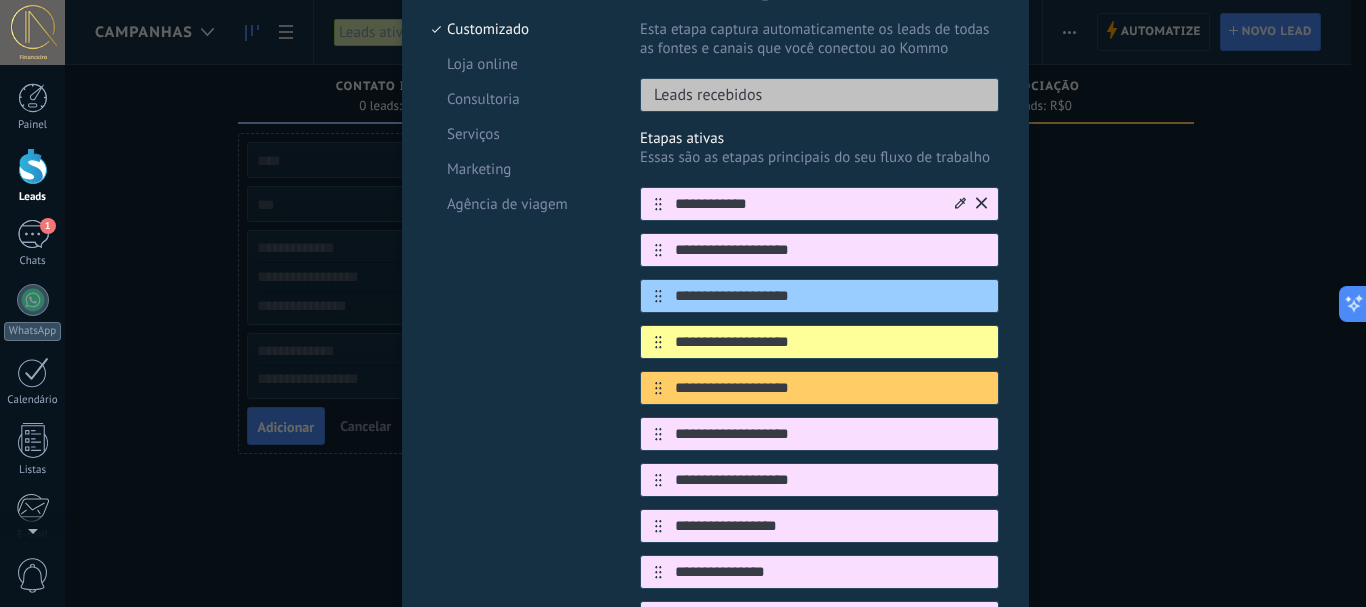 scroll, scrollTop: 257, scrollLeft: 0, axis: vertical 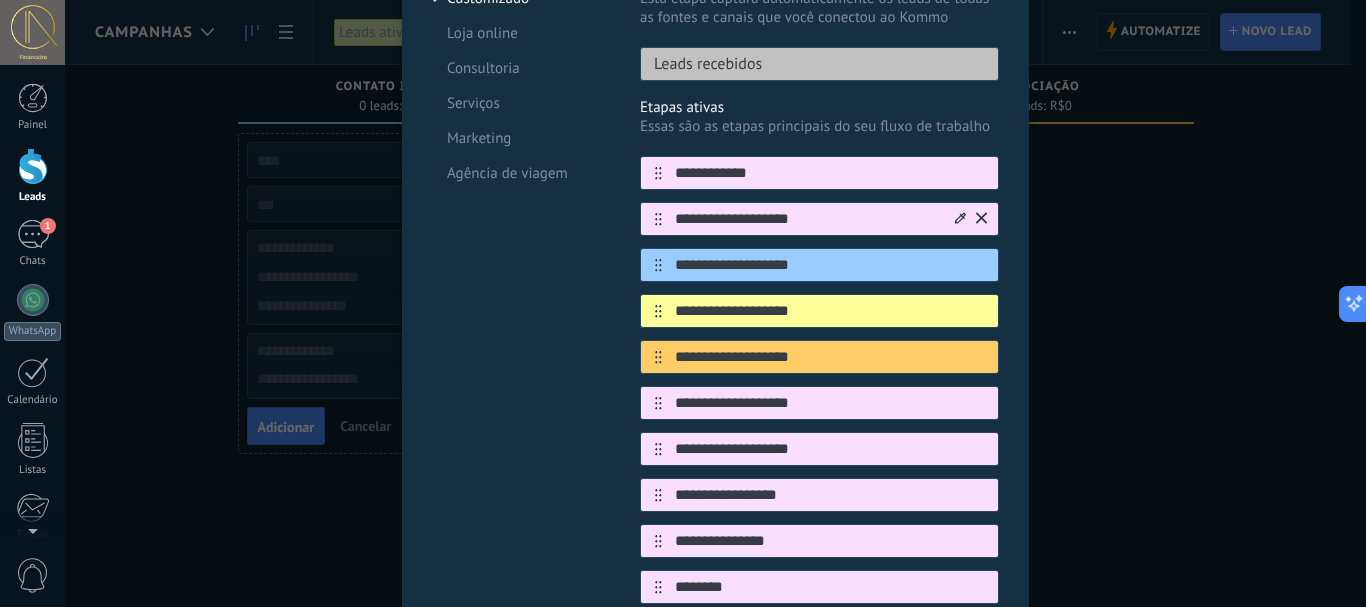 type on "**********" 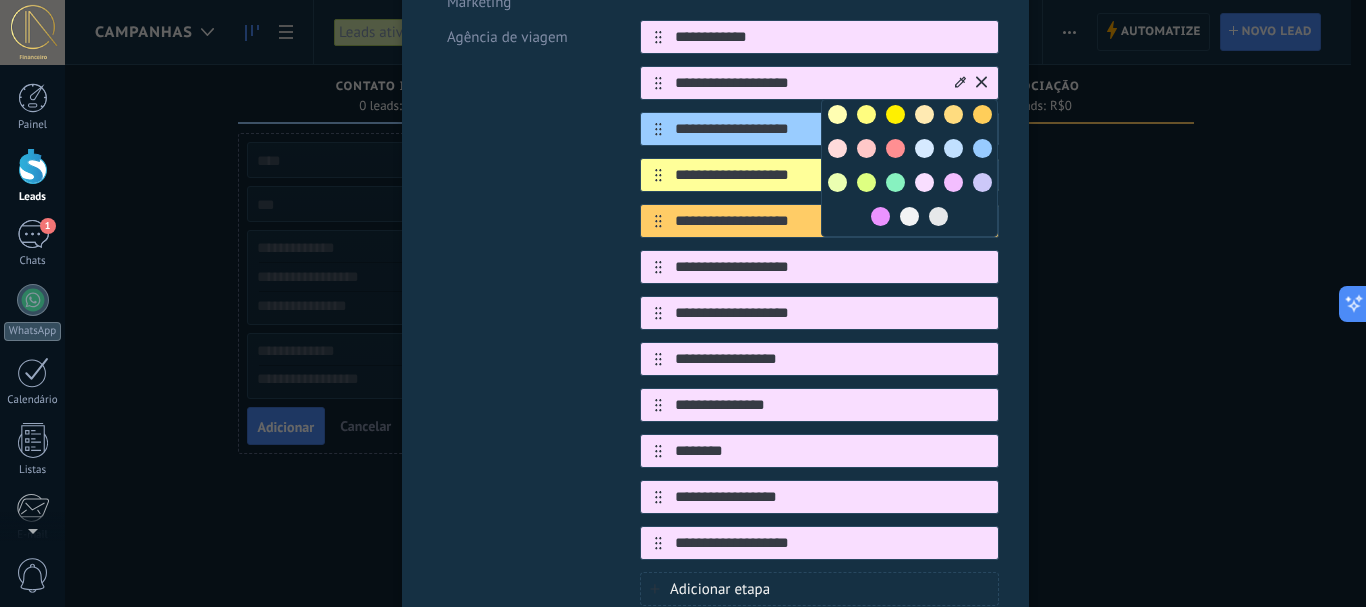scroll, scrollTop: 457, scrollLeft: 0, axis: vertical 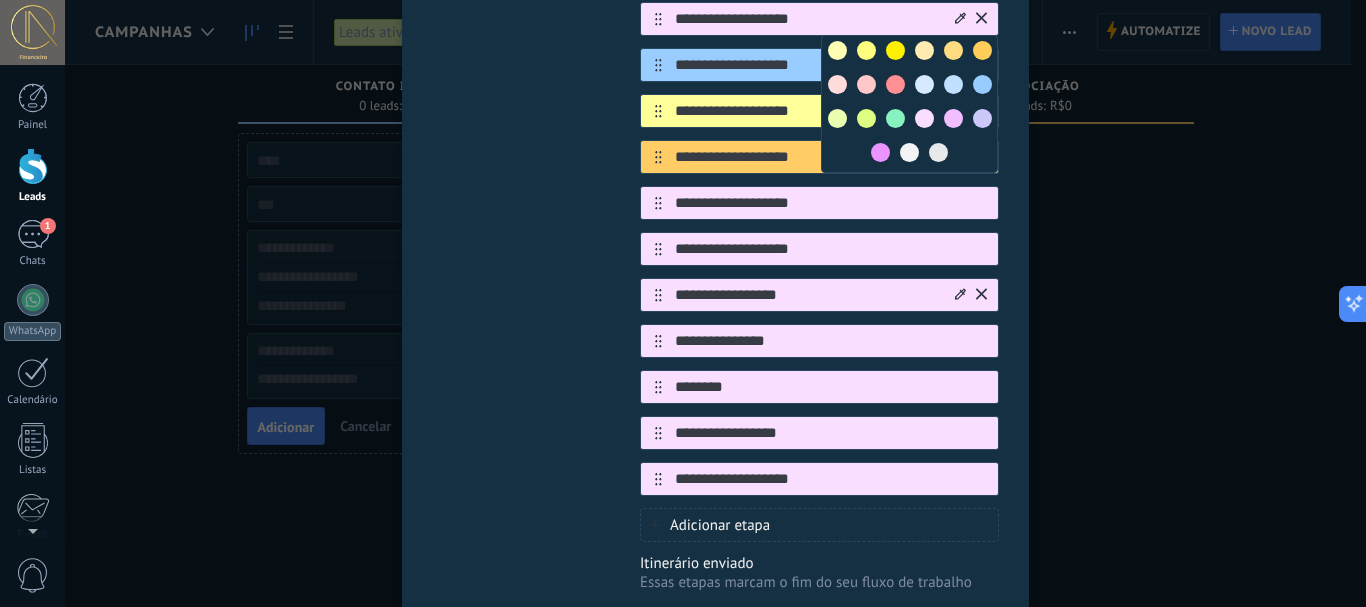 click on "**********" at bounding box center [807, 295] 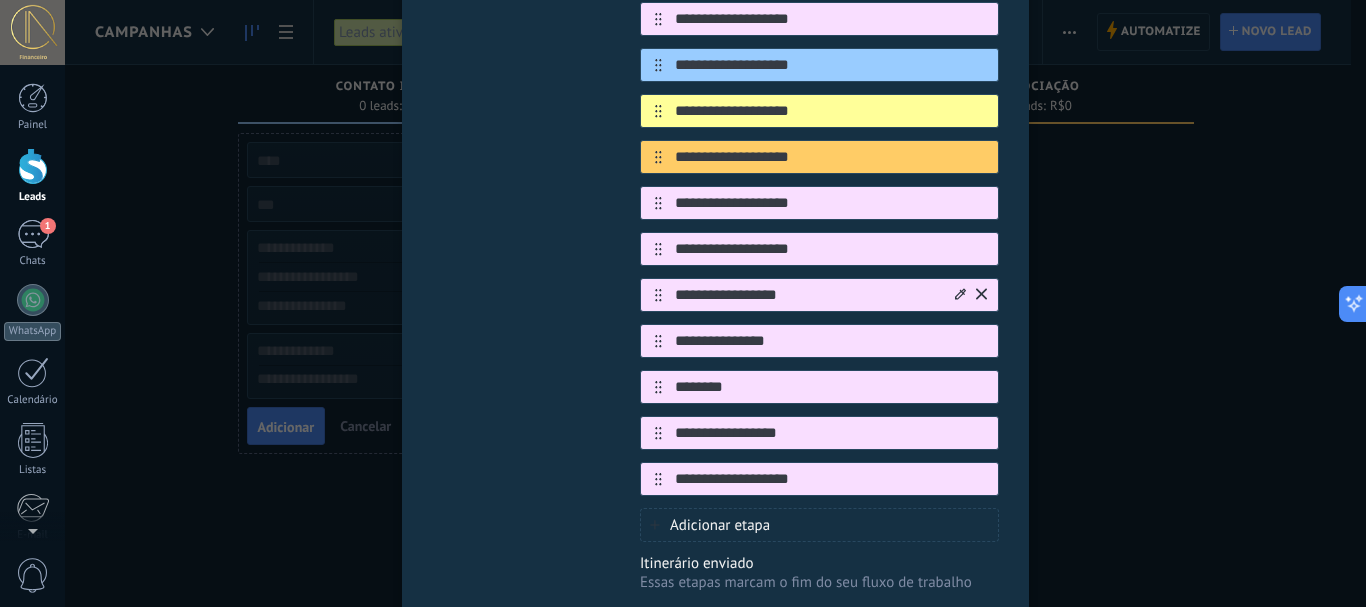 click 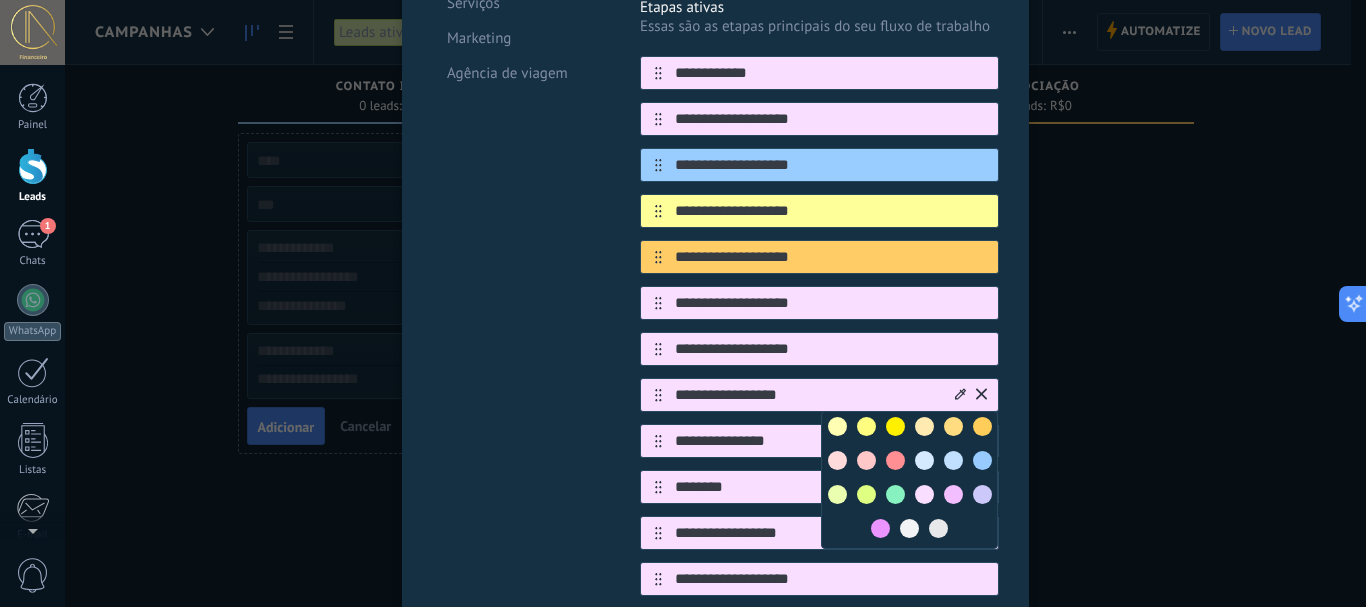 scroll, scrollTop: 457, scrollLeft: 0, axis: vertical 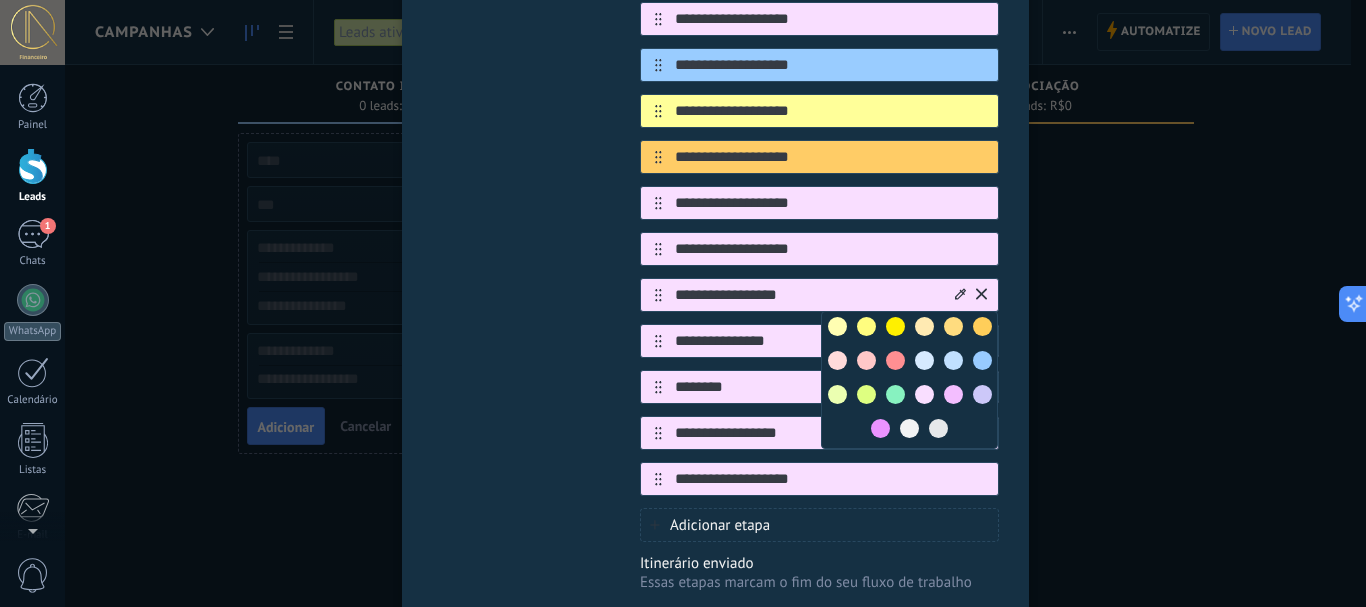 click at bounding box center [895, 394] 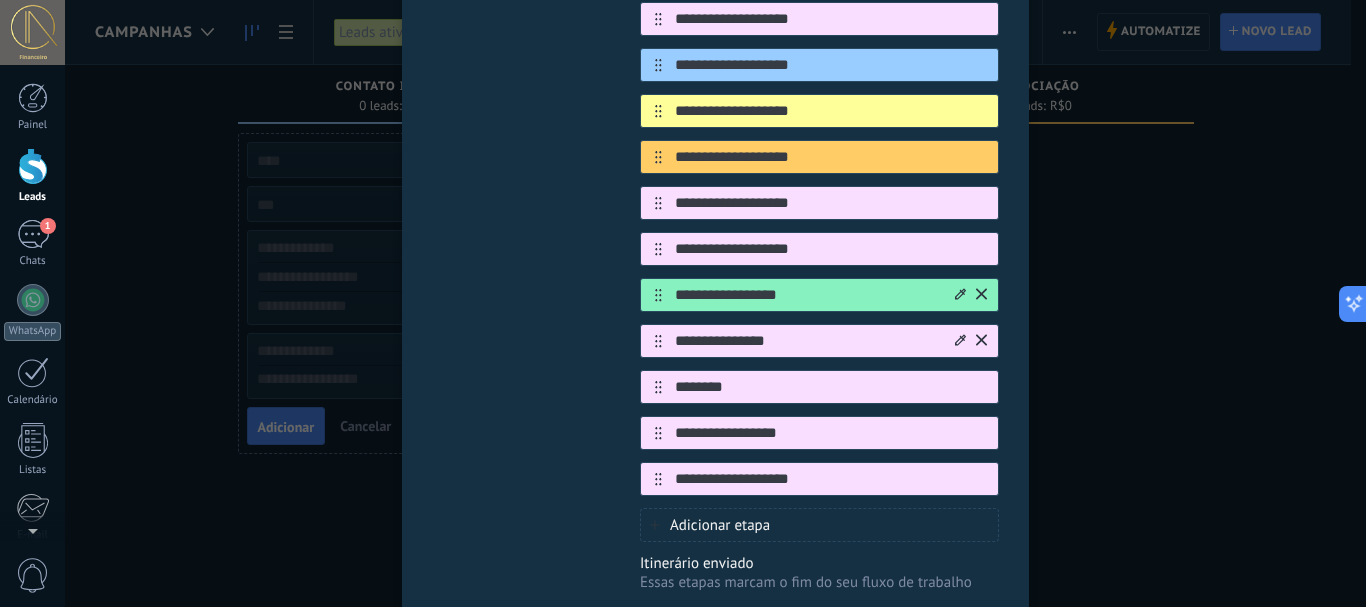 click at bounding box center (960, 341) 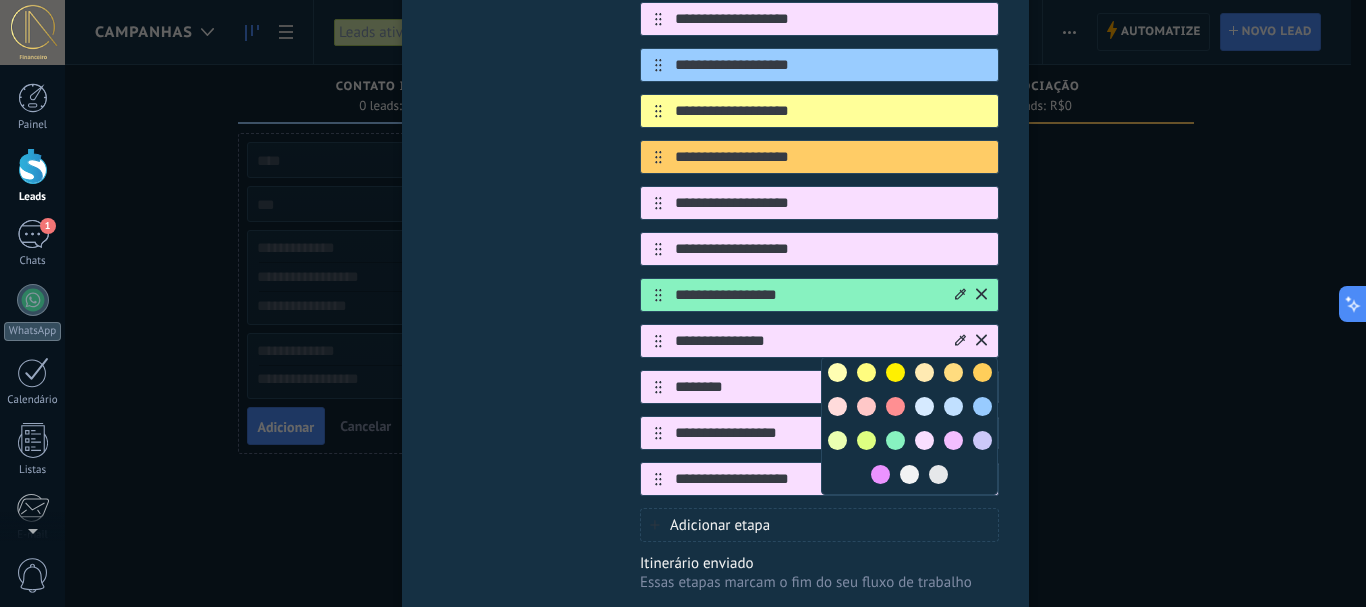 click on "**********" at bounding box center (807, 433) 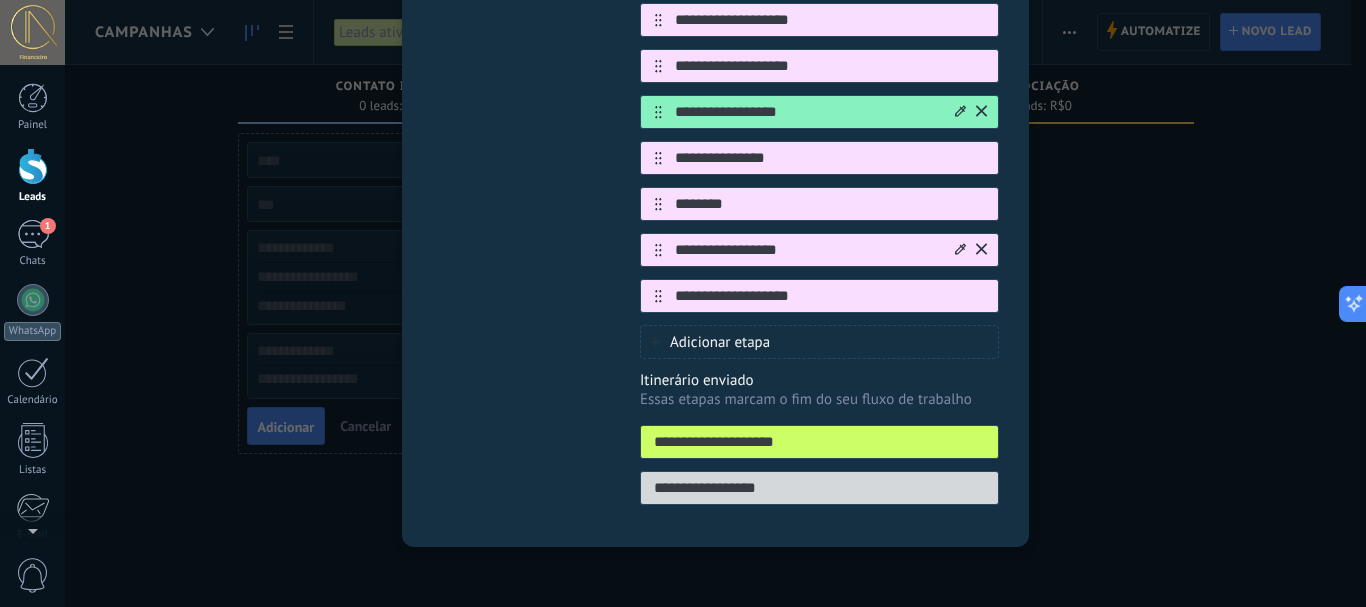 scroll, scrollTop: 645, scrollLeft: 0, axis: vertical 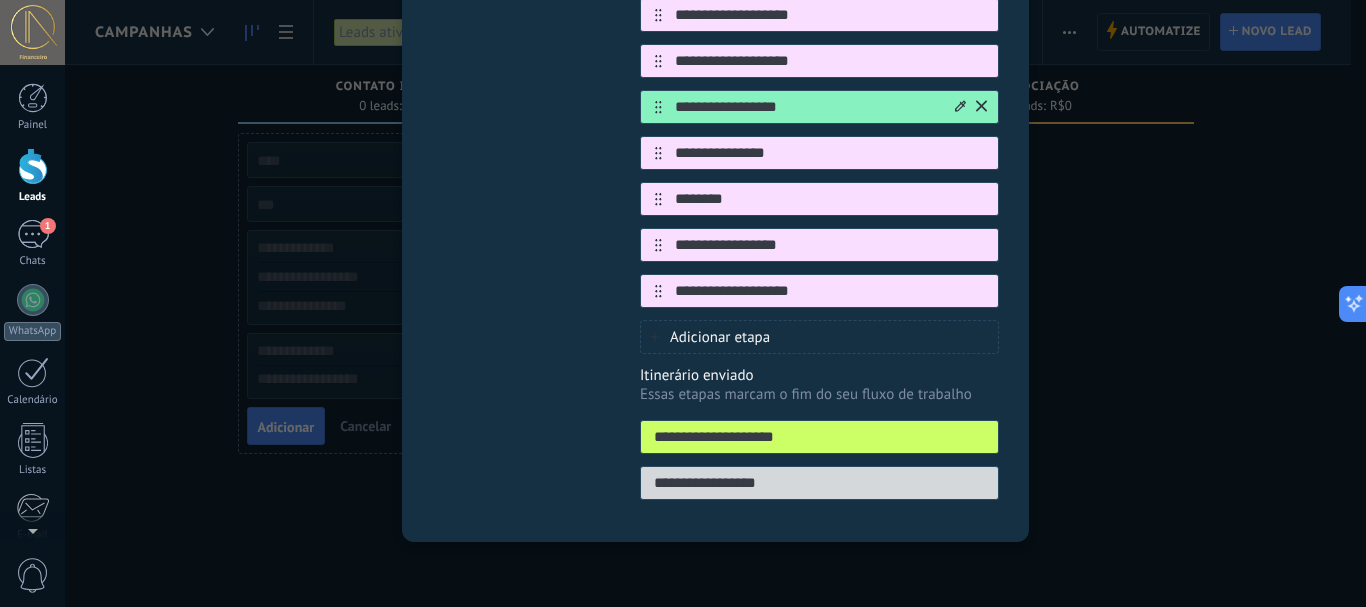 click on "**********" at bounding box center [819, 437] 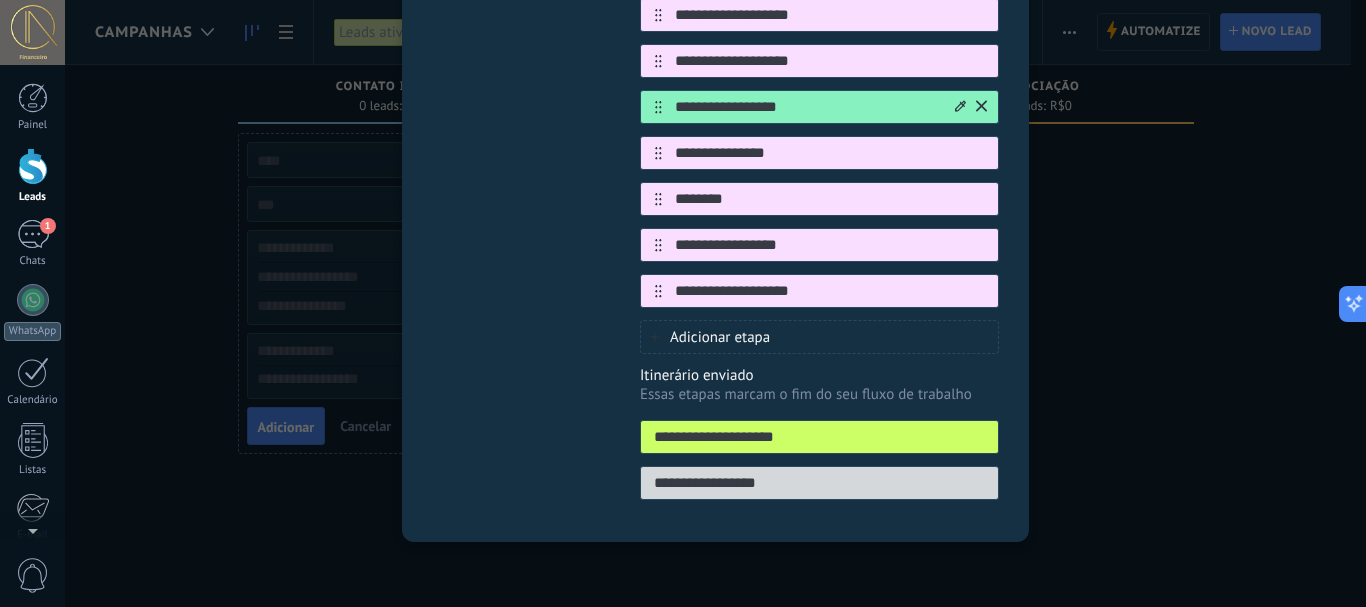 click on "**********" at bounding box center (819, 483) 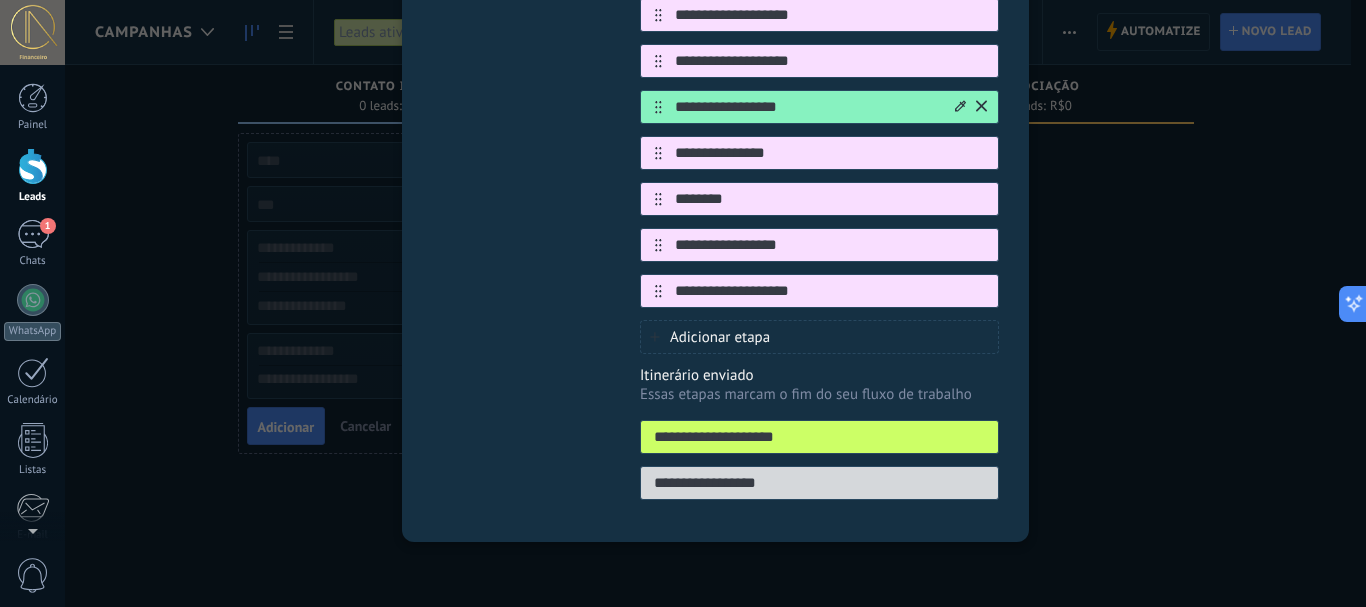 click on "**********" at bounding box center [715, -19] 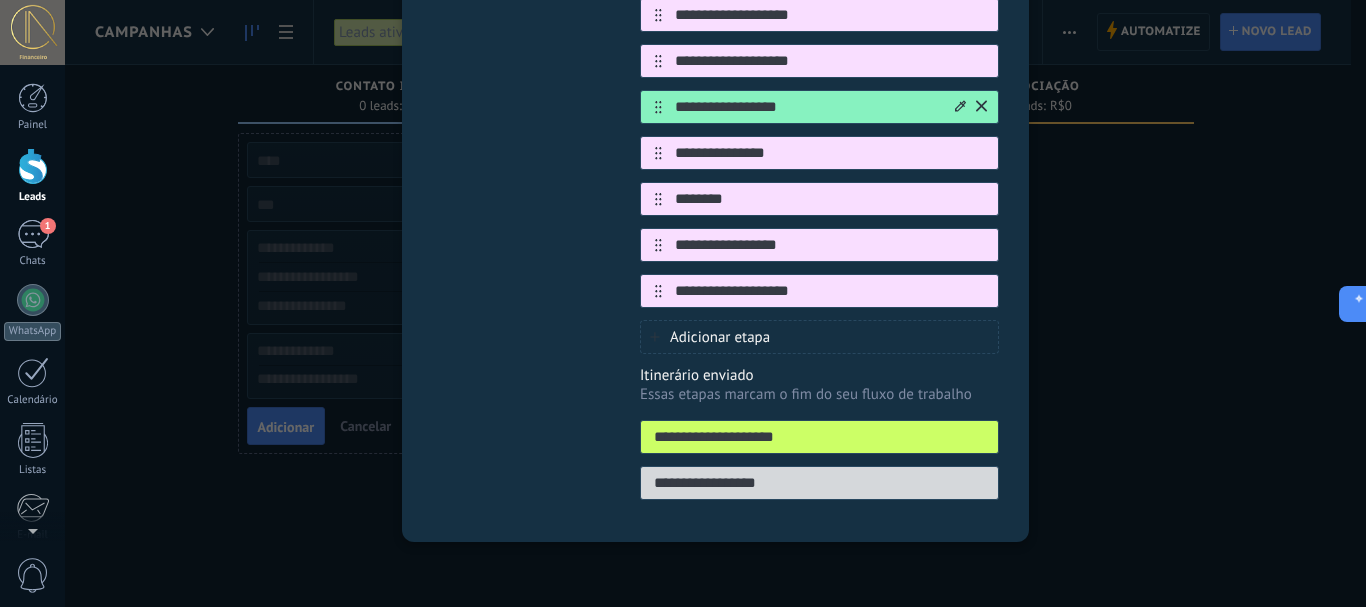 click on "**********" at bounding box center [715, 303] 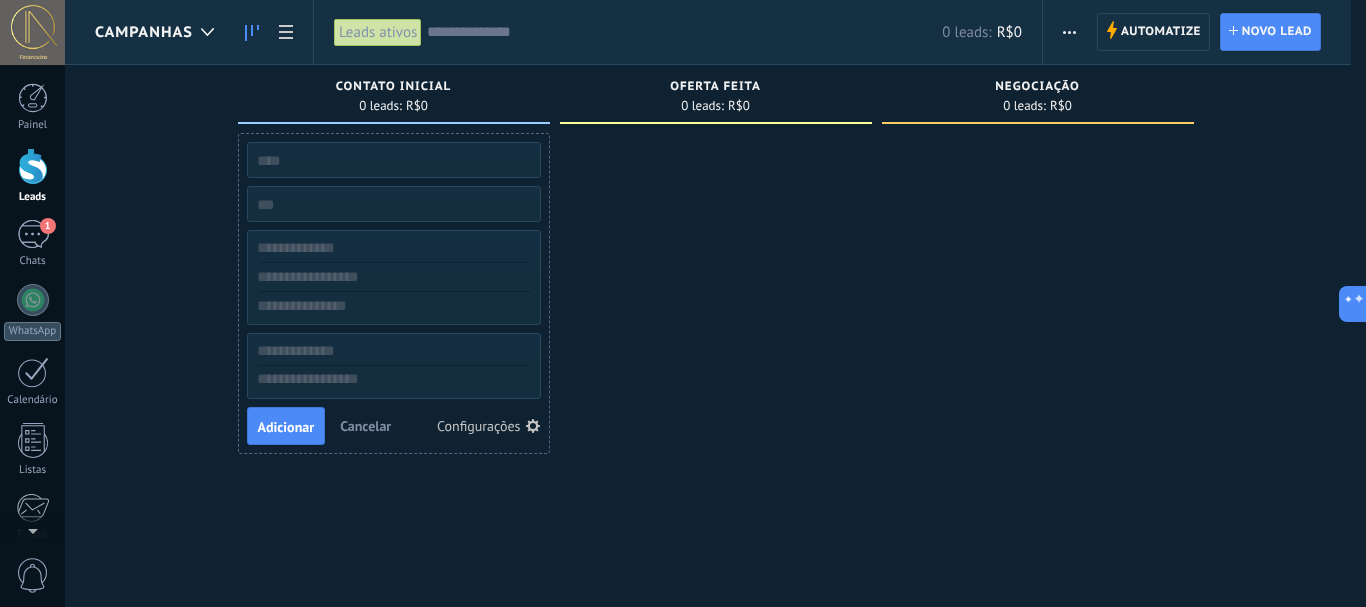 scroll, scrollTop: 0, scrollLeft: 0, axis: both 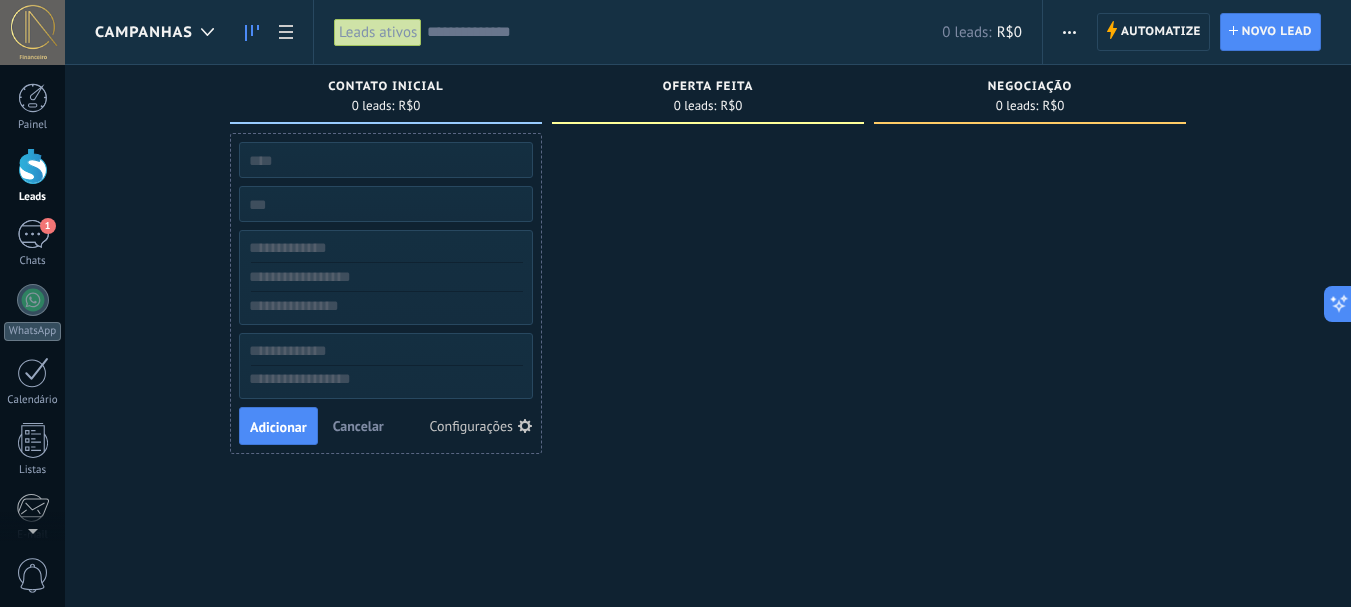click at bounding box center (708, 306) 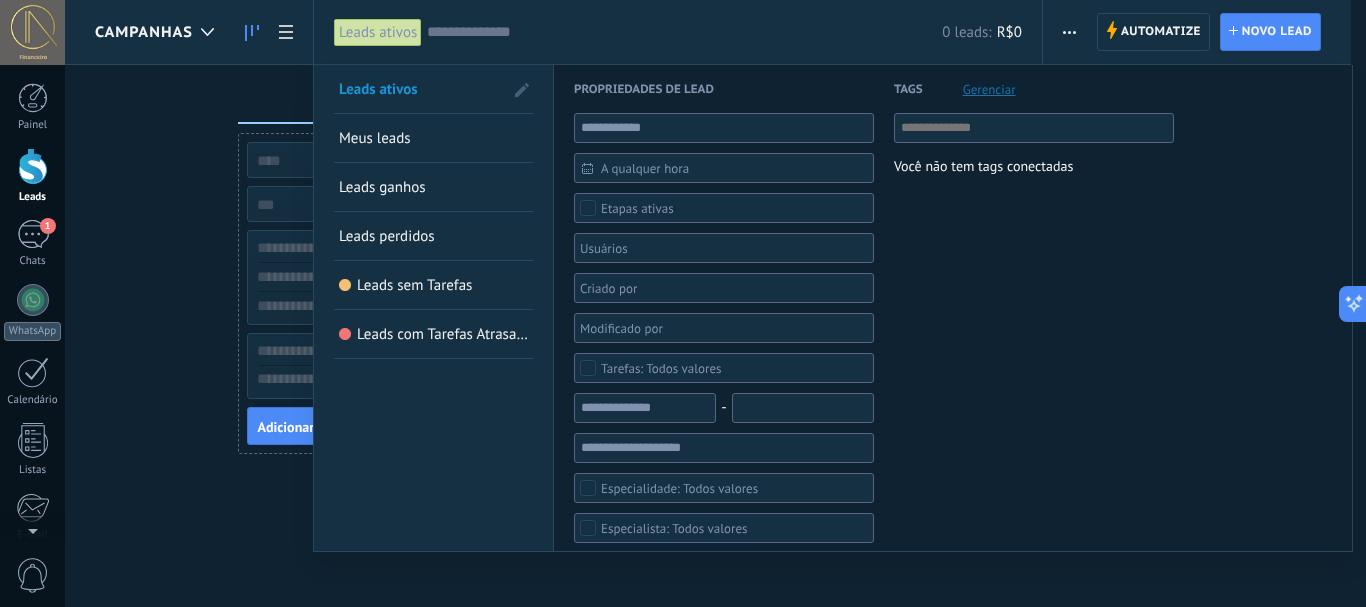 click at bounding box center (683, 303) 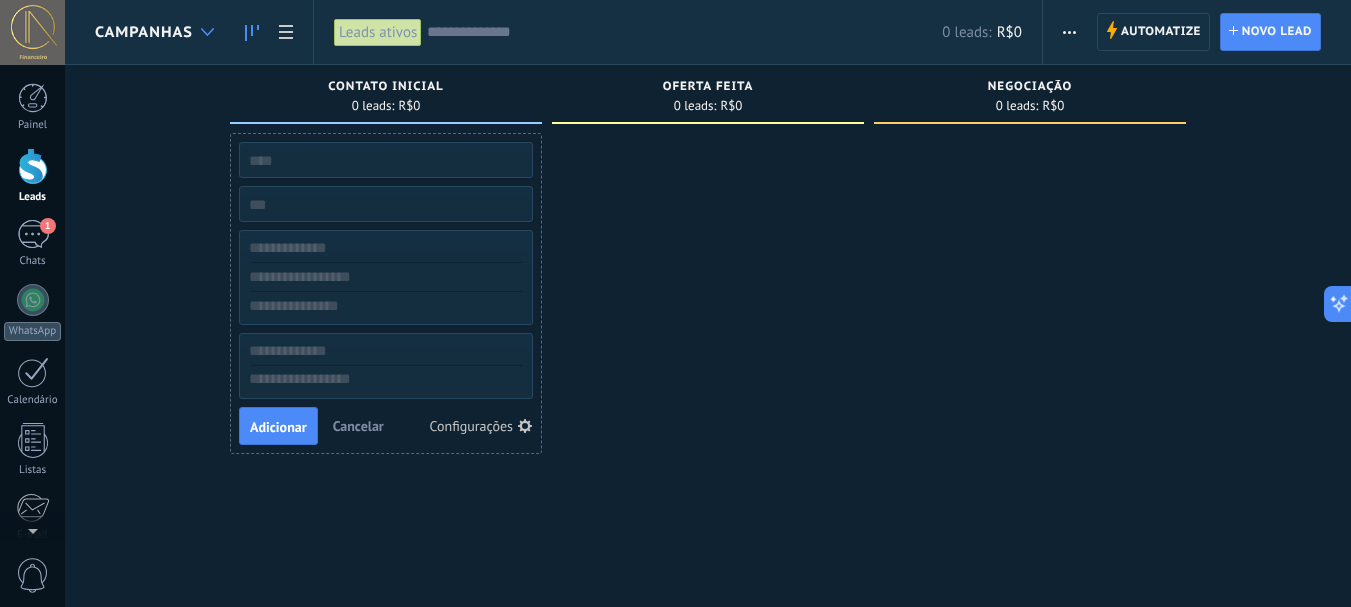 click 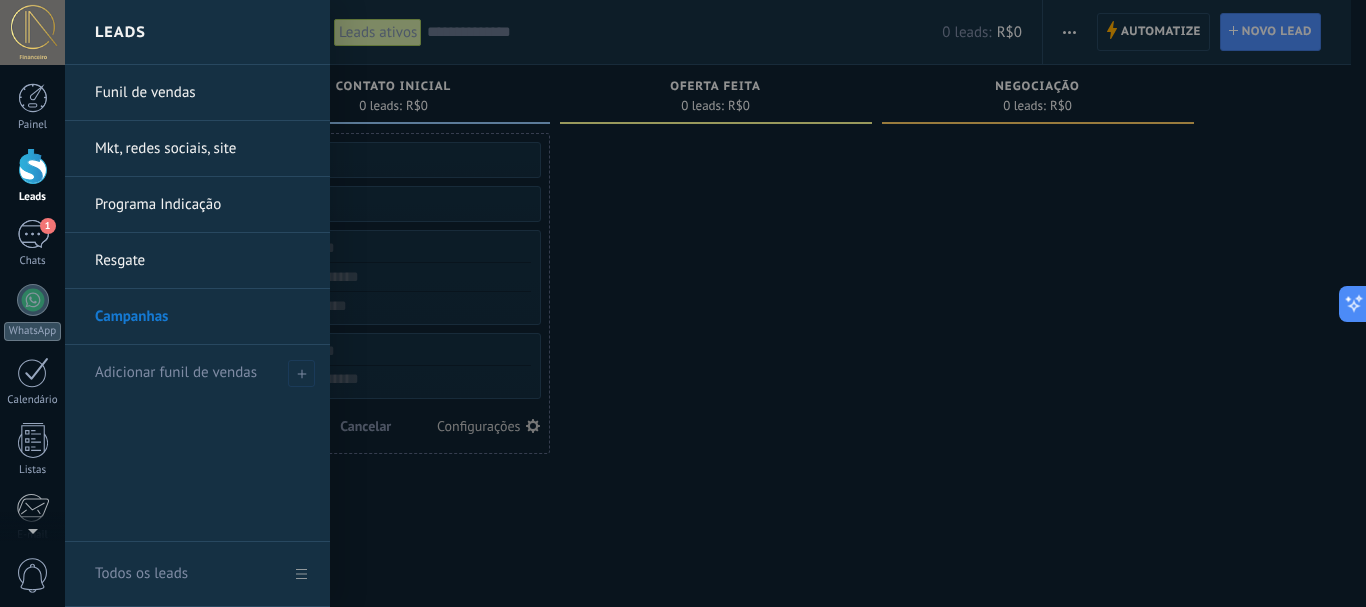 click on "Funil de vendas" at bounding box center (202, 93) 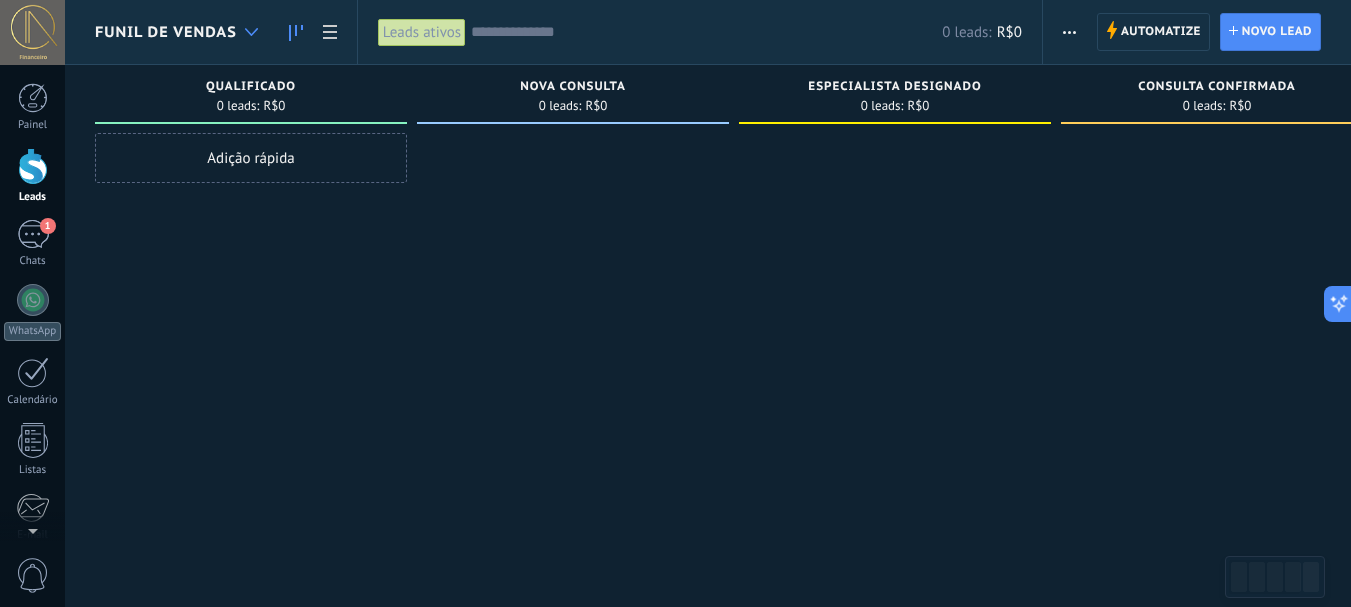 click 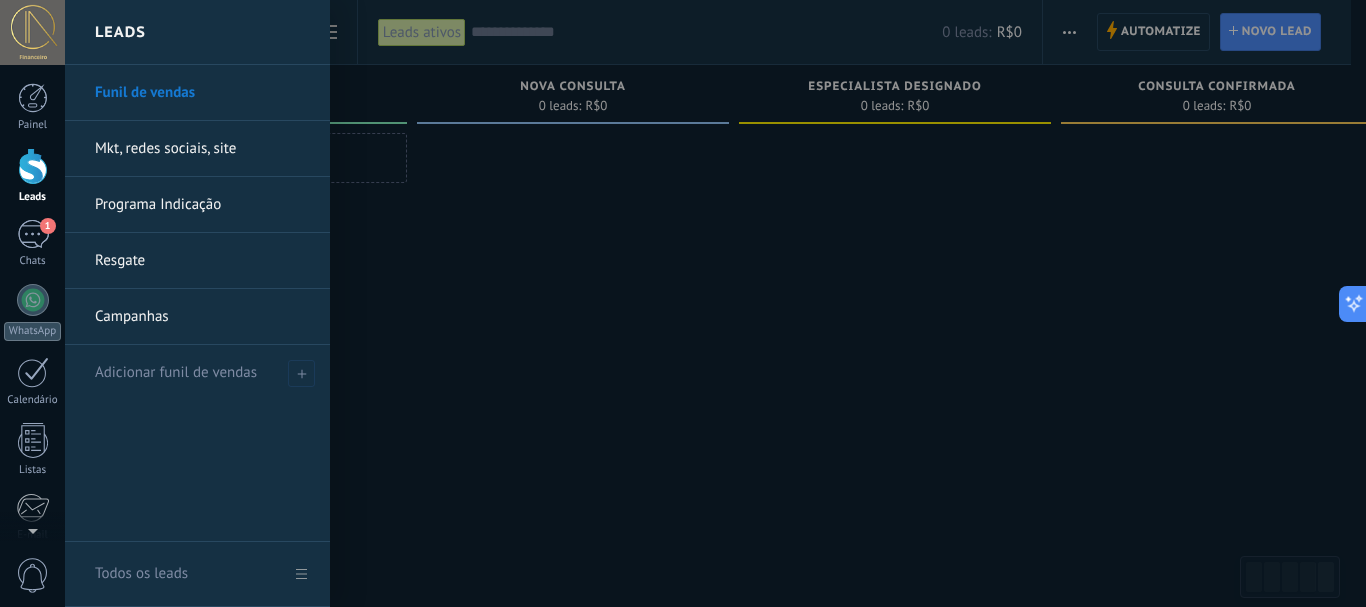click on "Mkt, redes sociais, site" at bounding box center (202, 149) 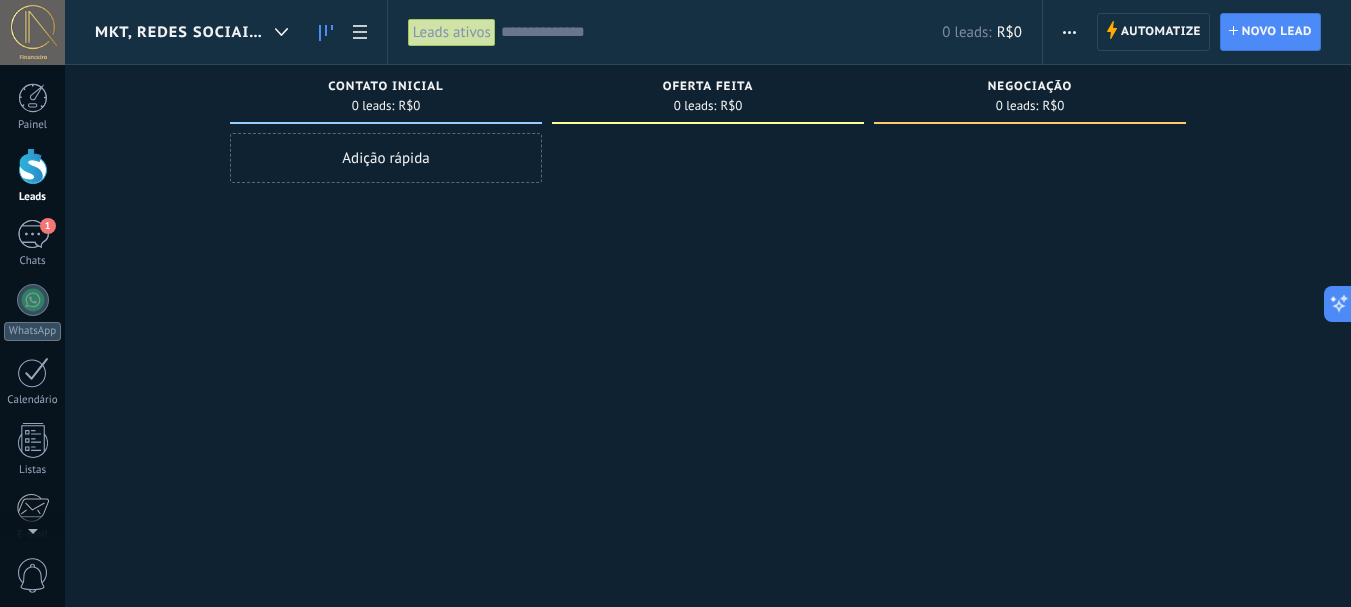 click 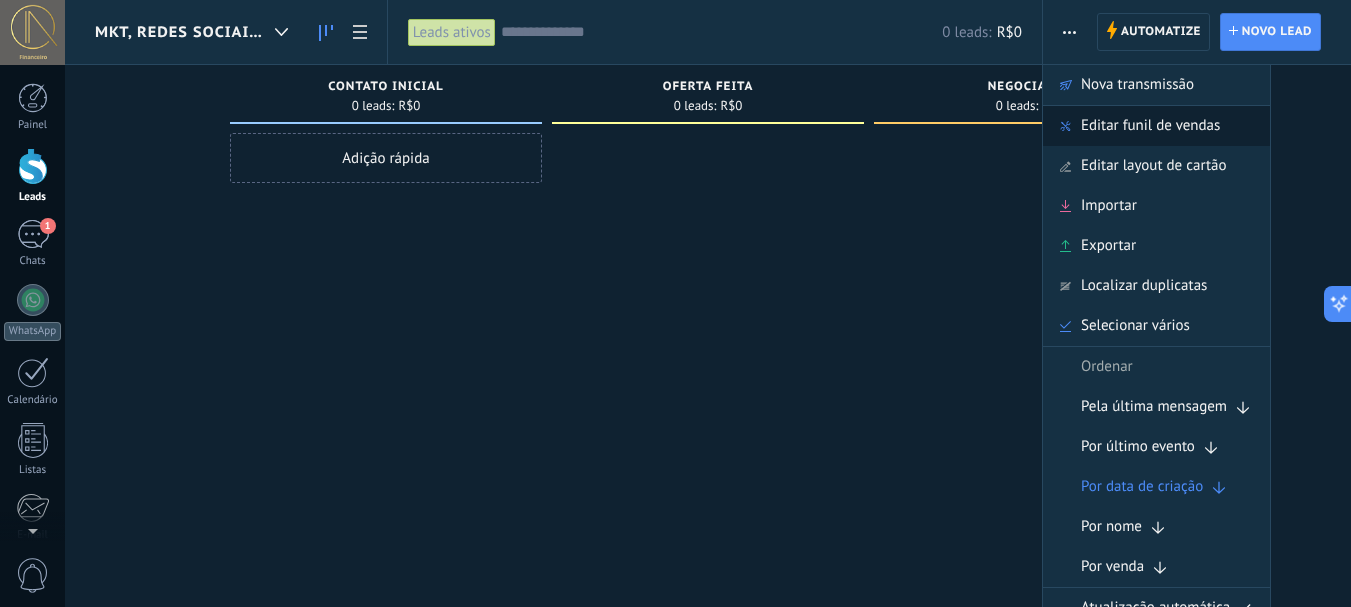 click on "Editar funil de vendas" at bounding box center [1150, 126] 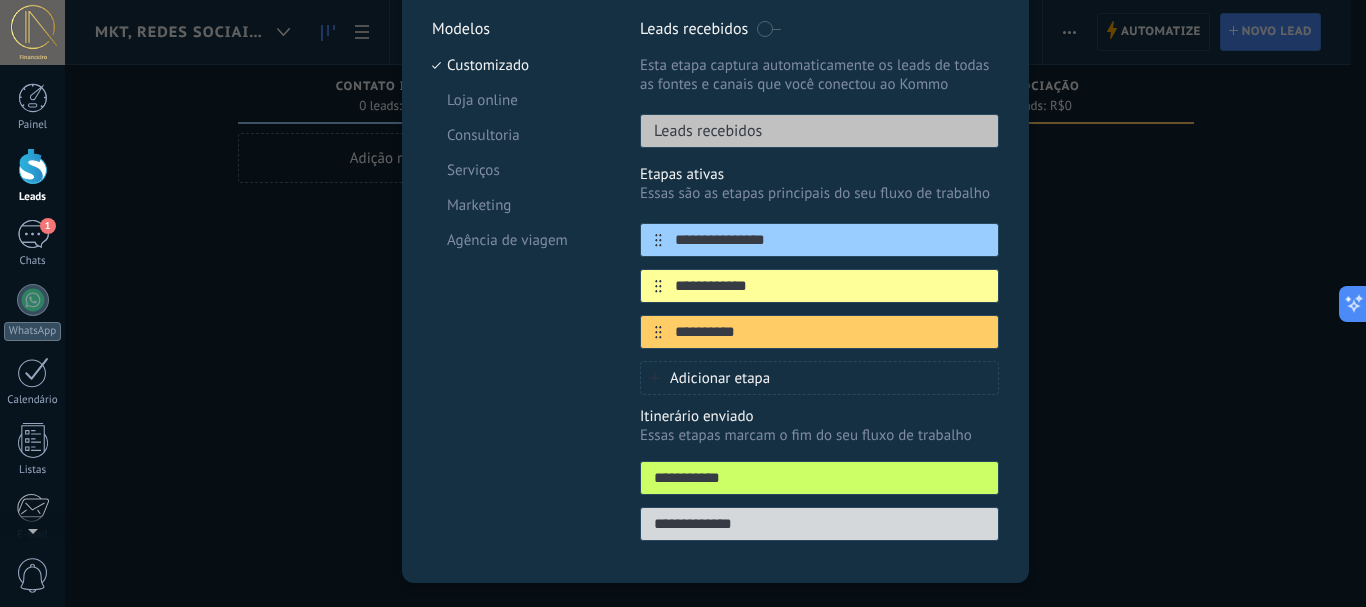 scroll, scrollTop: 200, scrollLeft: 0, axis: vertical 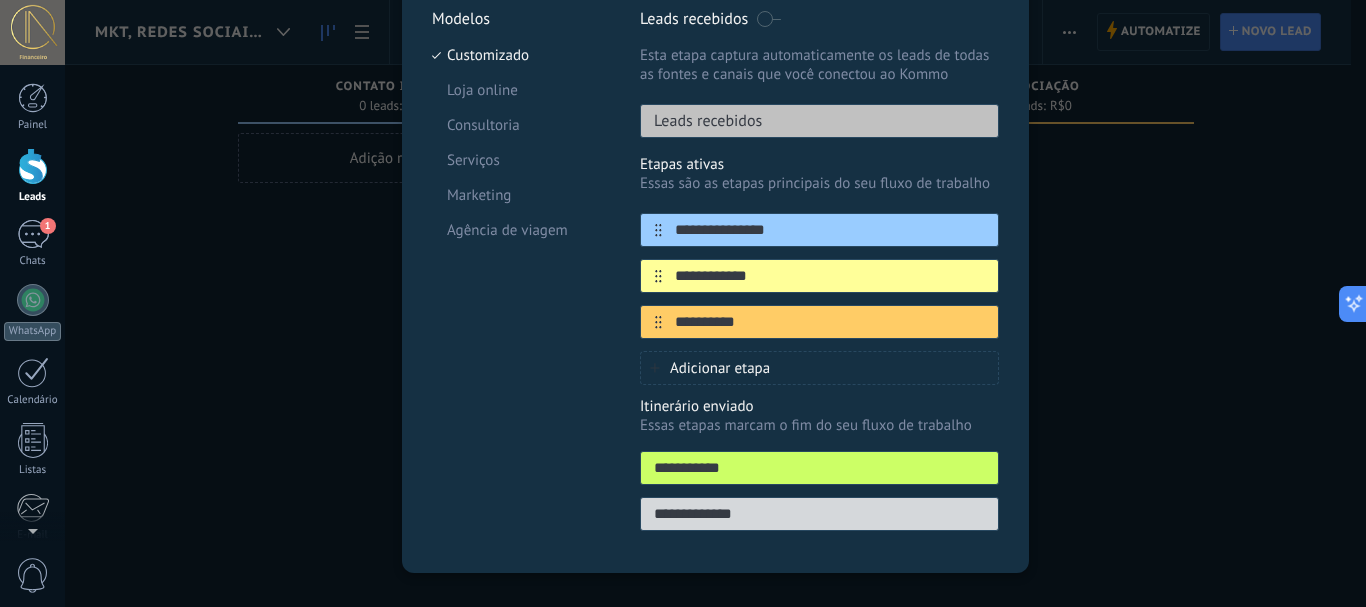 click on "Adicionar etapa" at bounding box center [720, 368] 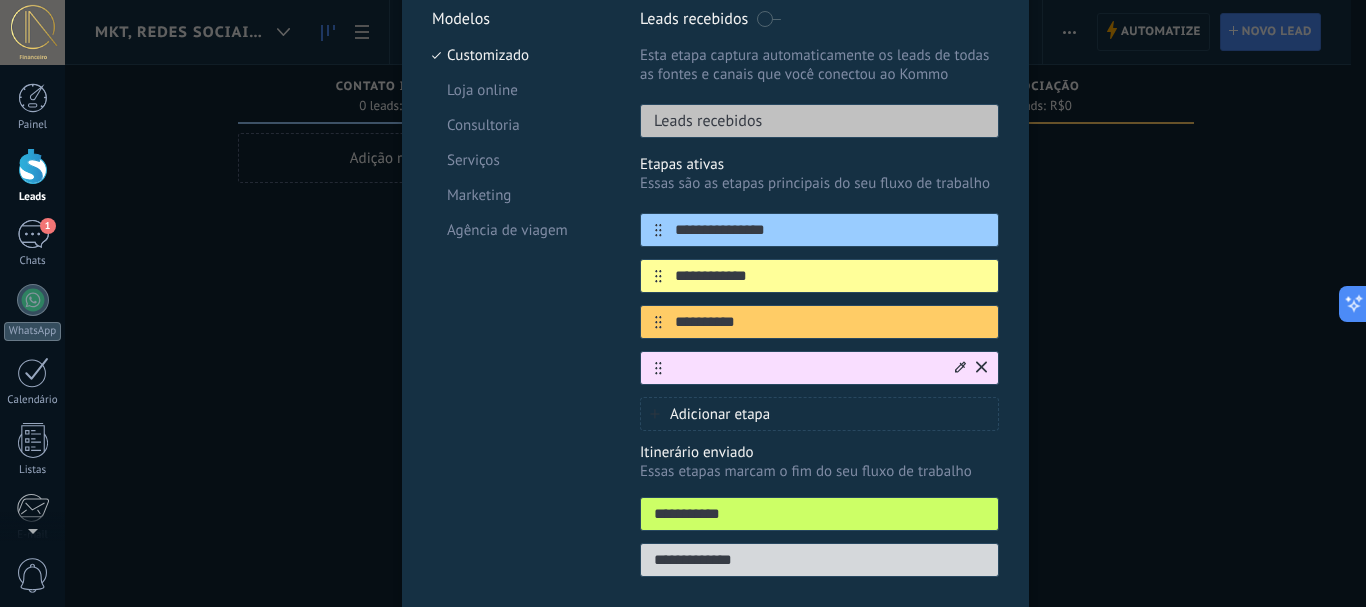 click at bounding box center [807, 368] 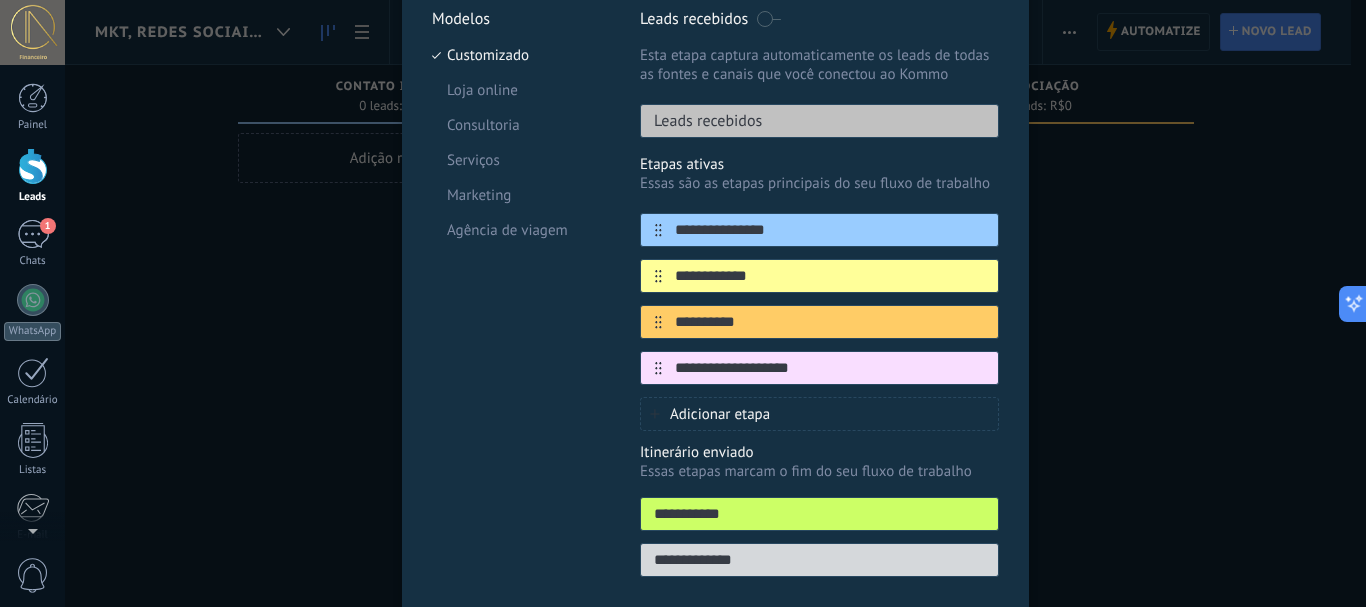 type on "**********" 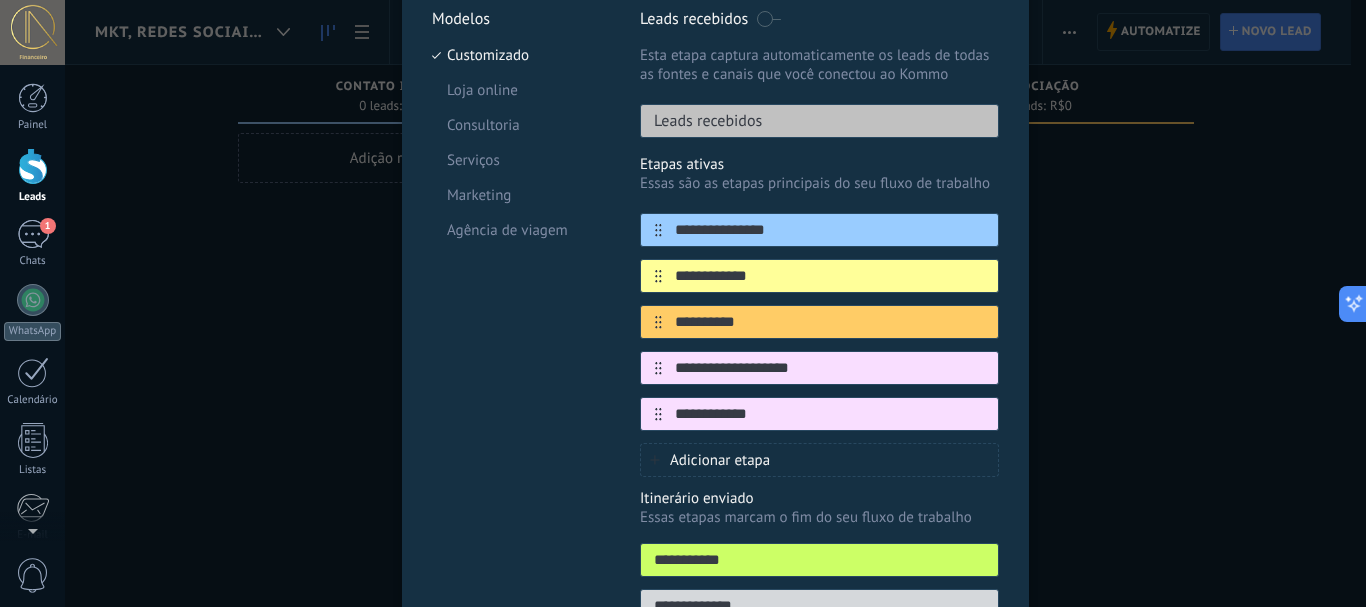 type on "**********" 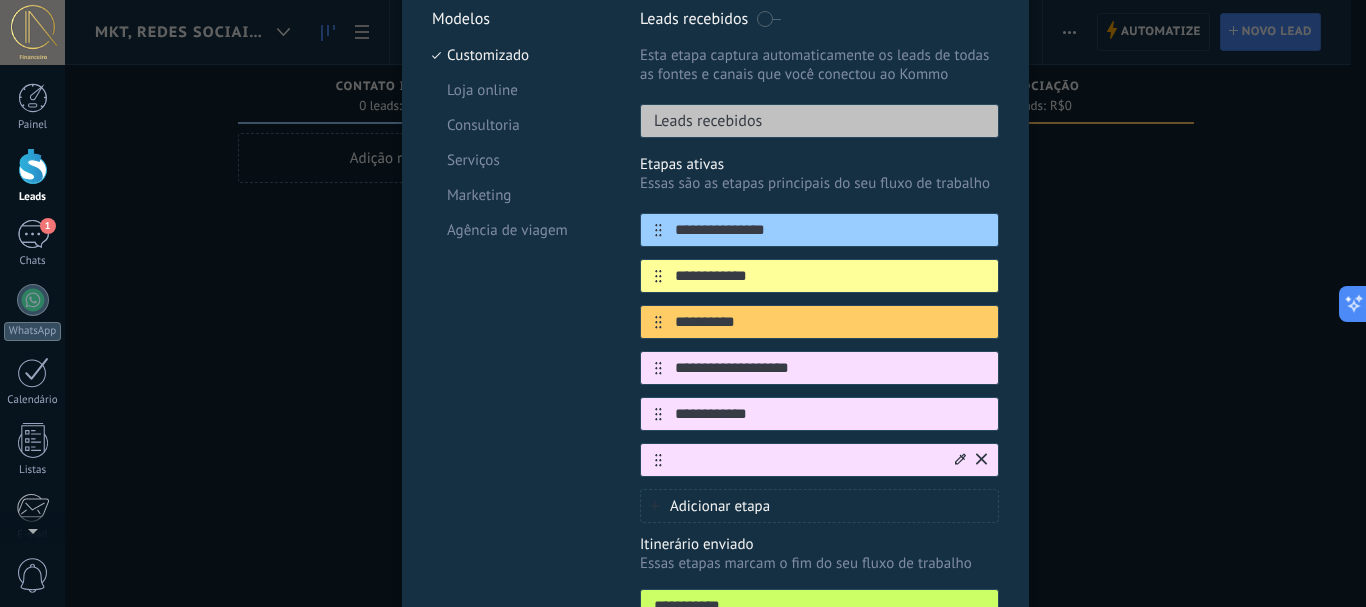 click at bounding box center [807, 460] 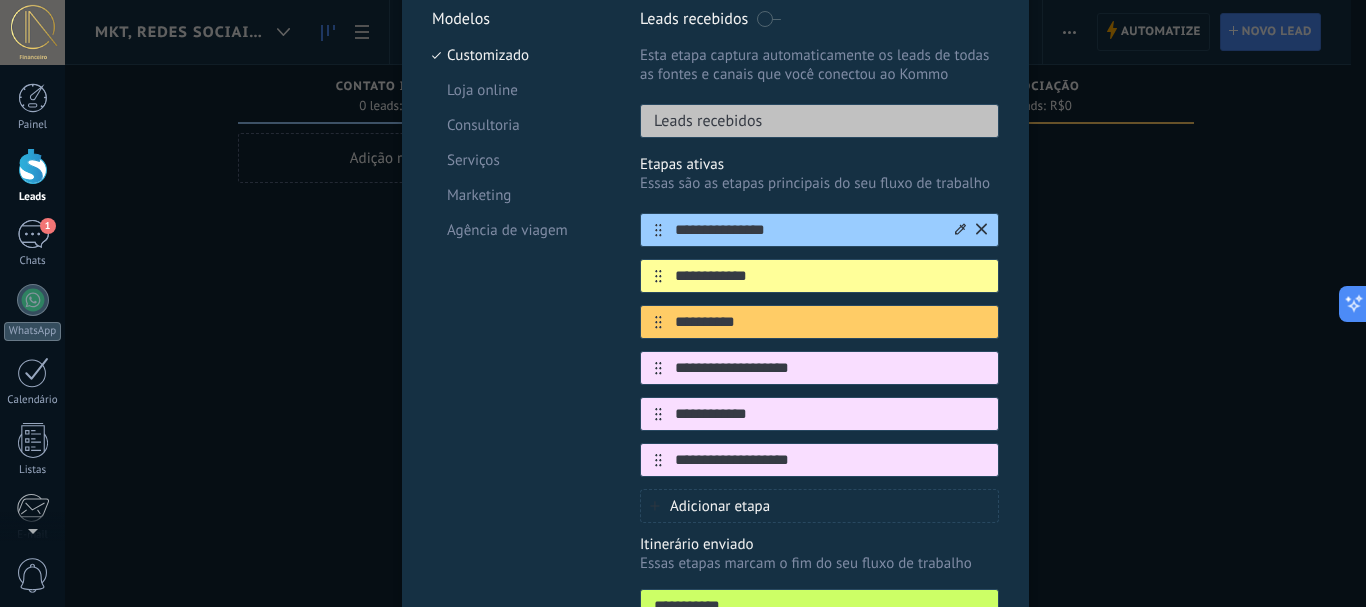 type on "**********" 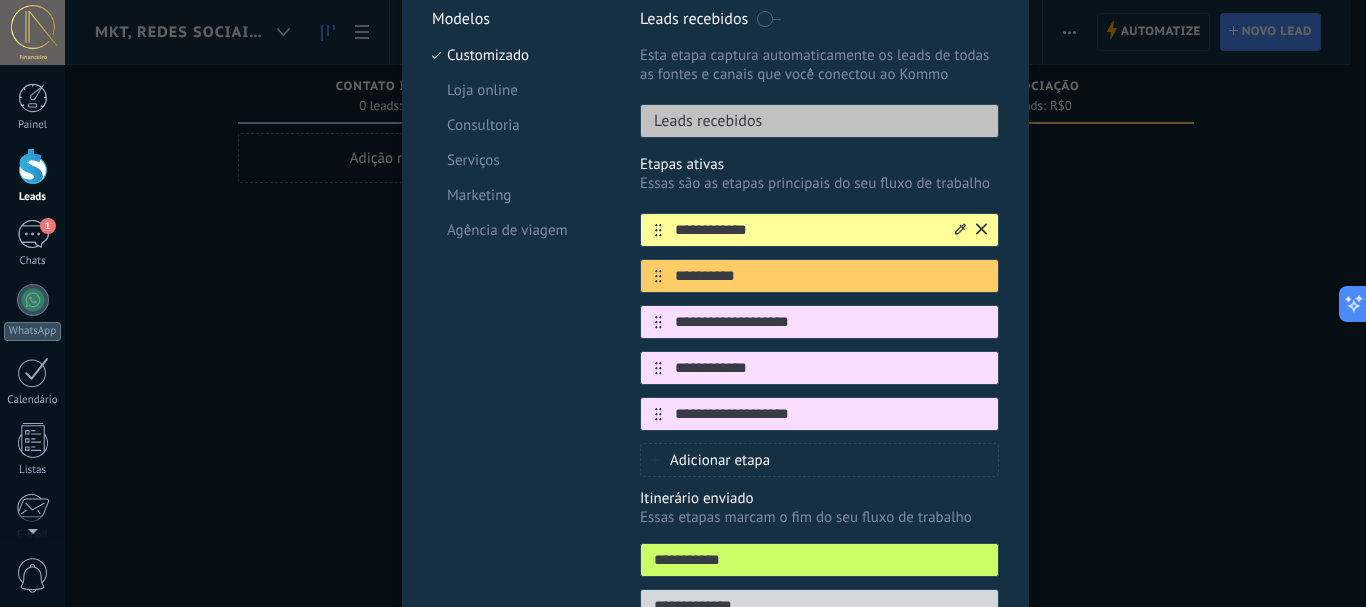 click 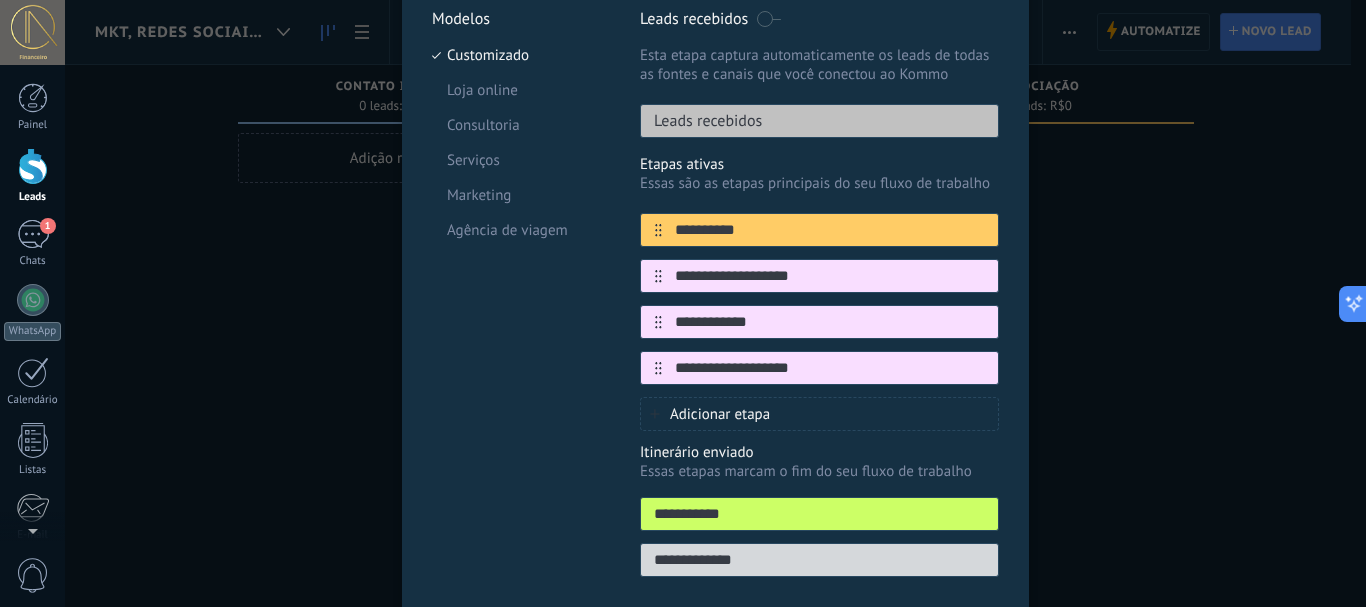 click 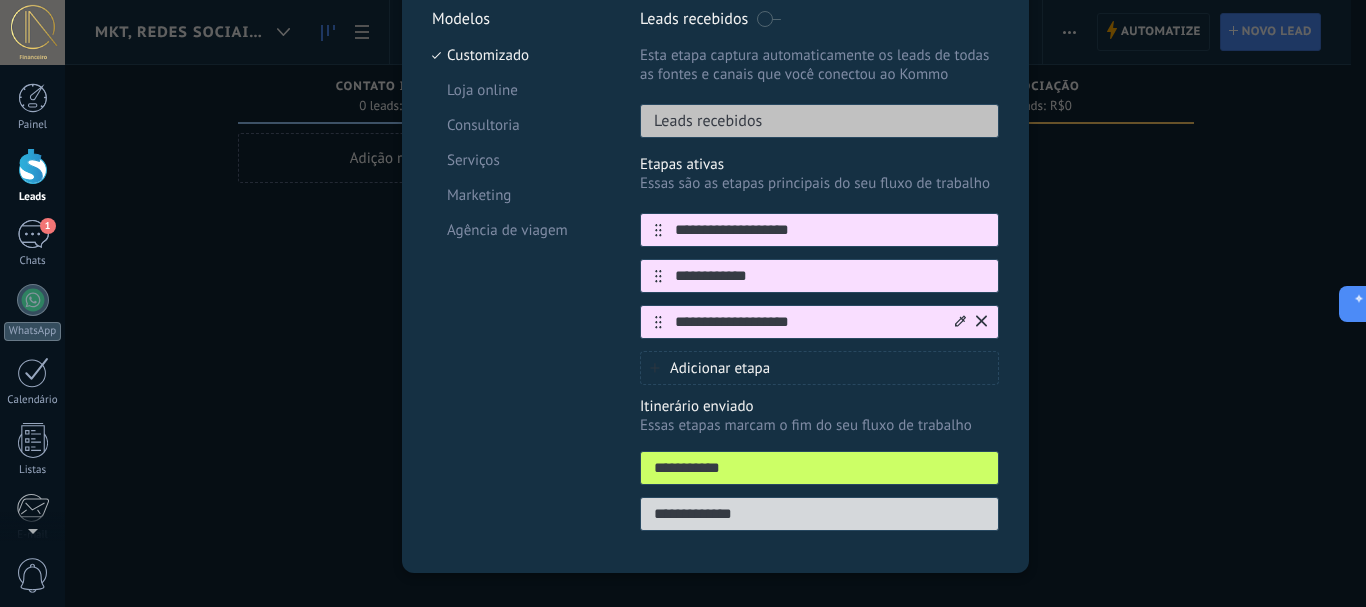 drag, startPoint x: 814, startPoint y: 326, endPoint x: 670, endPoint y: 322, distance: 144.05554 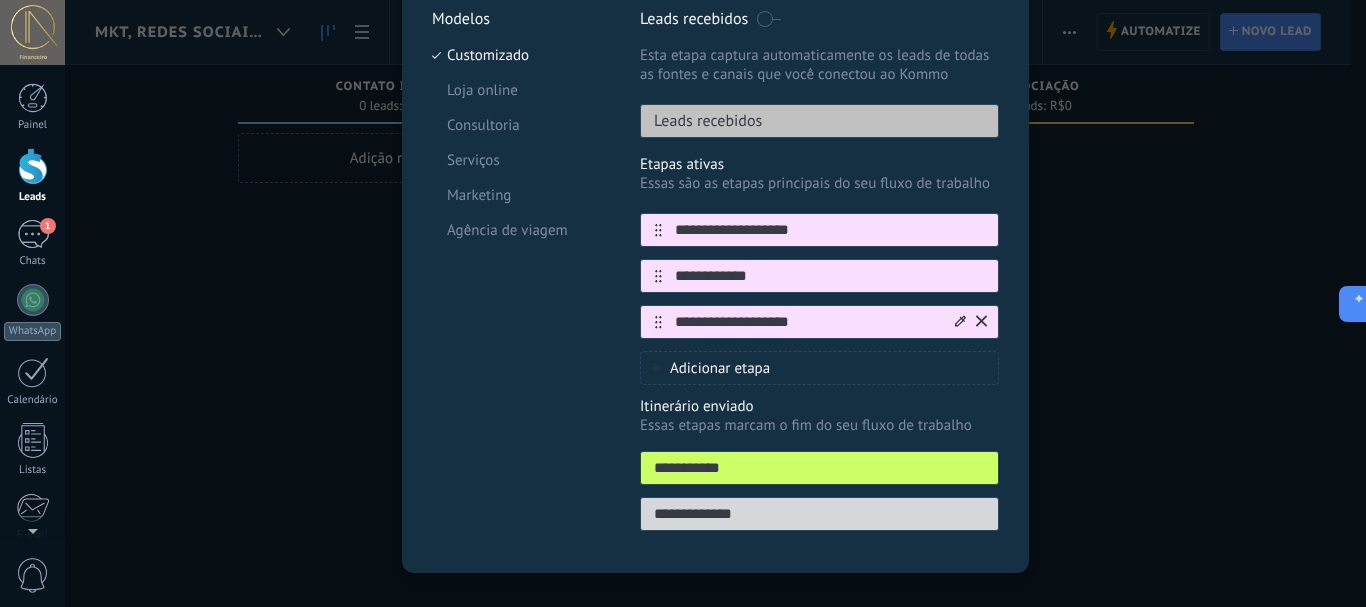 click on "**********" at bounding box center (807, 322) 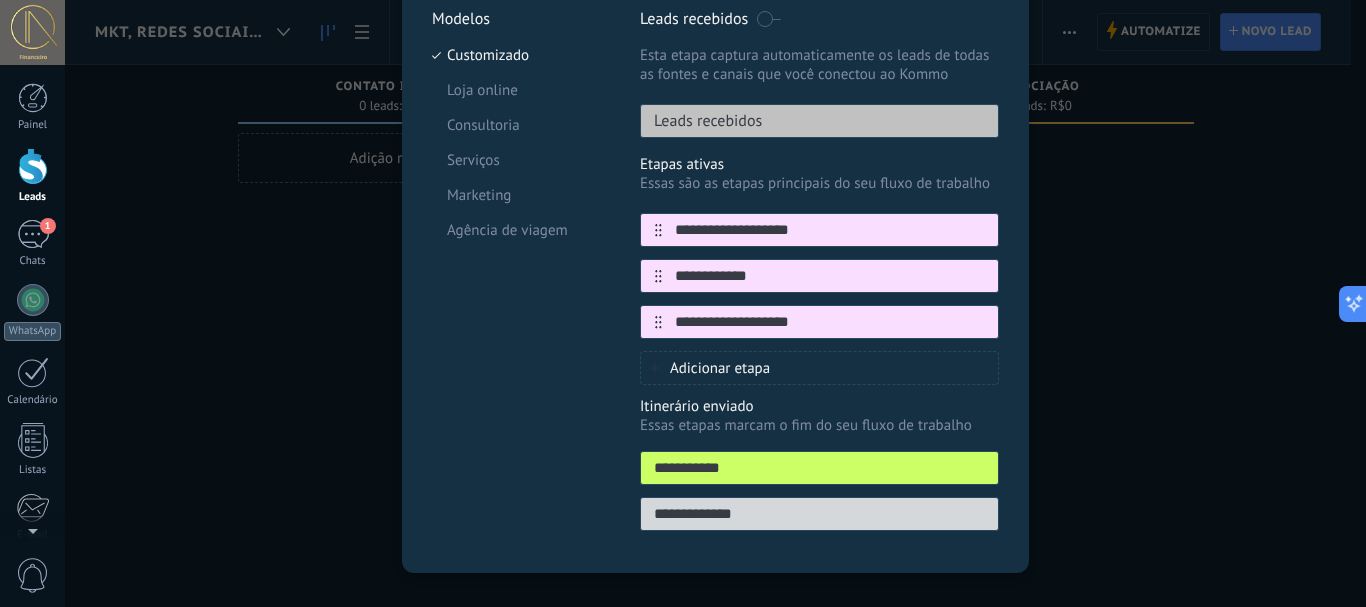 click on "Adicionar etapa" at bounding box center (720, 368) 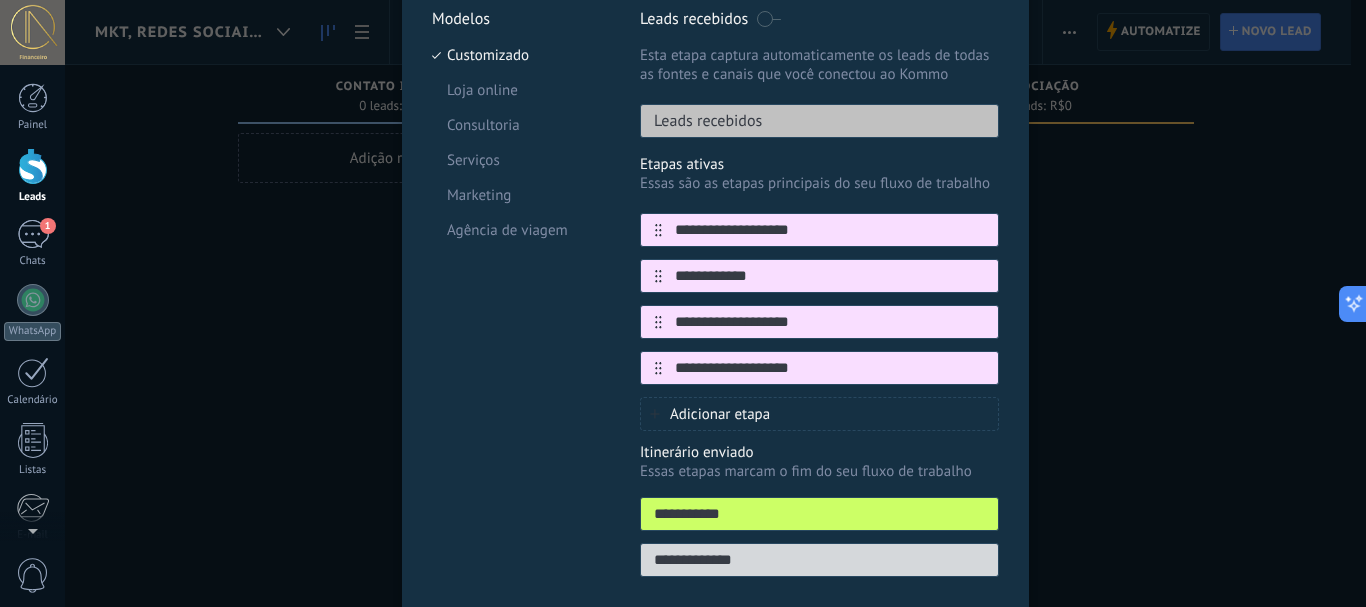 type on "**********" 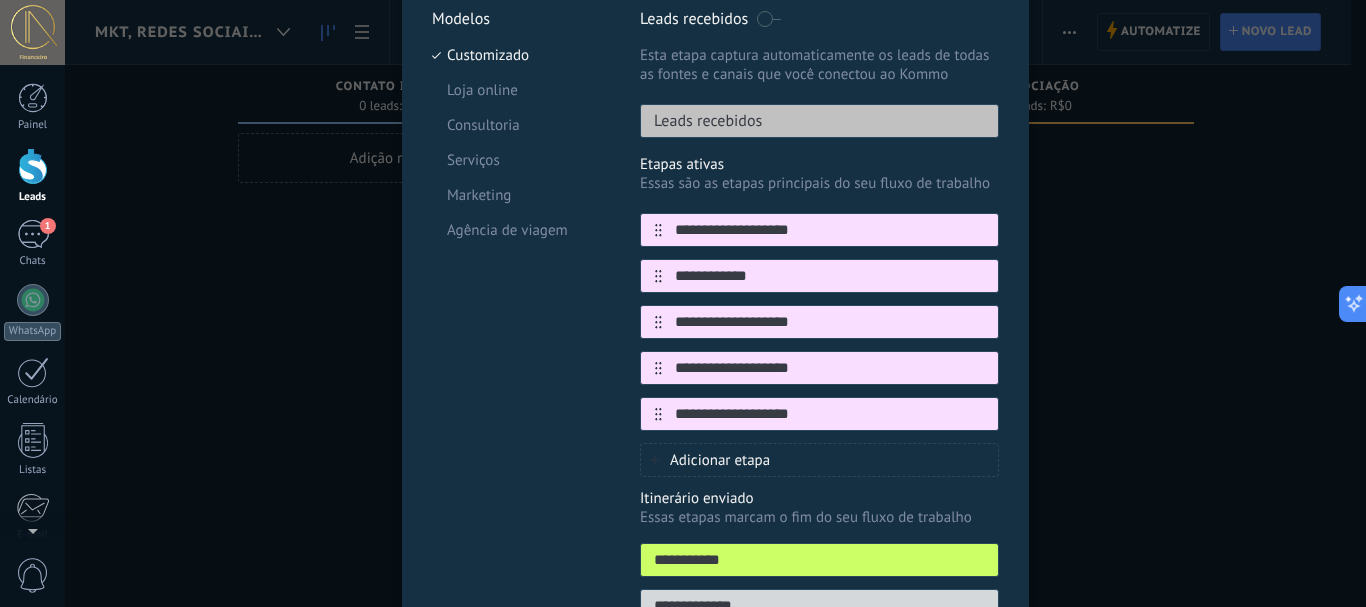 type on "**********" 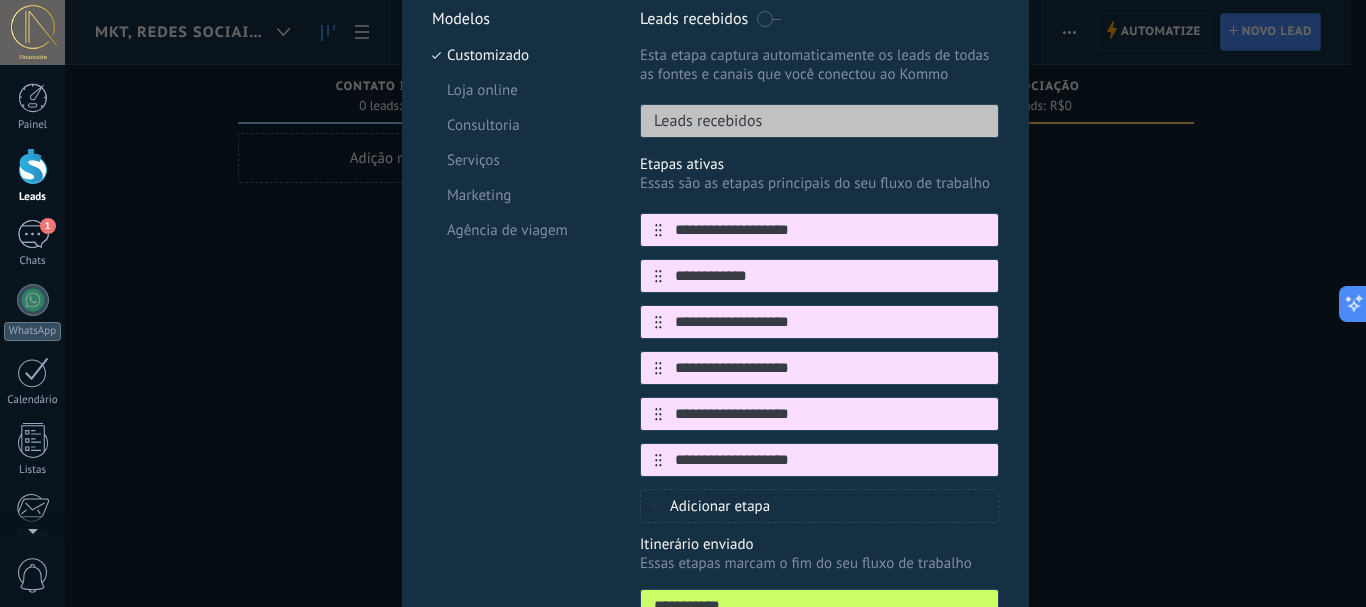 type on "**********" 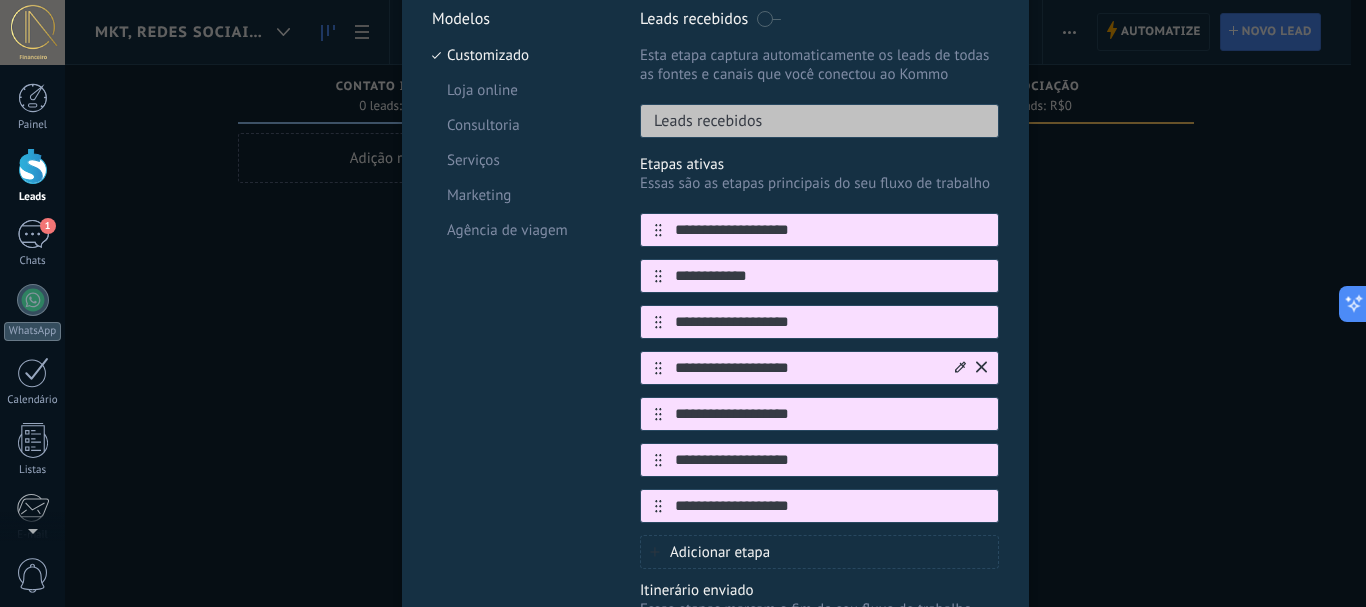 type on "**********" 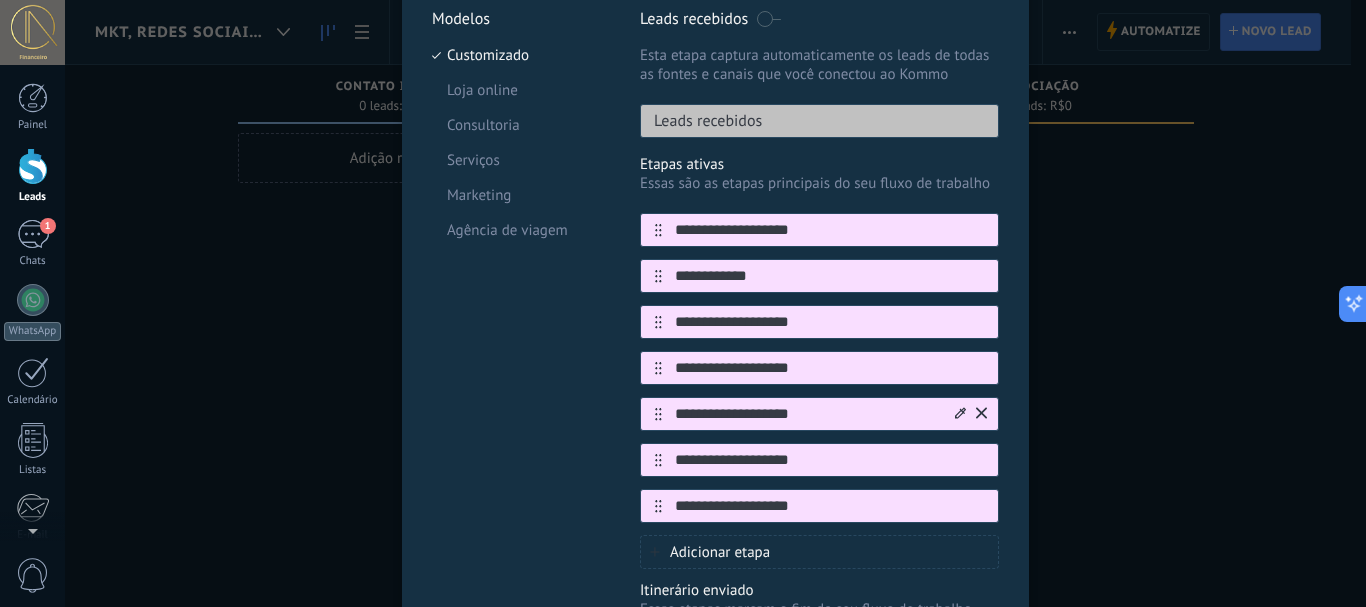 type on "**********" 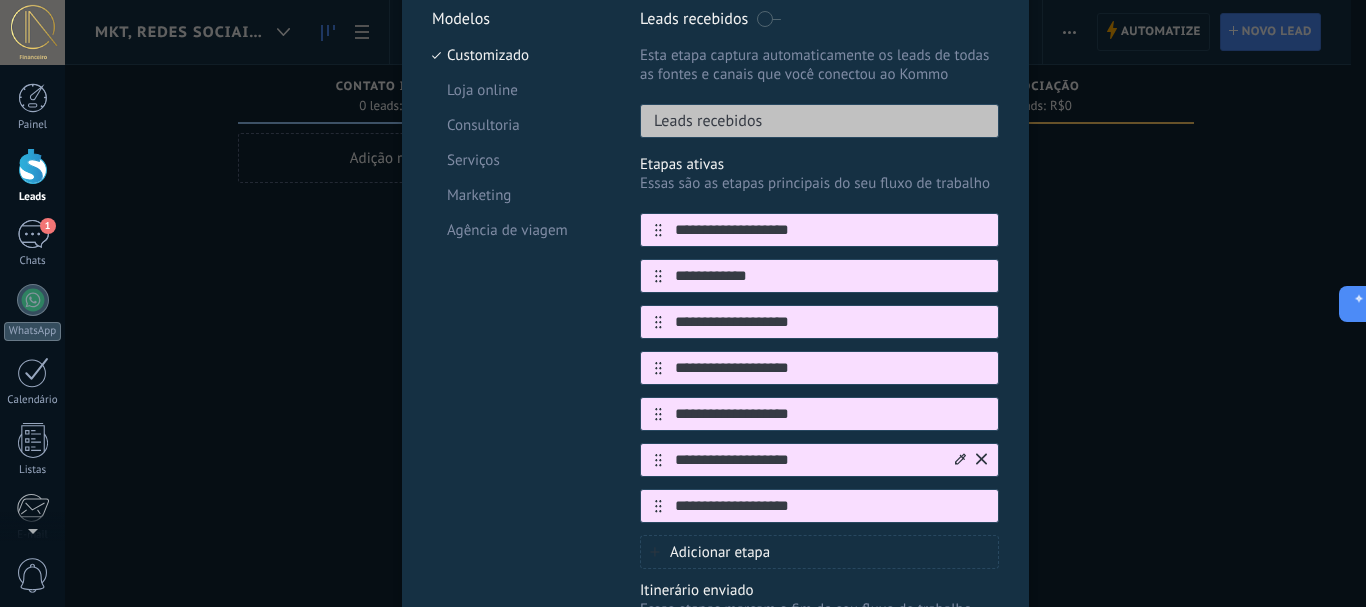 type on "**********" 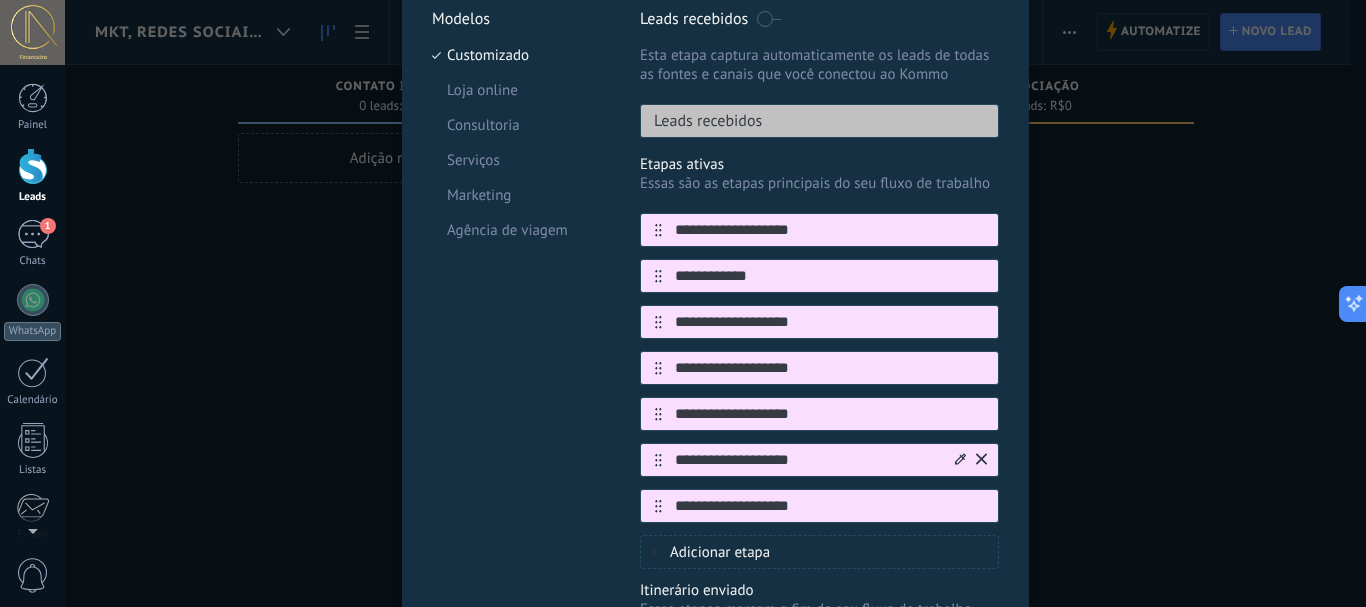 click on "**********" at bounding box center (807, 460) 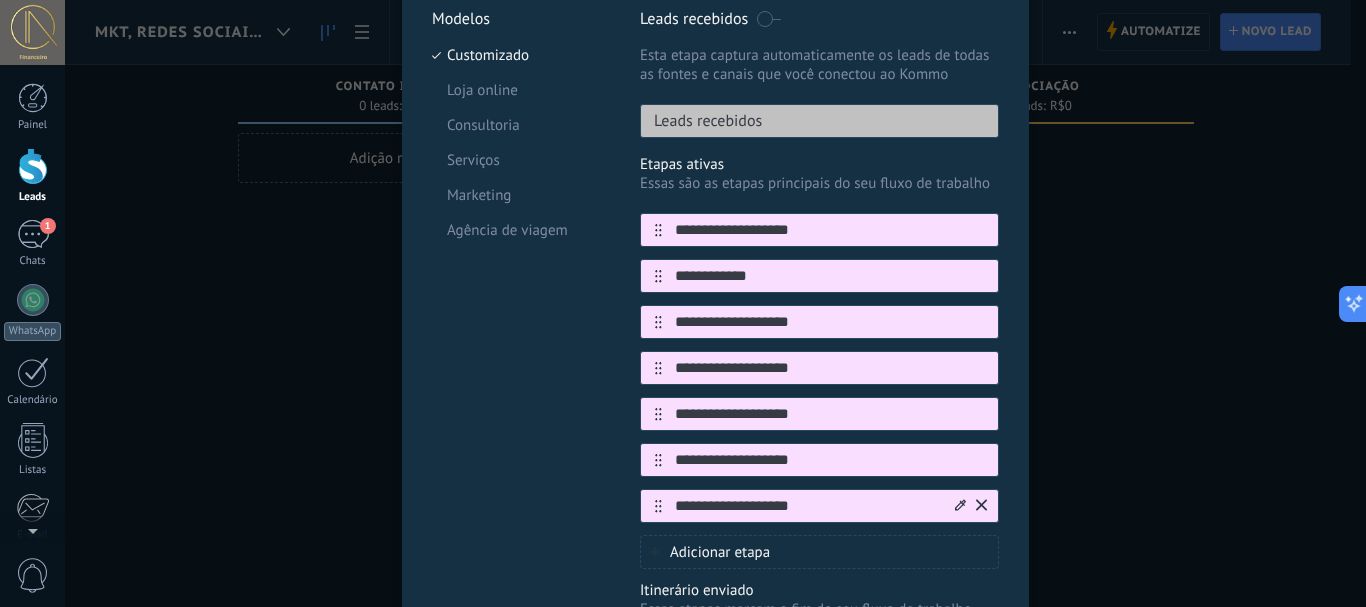 type on "**********" 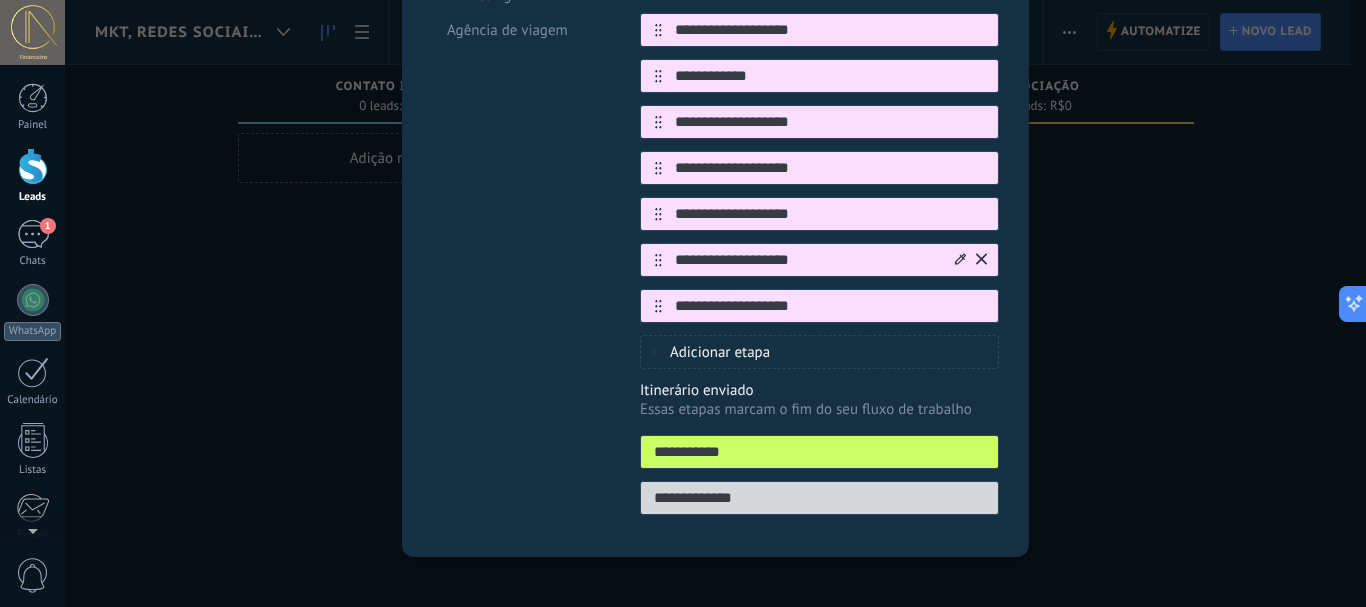 scroll, scrollTop: 300, scrollLeft: 0, axis: vertical 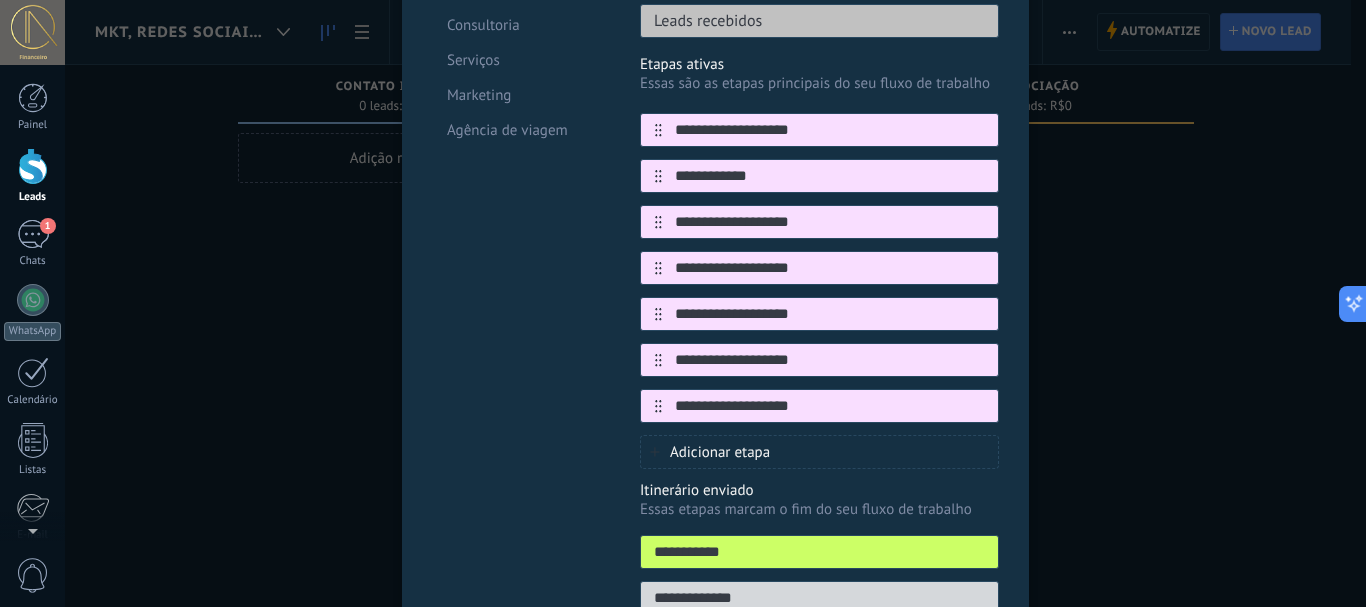 type on "**********" 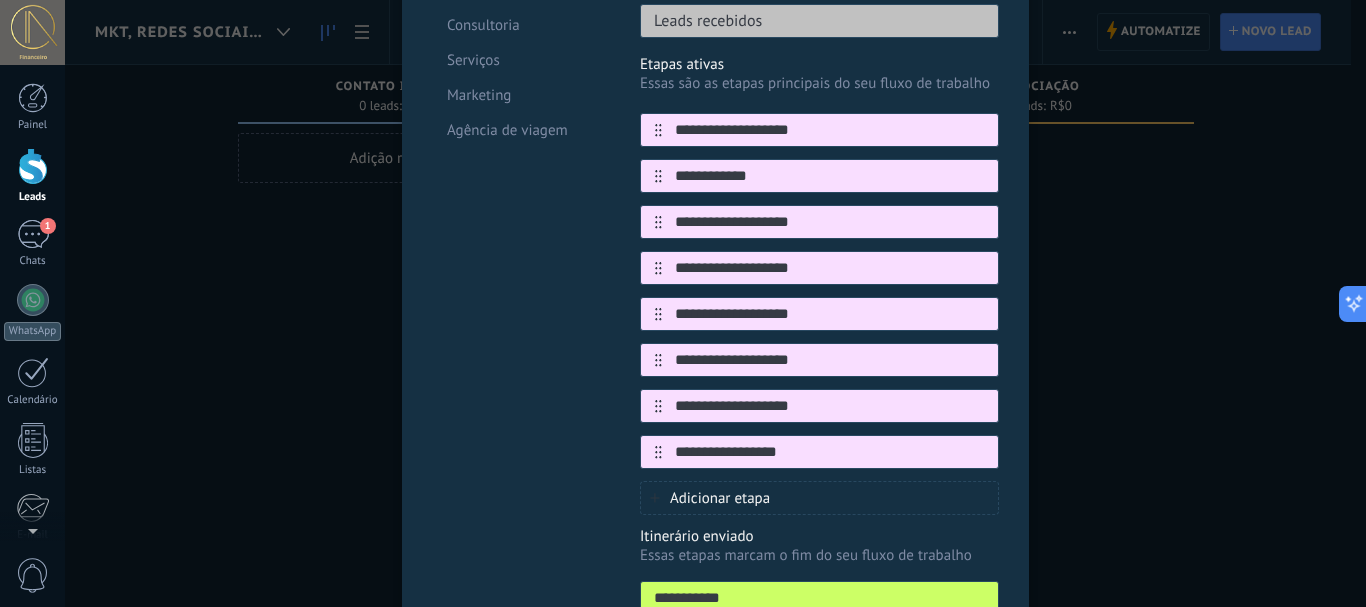 type on "**********" 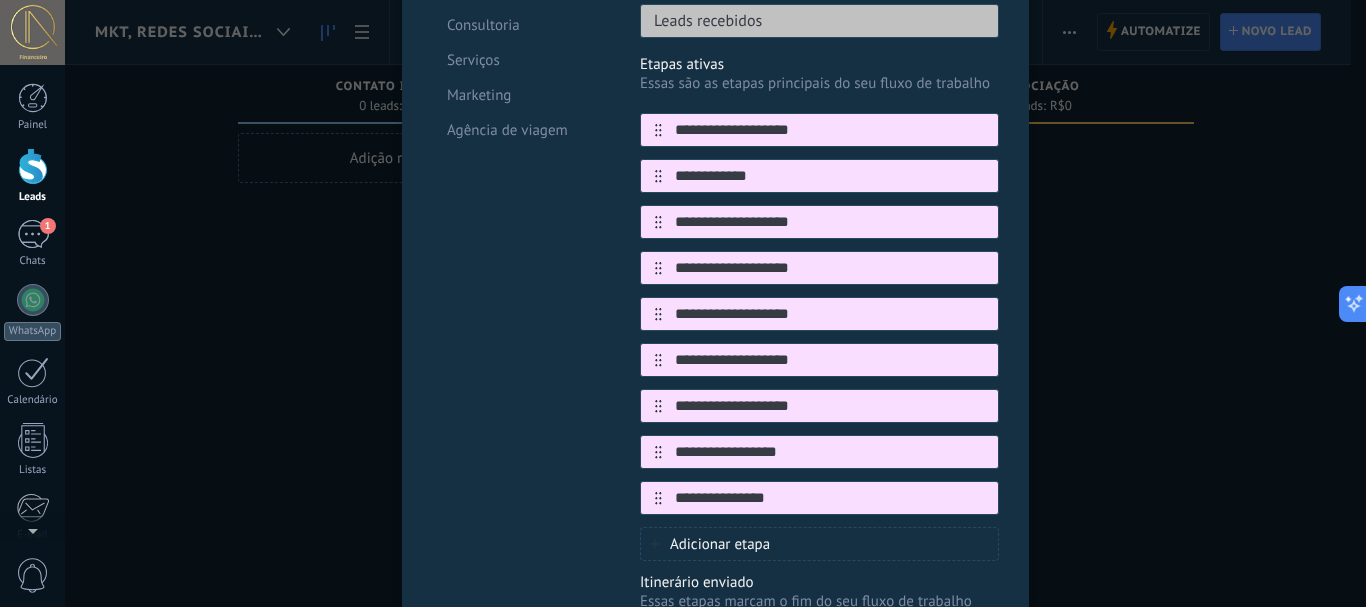 type on "**********" 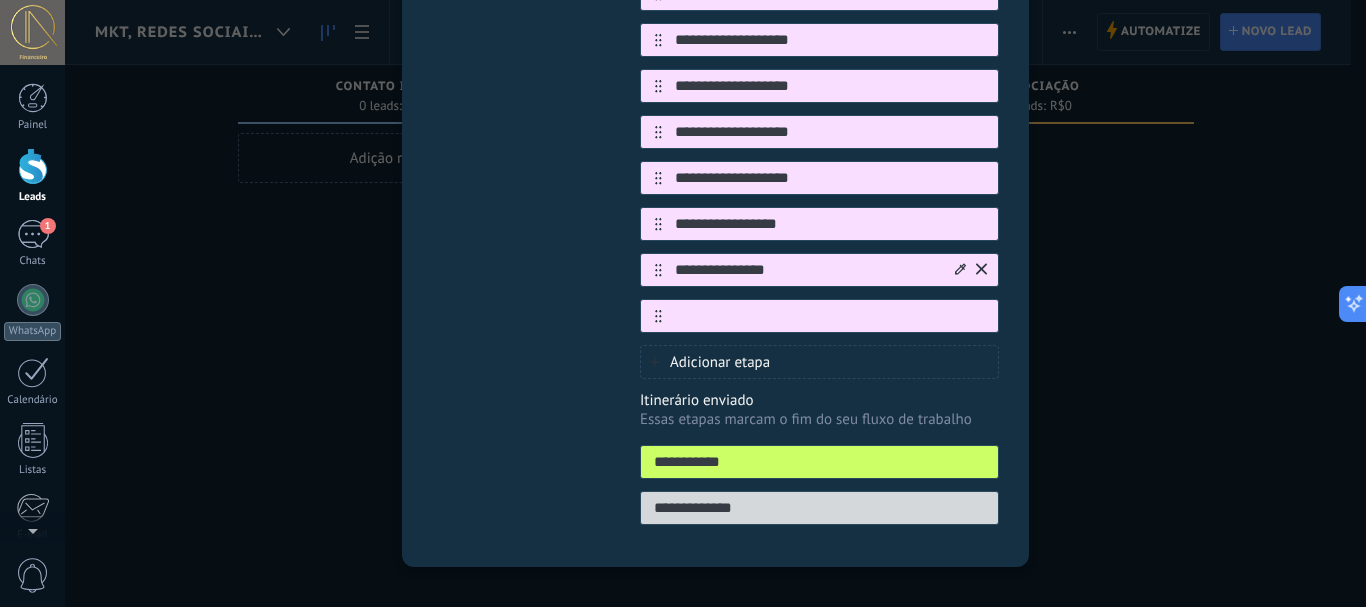 scroll, scrollTop: 553, scrollLeft: 0, axis: vertical 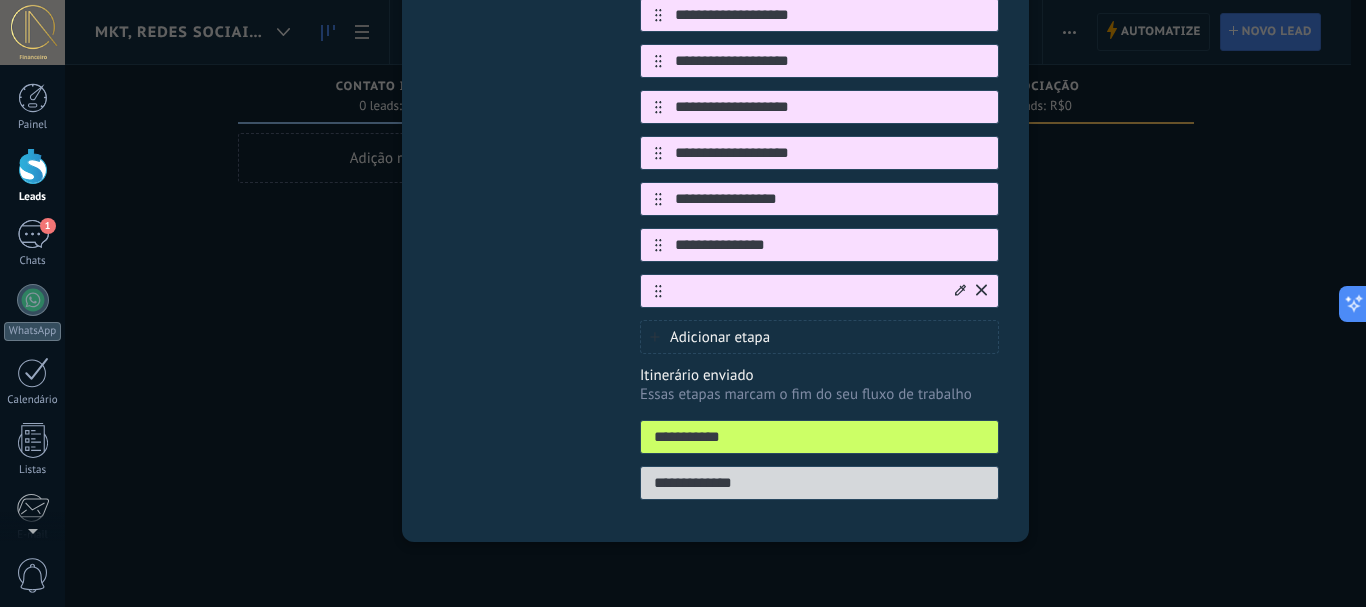 click at bounding box center [807, 291] 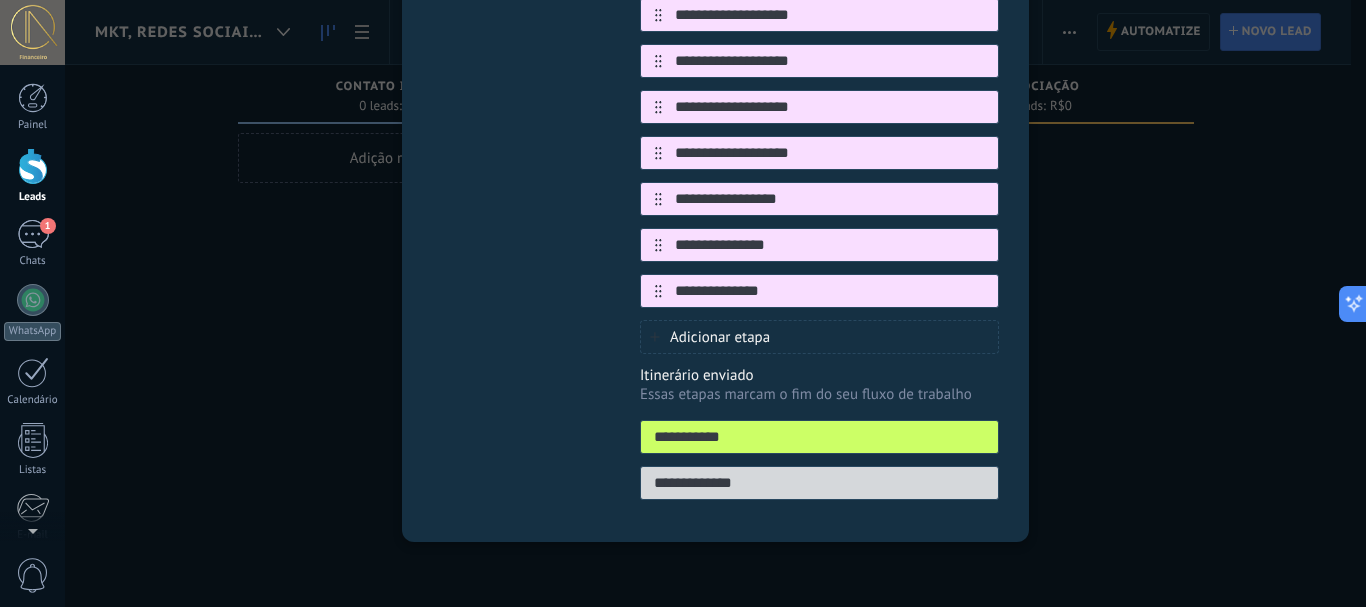 type on "**********" 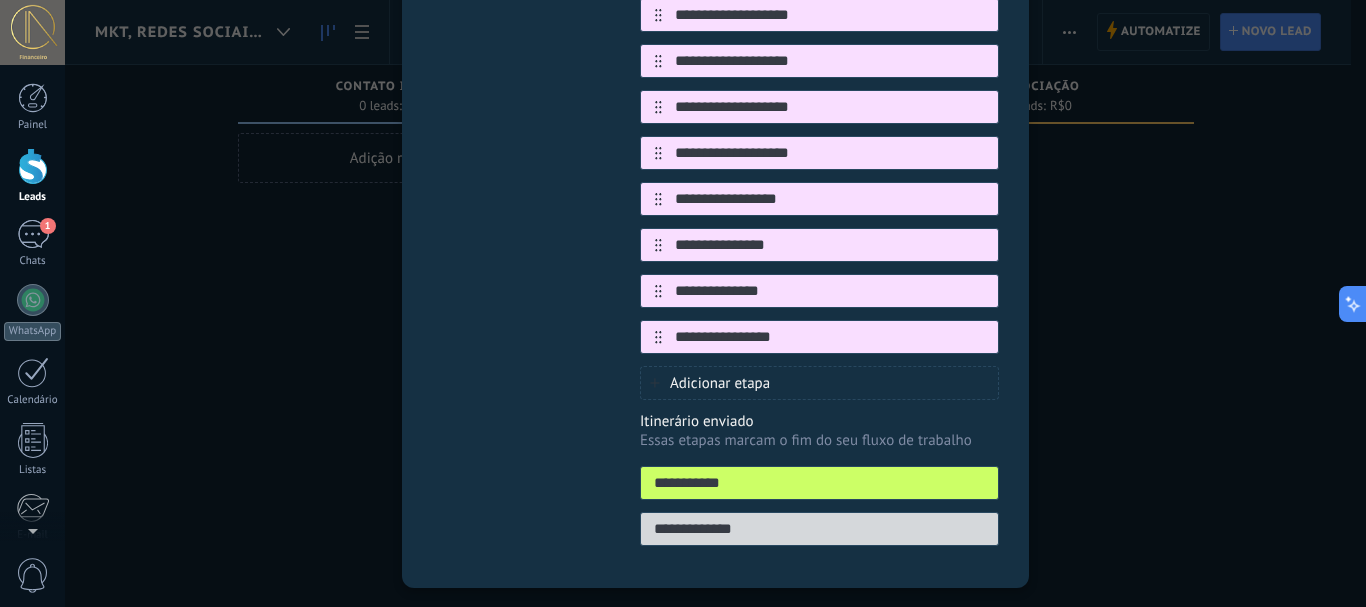 type on "**********" 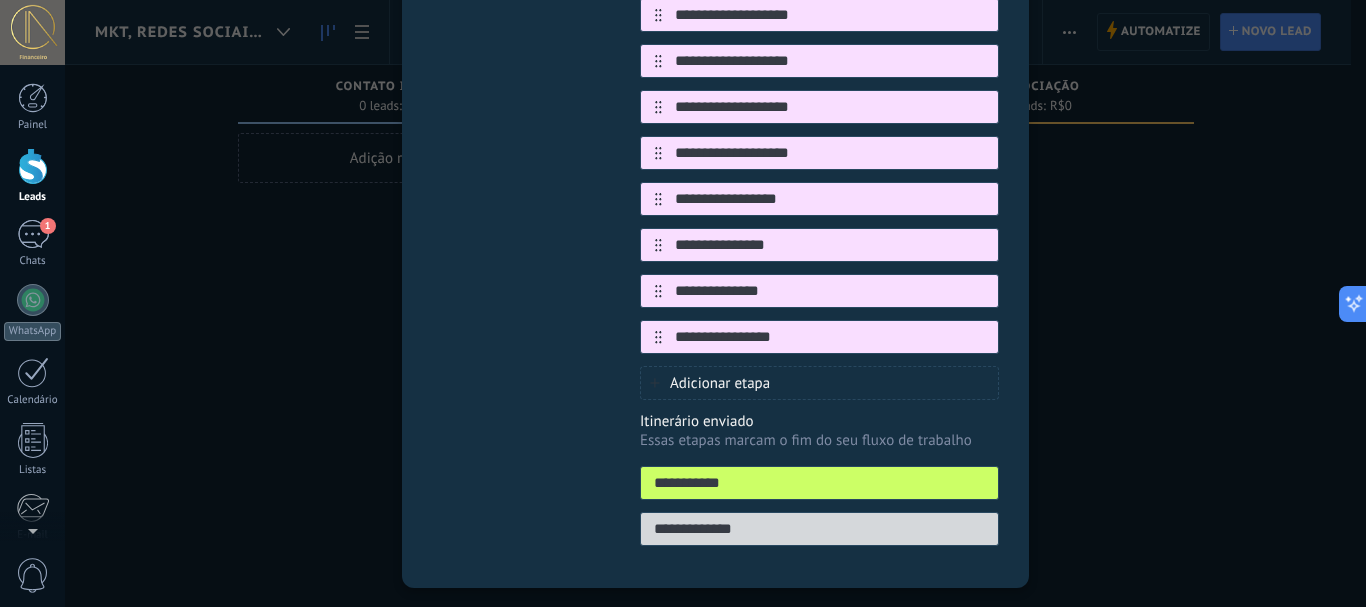 drag, startPoint x: 743, startPoint y: 481, endPoint x: 637, endPoint y: 467, distance: 106.92053 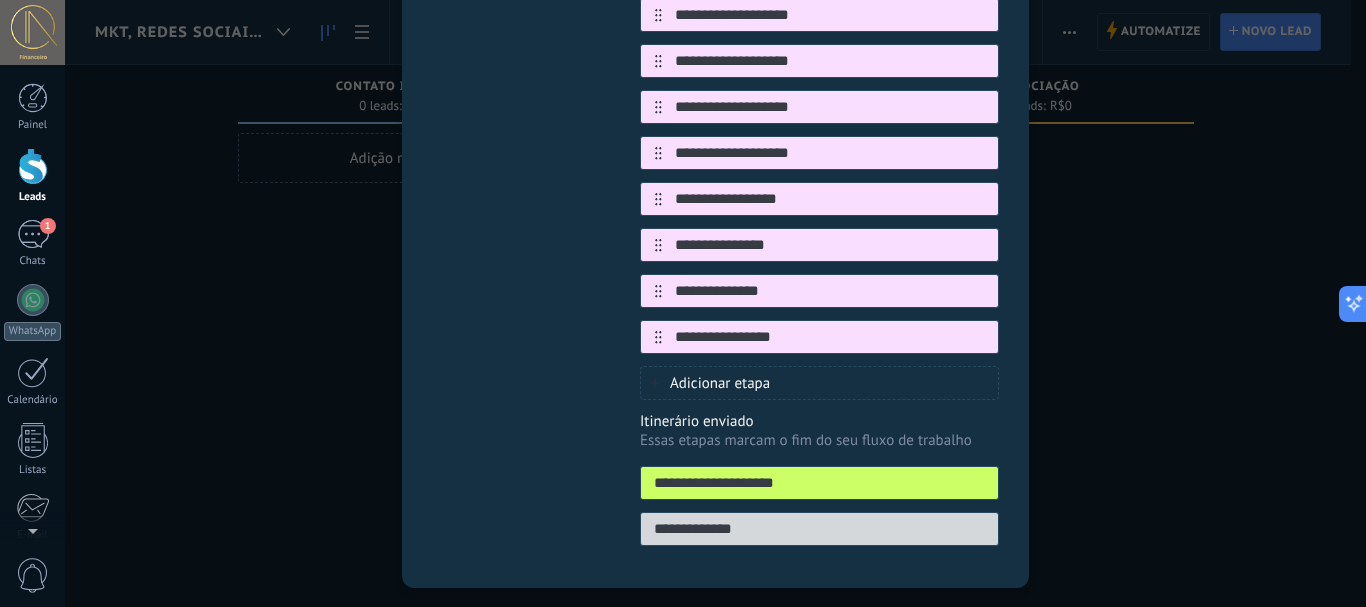 type on "**********" 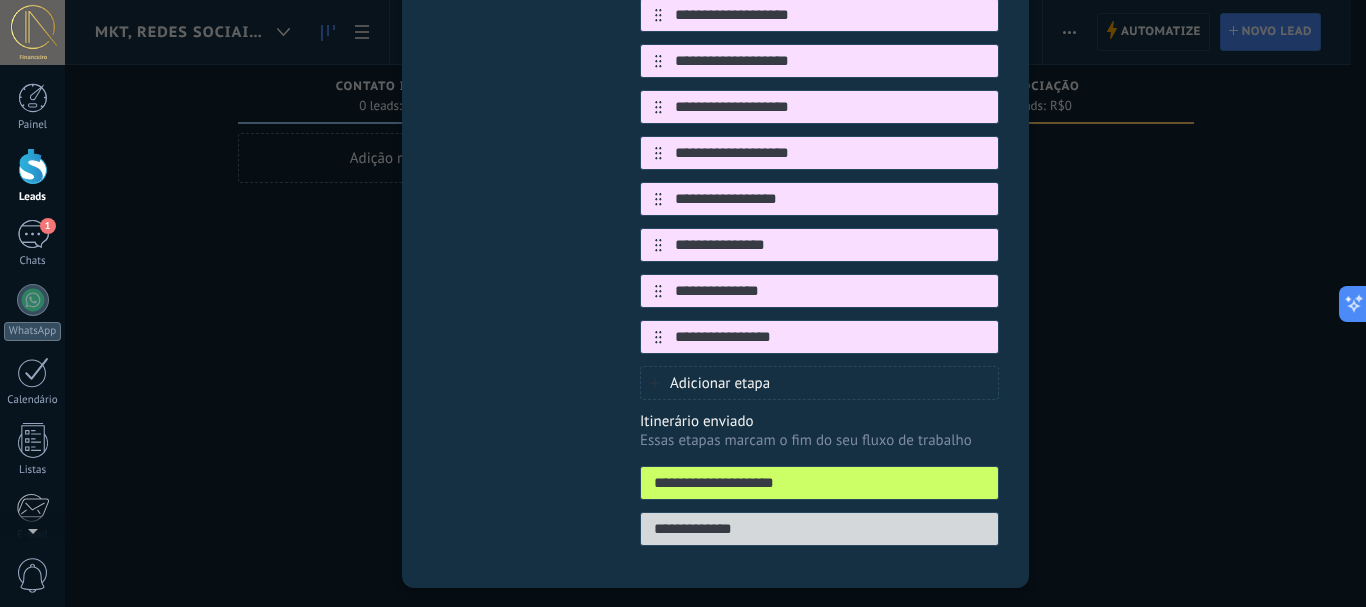 drag, startPoint x: 754, startPoint y: 526, endPoint x: 637, endPoint y: 523, distance: 117.03845 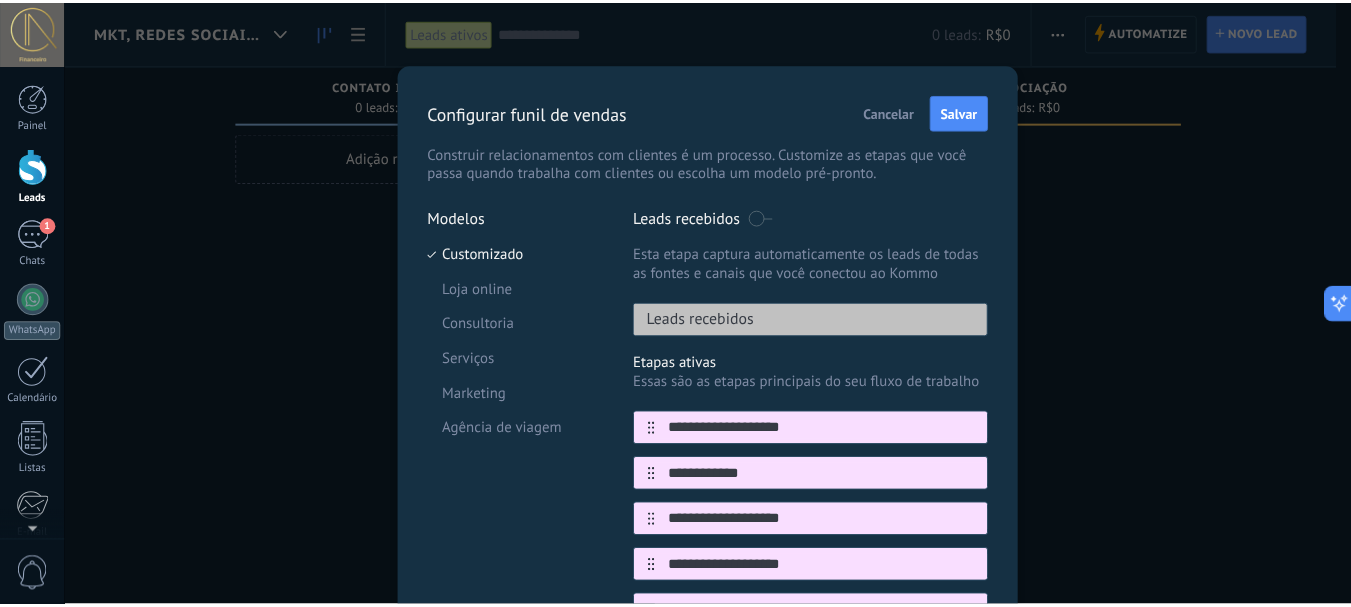 scroll, scrollTop: 0, scrollLeft: 0, axis: both 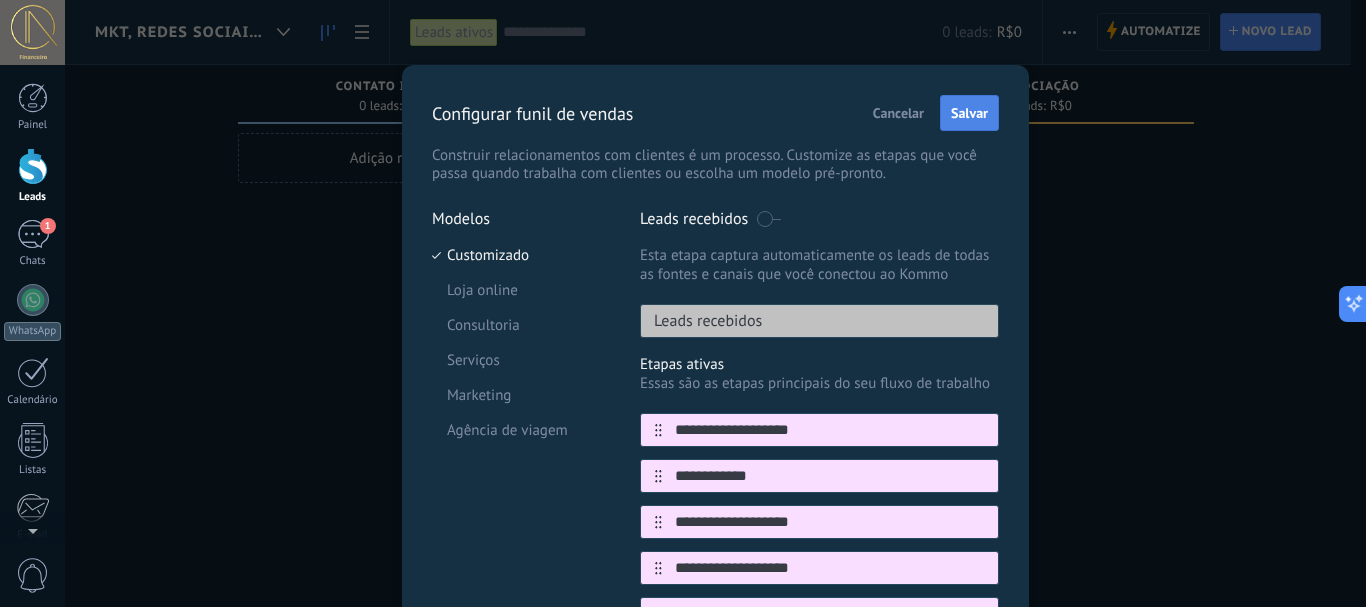 type on "**********" 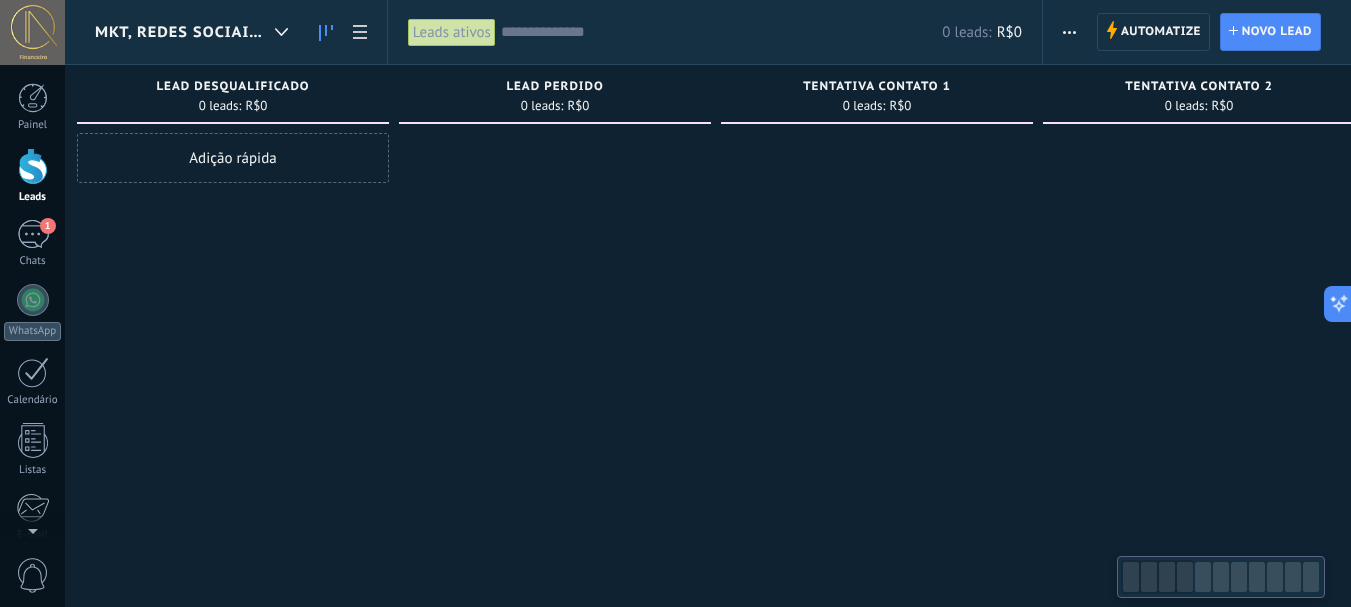 scroll, scrollTop: 0, scrollLeft: 0, axis: both 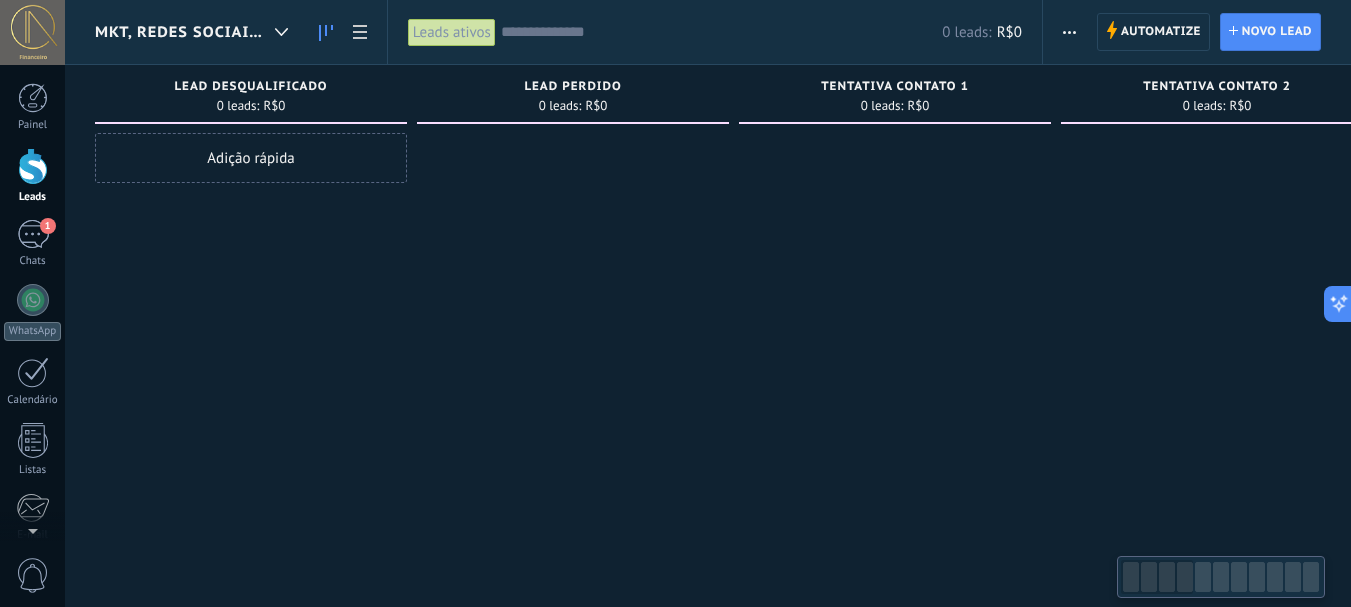 drag, startPoint x: 1177, startPoint y: 589, endPoint x: 1097, endPoint y: 590, distance: 80.00625 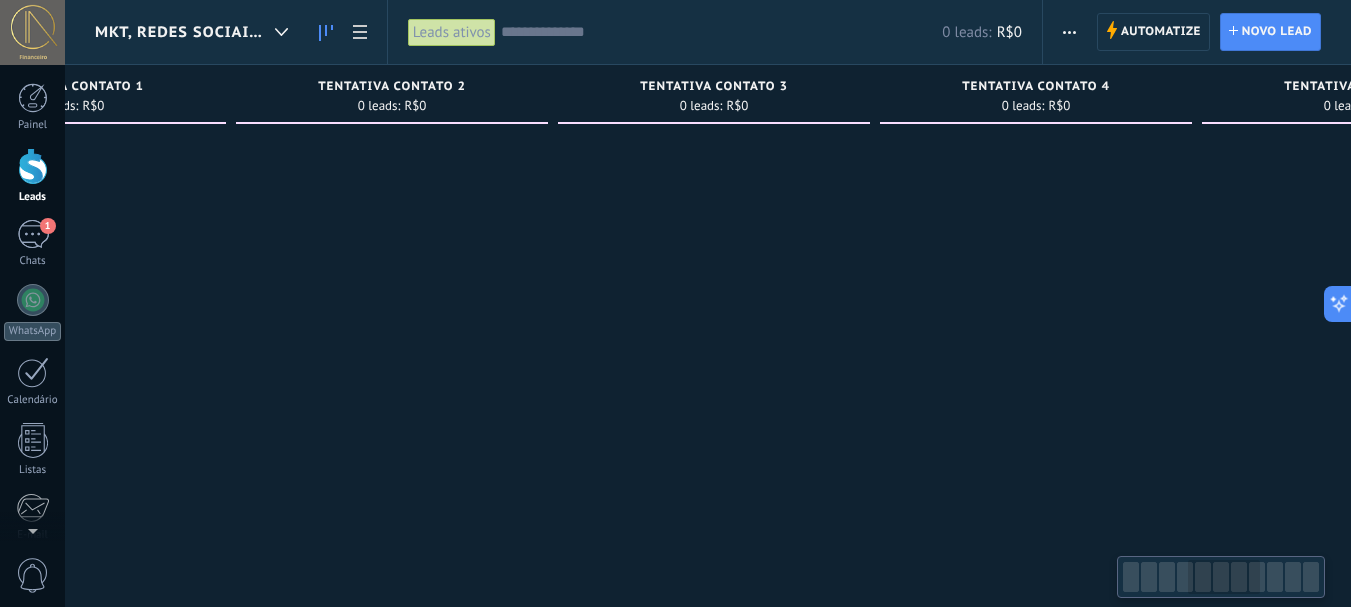 scroll, scrollTop: 0, scrollLeft: 0, axis: both 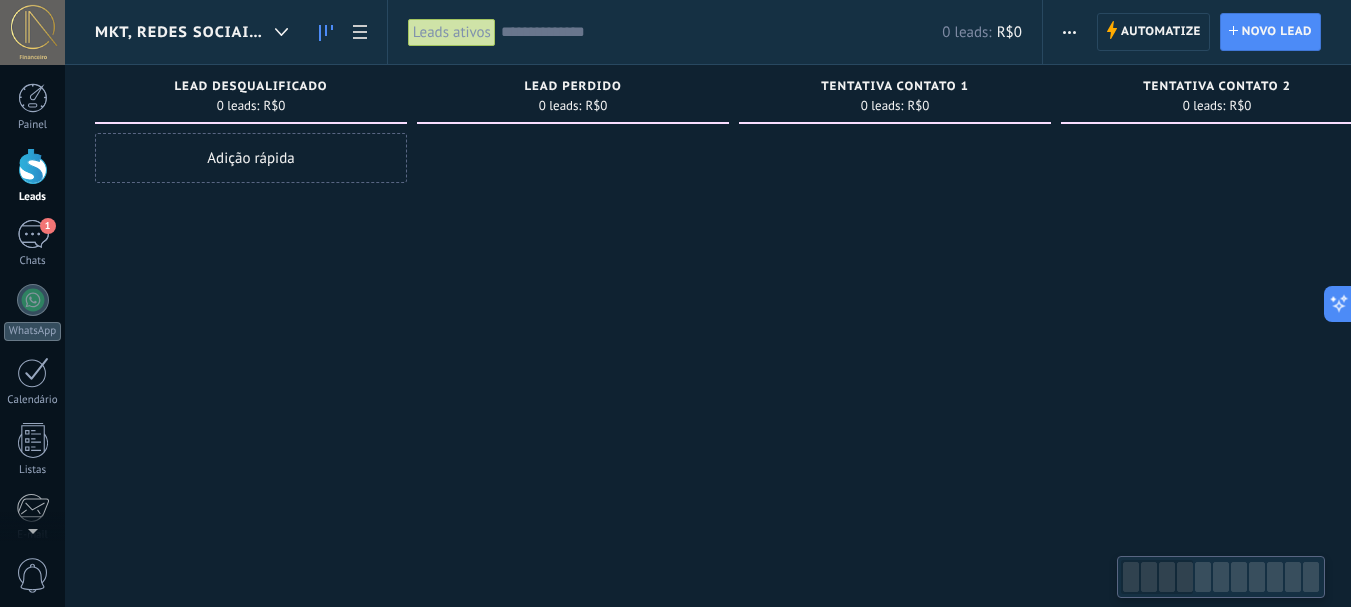 drag, startPoint x: 1153, startPoint y: 580, endPoint x: 1082, endPoint y: 581, distance: 71.00704 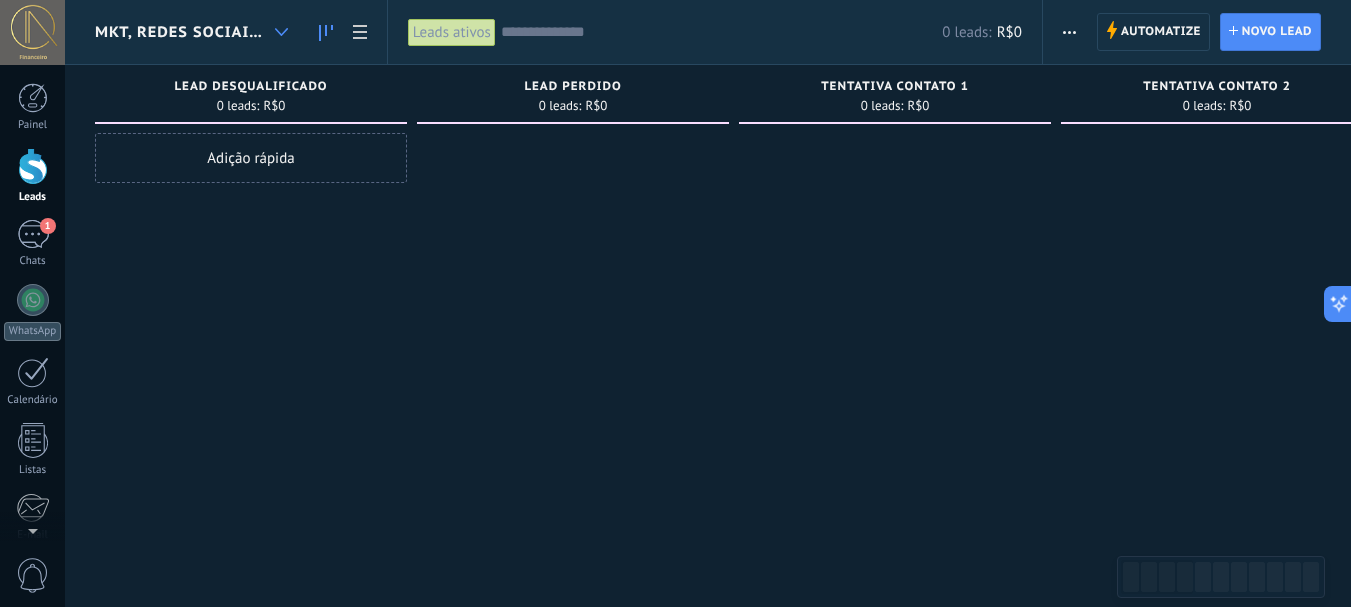 click at bounding box center (281, 32) 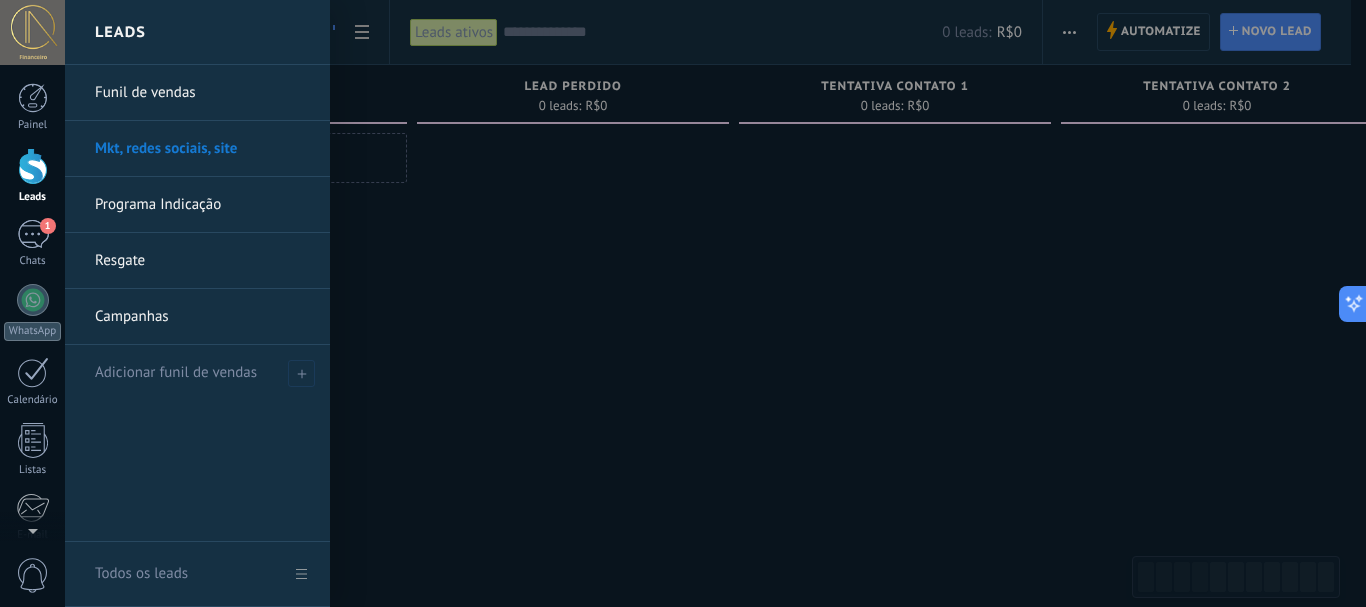 click on "Programa Indicação" at bounding box center (202, 205) 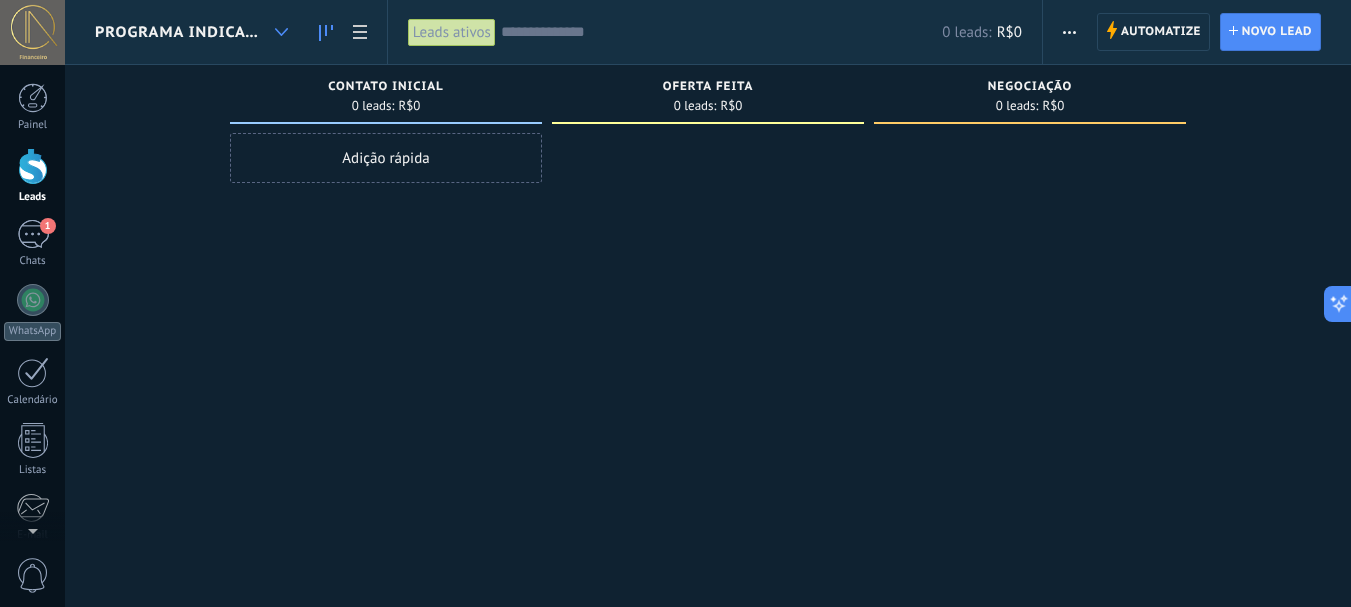 click 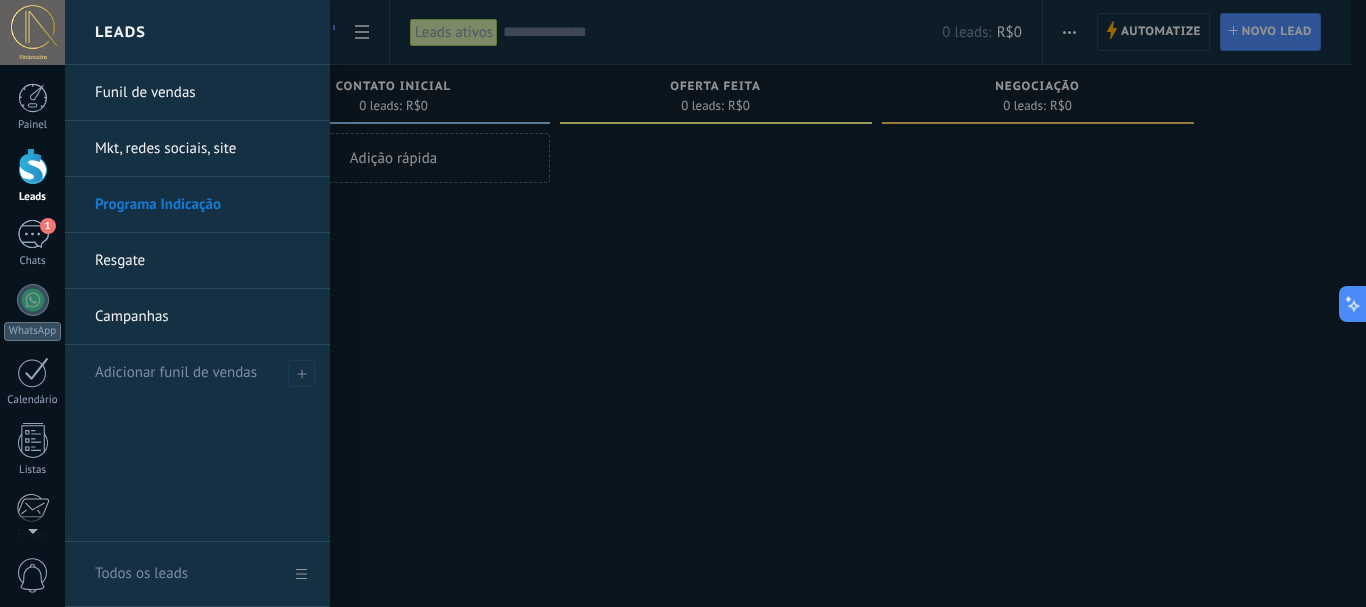 click on "Mkt, redes sociais, site" at bounding box center [202, 149] 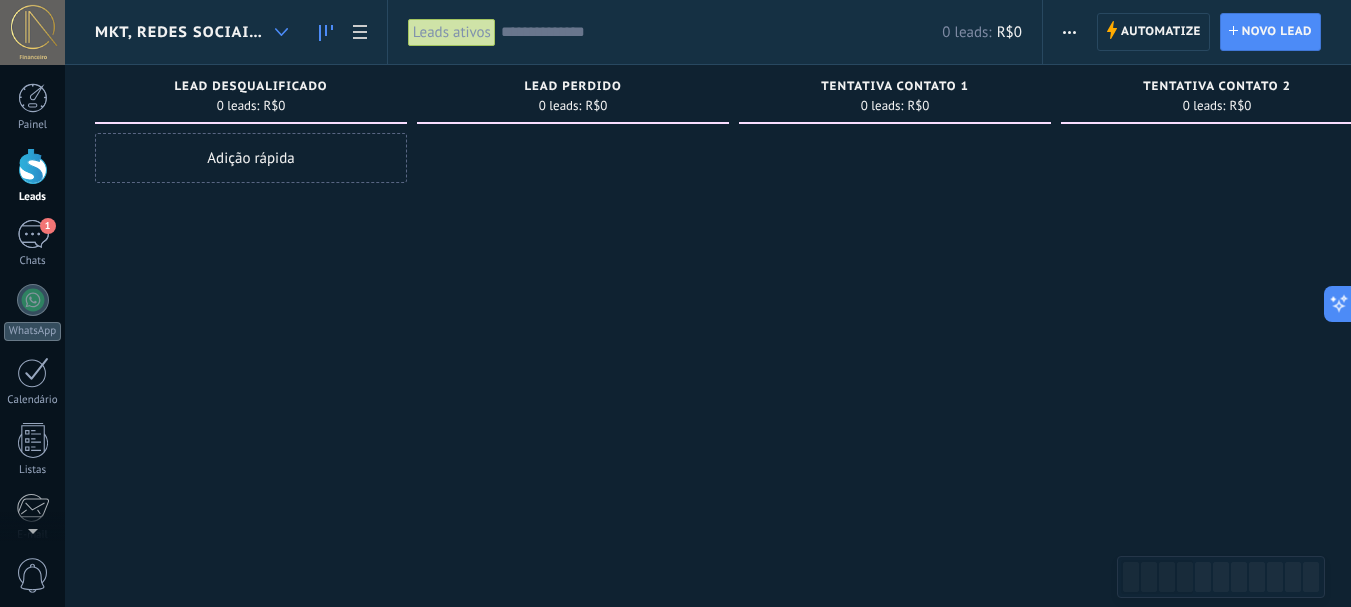 click at bounding box center [281, 32] 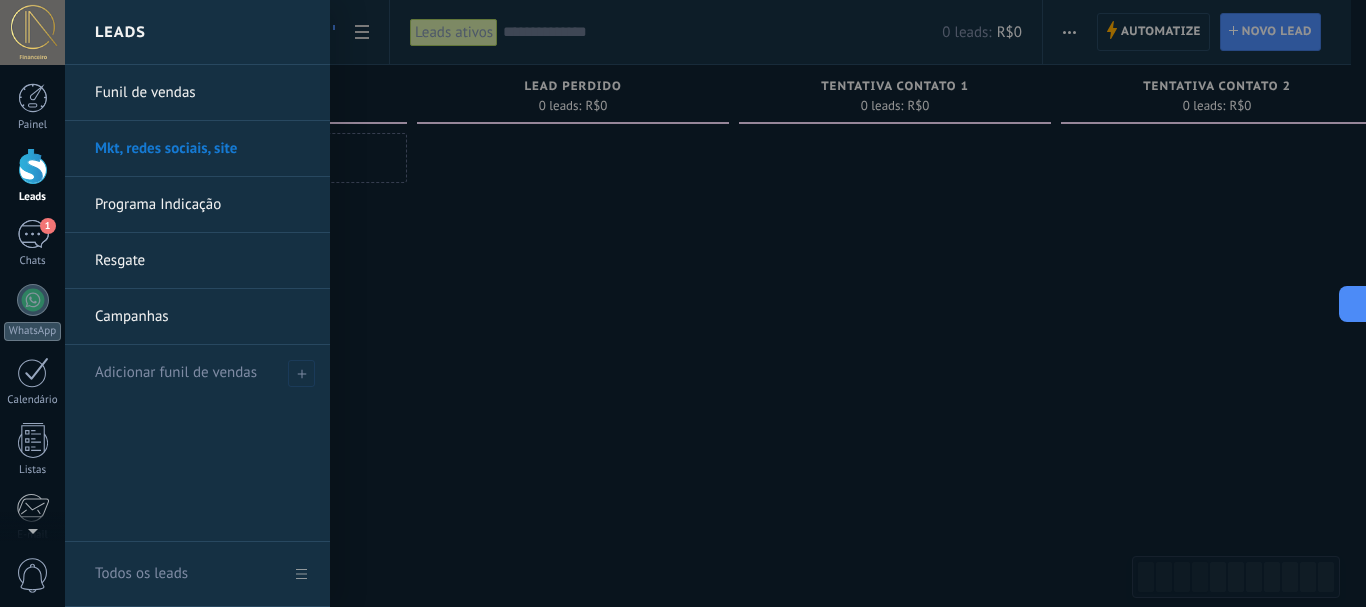 drag, startPoint x: 209, startPoint y: 151, endPoint x: 648, endPoint y: 232, distance: 446.41013 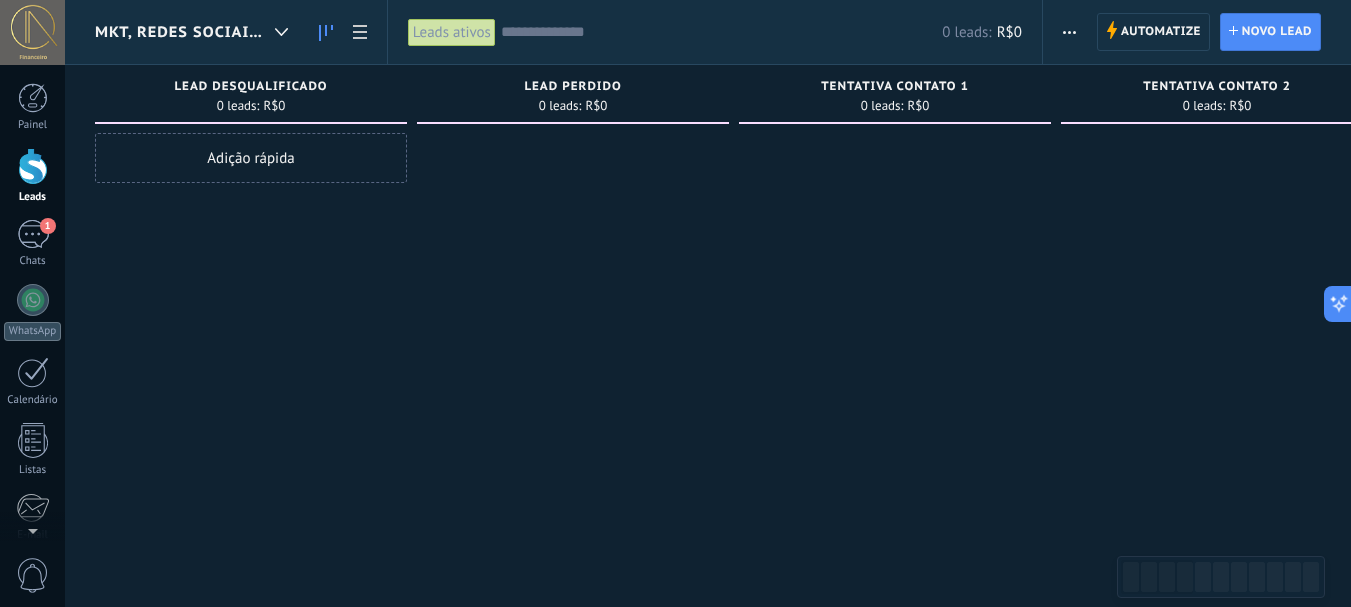 click at bounding box center (1069, 32) 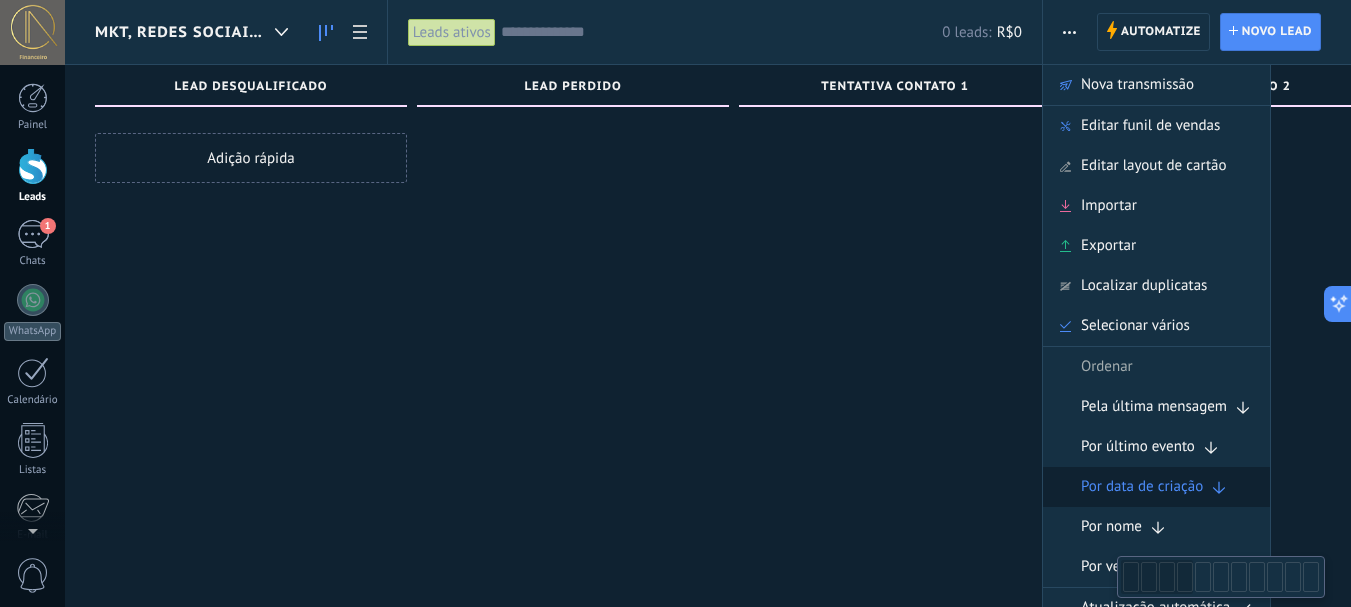 scroll, scrollTop: 34, scrollLeft: 0, axis: vertical 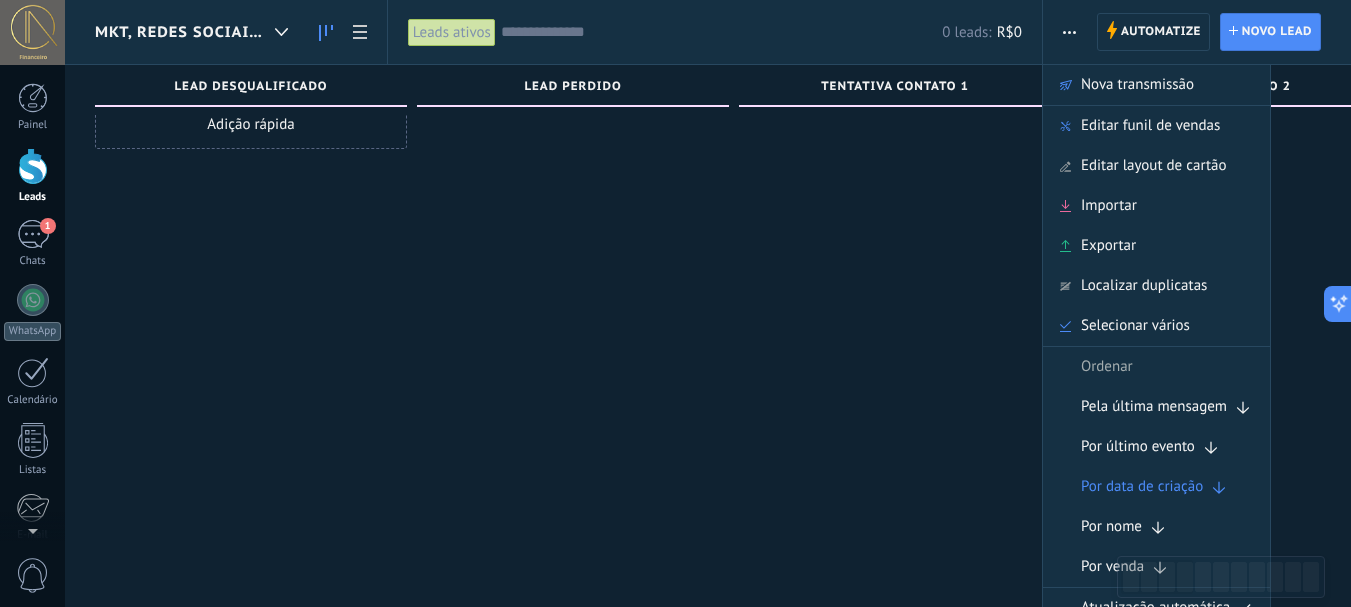 click at bounding box center (895, 272) 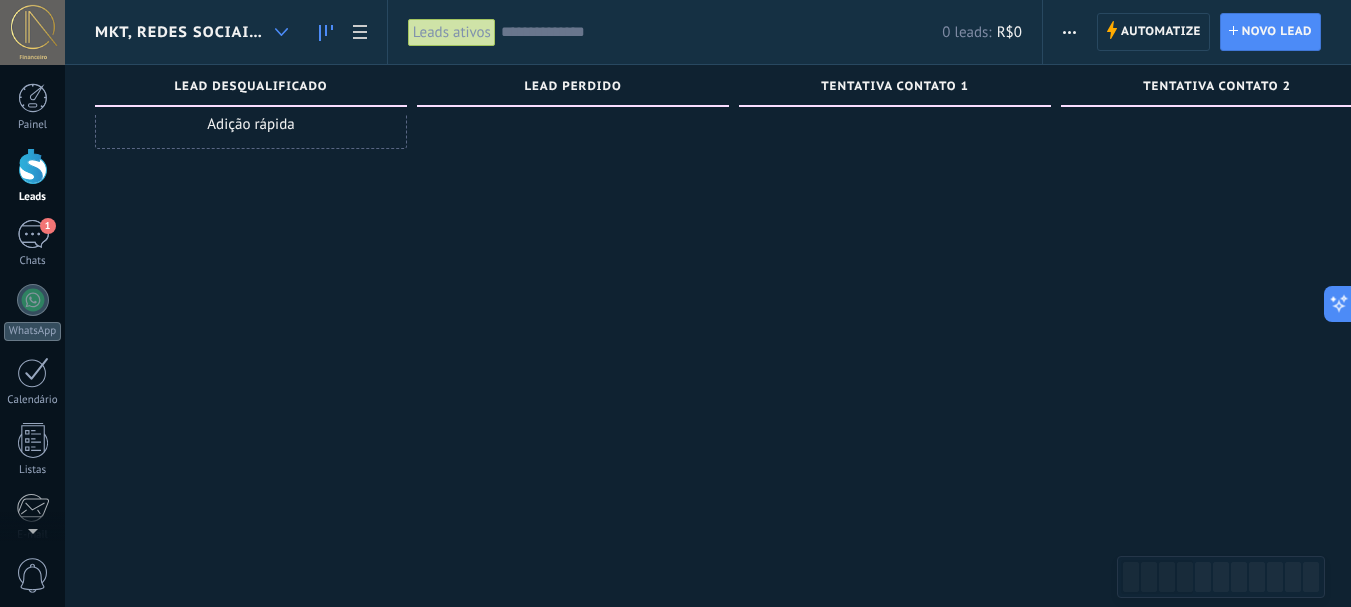 click 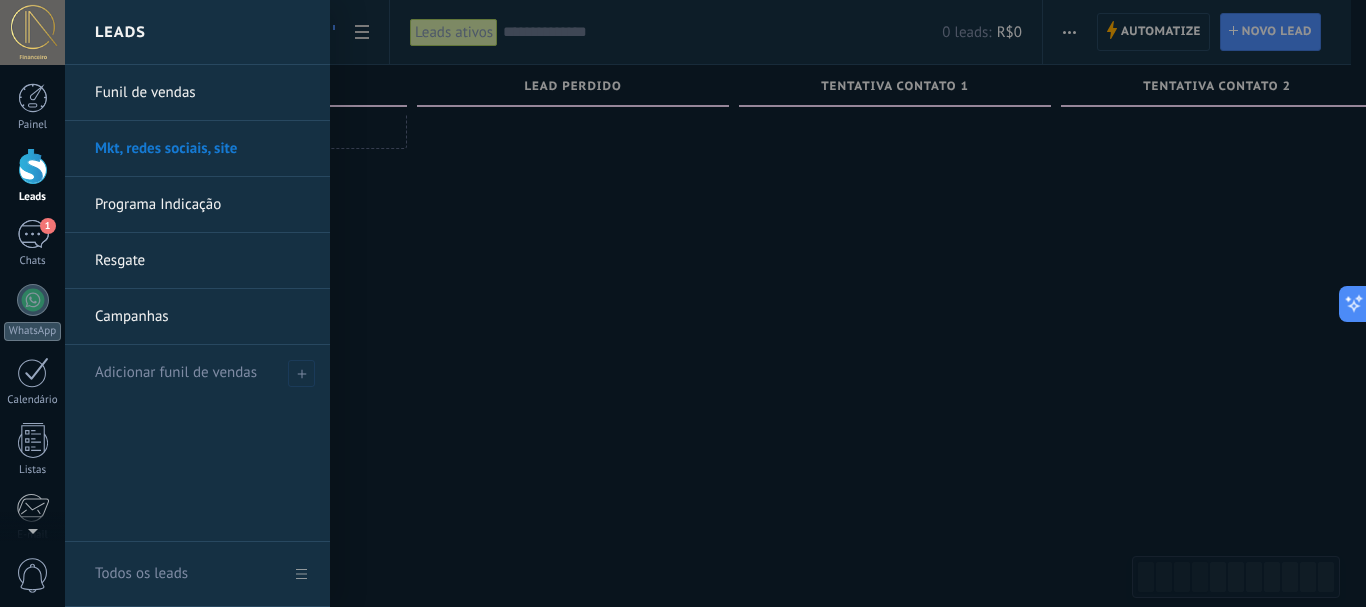 click at bounding box center [748, 303] 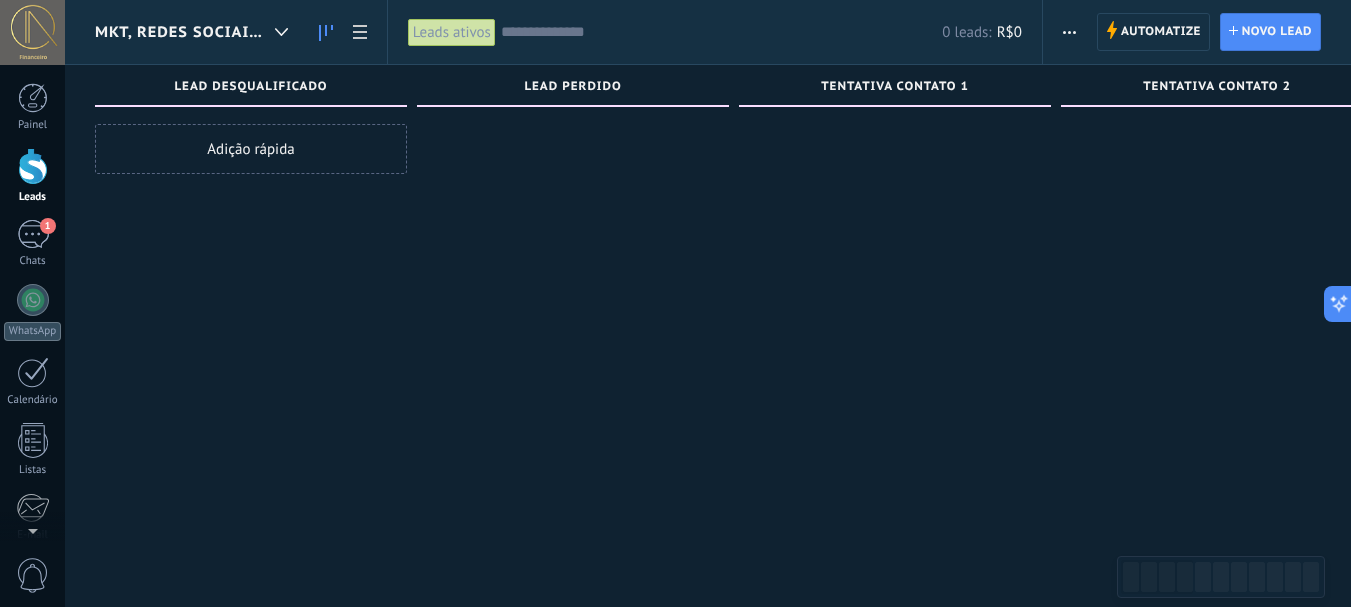 scroll, scrollTop: 0, scrollLeft: 0, axis: both 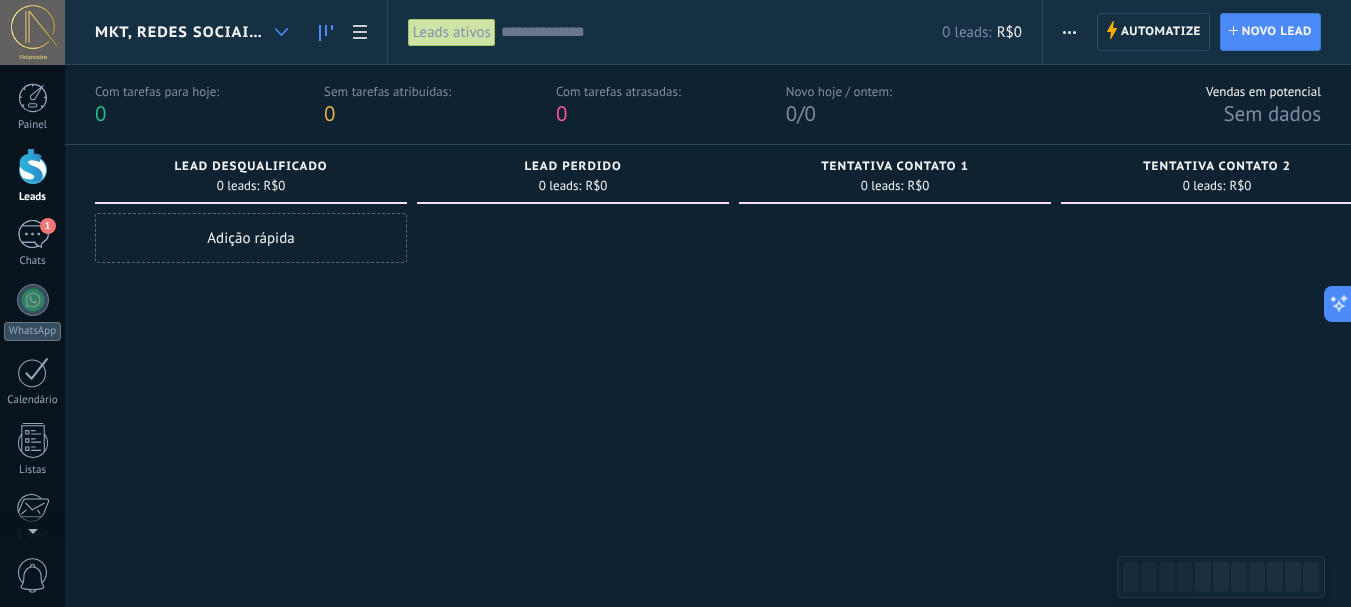 click at bounding box center [281, 32] 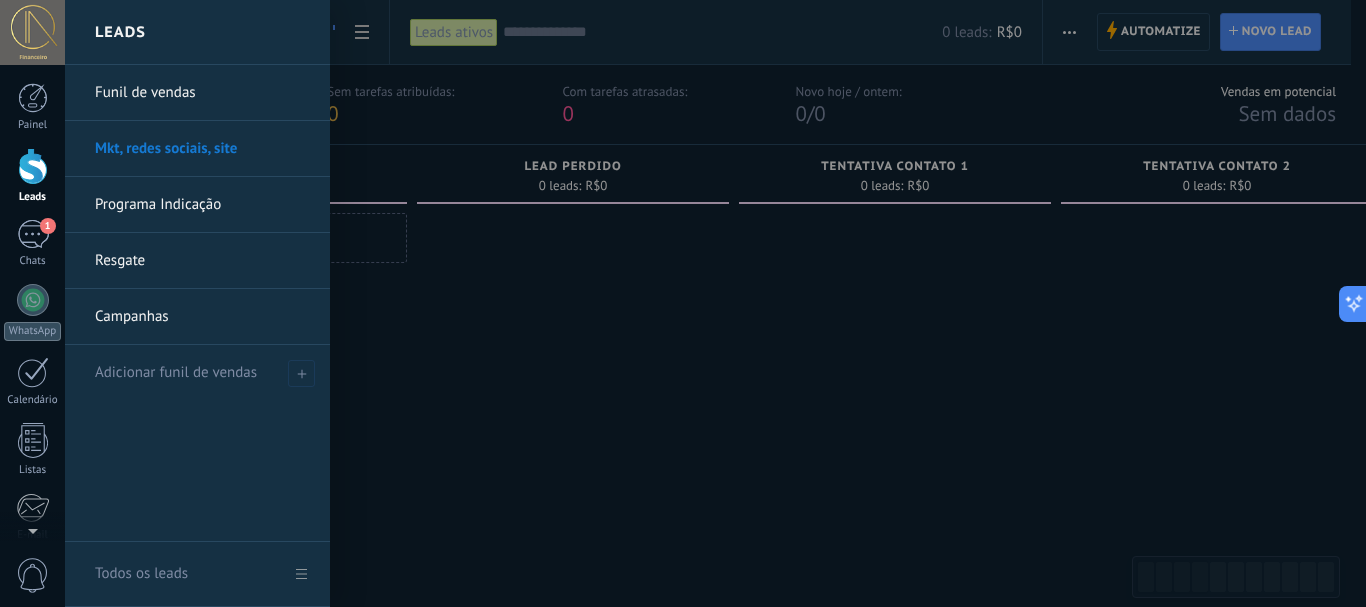 click at bounding box center [748, 303] 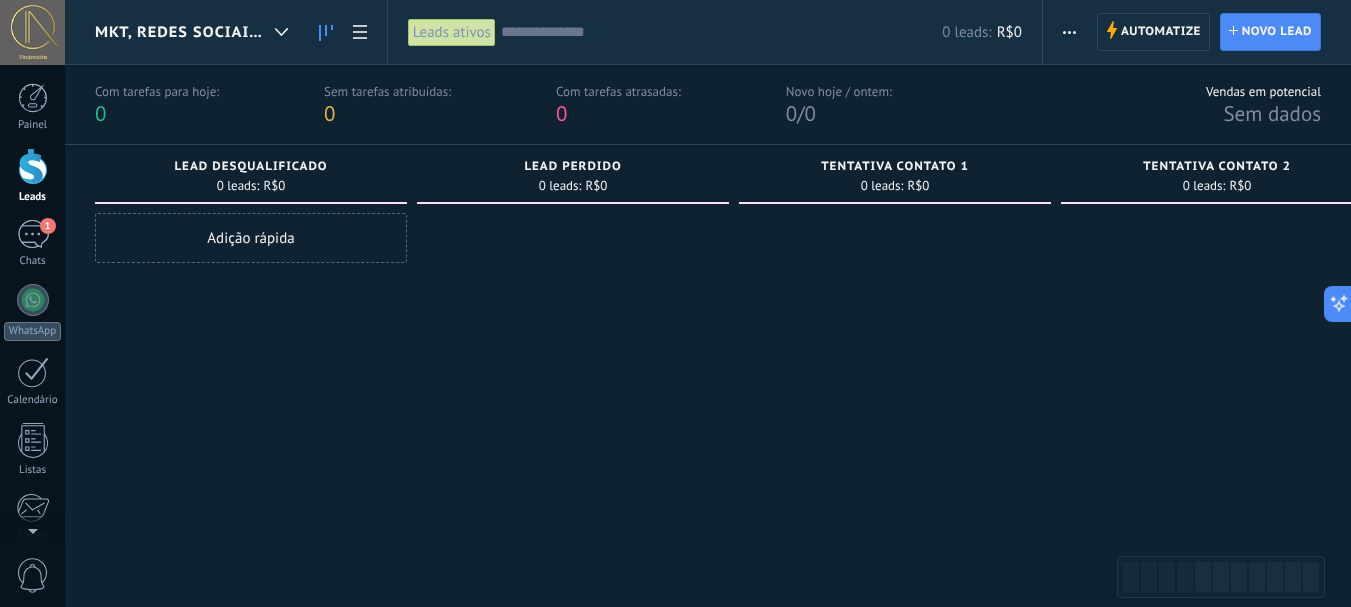 click 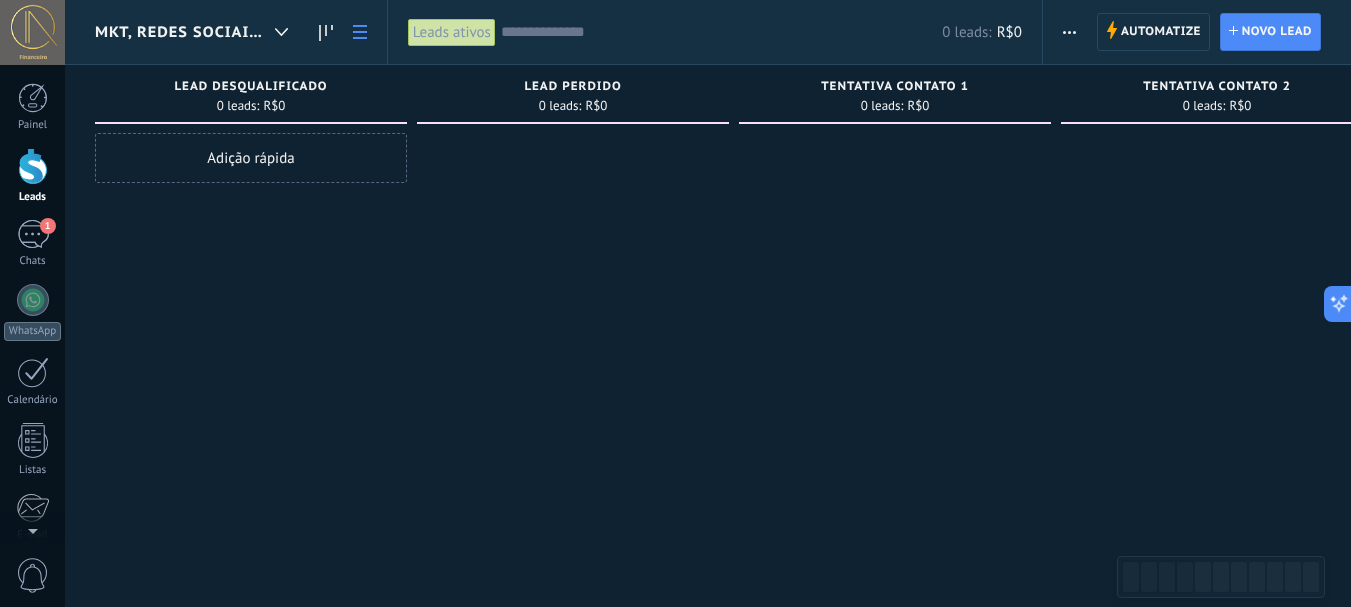 click 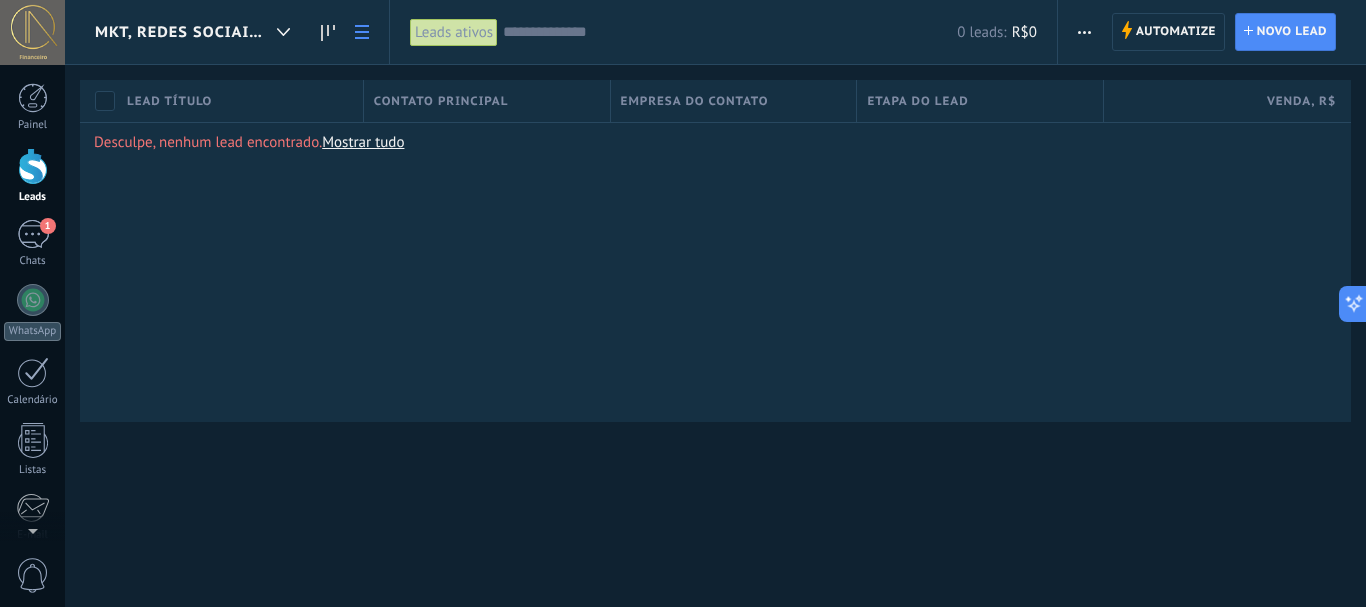 click on "Mostrar tudo" at bounding box center (363, 142) 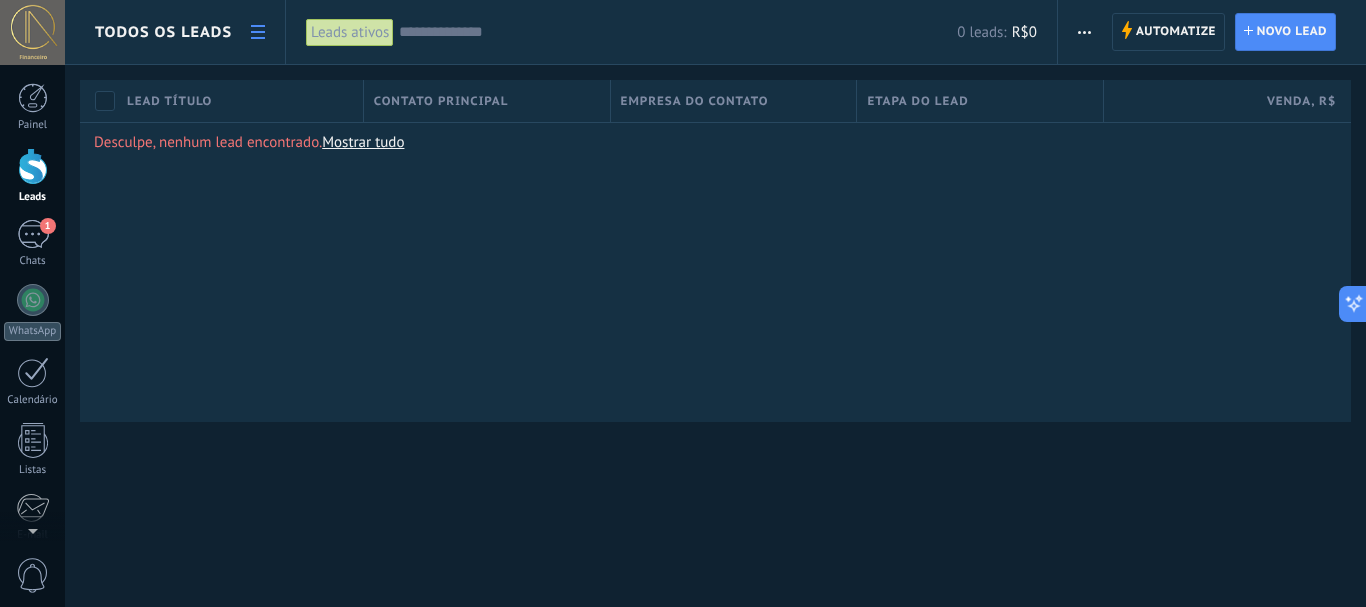 drag, startPoint x: 1361, startPoint y: 406, endPoint x: 1365, endPoint y: 489, distance: 83.09633 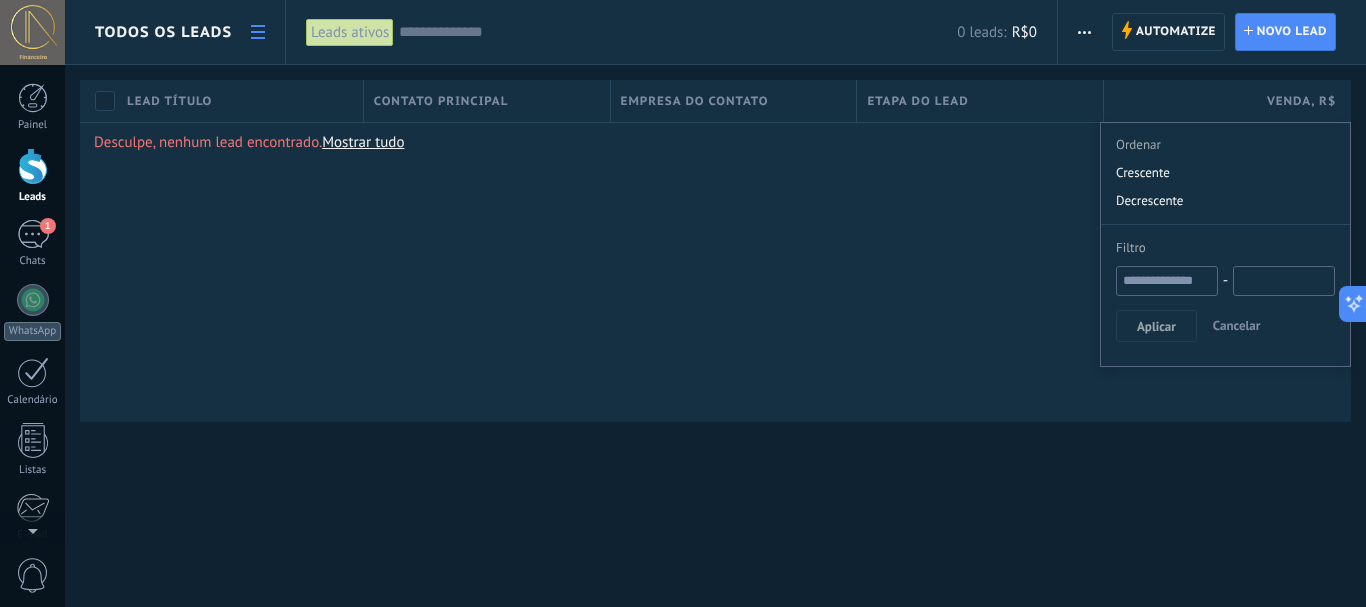 click on "Etapa do lead" at bounding box center (980, 101) 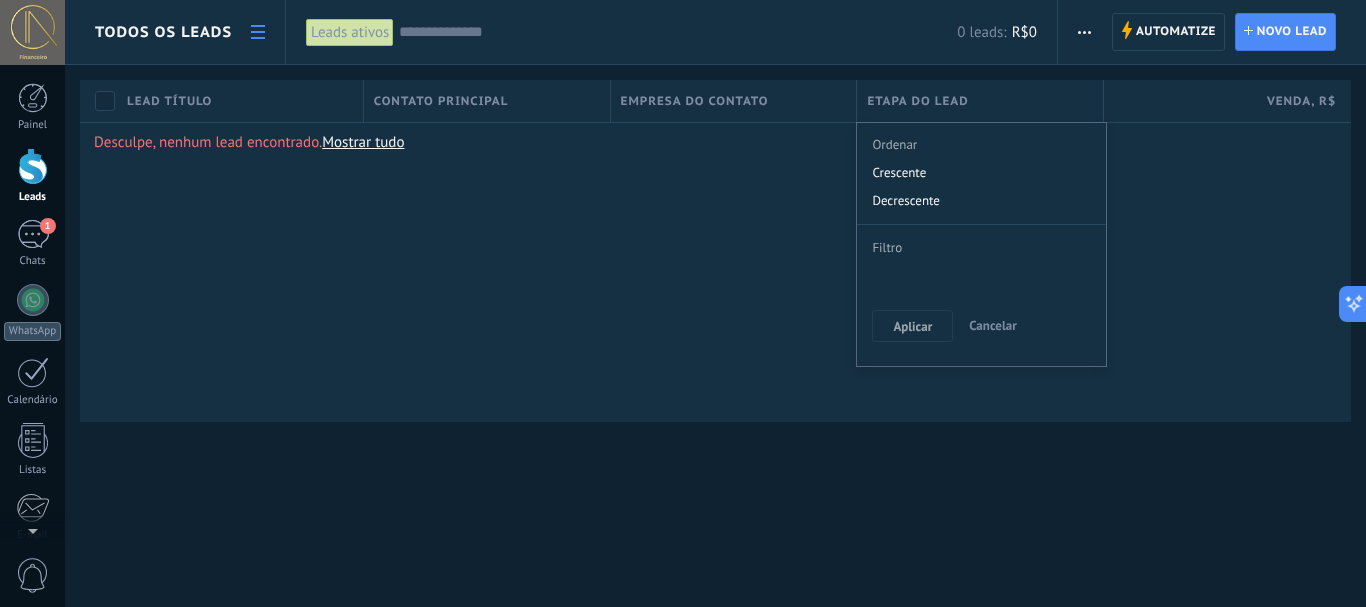 click on "Empresa do contato" at bounding box center [734, 101] 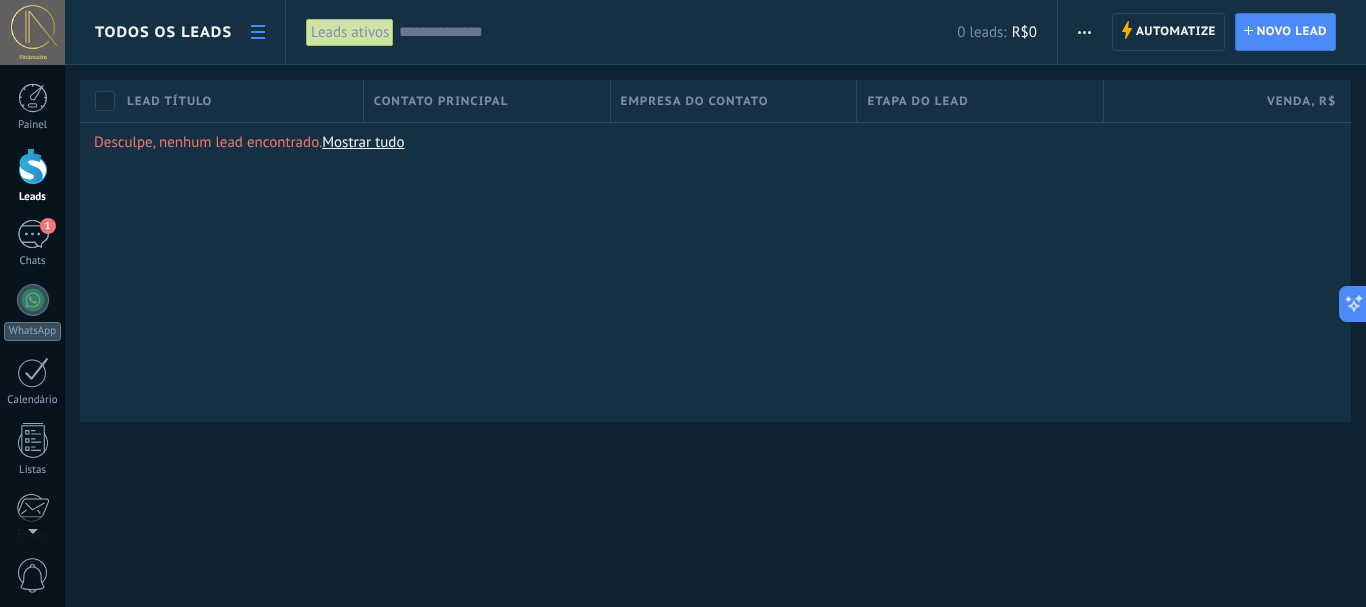 click on "Empresa do contato" at bounding box center (695, 101) 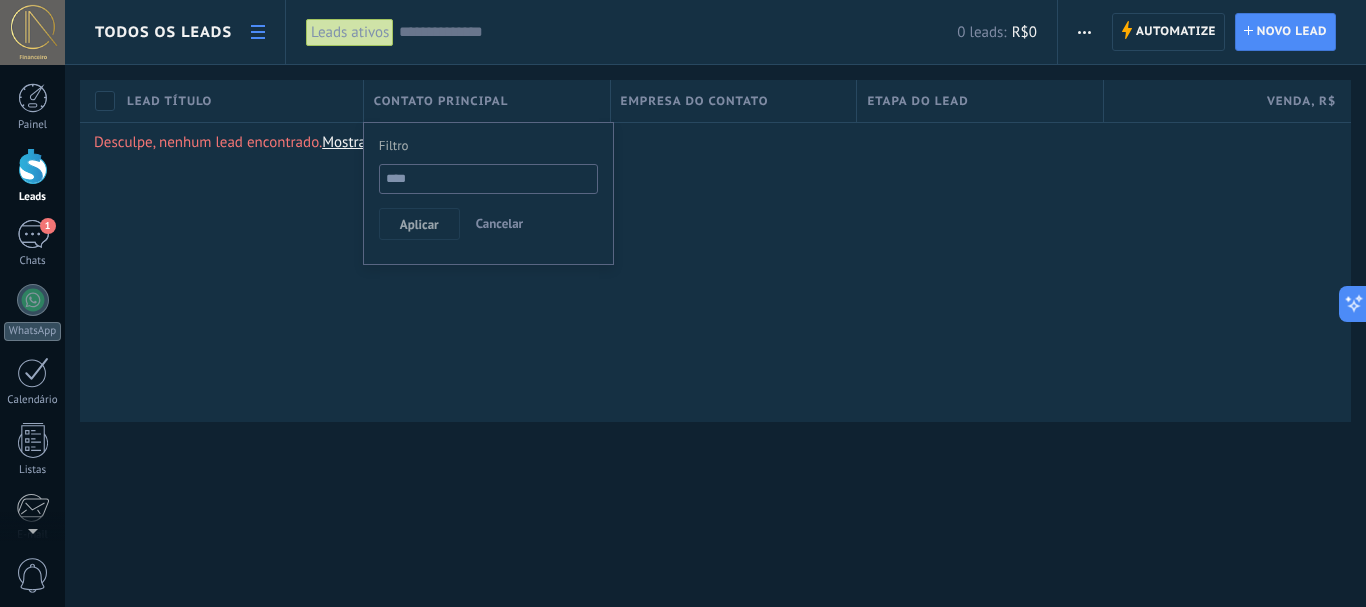 click at bounding box center [683, 32] 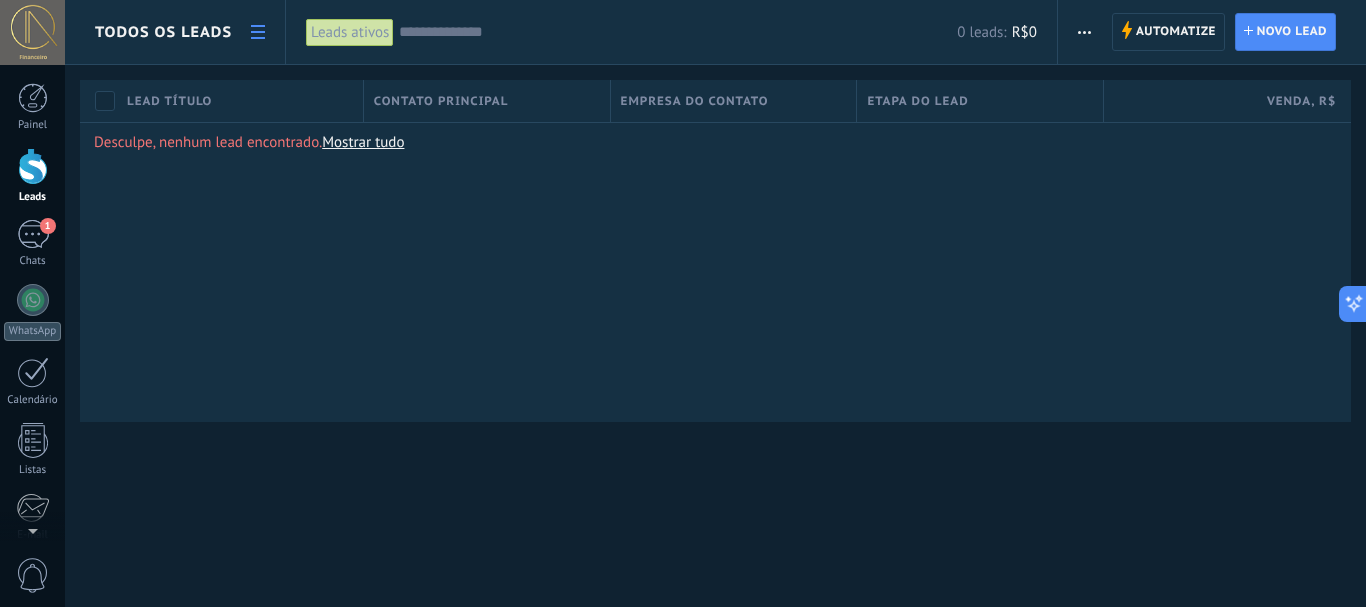 click 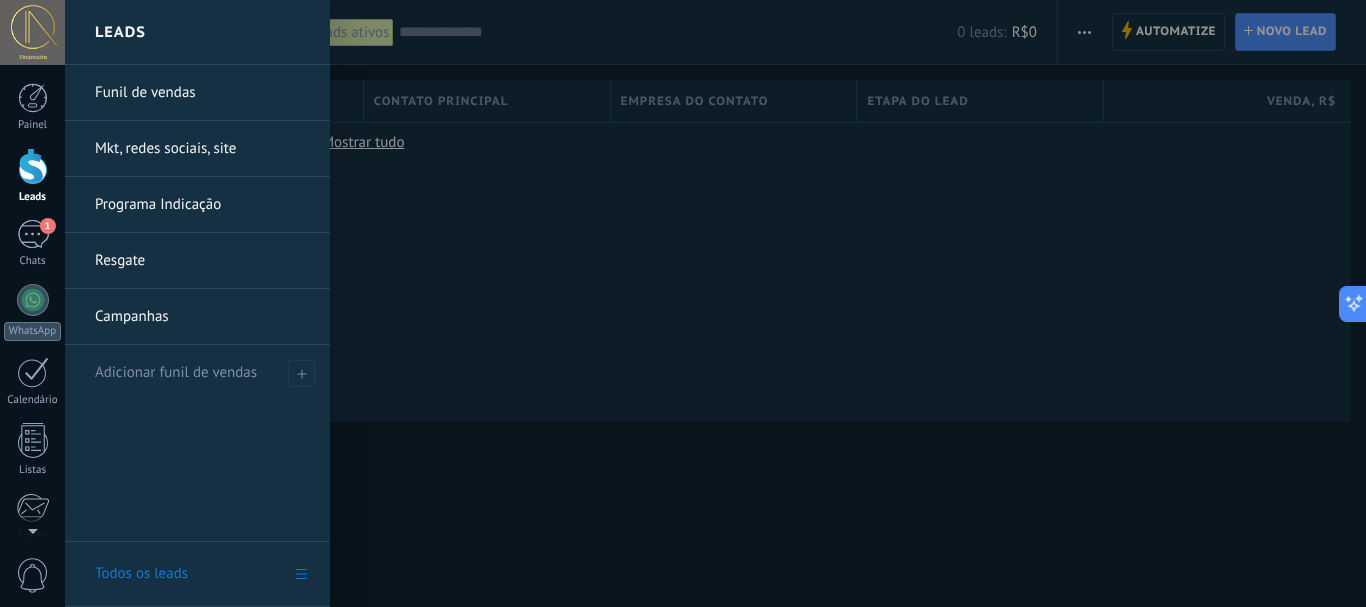 click on "Funil de vendas" at bounding box center (202, 93) 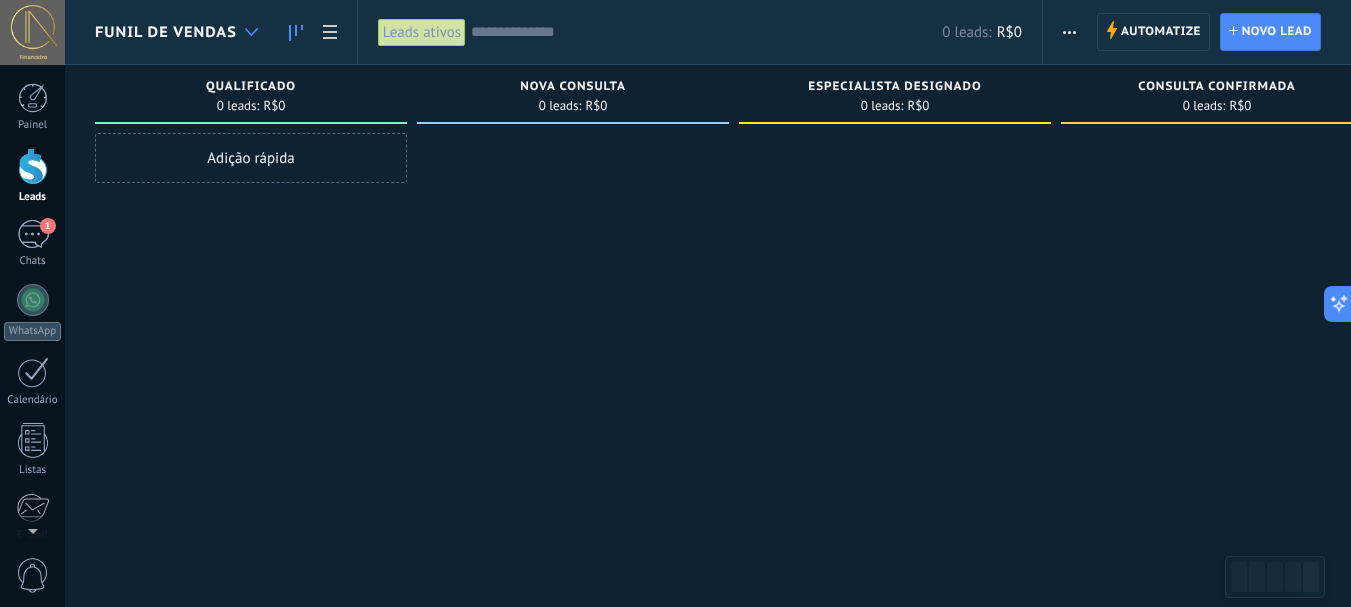 click 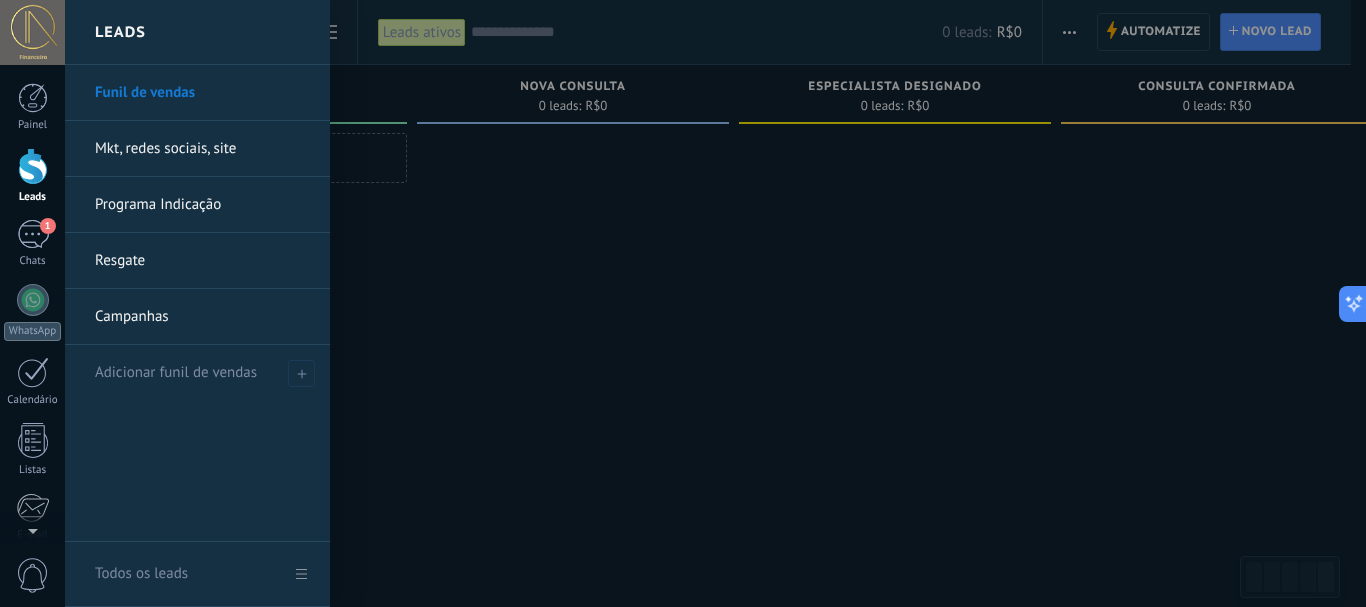 click on "Funil de vendas" at bounding box center [202, 93] 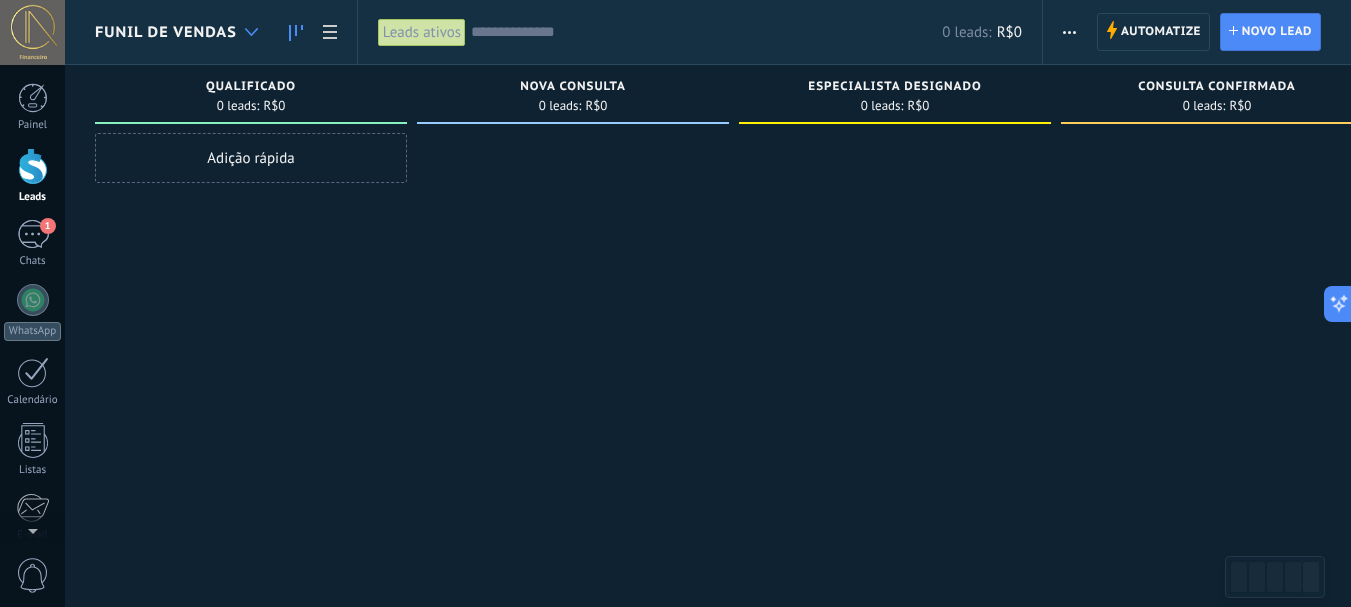 click 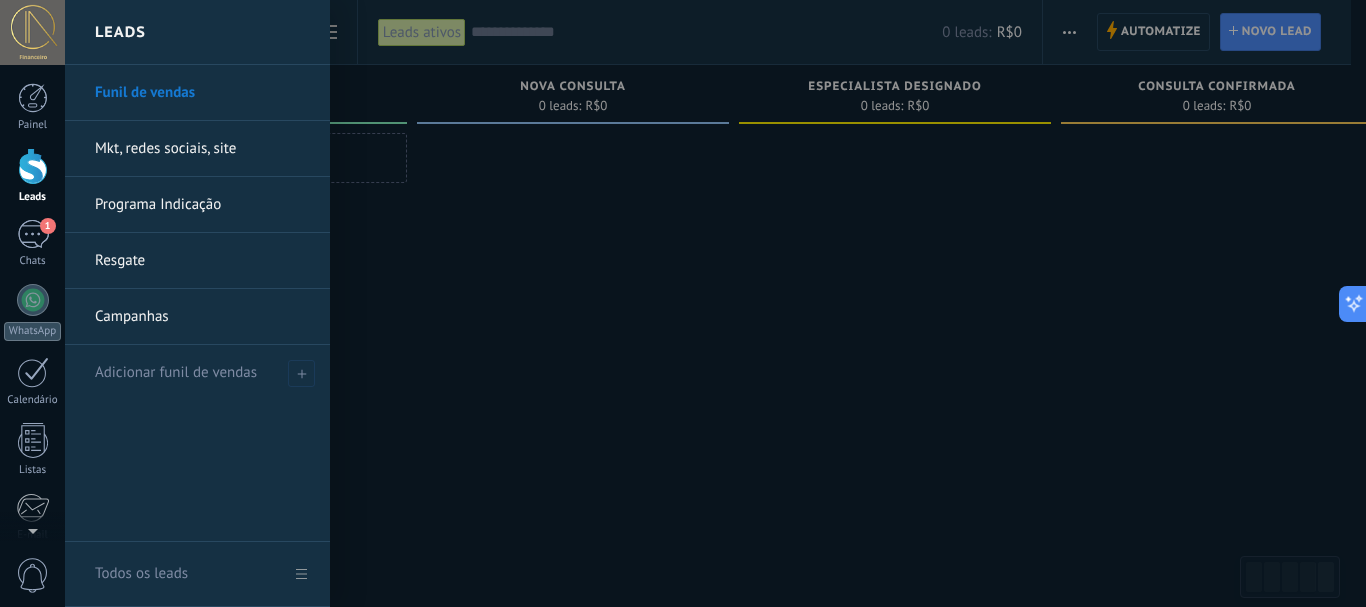 click on "Mkt, redes sociais, site" at bounding box center (202, 149) 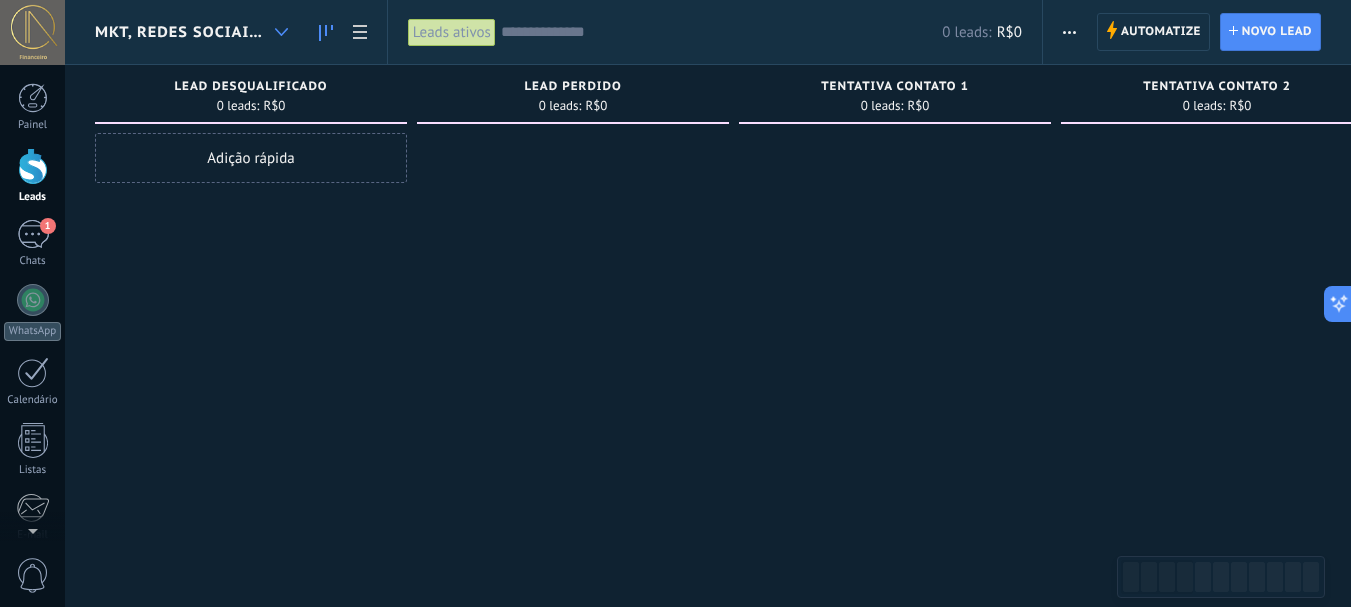 click at bounding box center (281, 32) 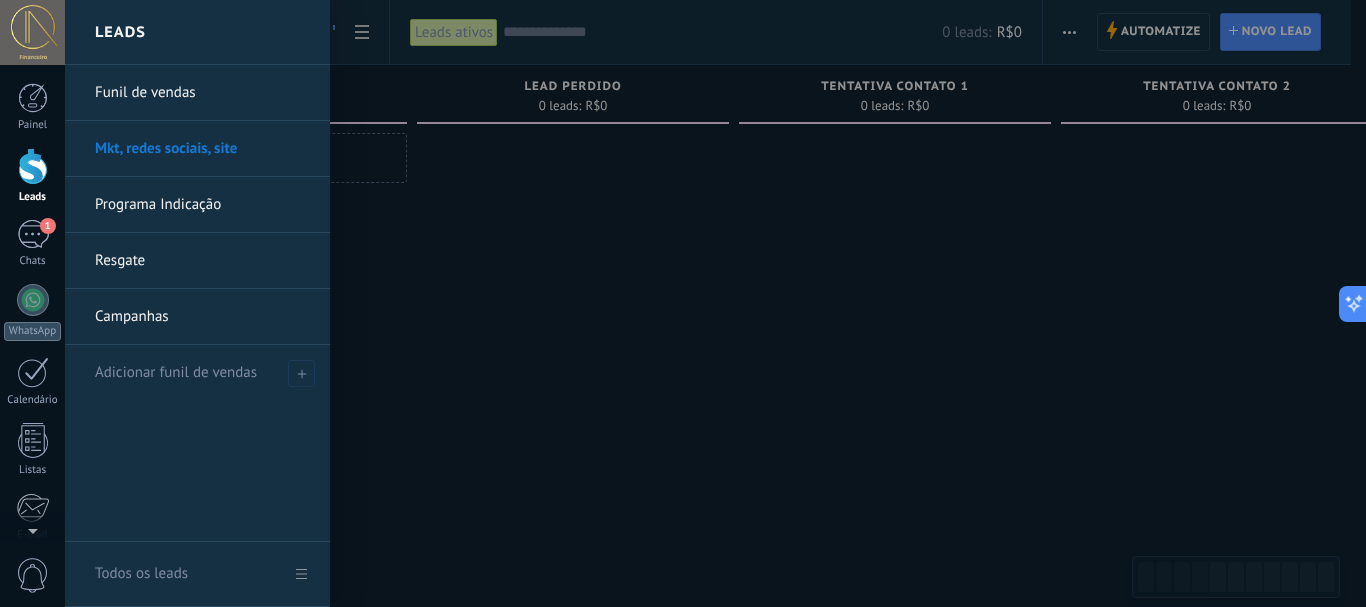 click on "Programa Indicação" at bounding box center (202, 205) 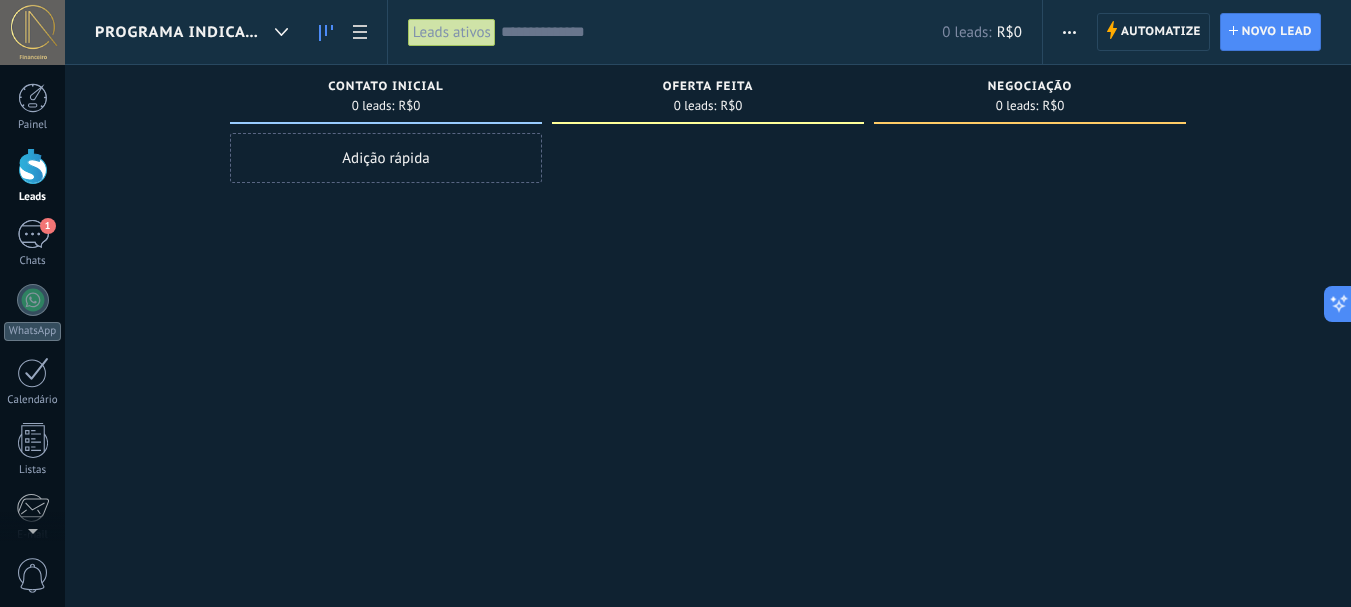 click 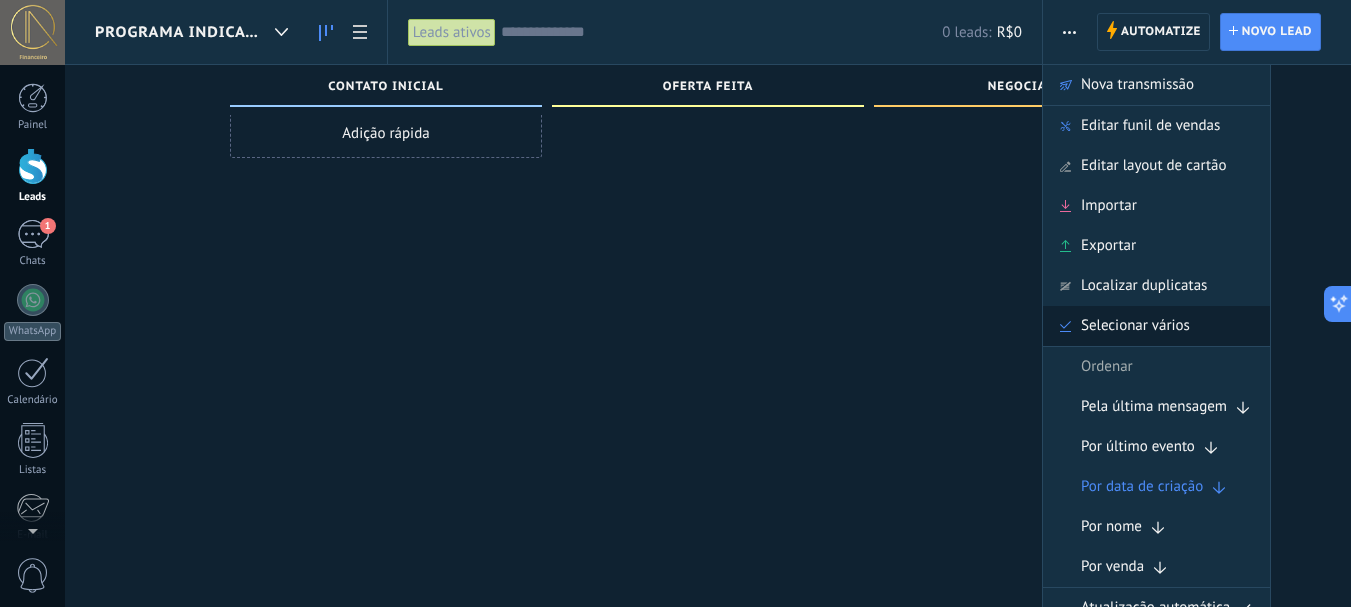 scroll, scrollTop: 34, scrollLeft: 0, axis: vertical 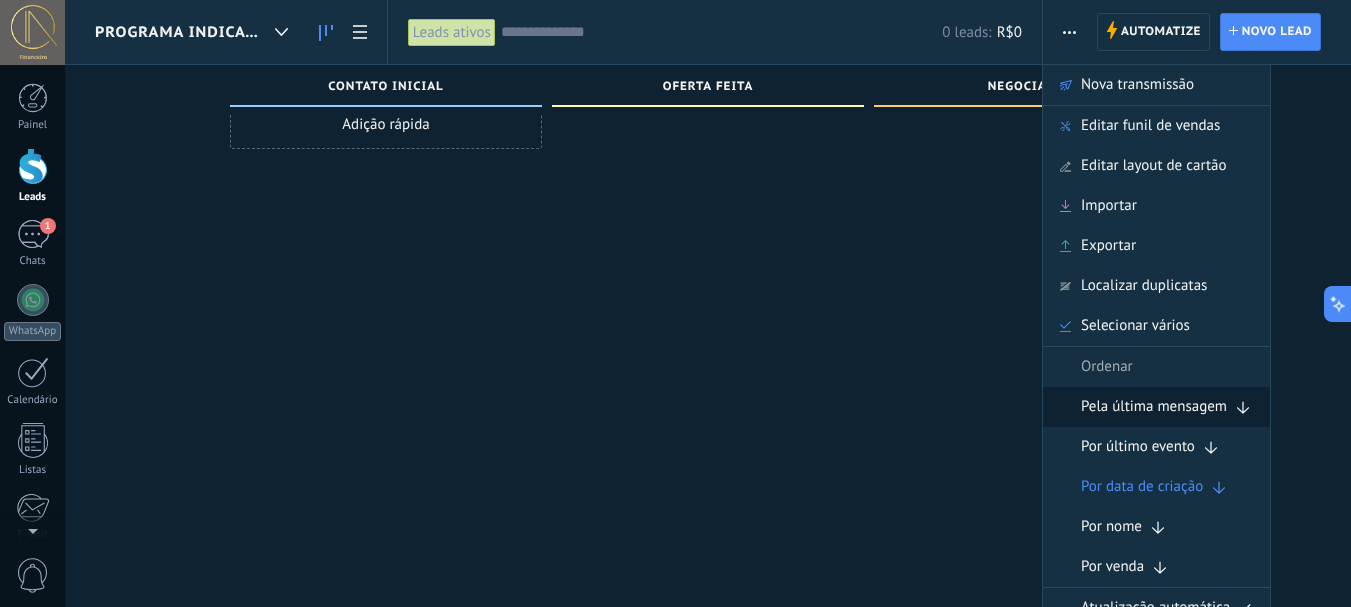 click on "Pela última mensagem" at bounding box center (1154, 407) 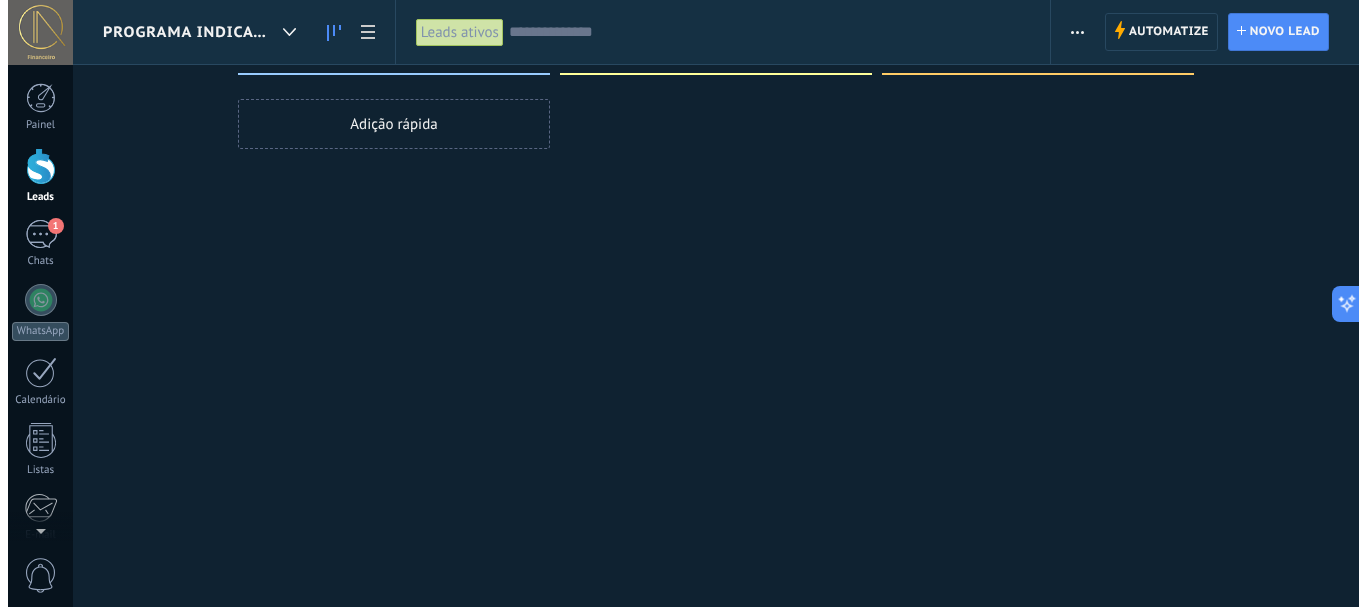 scroll, scrollTop: 0, scrollLeft: 0, axis: both 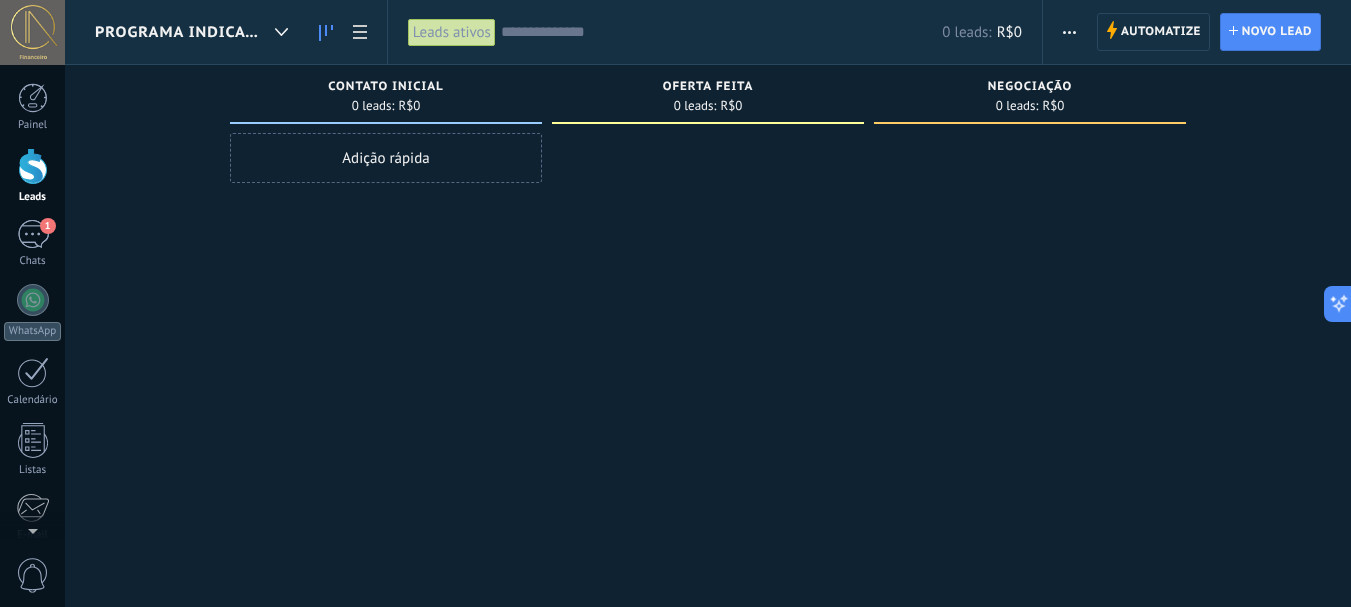 click 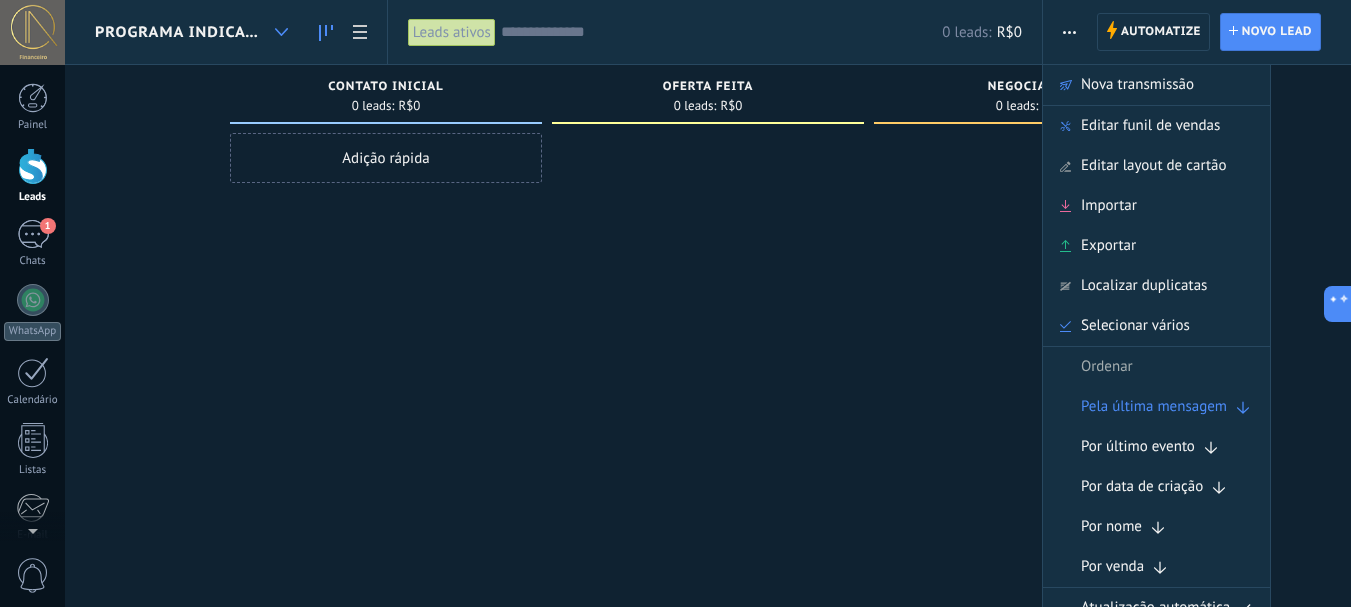 click at bounding box center (281, 32) 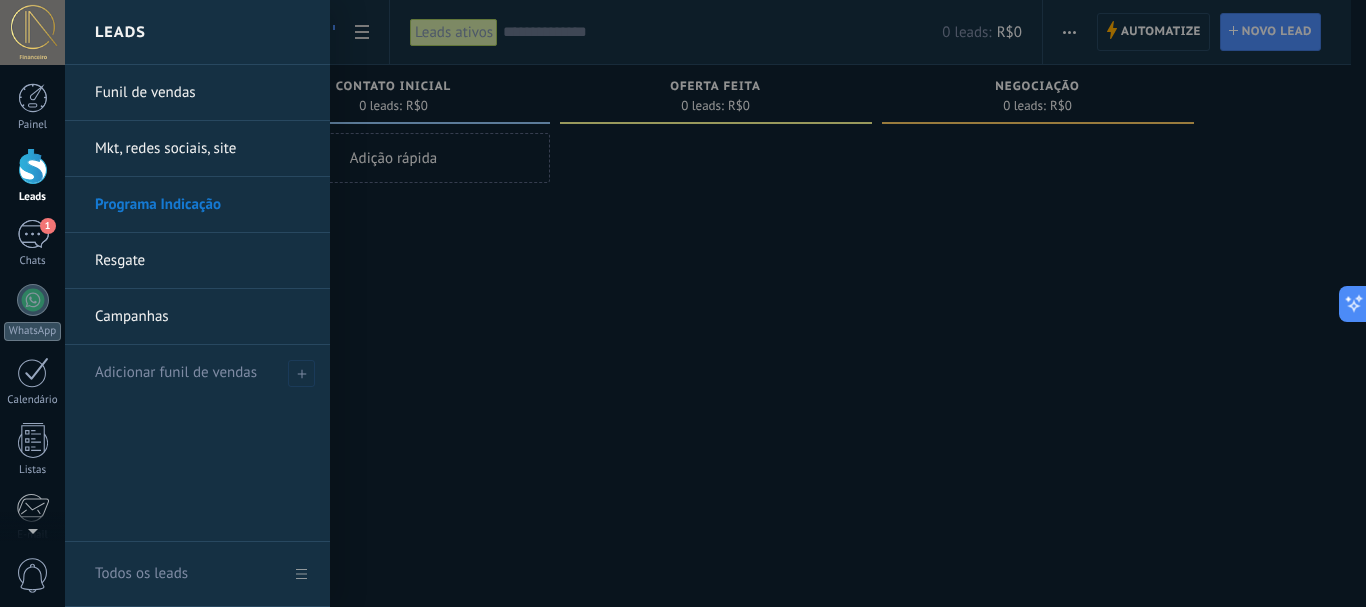 click on "Resgate" at bounding box center [202, 261] 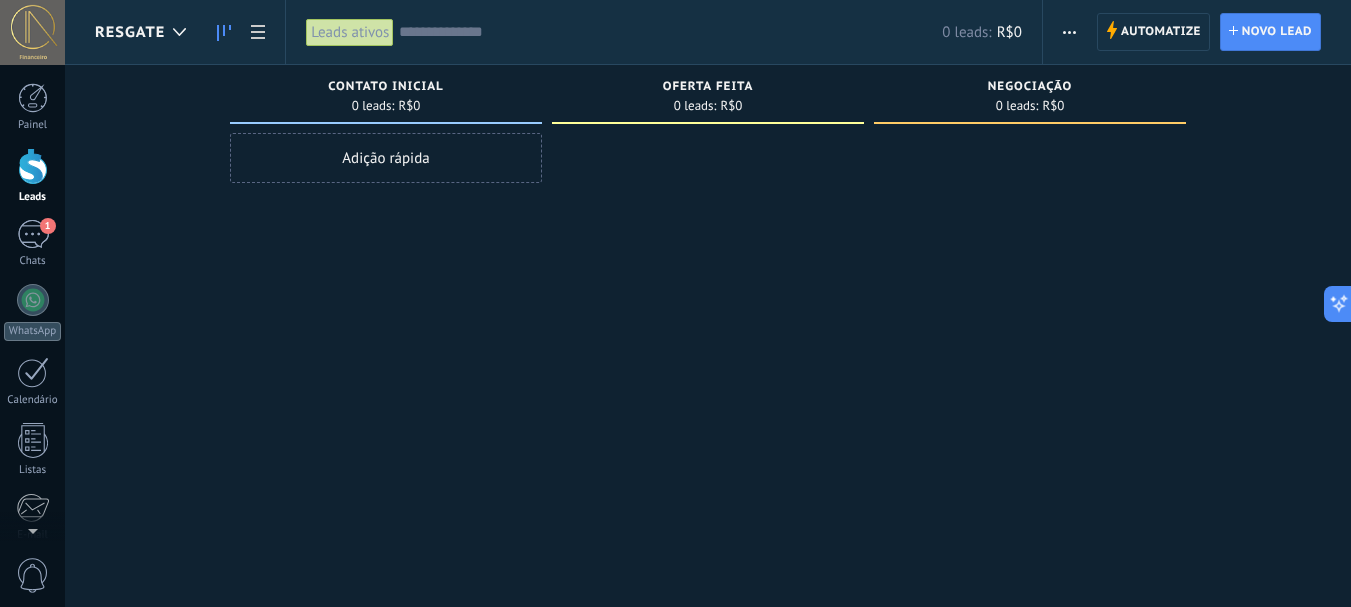 click at bounding box center (1069, 32) 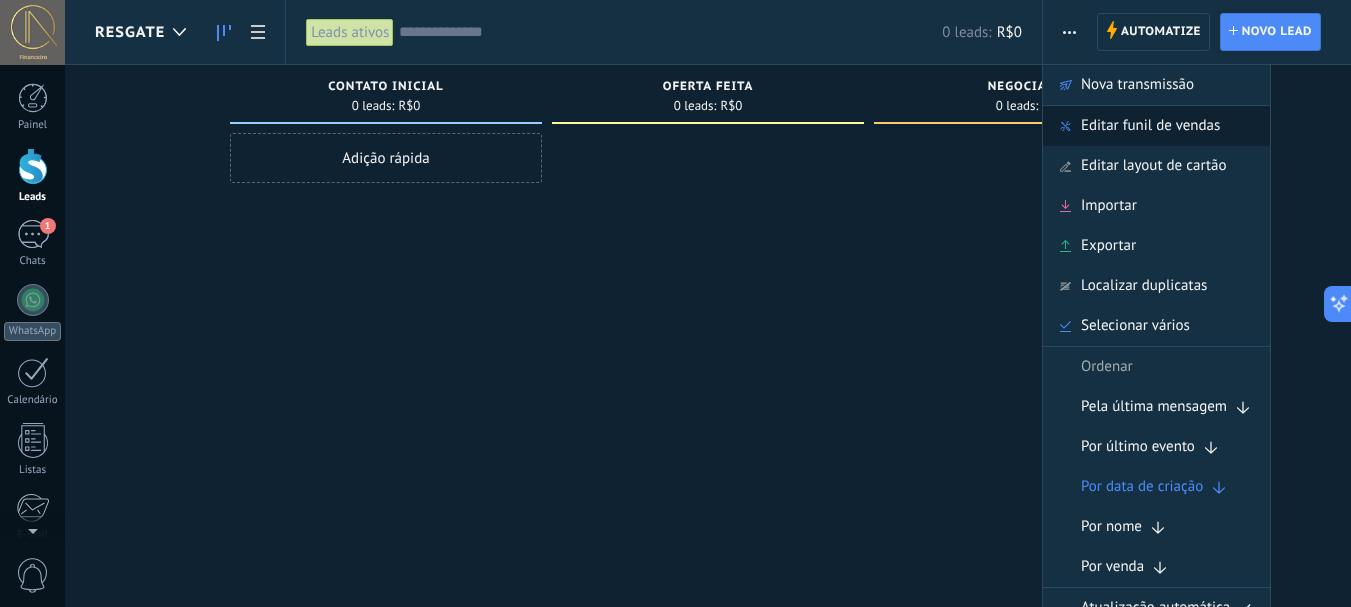 click on "Editar funil de vendas" at bounding box center [1150, 126] 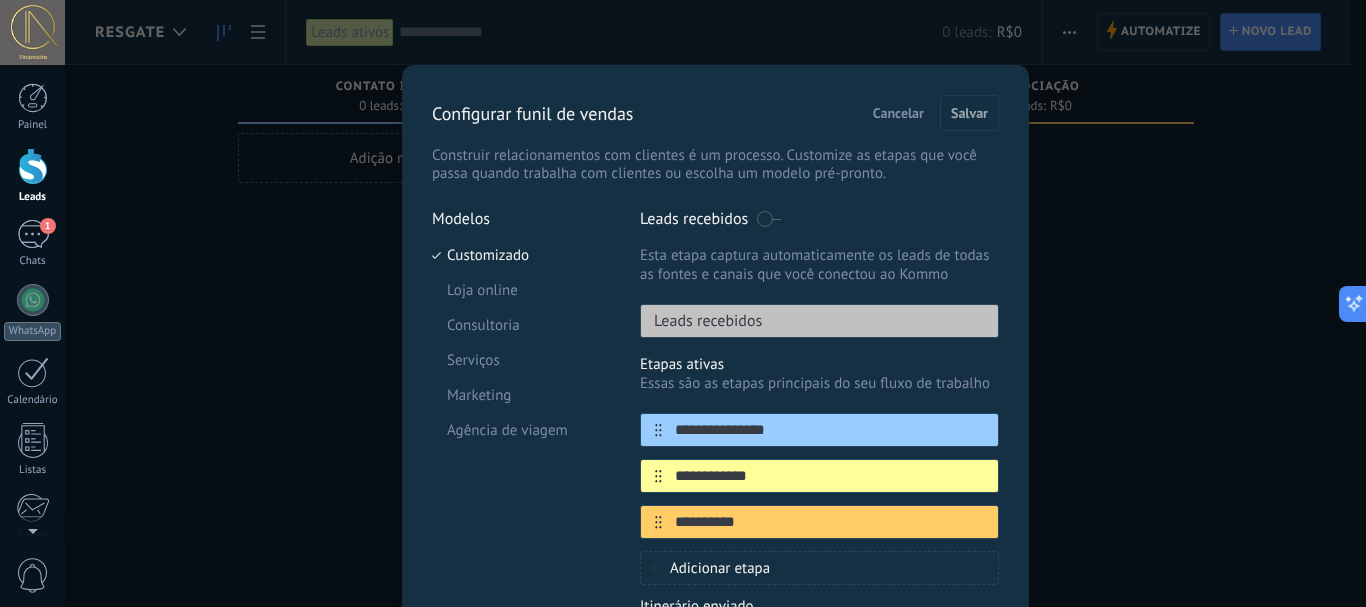 drag, startPoint x: 771, startPoint y: 218, endPoint x: 741, endPoint y: 210, distance: 31.04835 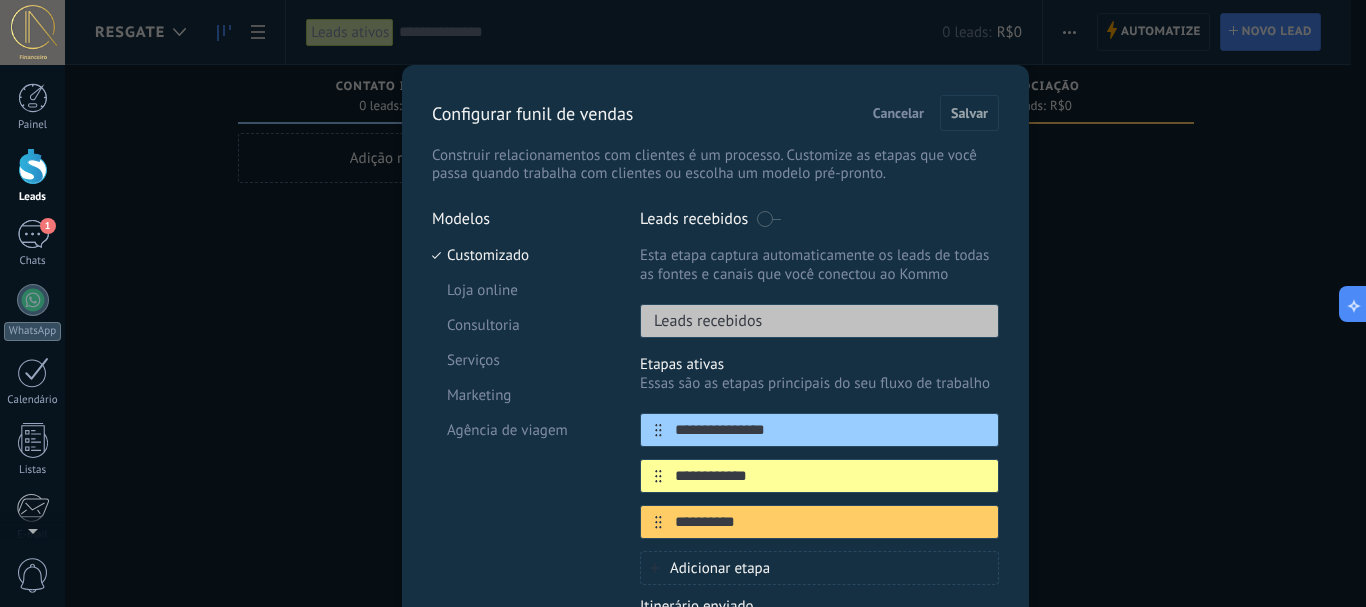 click at bounding box center (768, 219) 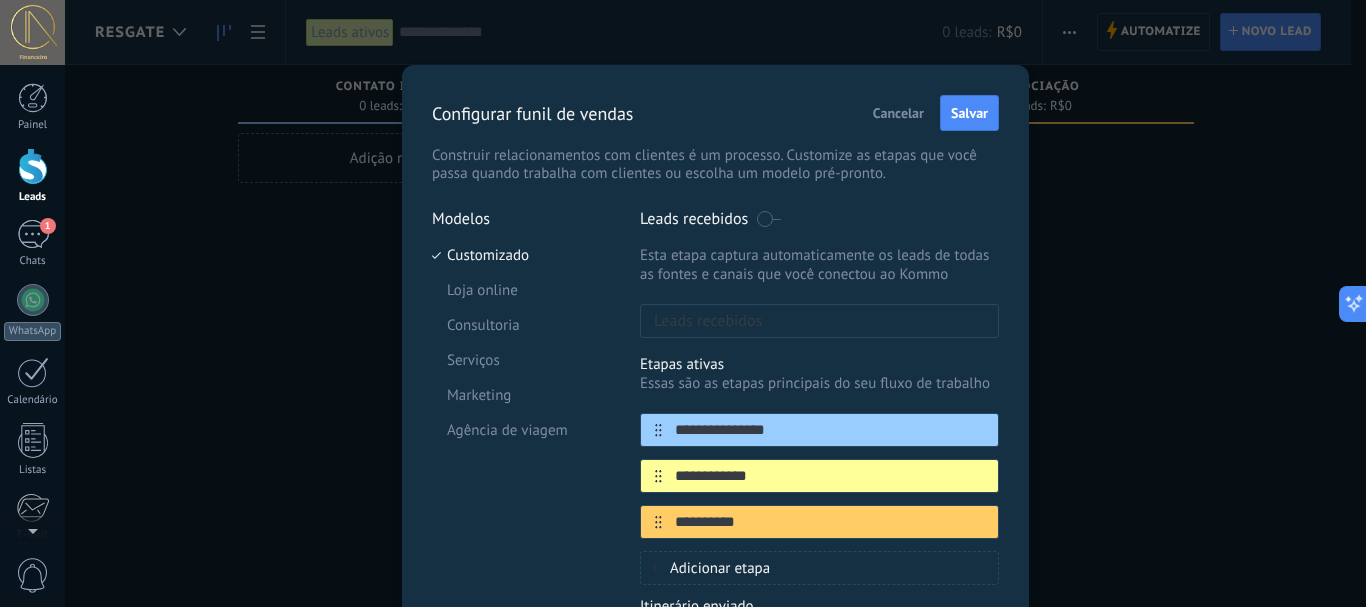 click at bounding box center (768, 219) 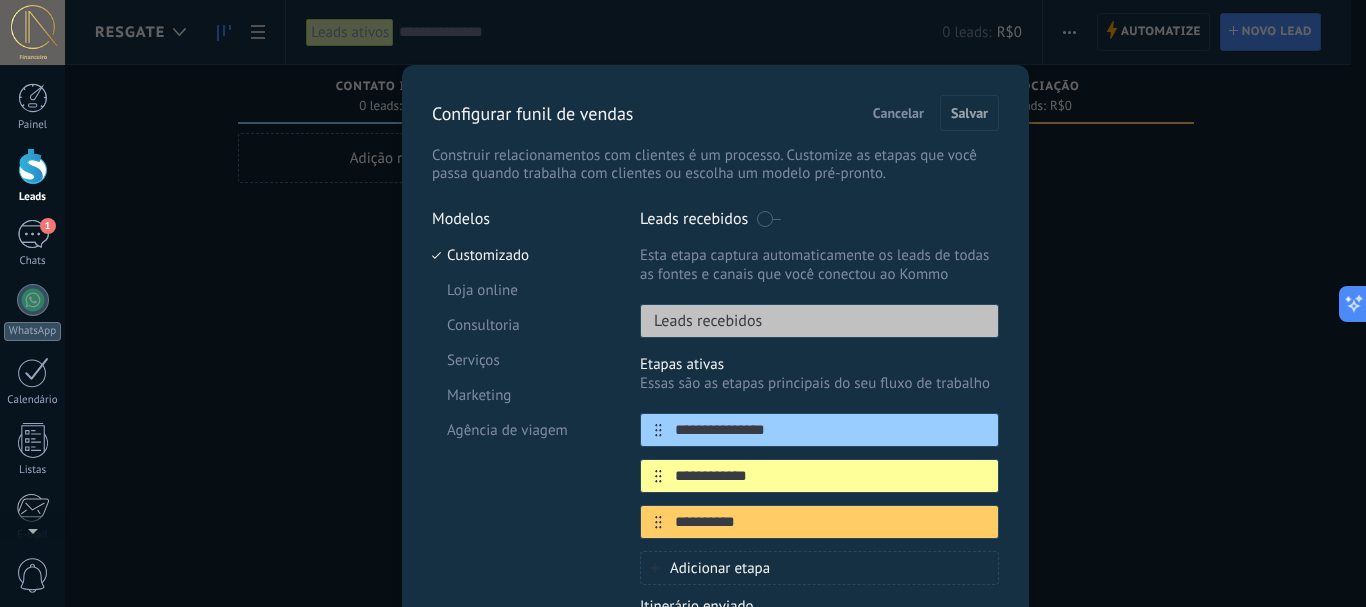 click at bounding box center (768, 219) 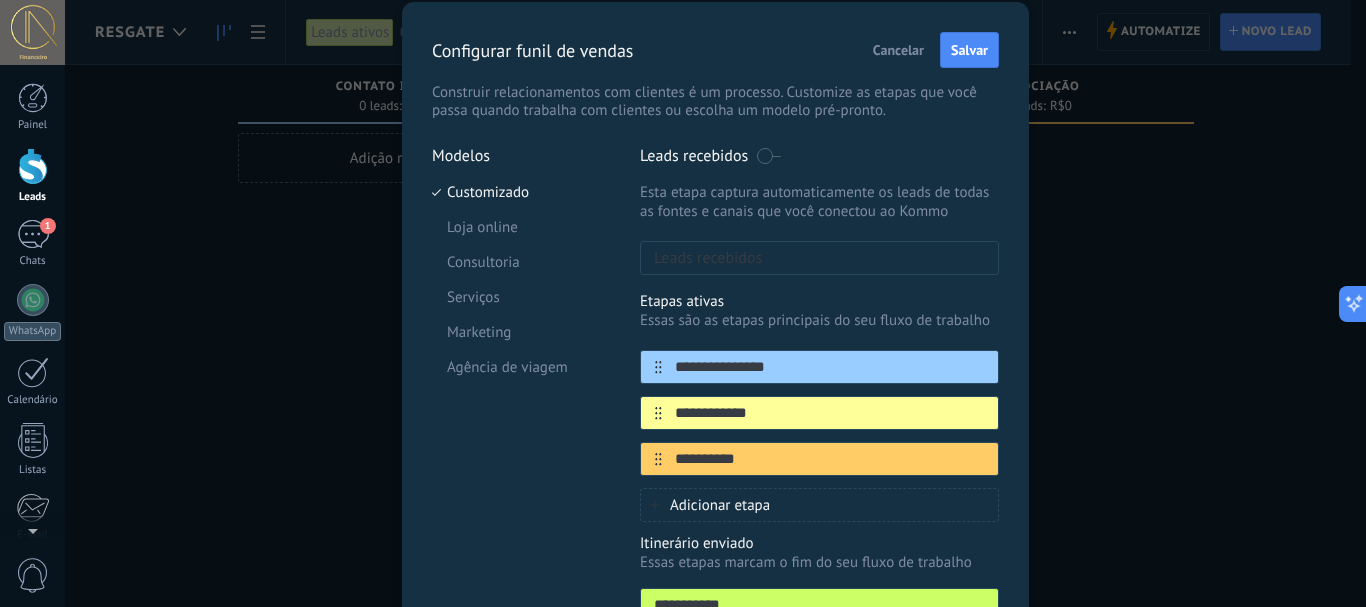 scroll, scrollTop: 31, scrollLeft: 0, axis: vertical 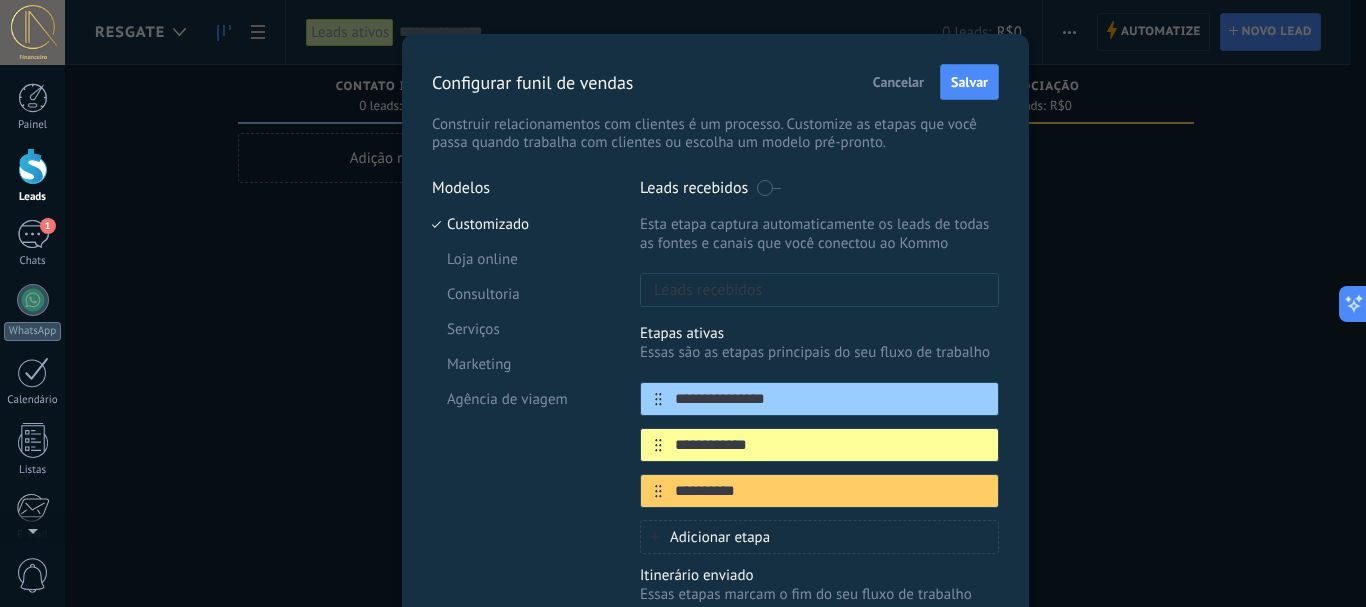 click on "Cancelar" at bounding box center (898, 82) 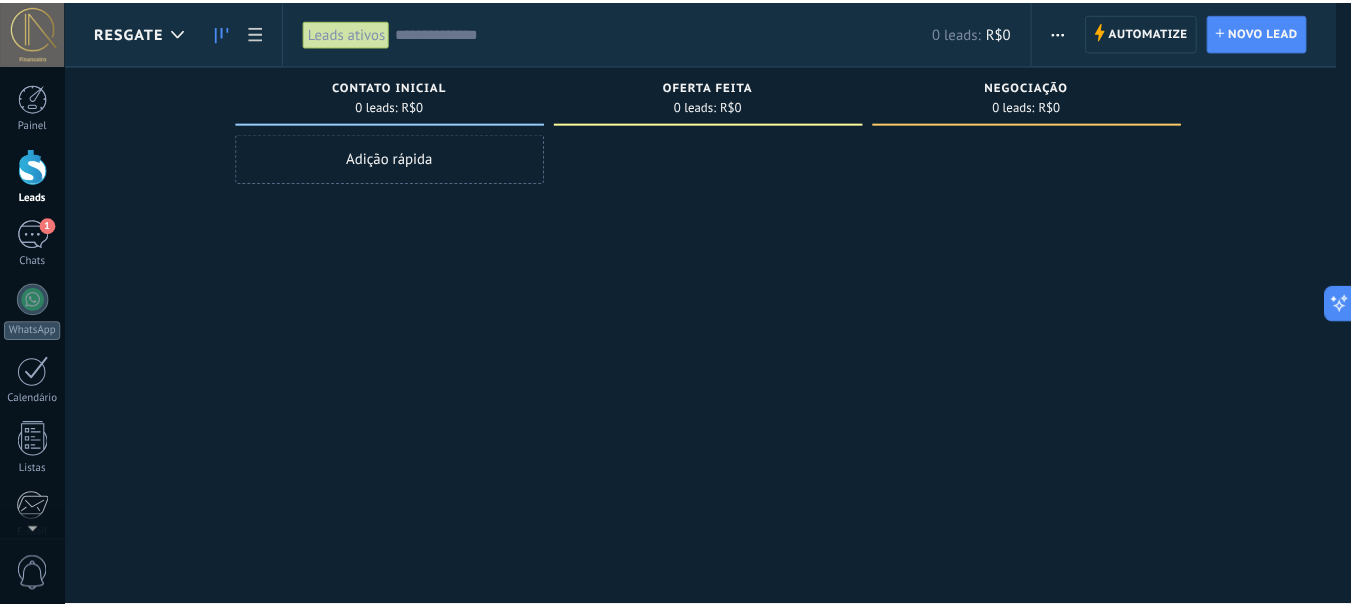scroll, scrollTop: 0, scrollLeft: 0, axis: both 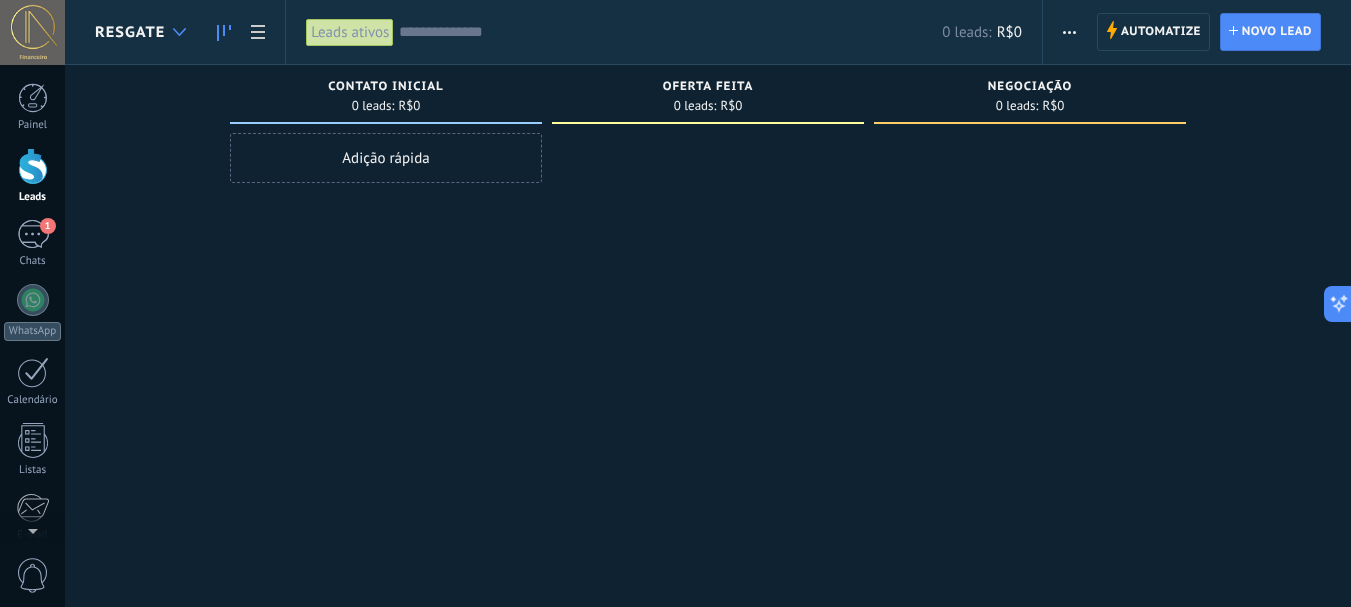 click 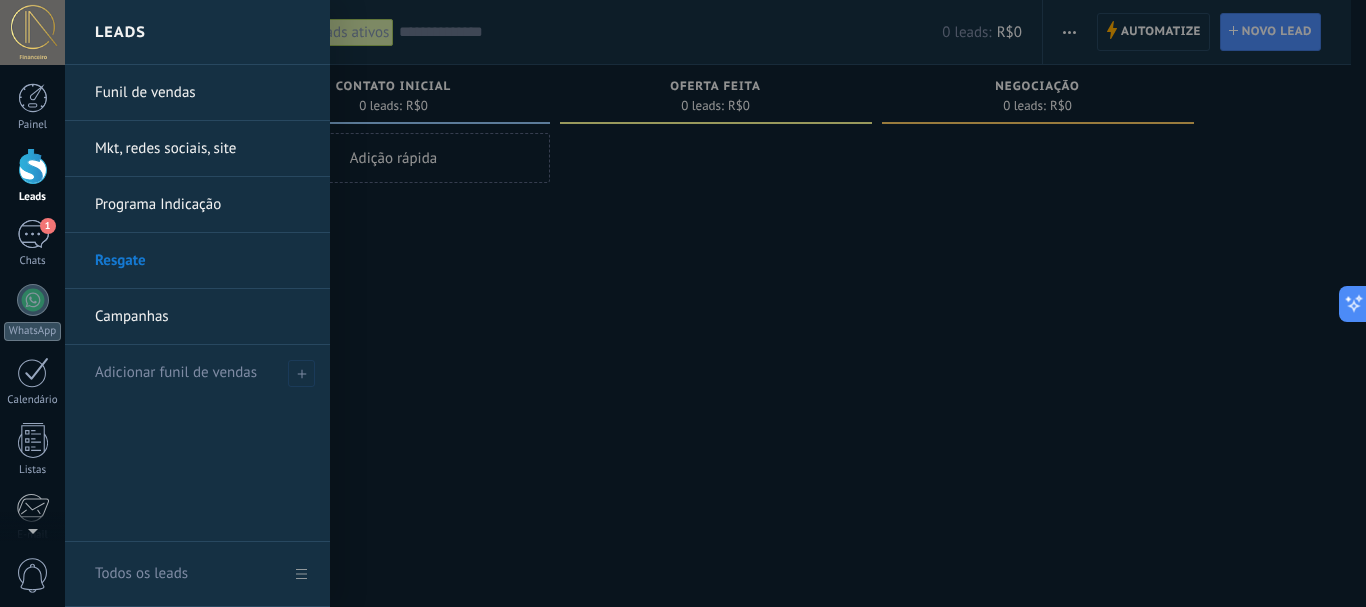 click on "Mkt, redes sociais, site" at bounding box center [202, 149] 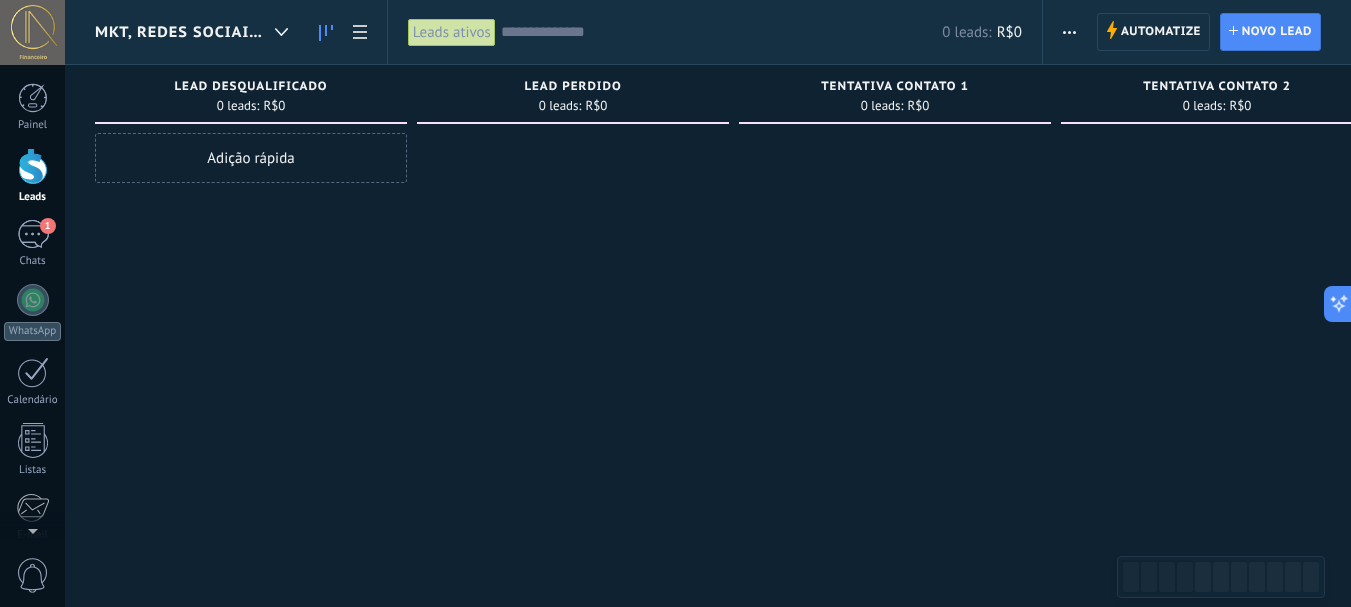 scroll, scrollTop: 0, scrollLeft: 0, axis: both 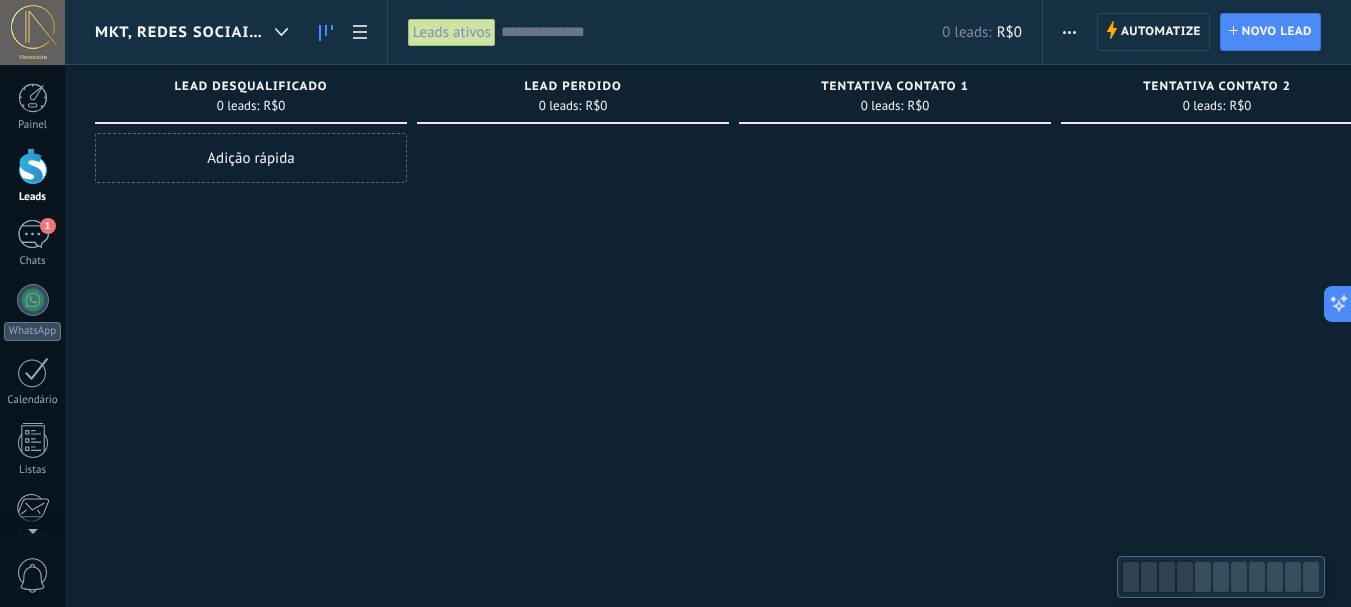 drag, startPoint x: 1109, startPoint y: 580, endPoint x: 1094, endPoint y: 578, distance: 15.132746 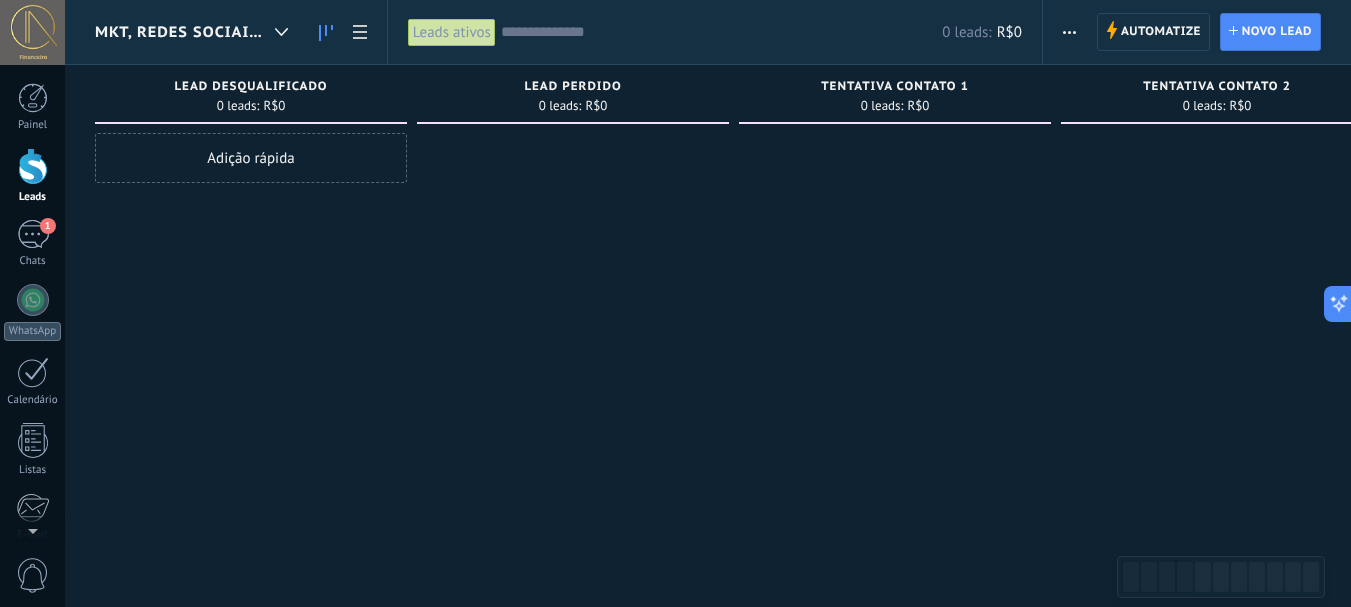 click at bounding box center (1069, 32) 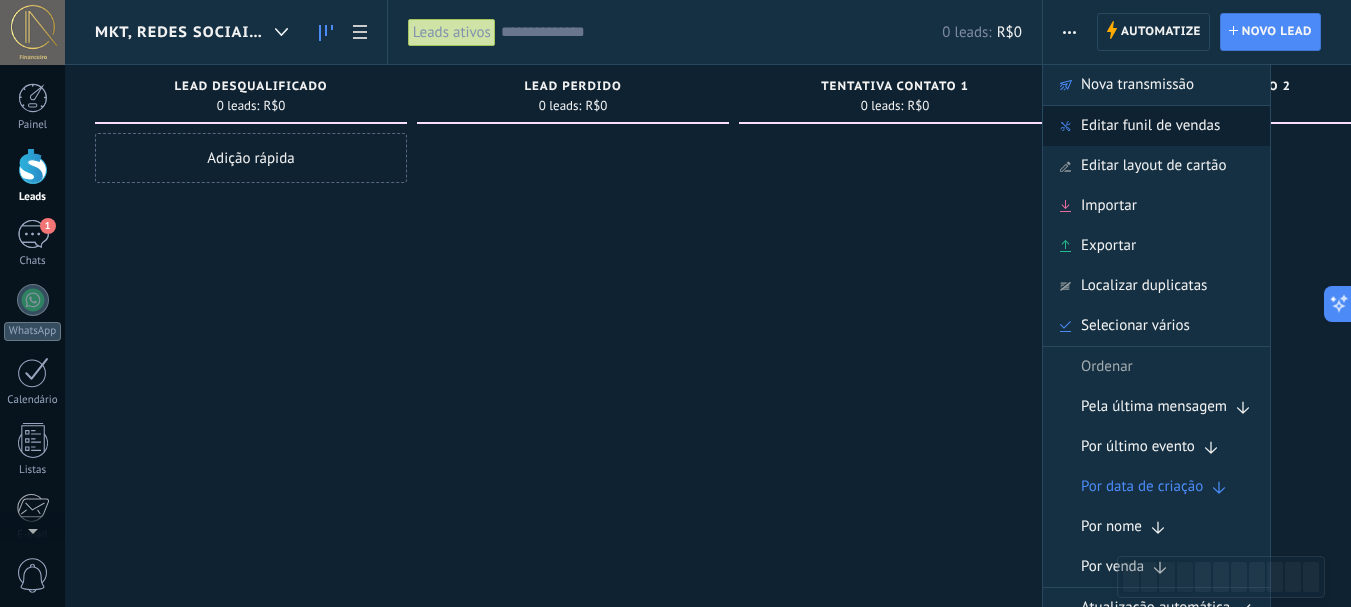 click on "Editar funil de vendas" at bounding box center (1150, 126) 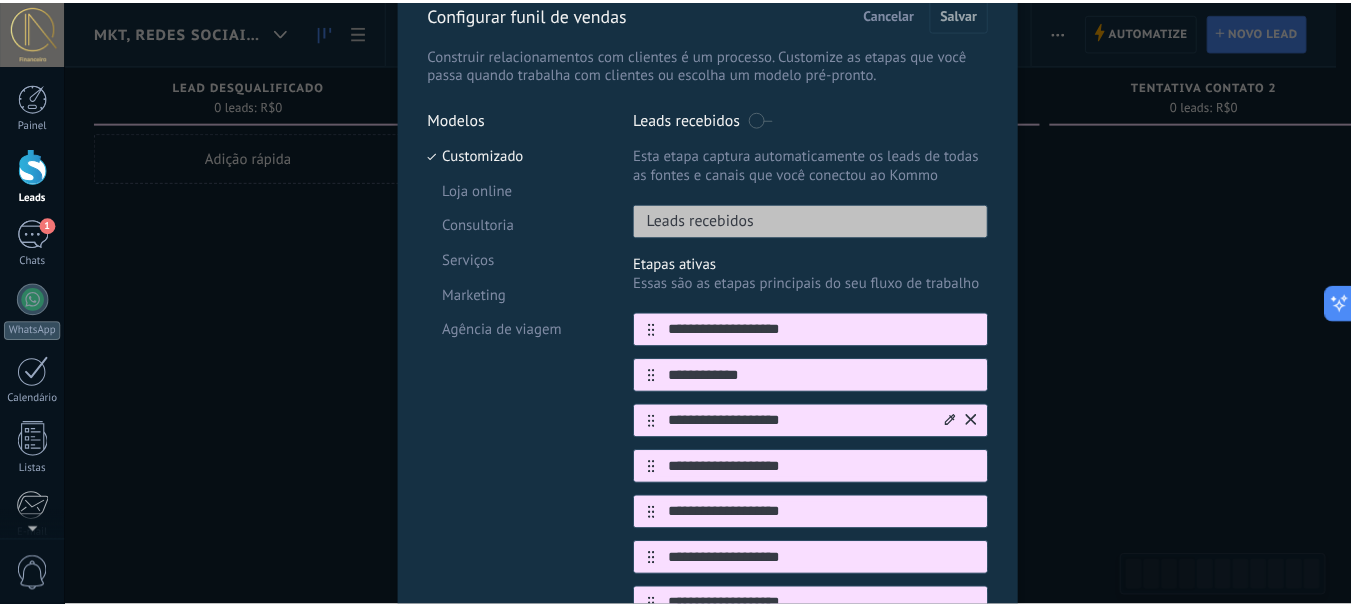 scroll, scrollTop: 0, scrollLeft: 0, axis: both 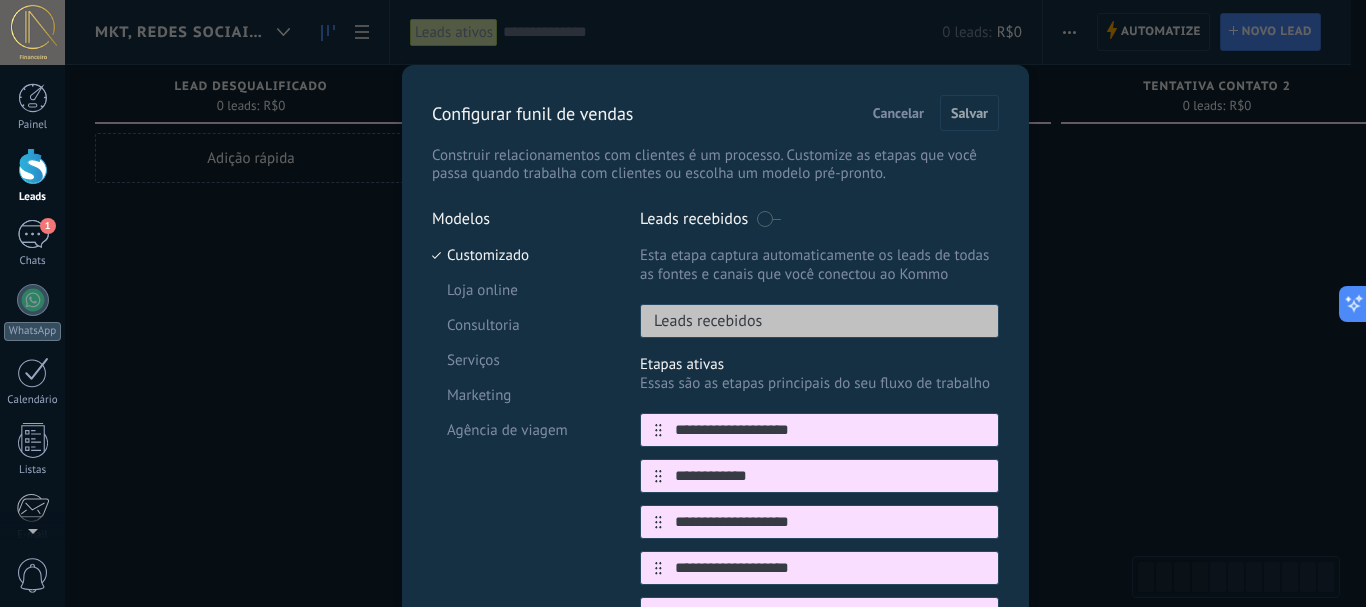 click on "**********" at bounding box center (715, 303) 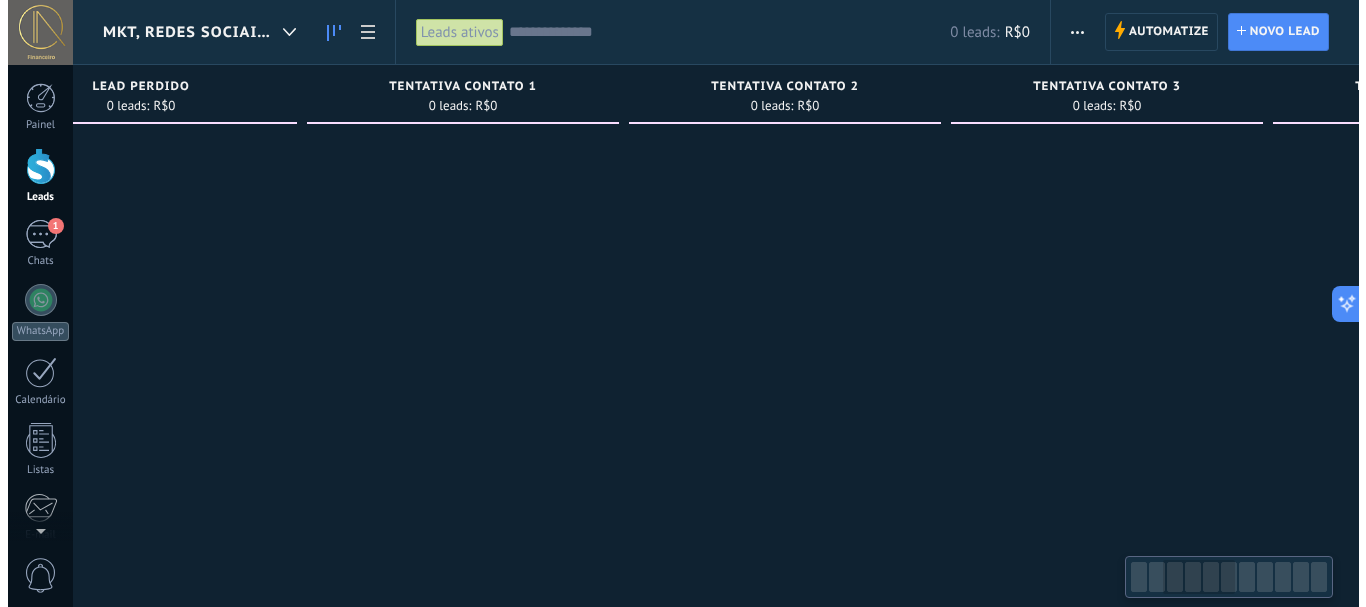 scroll, scrollTop: 0, scrollLeft: 0, axis: both 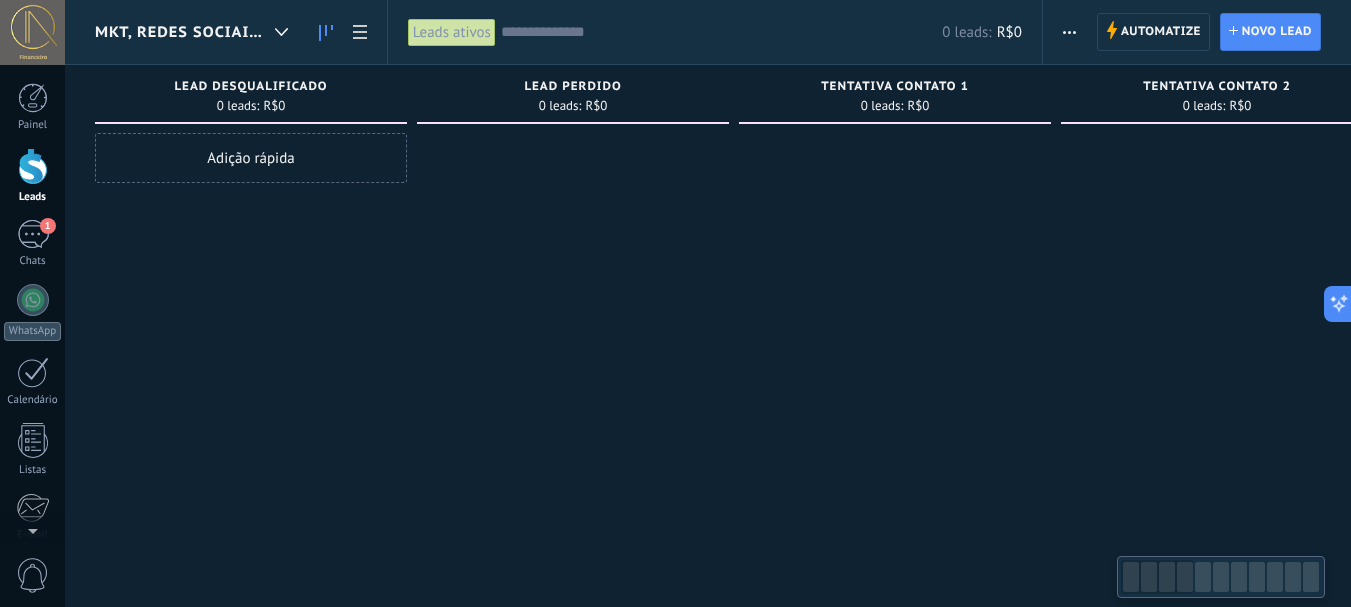 drag, startPoint x: 1142, startPoint y: 578, endPoint x: 1009, endPoint y: 575, distance: 133.03383 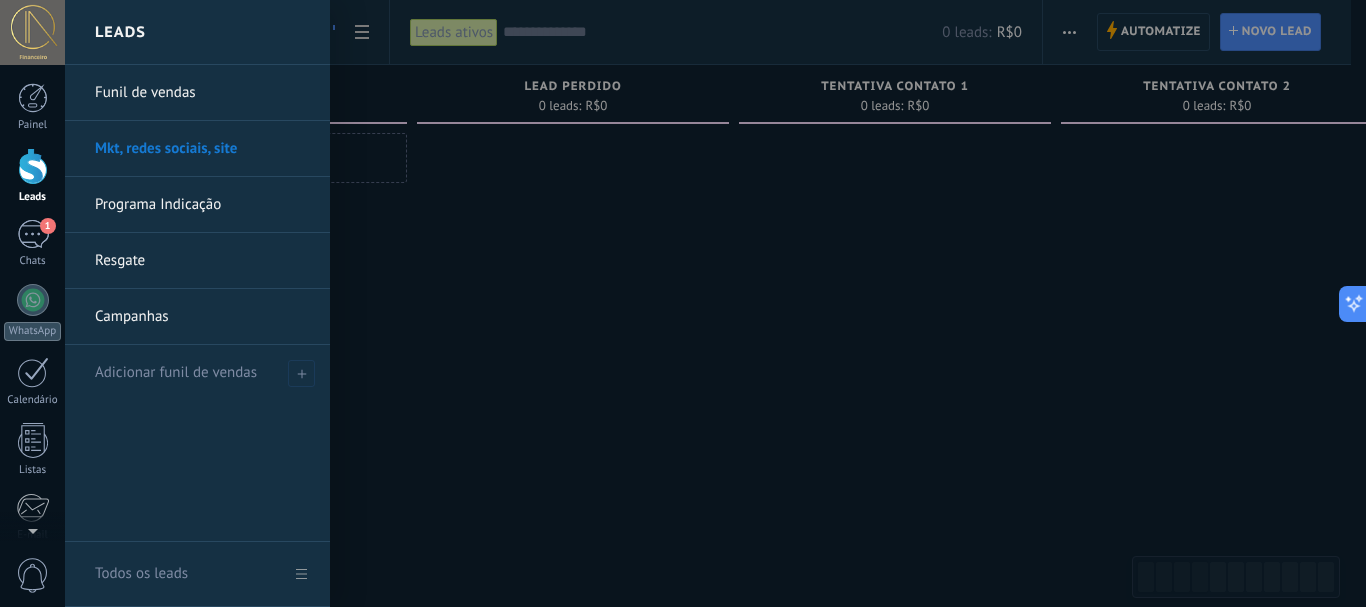 click at bounding box center [33, 166] 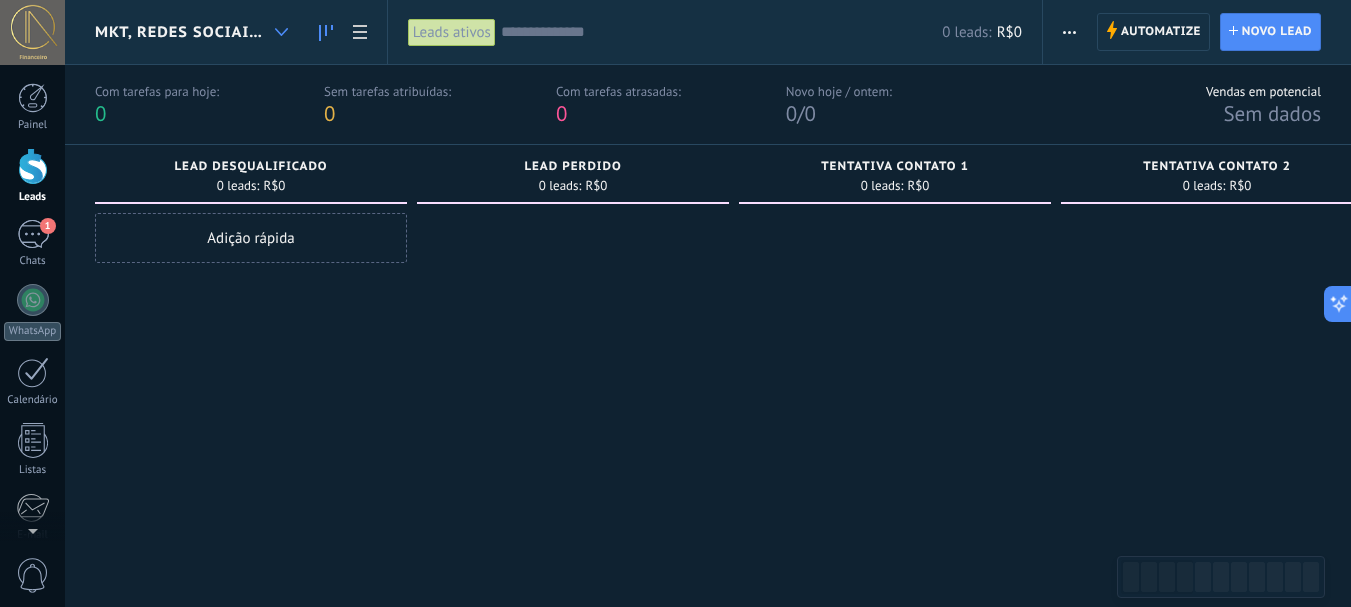 click 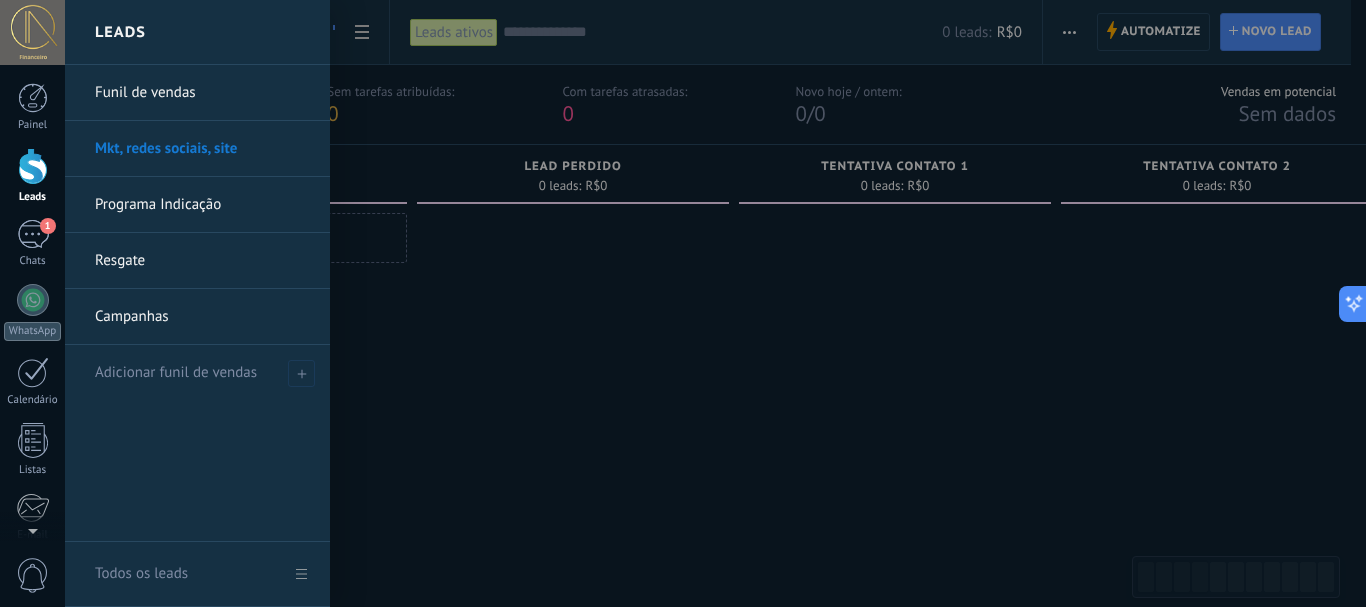 click on "Todos os leads" at bounding box center [197, 574] 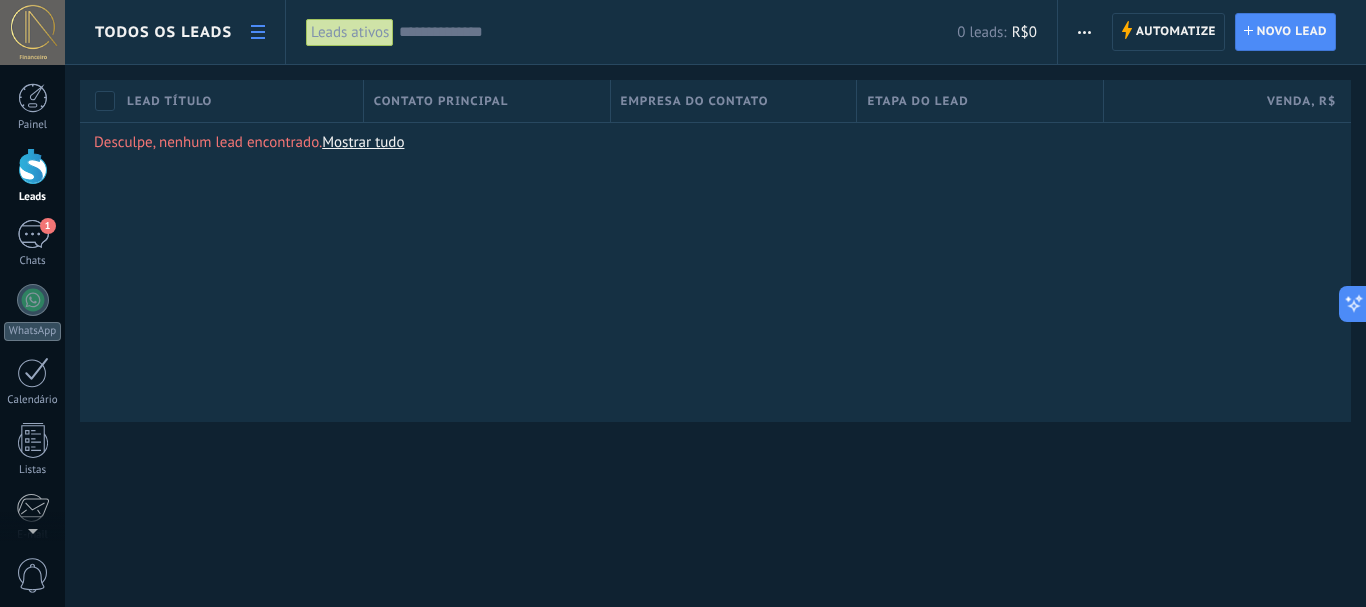 click 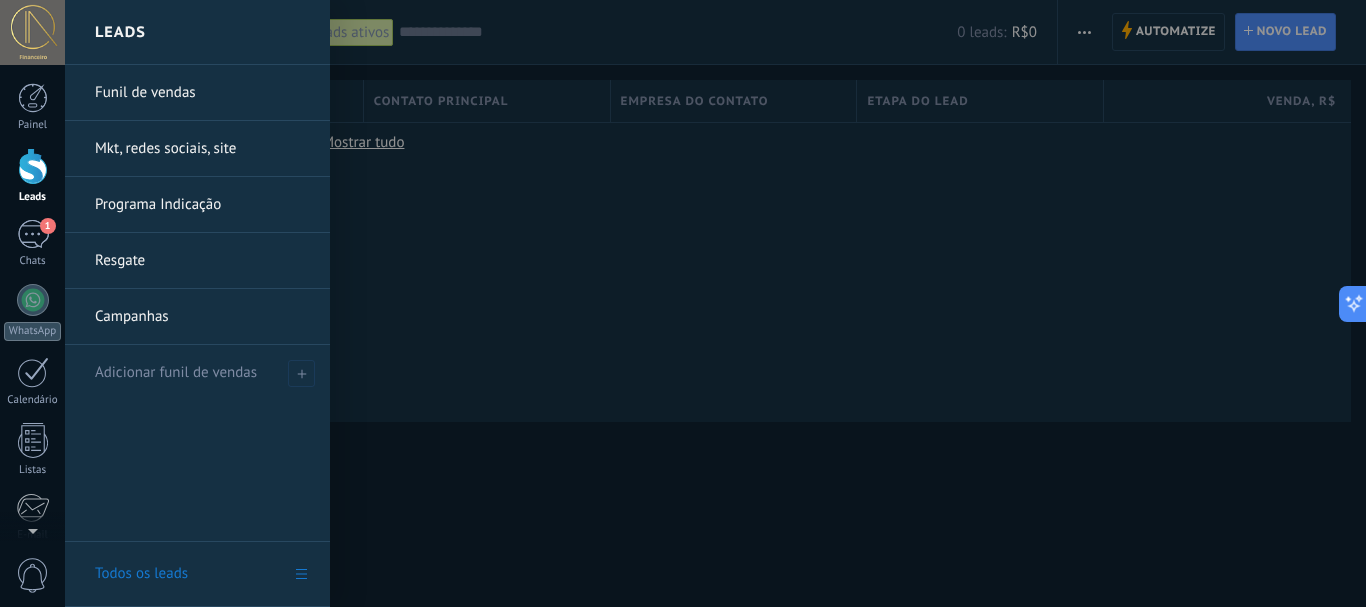 click on "Funil de vendas" at bounding box center [202, 93] 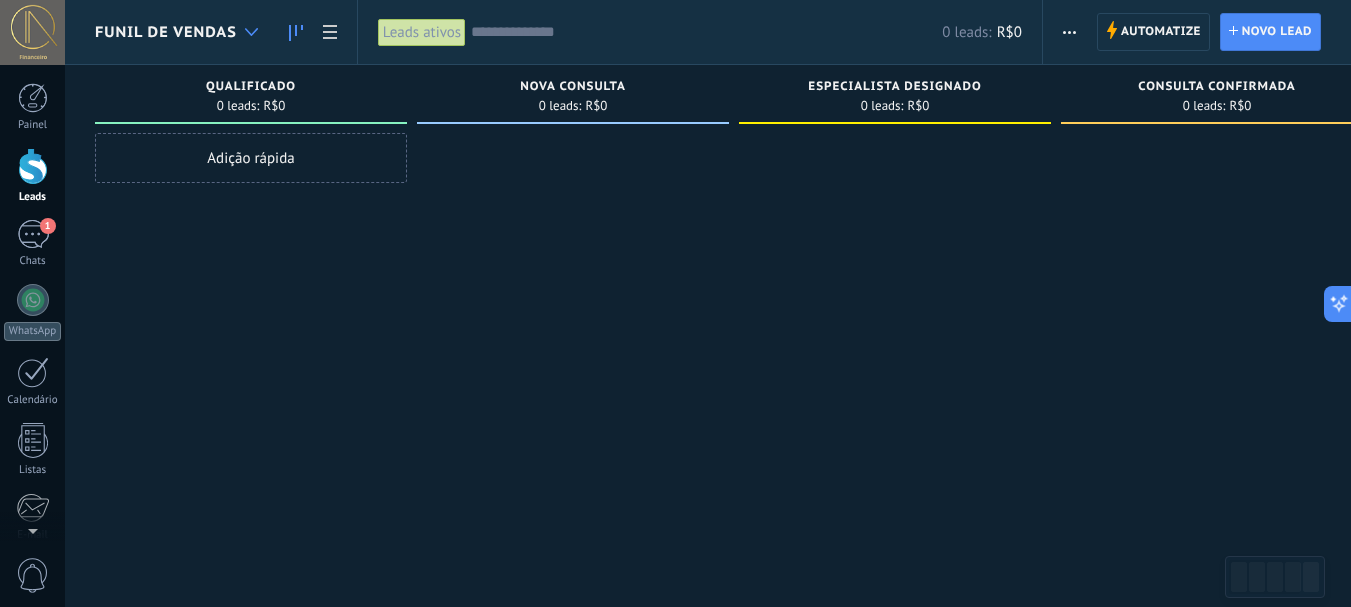 click 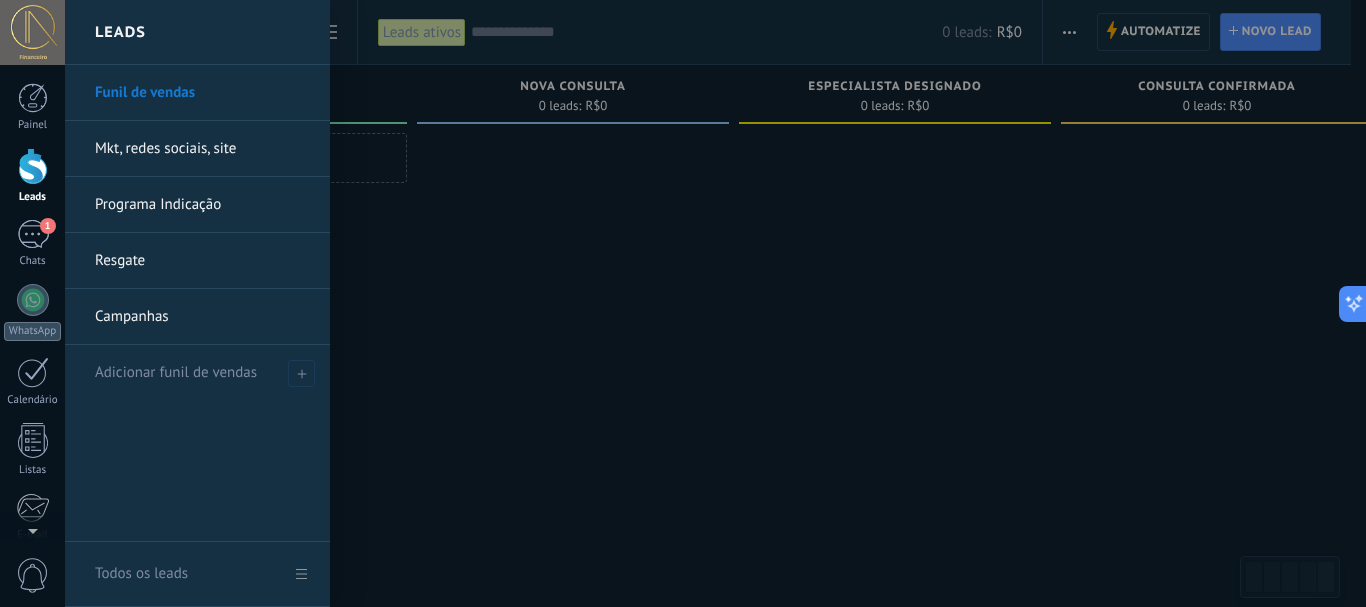click on "Mkt, redes sociais, site" at bounding box center [202, 149] 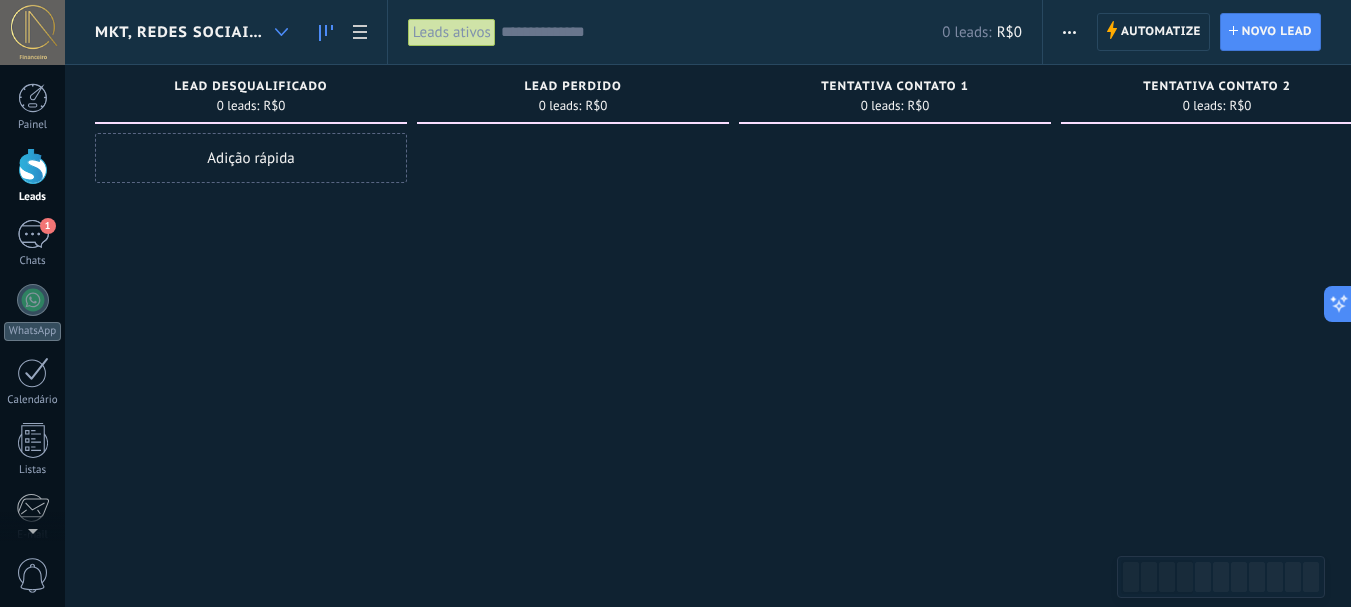 click 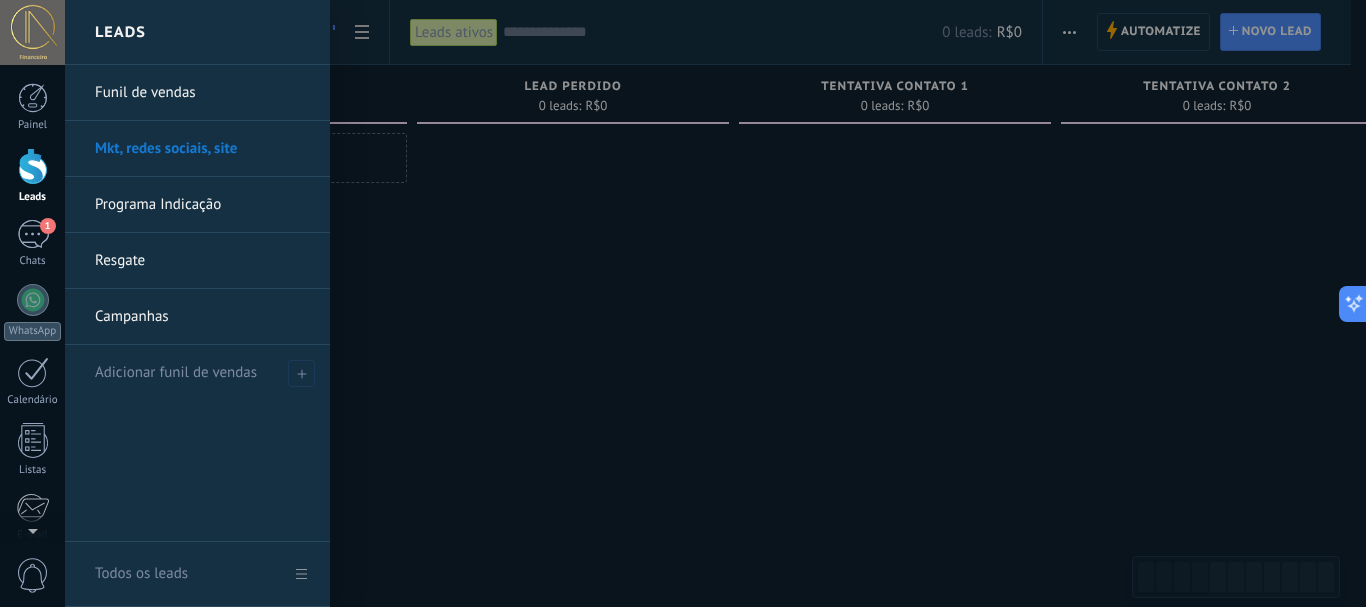 click on "Leads" at bounding box center (197, 32) 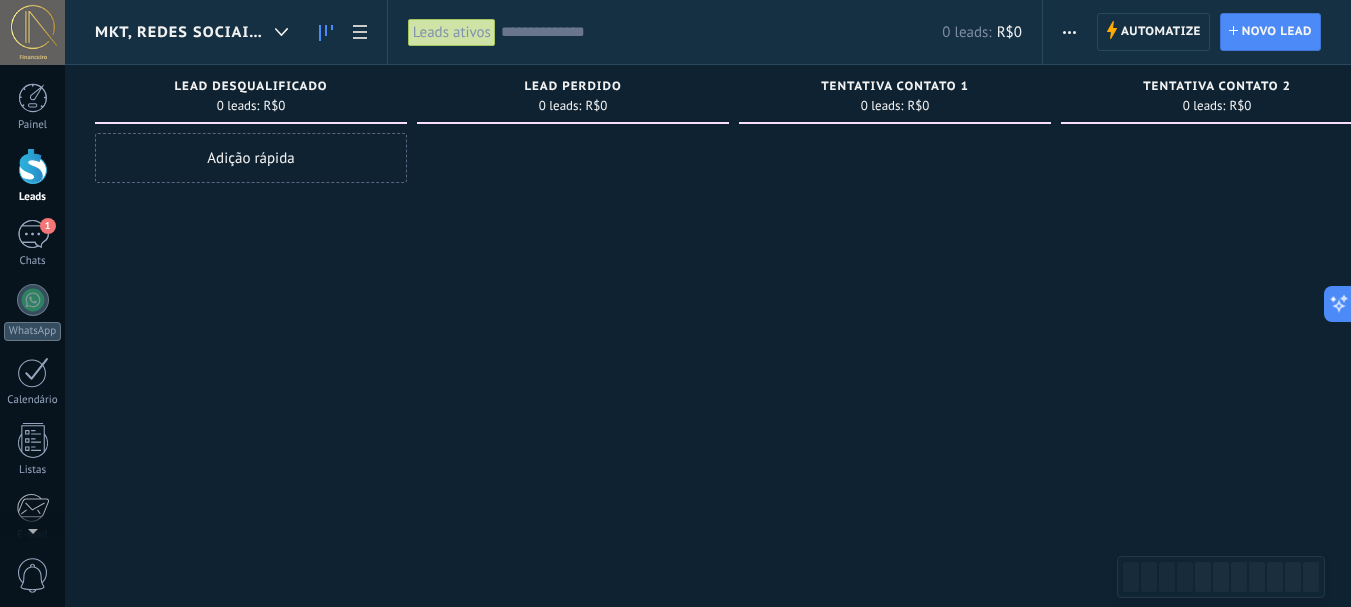 drag, startPoint x: 1186, startPoint y: 0, endPoint x: 683, endPoint y: 231, distance: 553.507 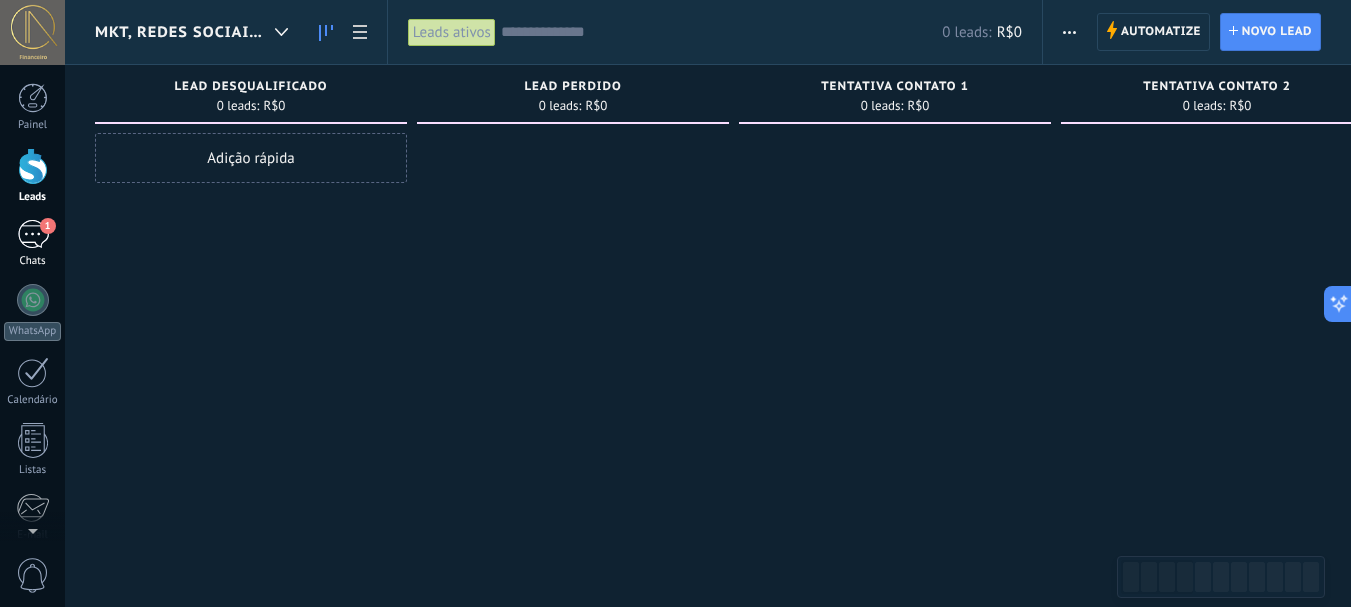 click on "1" at bounding box center (33, 234) 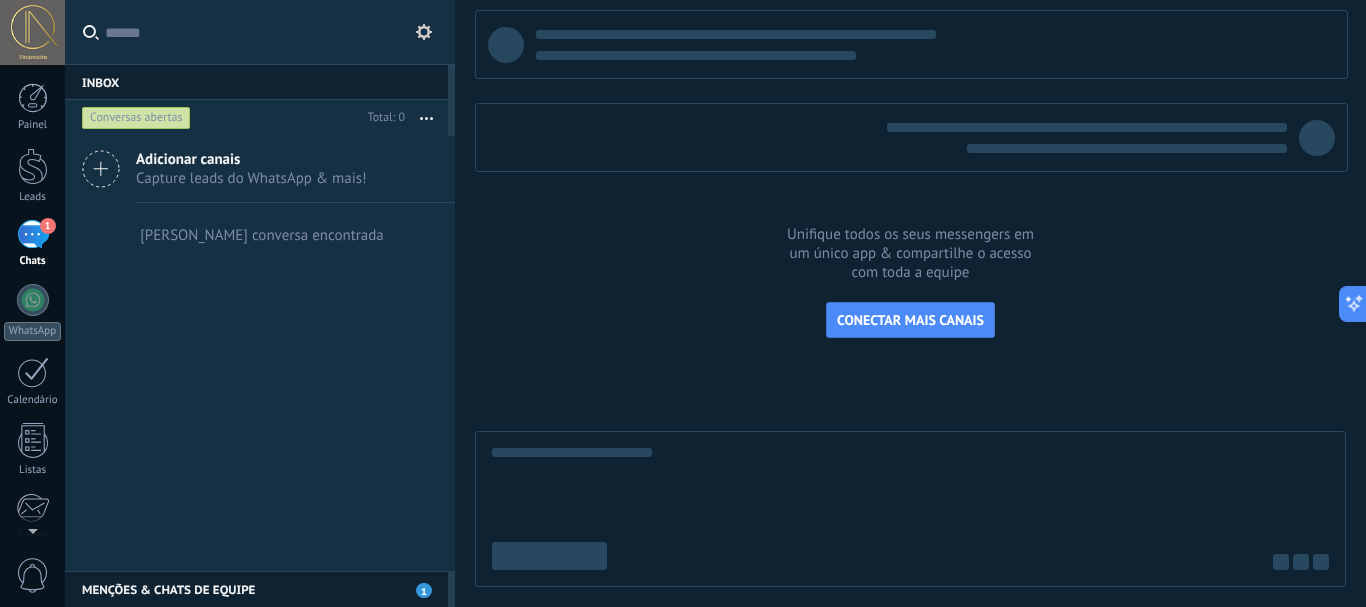 click 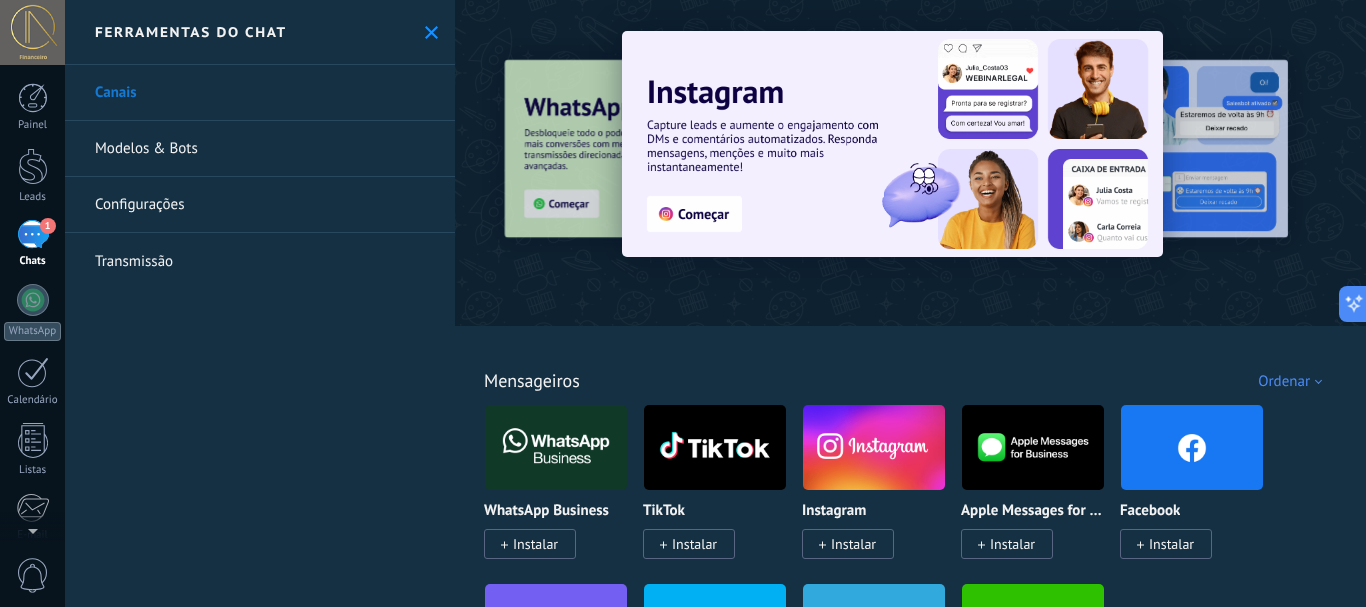 click on "Instalar" at bounding box center (535, 544) 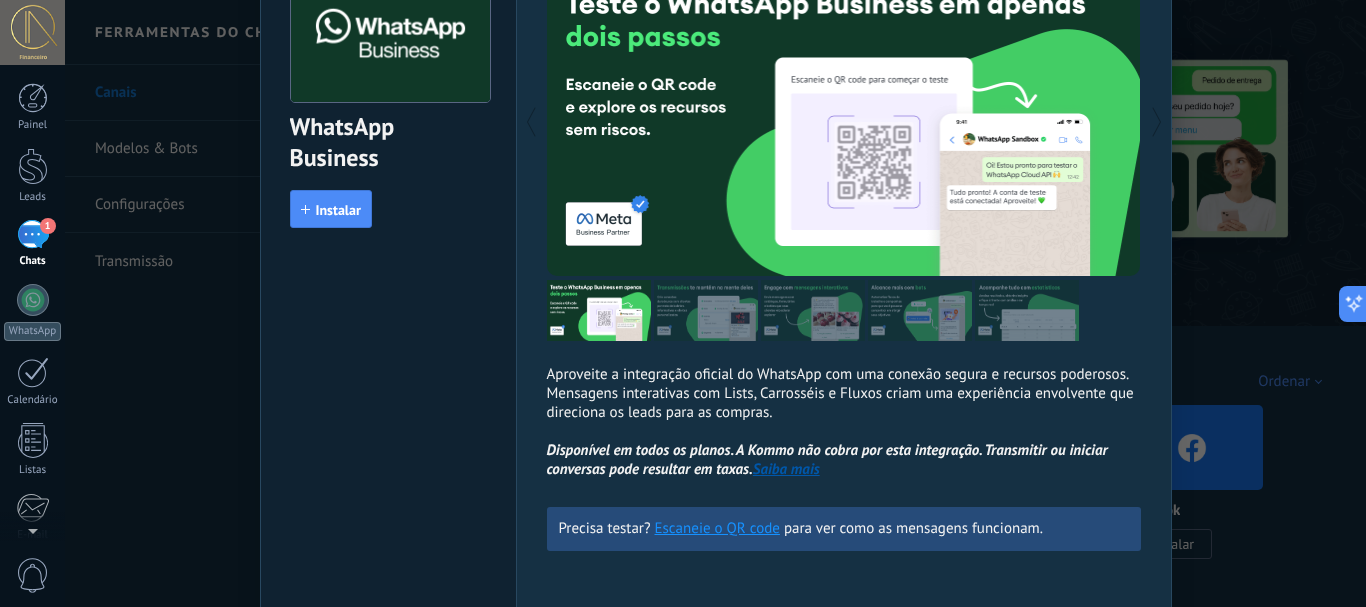 scroll, scrollTop: 100, scrollLeft: 0, axis: vertical 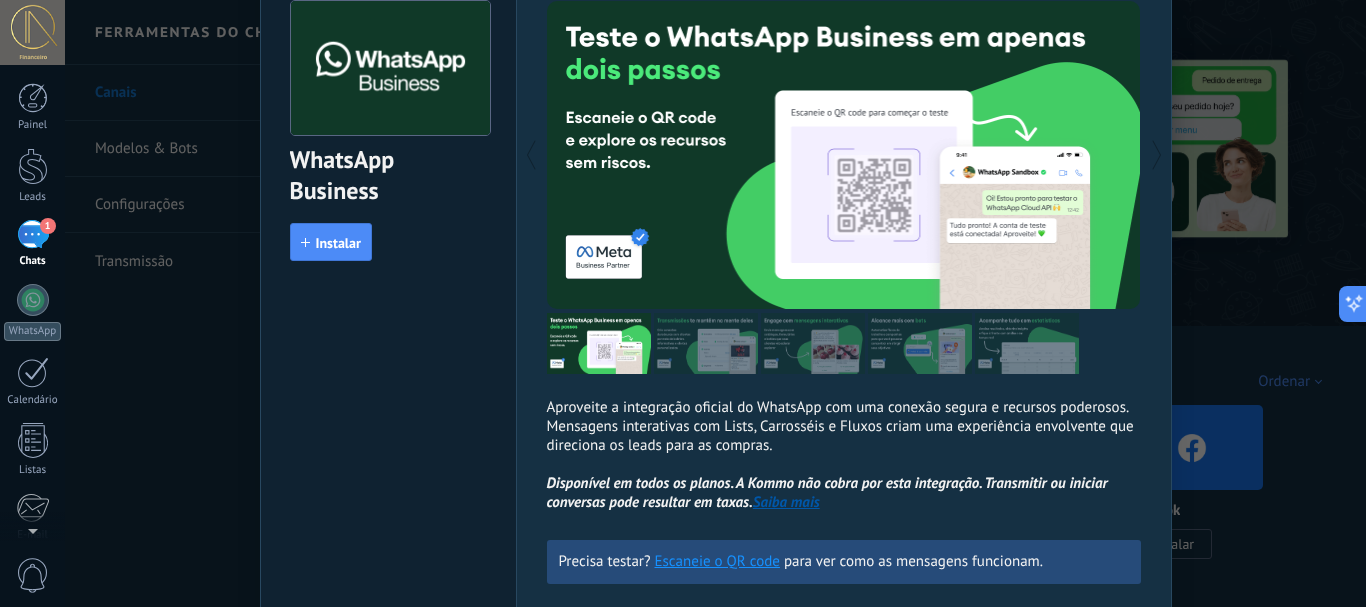 click on "Instalar" at bounding box center (338, 243) 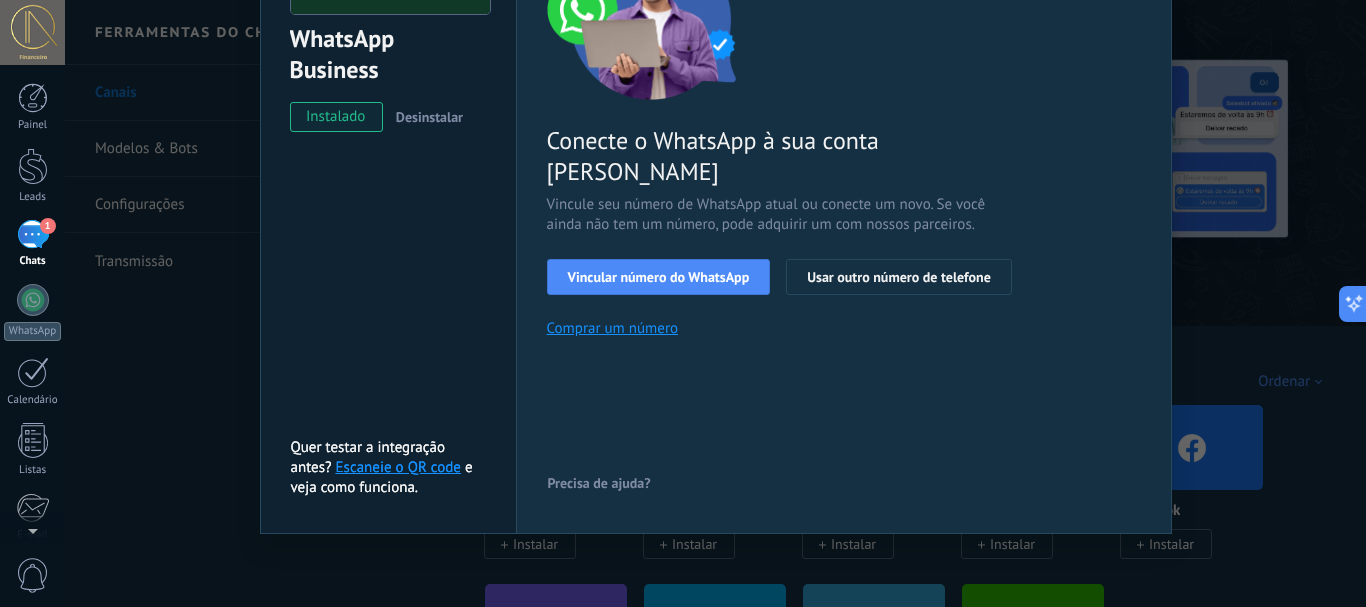 scroll, scrollTop: 223, scrollLeft: 0, axis: vertical 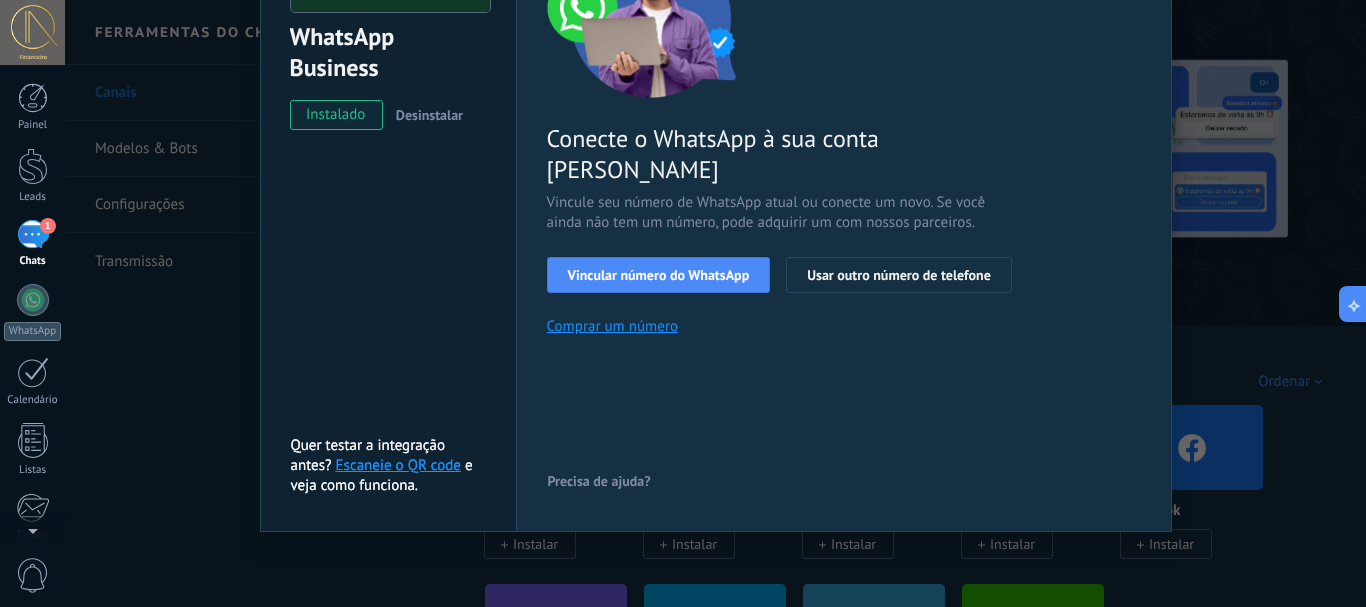click on "Escaneie o QR code" at bounding box center (398, 465) 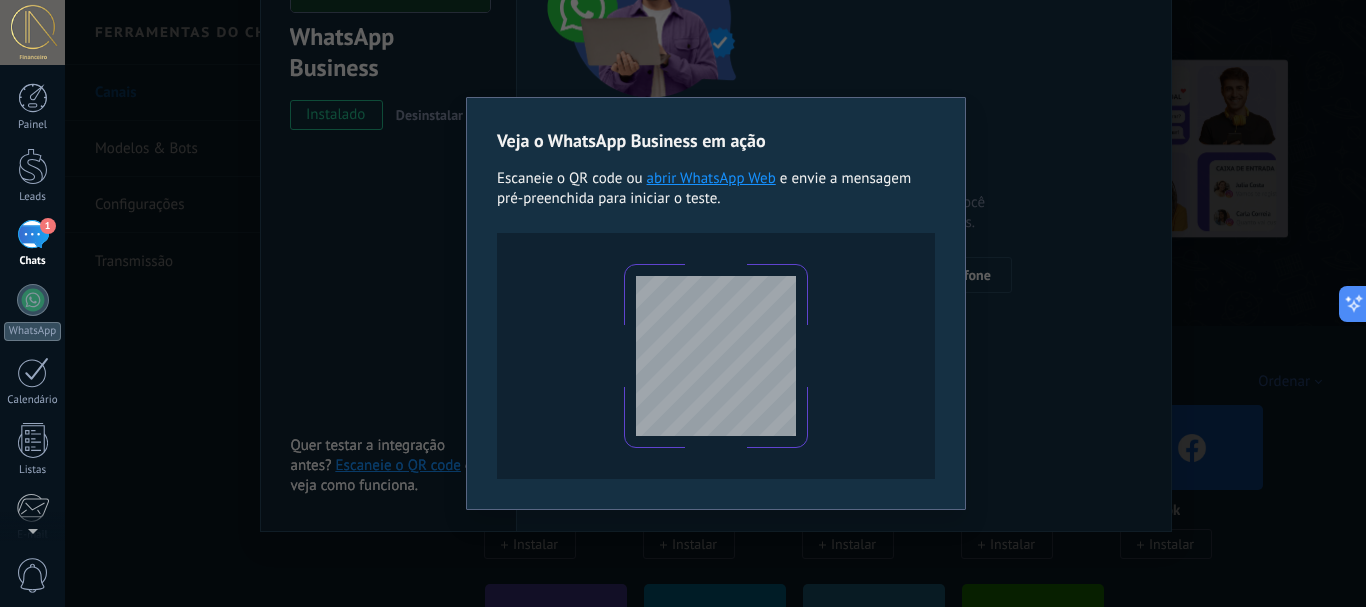 click on "Veja o WhatsApp Business em ação Escaneie o QR code ou   abrir WhatsApp Web   e envie a mensagem pré-preenchida para iniciar o teste." at bounding box center (715, 303) 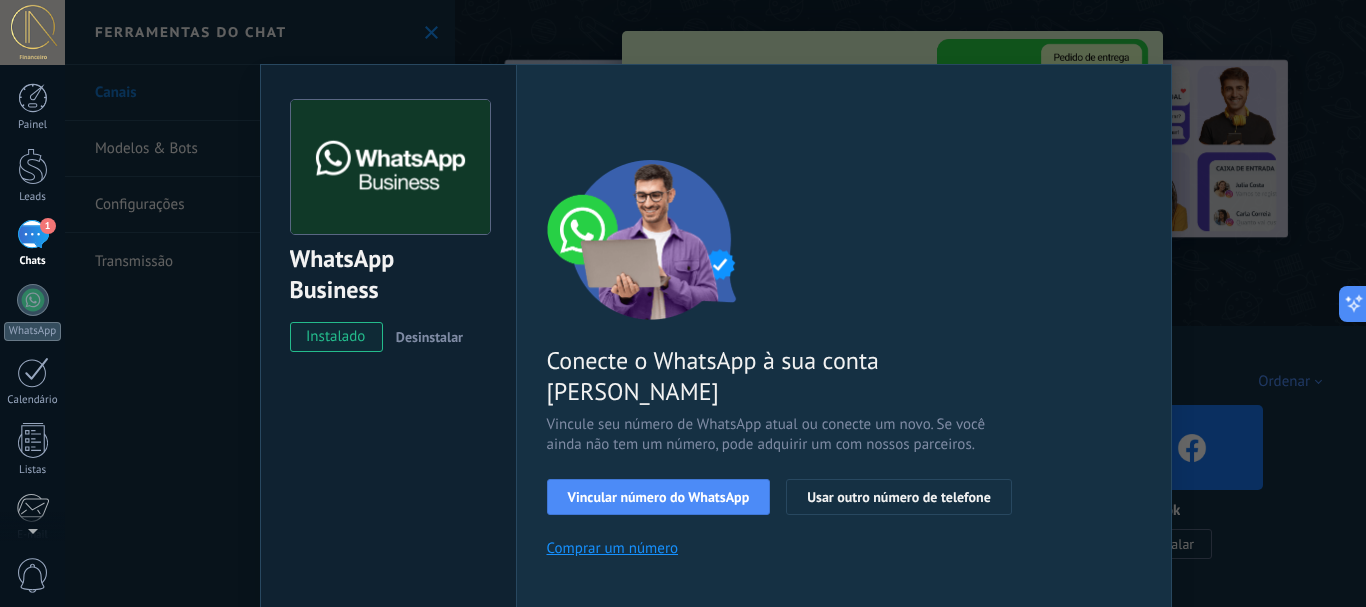 scroll, scrollTop: 0, scrollLeft: 0, axis: both 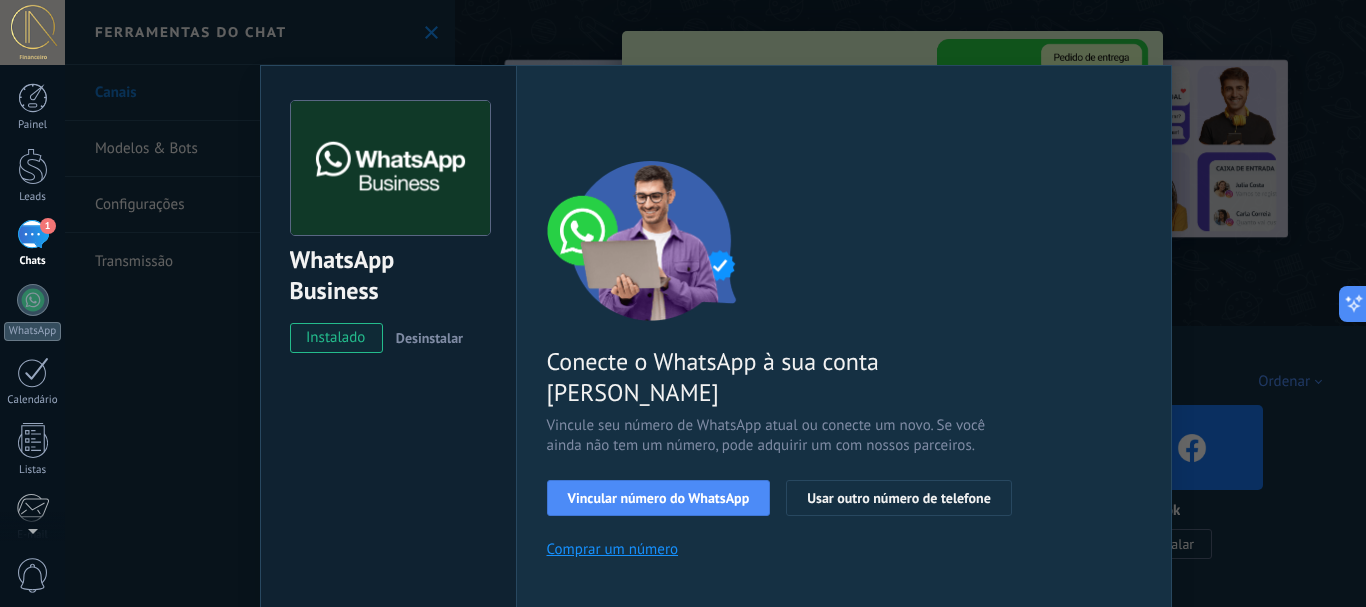 click on "WhatsApp Business instalado Desinstalar Quer testar a integração antes?   Escaneie o QR code   e veja como funciona. Quer testar a integração antes?   Escaneie o QR code   e veja como funciona. Configurações Autorização Esta aba registra os usuários que permitiram acesso à esta conta. Se você quiser remover a possibilidade de um usuário de enviar solicitações para a conta em relação a esta integração, você pode revogar o acesso. Se o acesso de todos os usuários for revogado, a integração parará de funcionar. Este app está instalado, mas ninguém concedeu acesso ainda. WhatsApp Cloud API Mais _:  Salvar < Voltar 1 Selecionar aplicativo 2 Conectar Facebook 3 Finalizar configuração Conecte o WhatsApp à sua conta Kommo Vincule seu número de WhatsApp atual ou conecte um novo. Se você ainda não tem um número, pode adquirir um com nossos parceiros. Vincular número do WhatsApp Usar outro número de telefone Comprar um número Precisa de ajuda?" at bounding box center (715, 303) 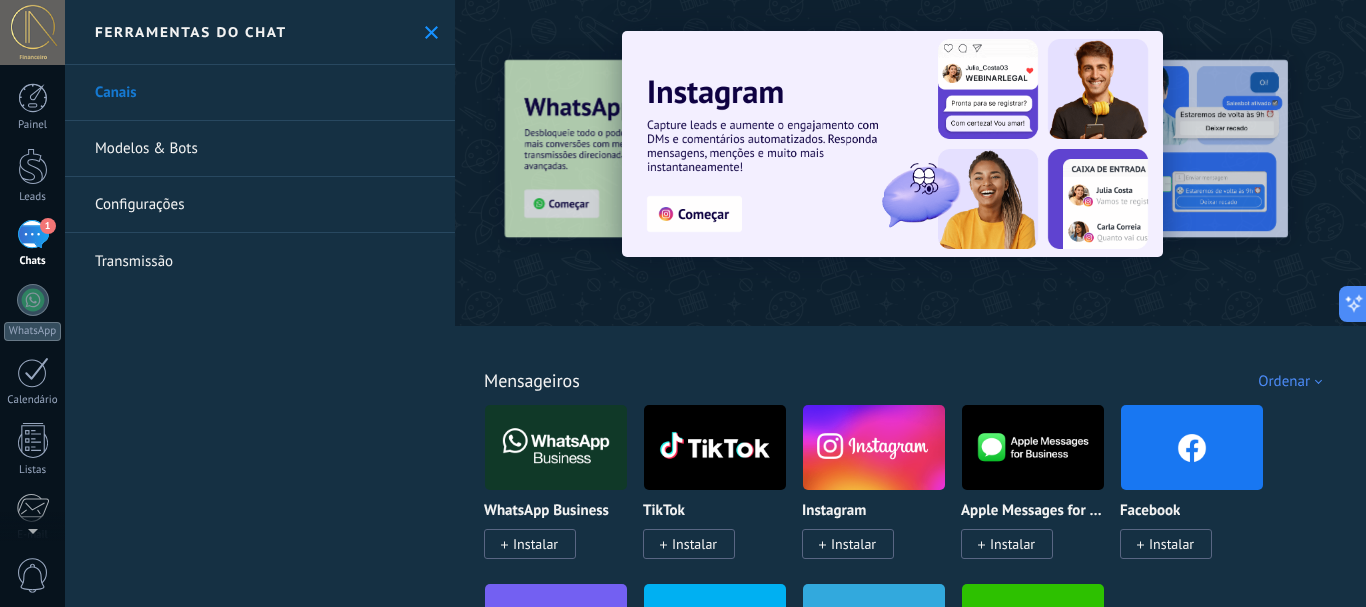 click on "Instalar" at bounding box center (853, 544) 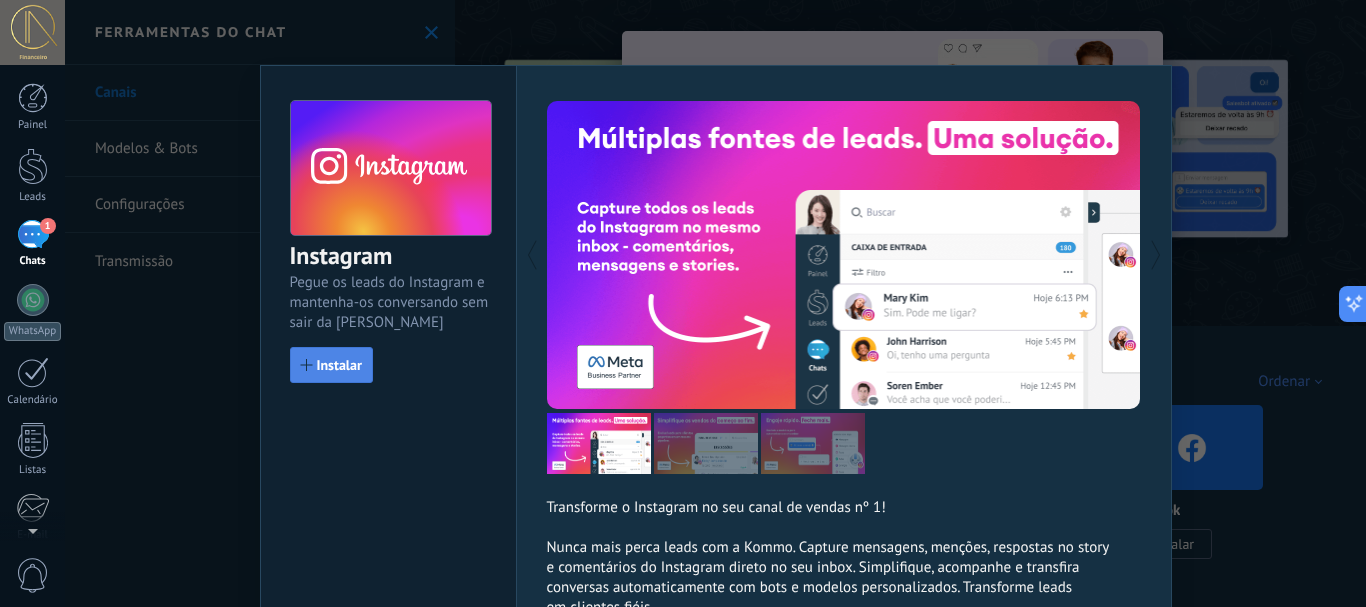 click on "Instalar" at bounding box center [331, 365] 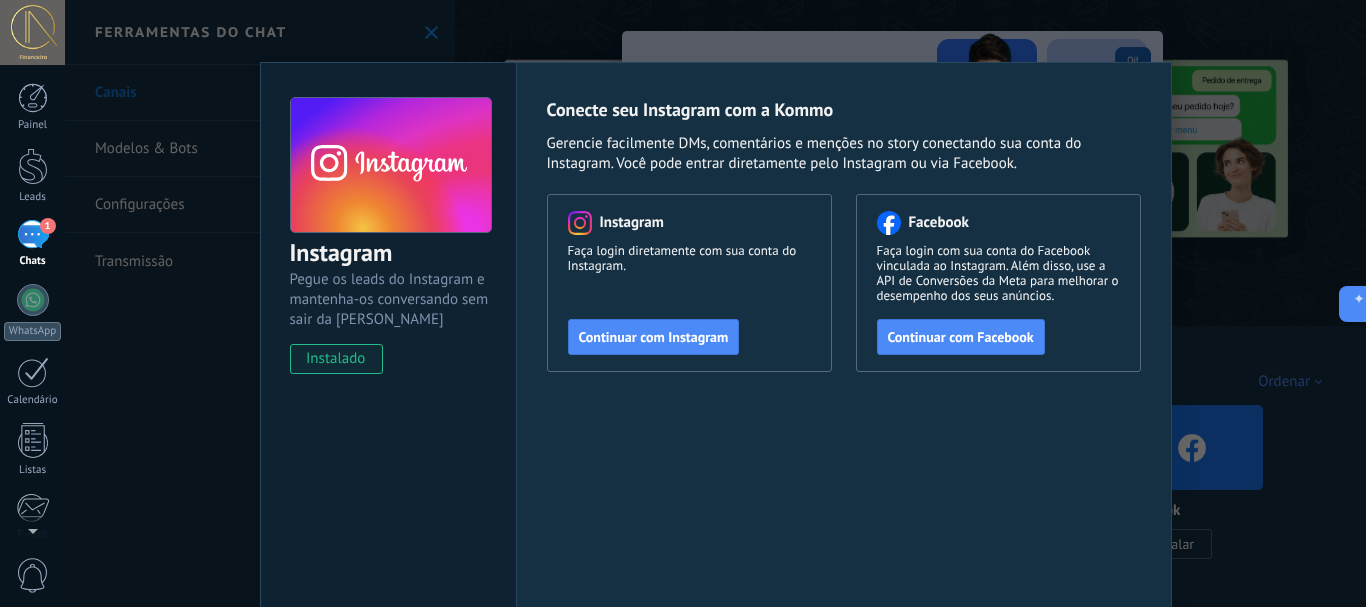 scroll, scrollTop: 0, scrollLeft: 0, axis: both 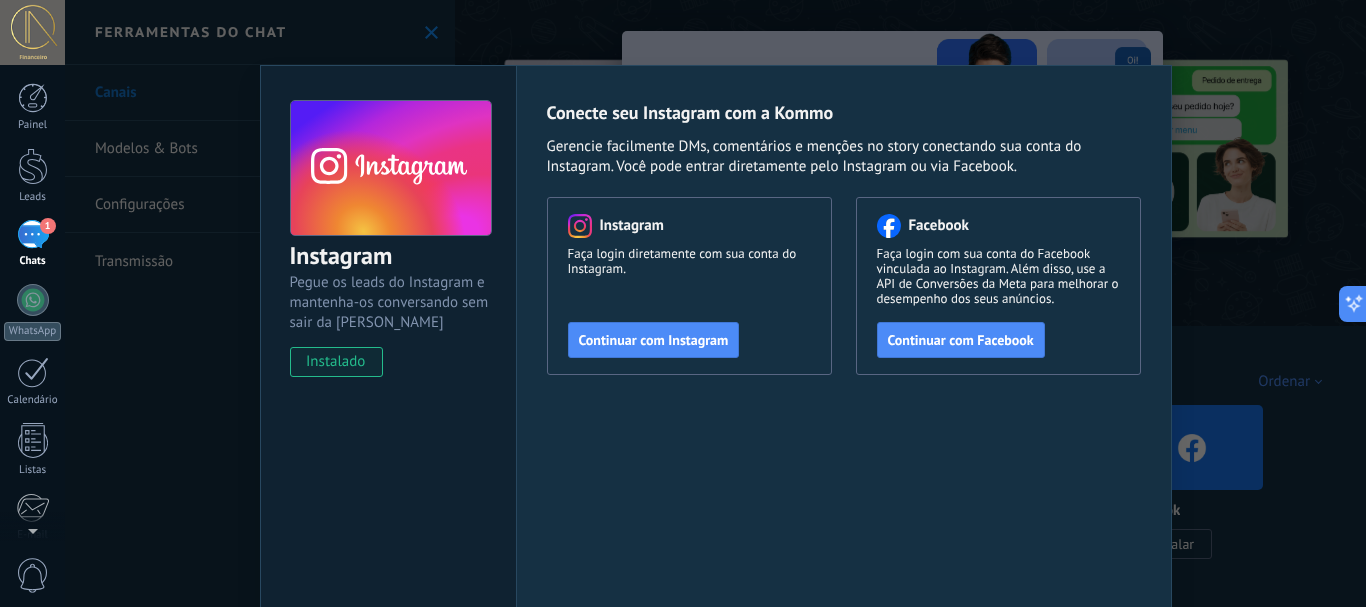 click on "Instagram Pegue os leads do Instagram e mantenha-os conversando sem sair da Kommo instalado Conecte seu Instagram com a Kommo Gerencie facilmente DMs, comentários e menções no story conectando sua conta do Instagram. Você pode entrar diretamente pelo Instagram ou via Facebook. Instagram Faça login diretamente com sua conta do Instagram. Continuar com Instagram Facebook Faça login com sua conta do Facebook vinculada ao Instagram. Além disso, use a API de Conversões da Meta para melhorar o desempenho dos seus anúncios. Continuar com Facebook" at bounding box center (715, 303) 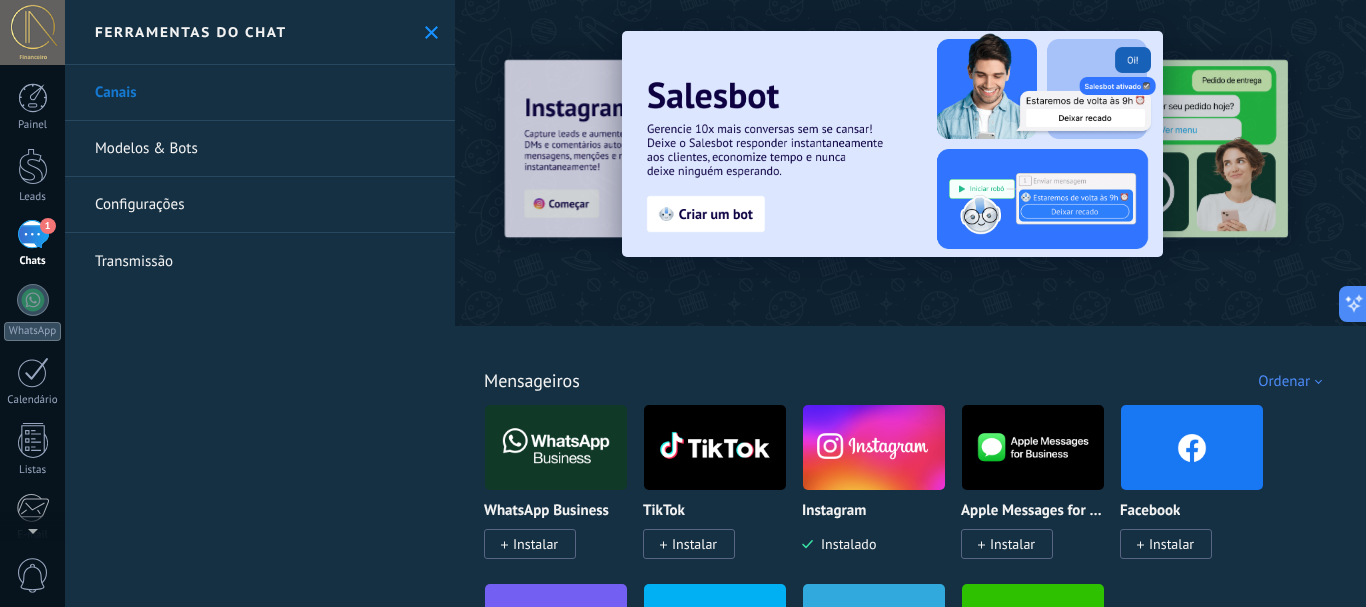 click on "Instalar" at bounding box center [1171, 544] 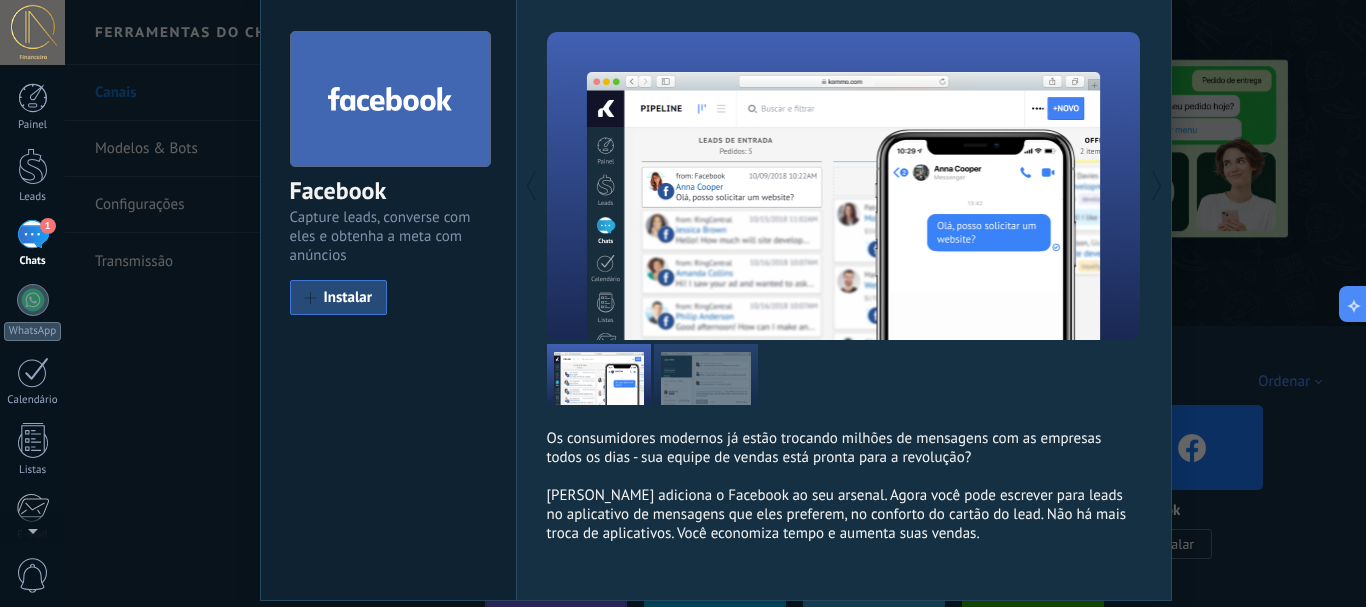 scroll, scrollTop: 138, scrollLeft: 0, axis: vertical 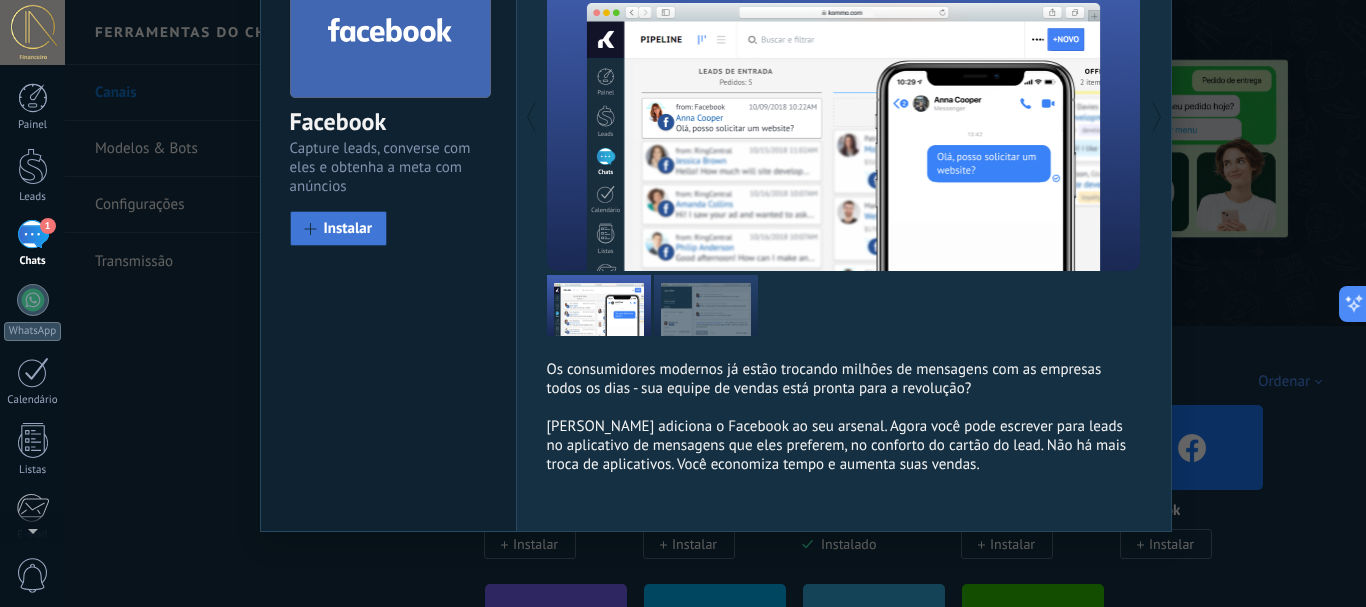 click on "Instalar" at bounding box center (348, 228) 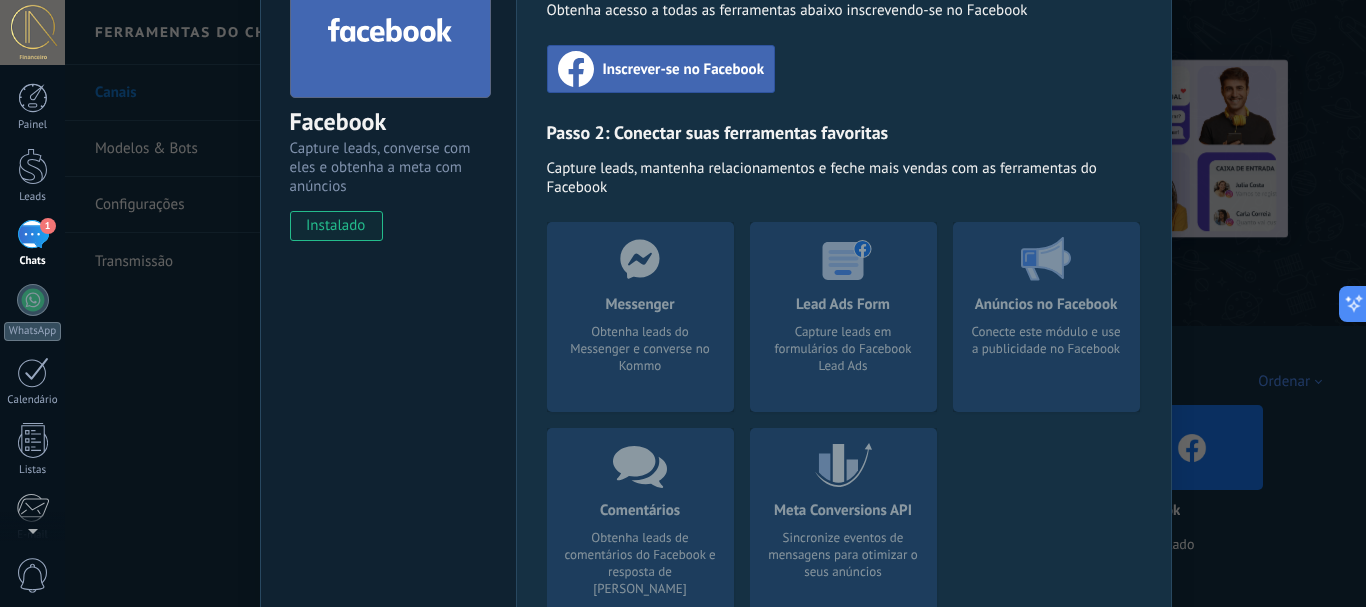 click on "Facebook Capture leads, converse com eles e obtenha a meta com anúncios instalado Desinstalar Passo 1: Inscrever-se no Facebook Obtenha acesso a todas as ferramentas abaixo inscrevendo-se no Facebook Inscrever-se no Facebook Passo 2: Conectar suas ferramentas favoritas Capture leads, mantenha relacionamentos e feche mais vendas com as ferramentas do Facebook Messenger Obtenha leads do Messenger e converse no Kommo Comentários Obtenha leads de comentários do Facebook e resposta de Kommo Lead Ads Form Capture leads em formulários do Facebook Lead Ads Meta Conversions API Sincronize eventos de mensagens para otimizar o seus anúncios Anúncios no Facebook Conecte este módulo e use a publicidade no Facebook Mais" at bounding box center [715, 303] 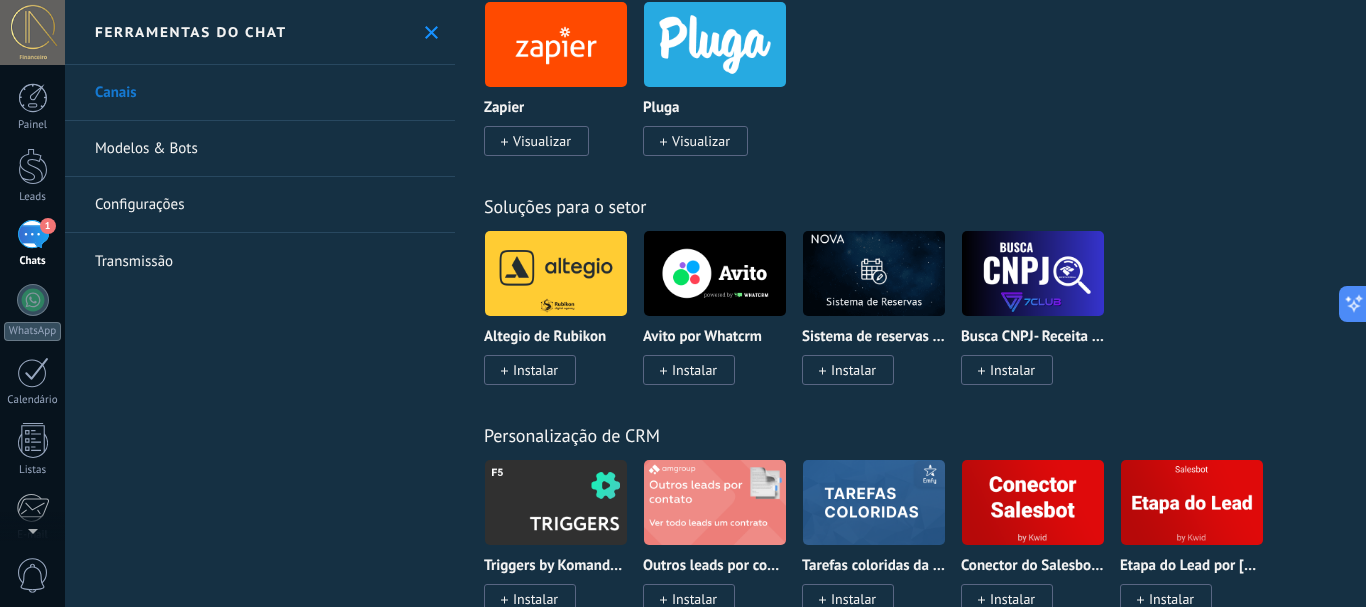 scroll, scrollTop: 4400, scrollLeft: 0, axis: vertical 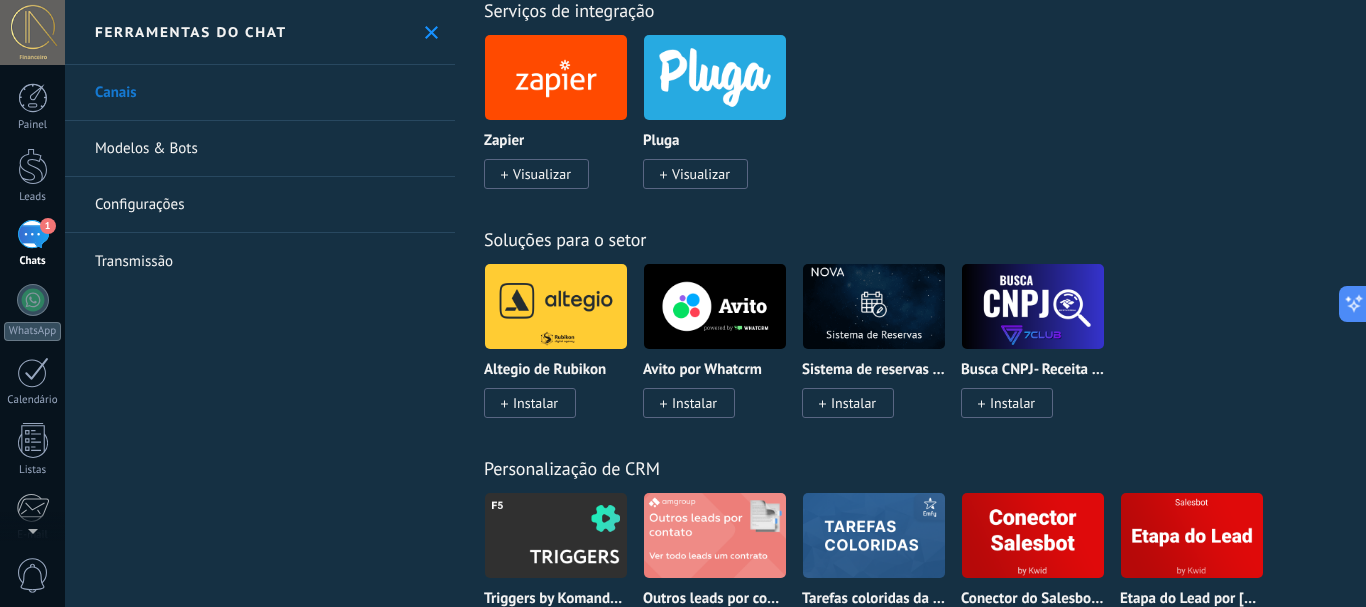 click on "Visualizar" at bounding box center [542, 174] 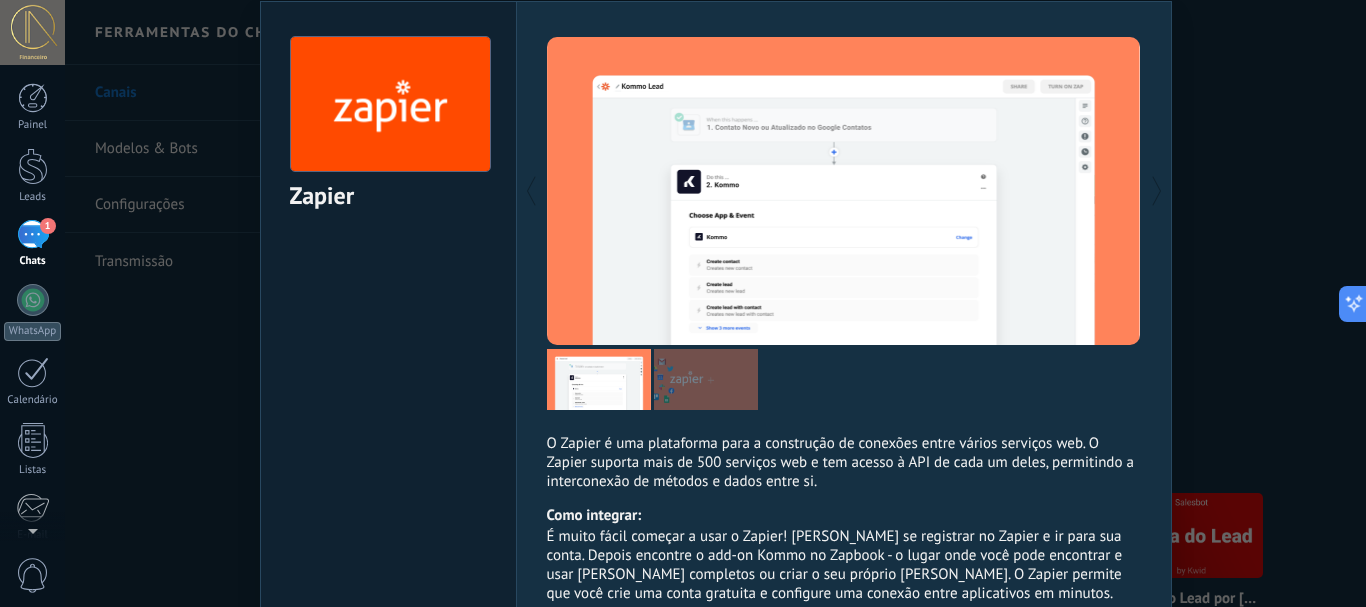scroll, scrollTop: 0, scrollLeft: 0, axis: both 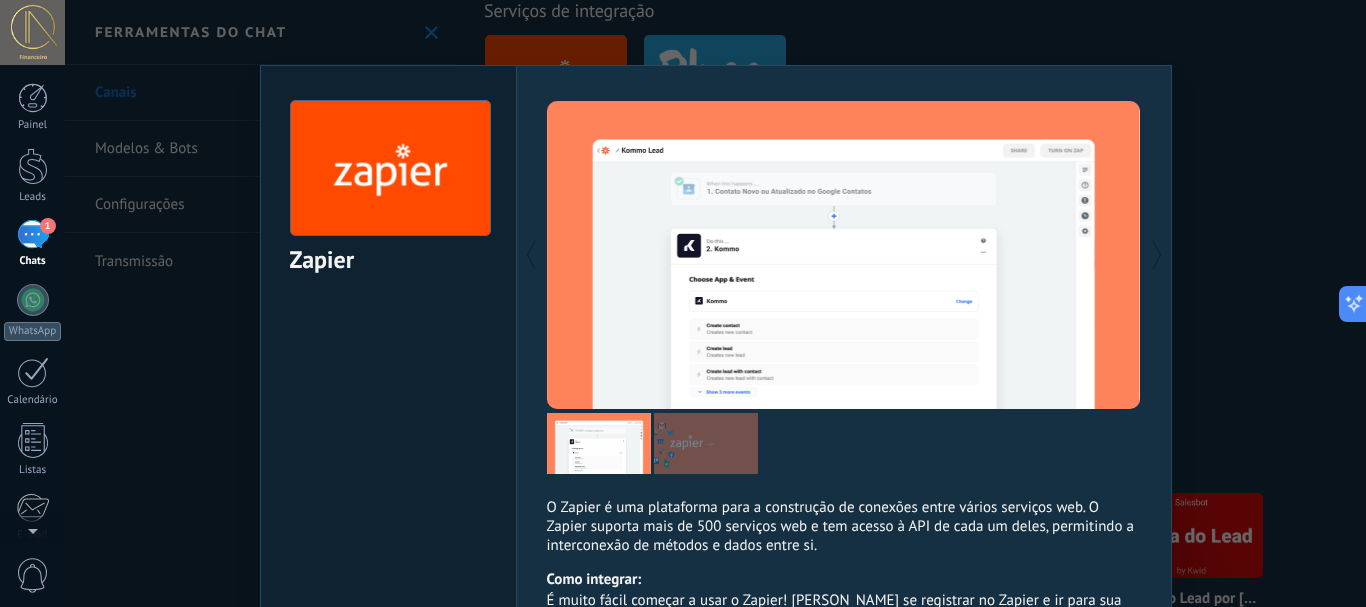 click on "Zapier" at bounding box center (388, 187) 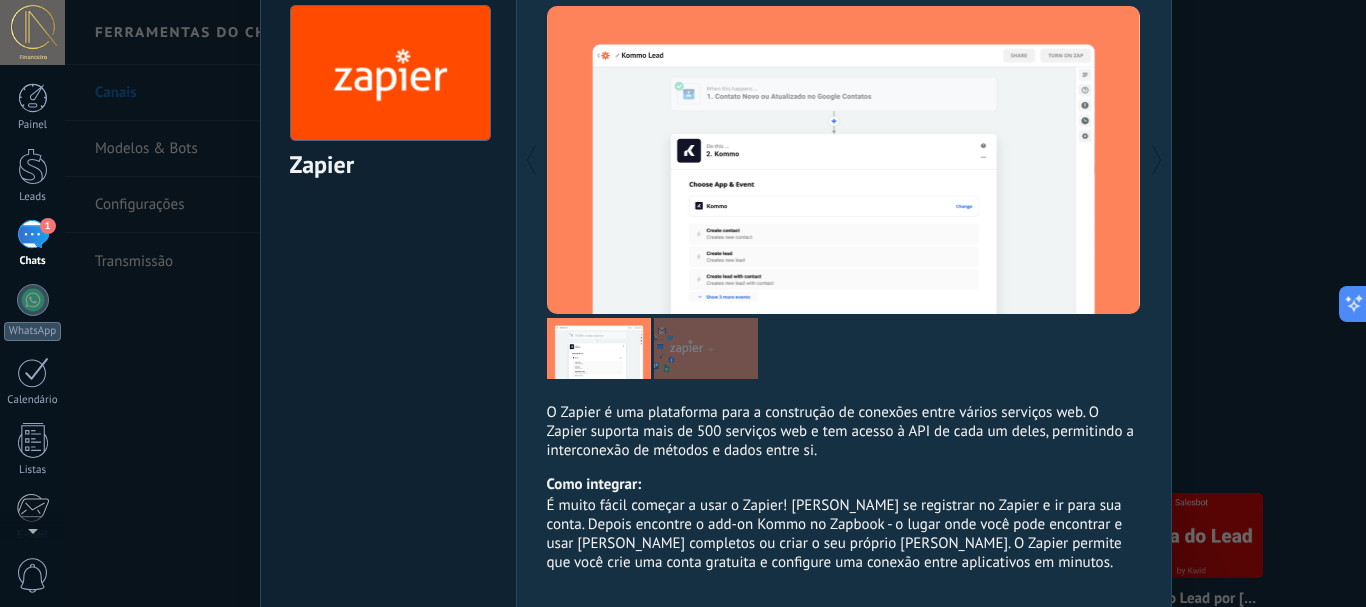 scroll, scrollTop: 193, scrollLeft: 0, axis: vertical 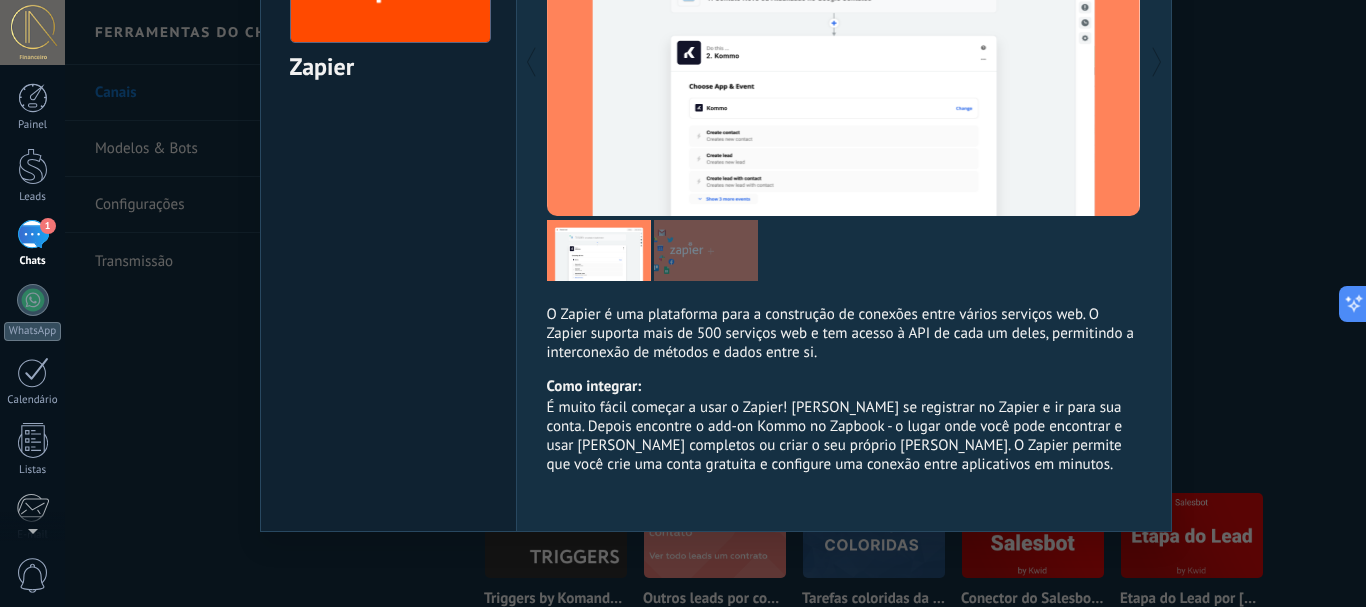 click on "Zapier O Zapier é uma plataforma para a construção de conexões entre vários serviços web. O Zapier suporta mais de 500 serviços web e tem acesso à API de cada um deles, permitindo a interconexão de métodos e dados entre si. Como integrar: É muito fácil começar a usar o Zapier! Basta se registrar no Zapier e ir para sua conta. Depois encontre o add-on Kommo no Zapbook - o lugar onde você pode encontrar e usar Zaps completos ou criar o seu próprio Zapier. O Zapier permite que você crie uma conta gratuita e configure uma conexão entre aplicativos em minutos. Mais" at bounding box center (715, 303) 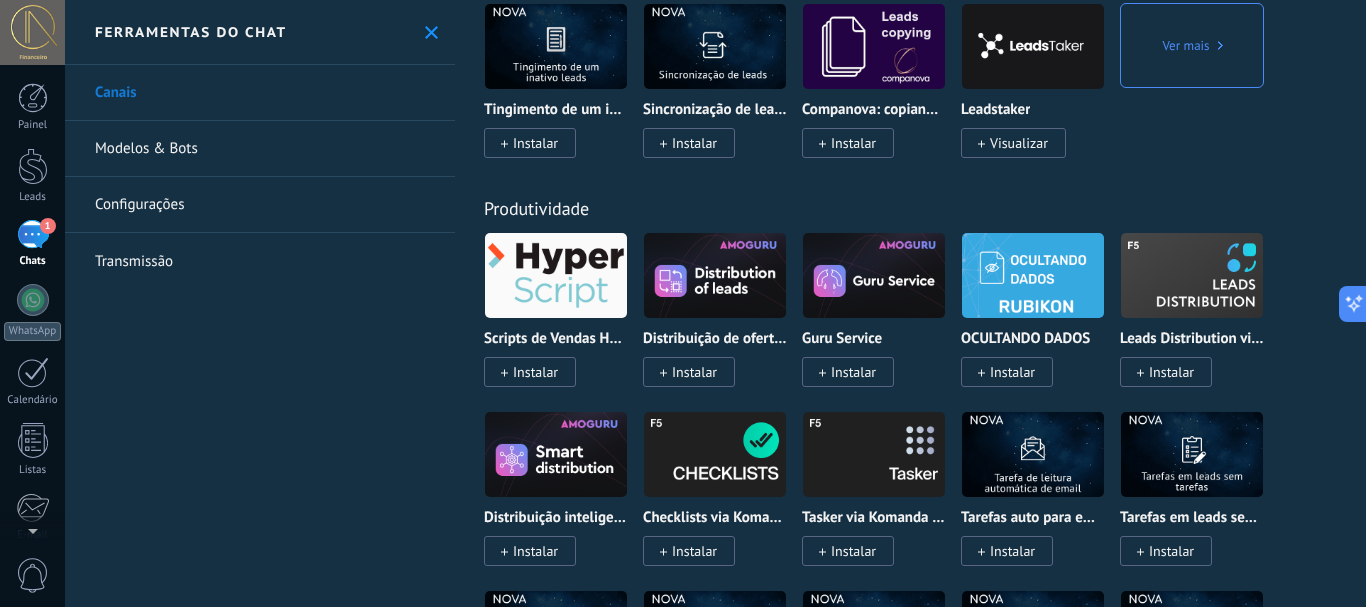 scroll, scrollTop: 7600, scrollLeft: 0, axis: vertical 